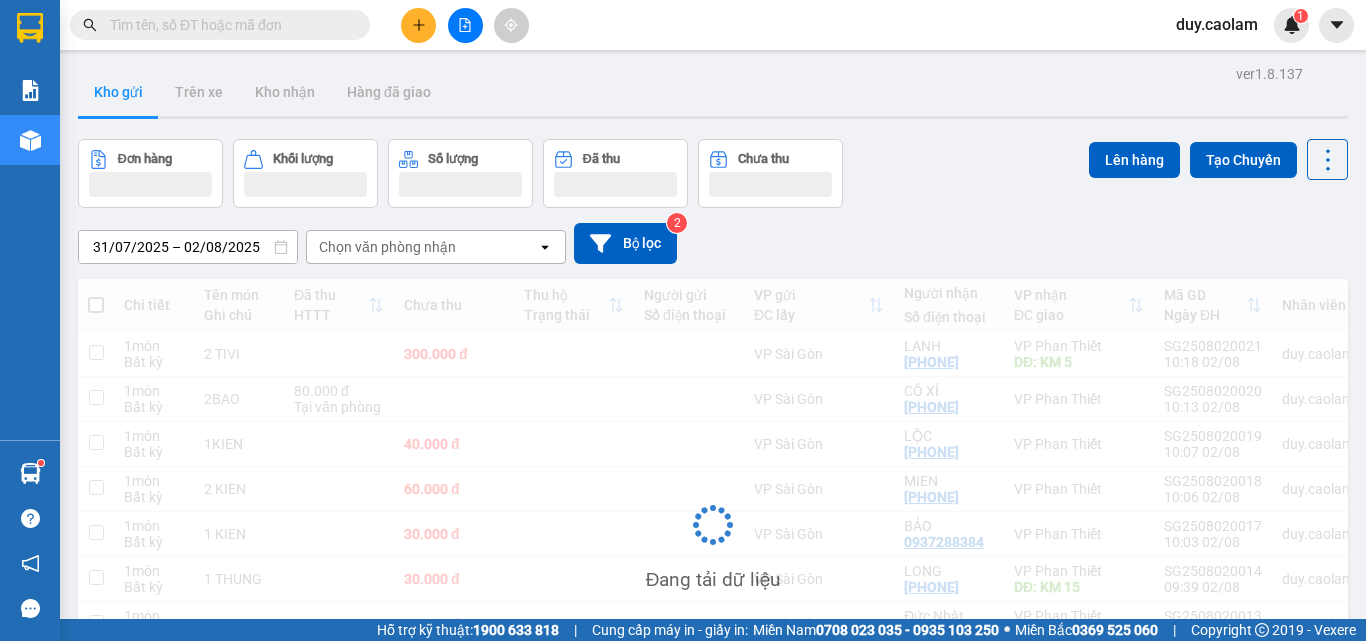 scroll, scrollTop: 0, scrollLeft: 0, axis: both 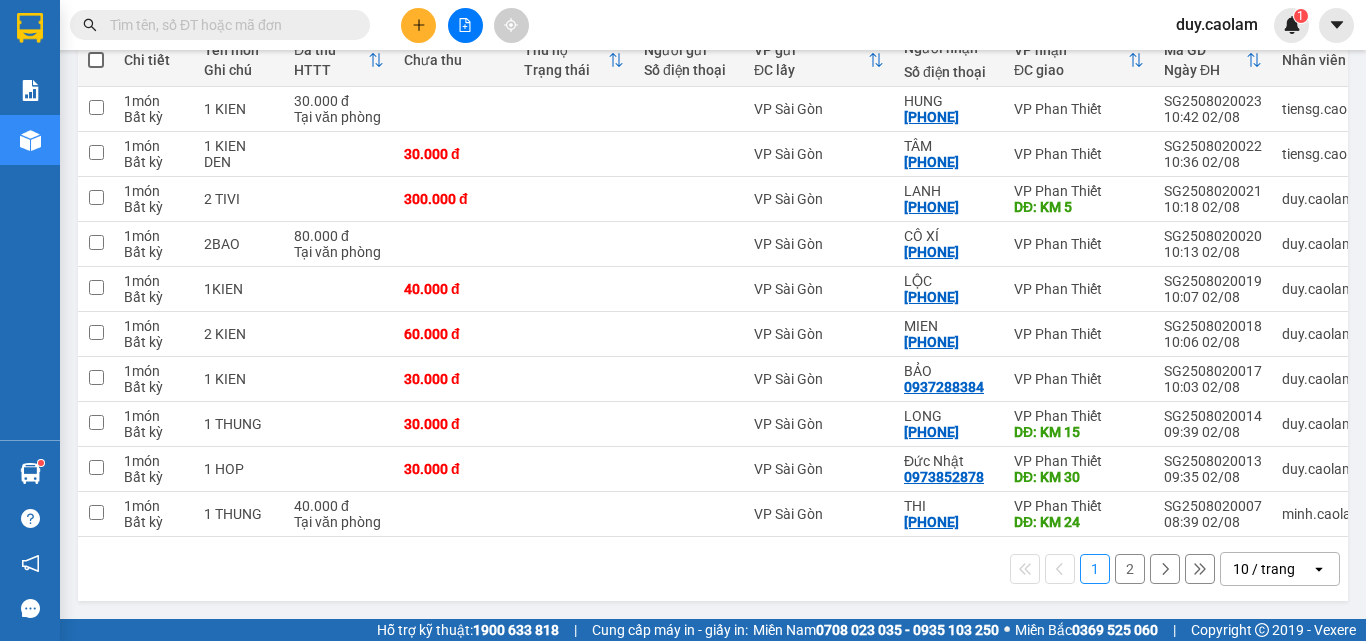 click on "2" at bounding box center (1130, 569) 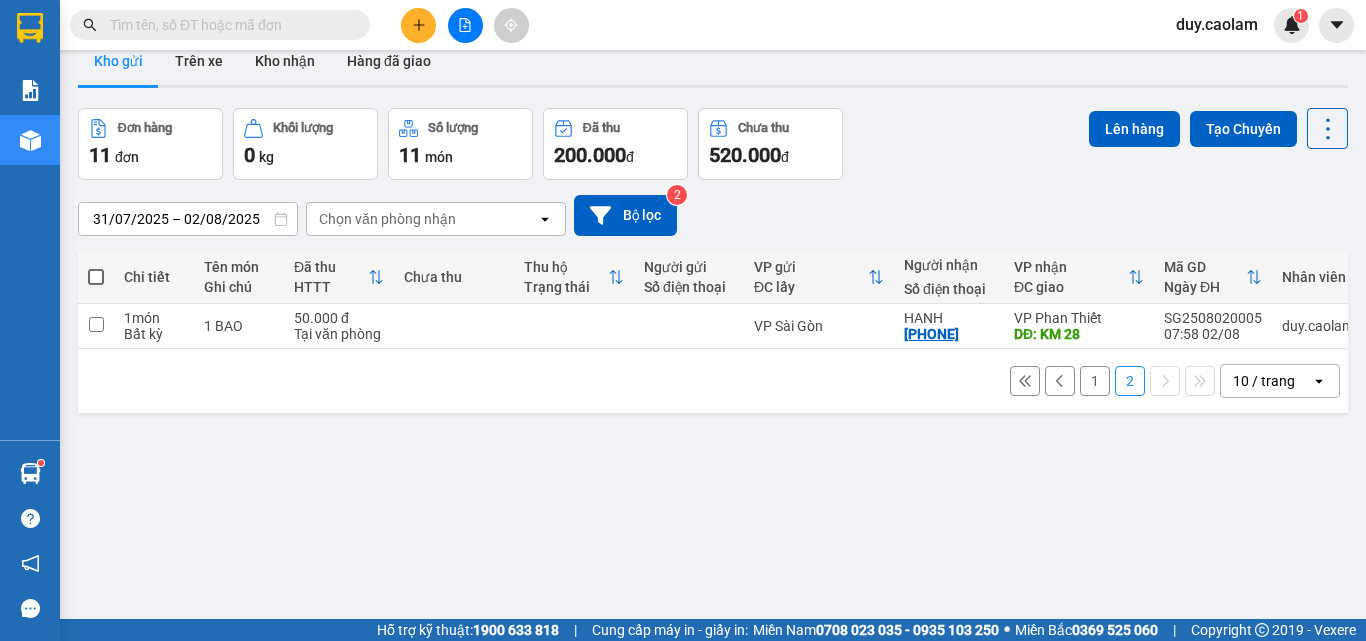 scroll, scrollTop: 0, scrollLeft: 0, axis: both 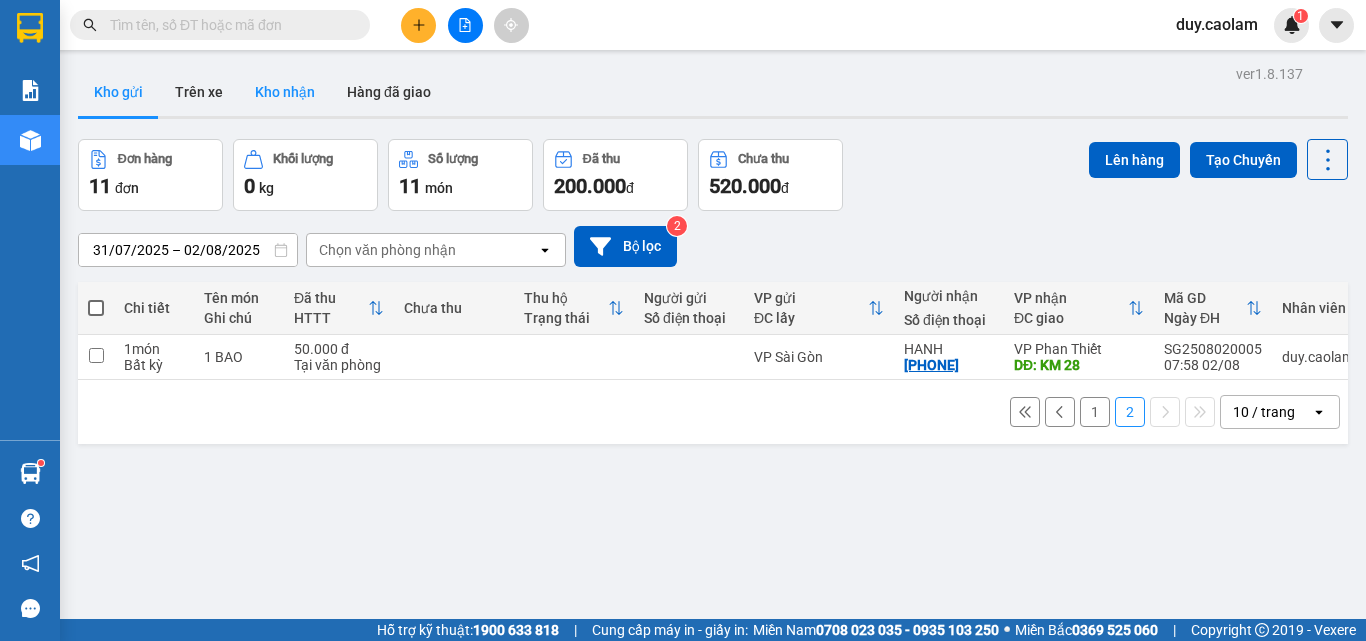 click on "Kho nhận" at bounding box center (285, 92) 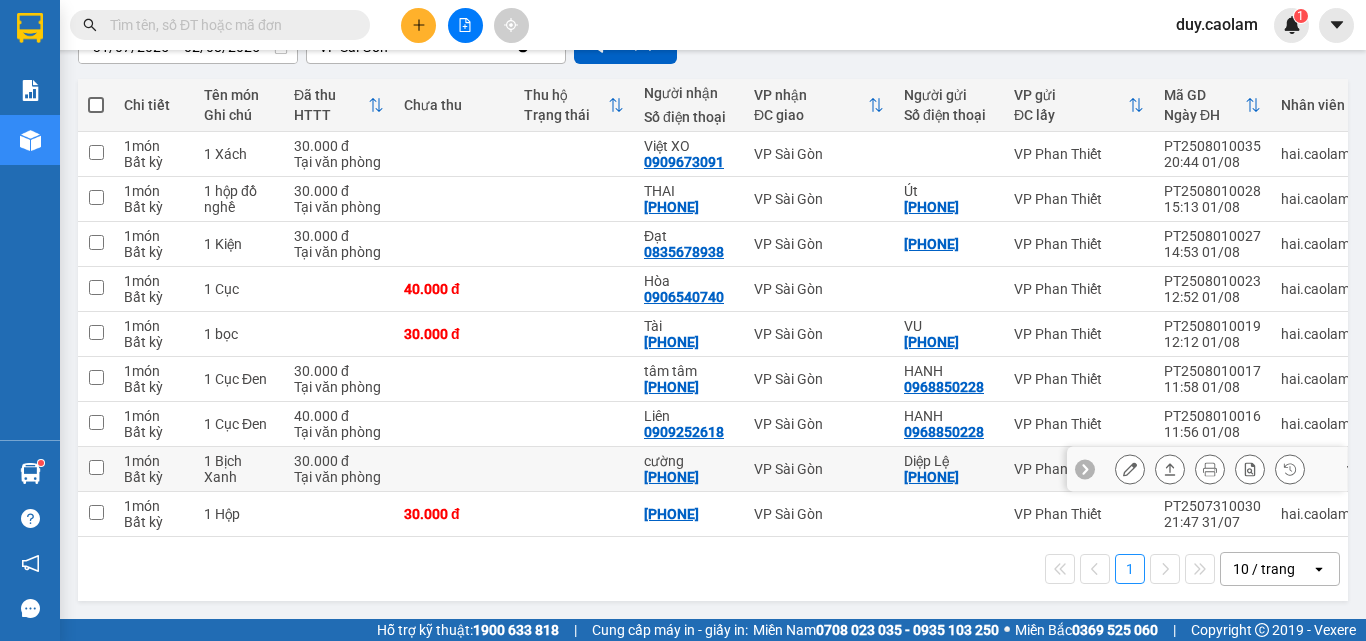 scroll, scrollTop: 0, scrollLeft: 0, axis: both 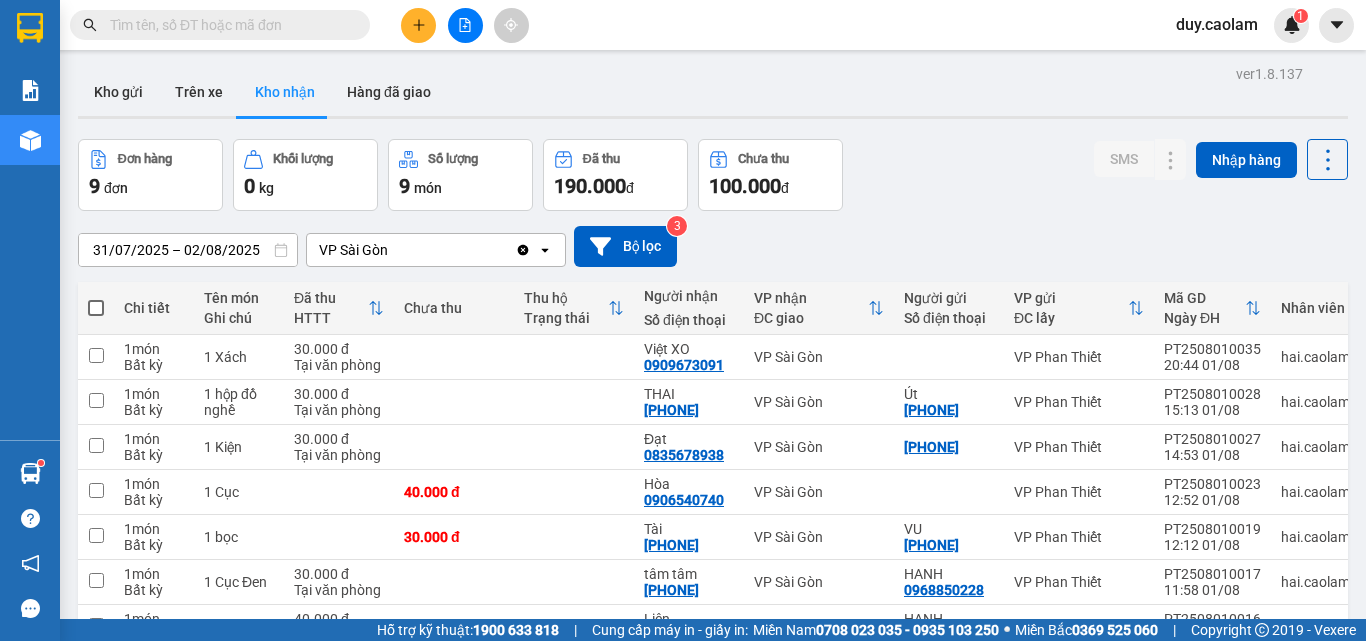 click at bounding box center [418, 25] 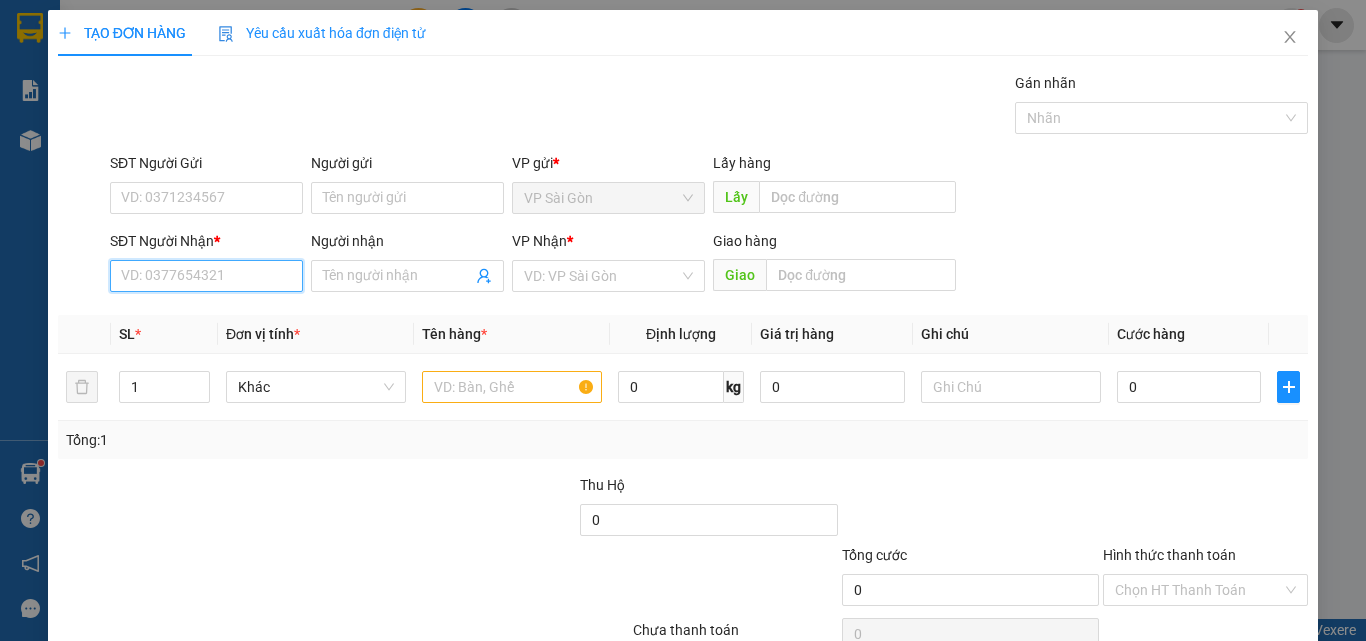 click on "SĐT Người Nhận  *" at bounding box center (206, 276) 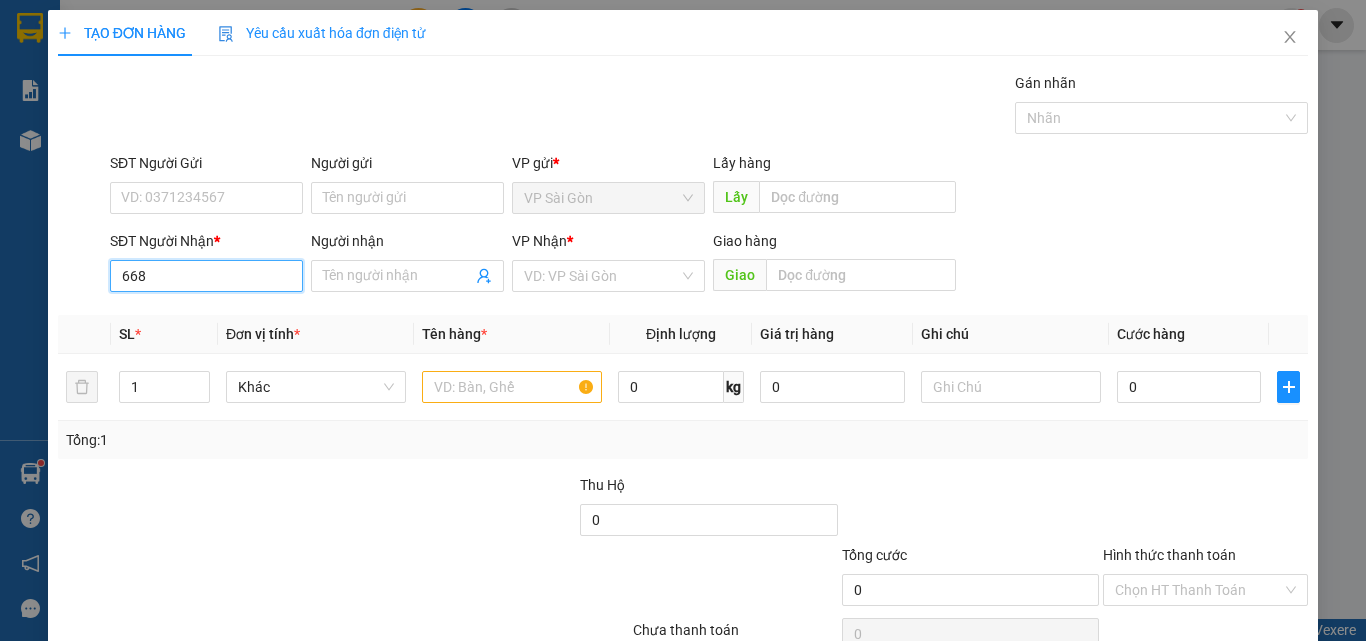 click on "668" at bounding box center [206, 276] 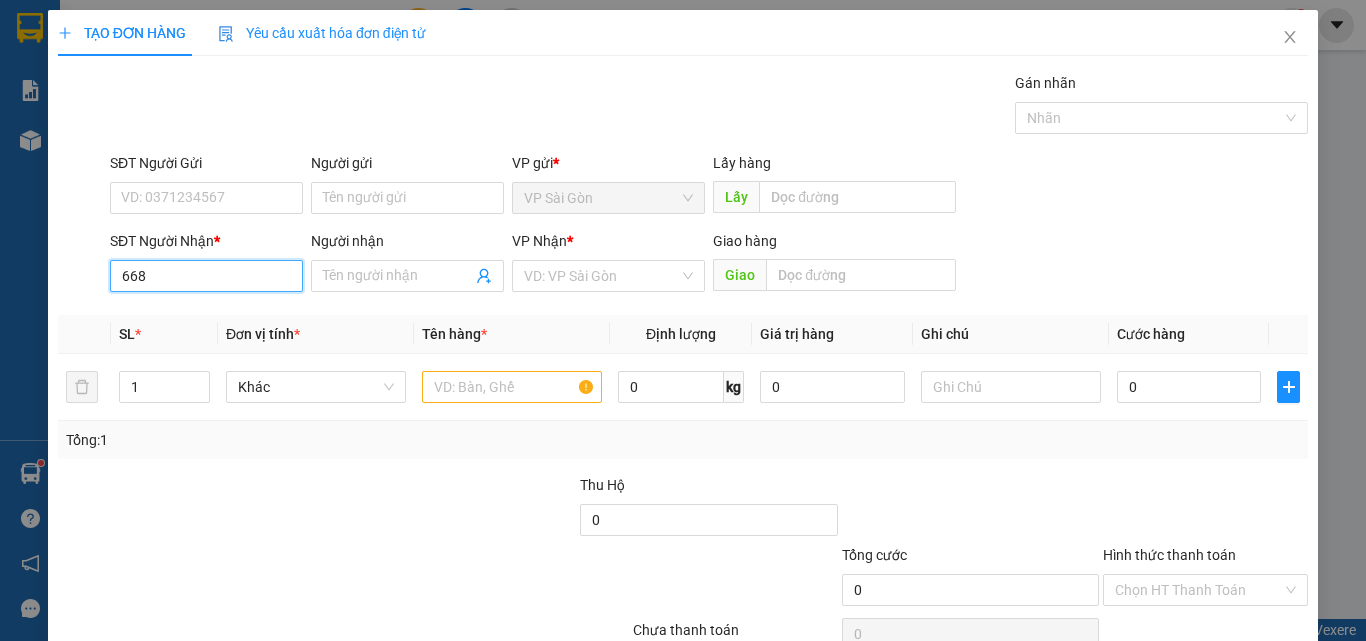 click on "668" at bounding box center (206, 276) 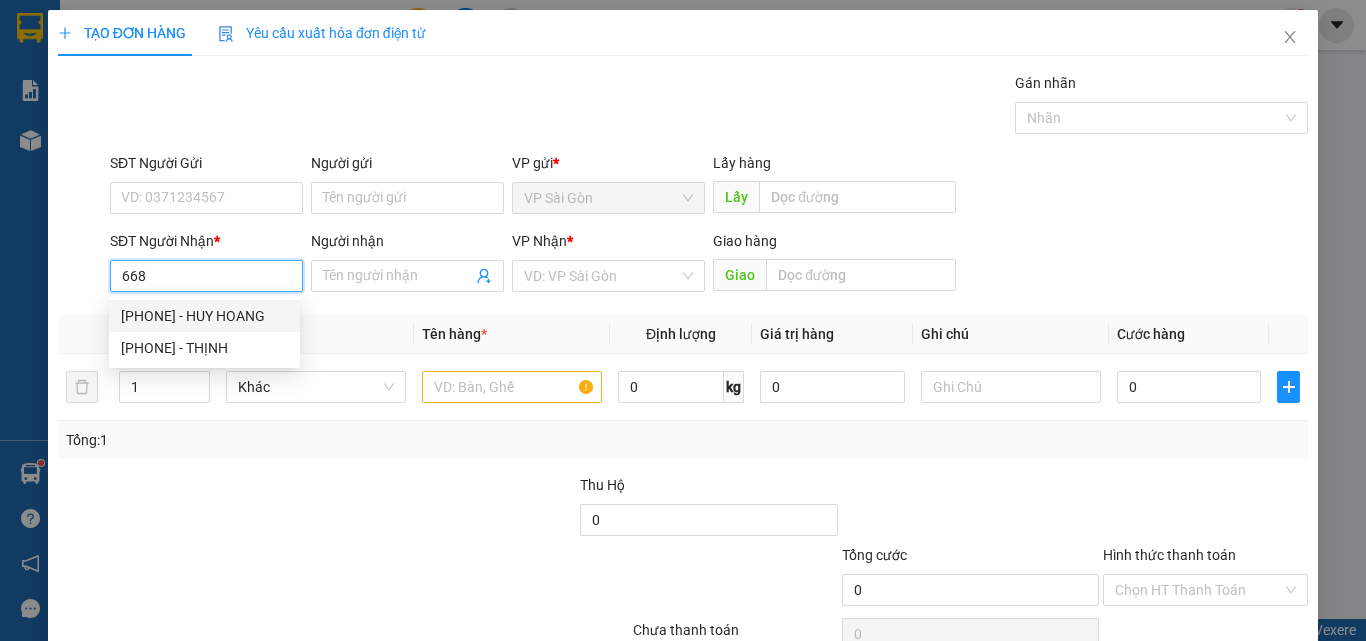click on "[PHONE] - HUY HOANG" at bounding box center (204, 316) 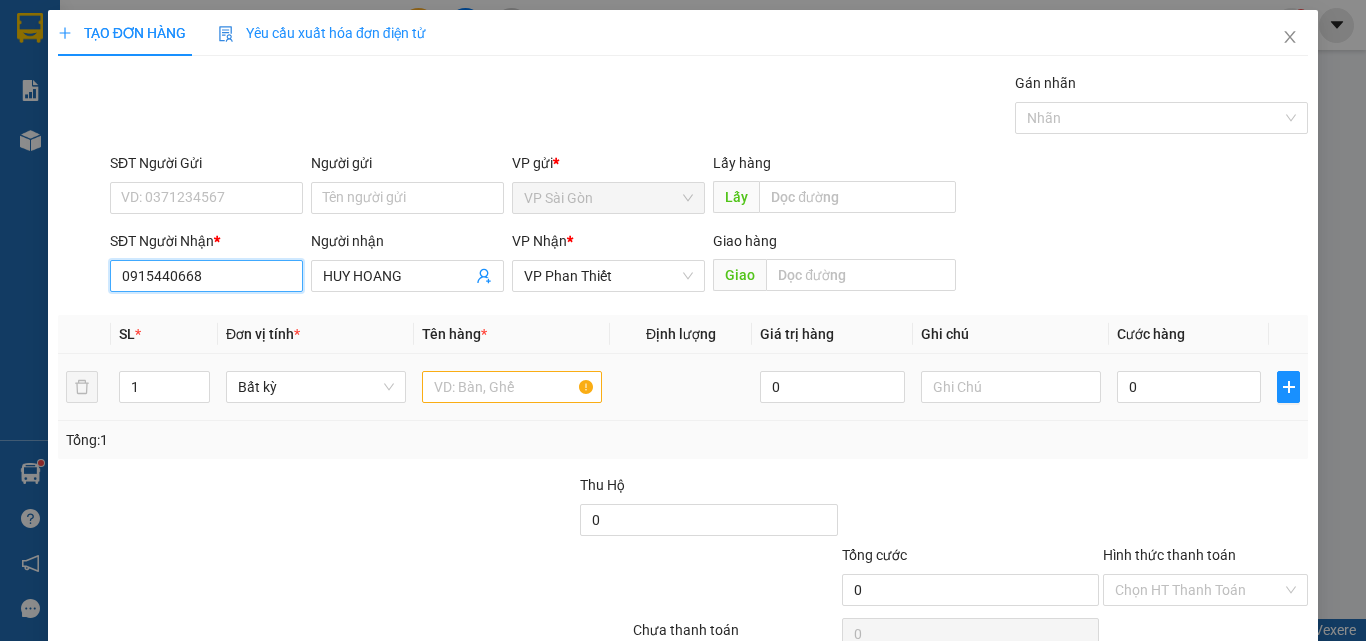 type on "0915440668" 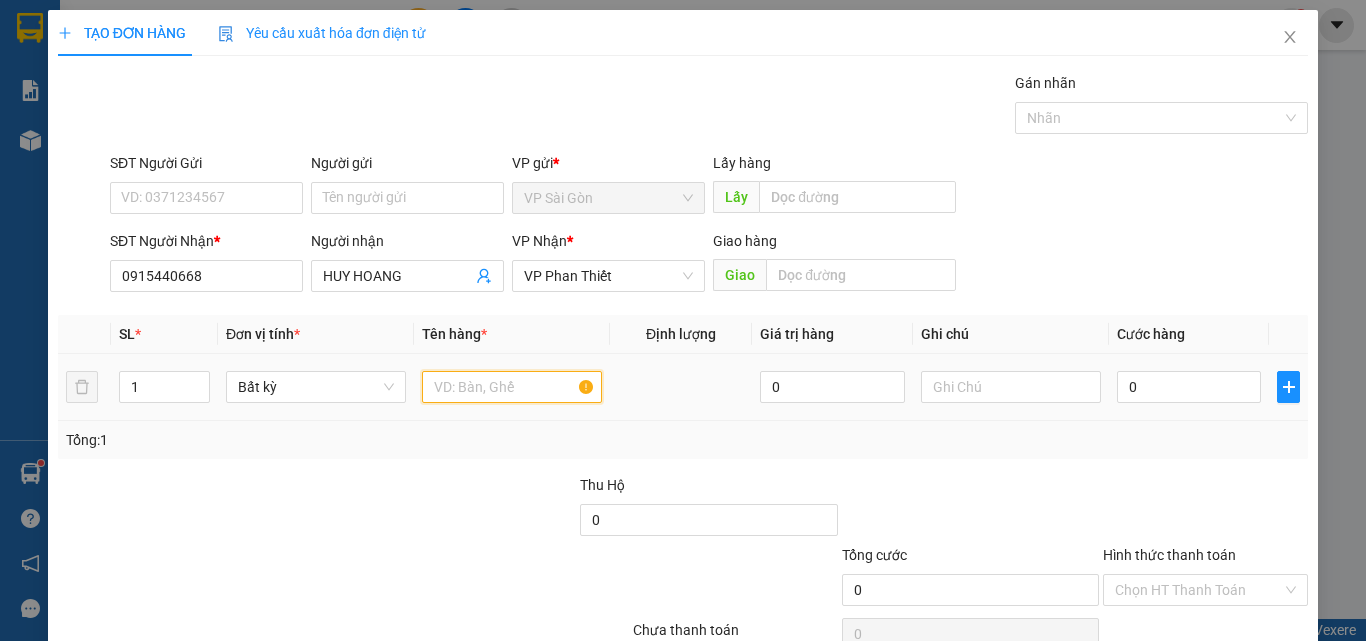 click at bounding box center [512, 387] 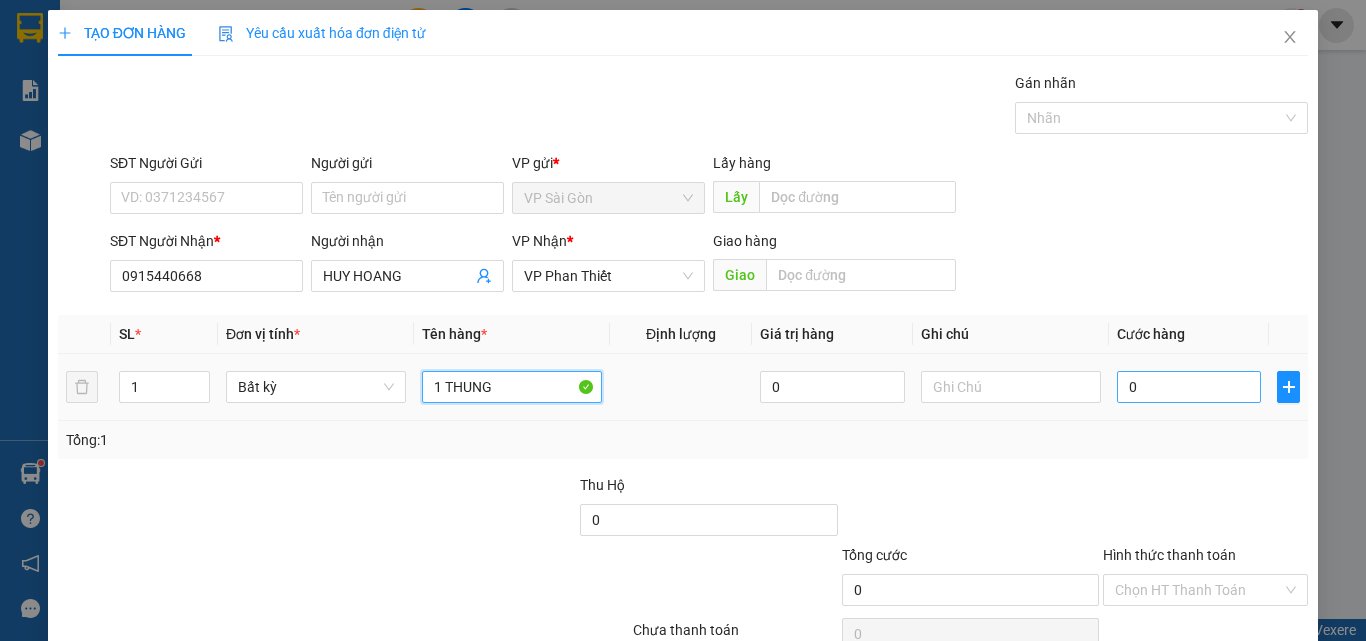 type on "1 THUNG" 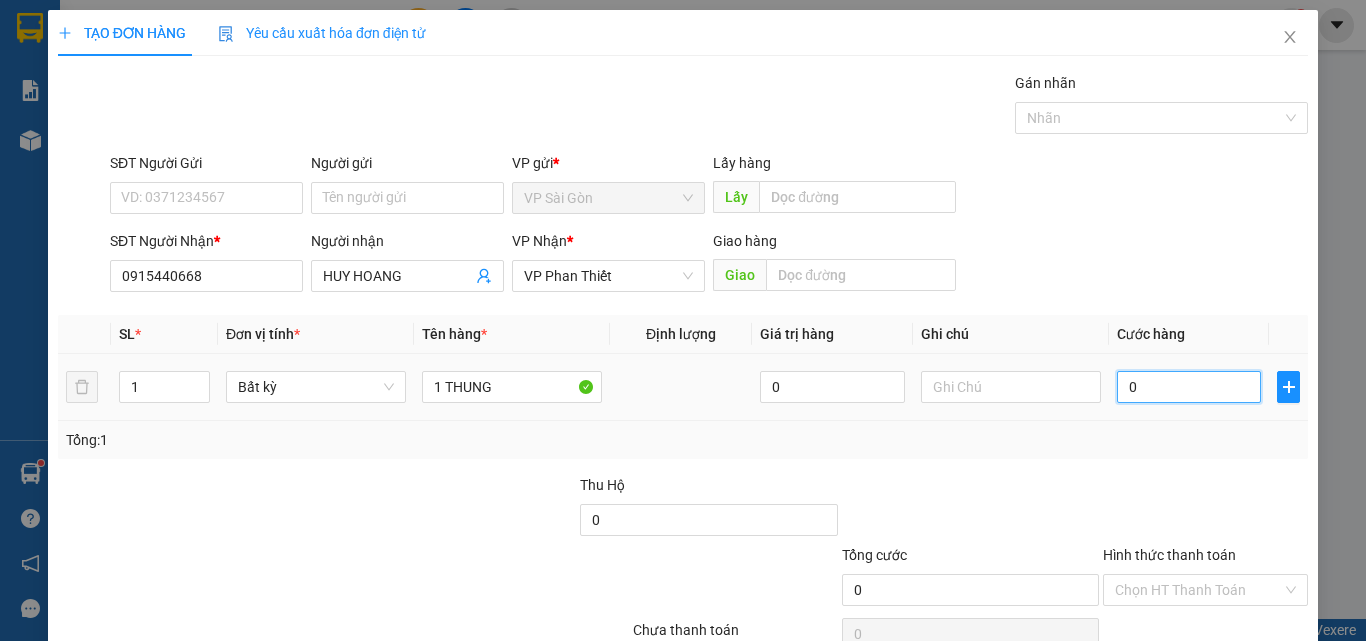 click on "0" at bounding box center [1189, 387] 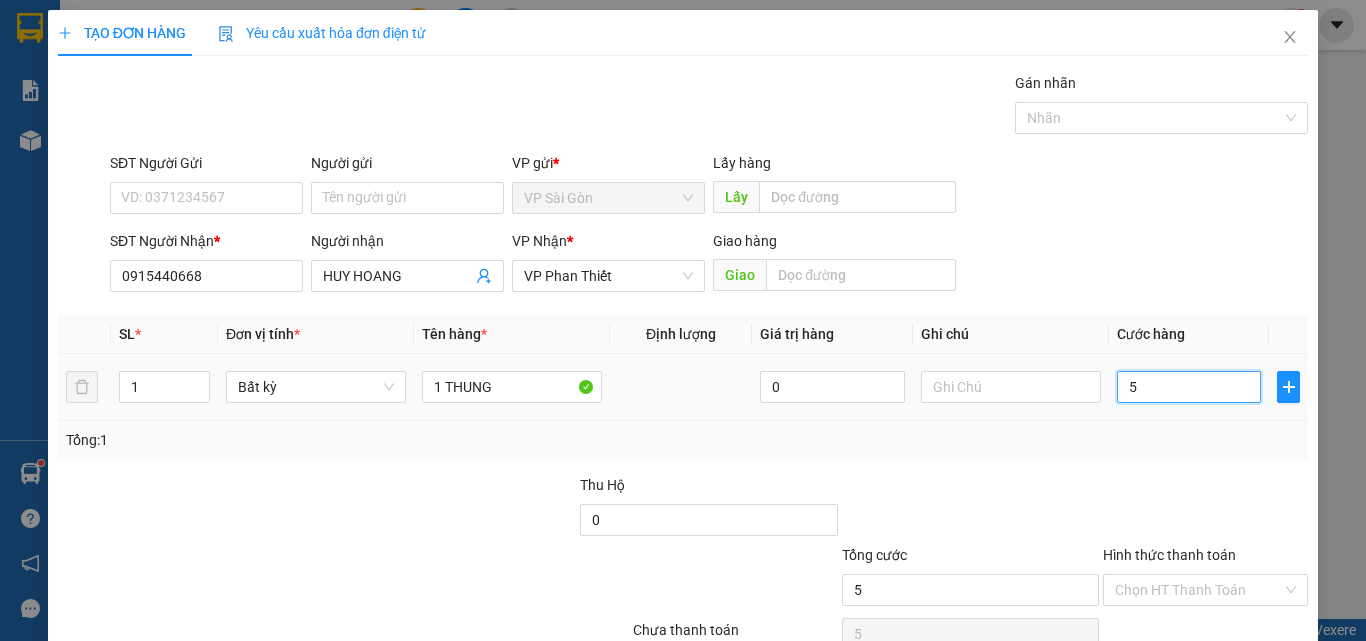 type on "50" 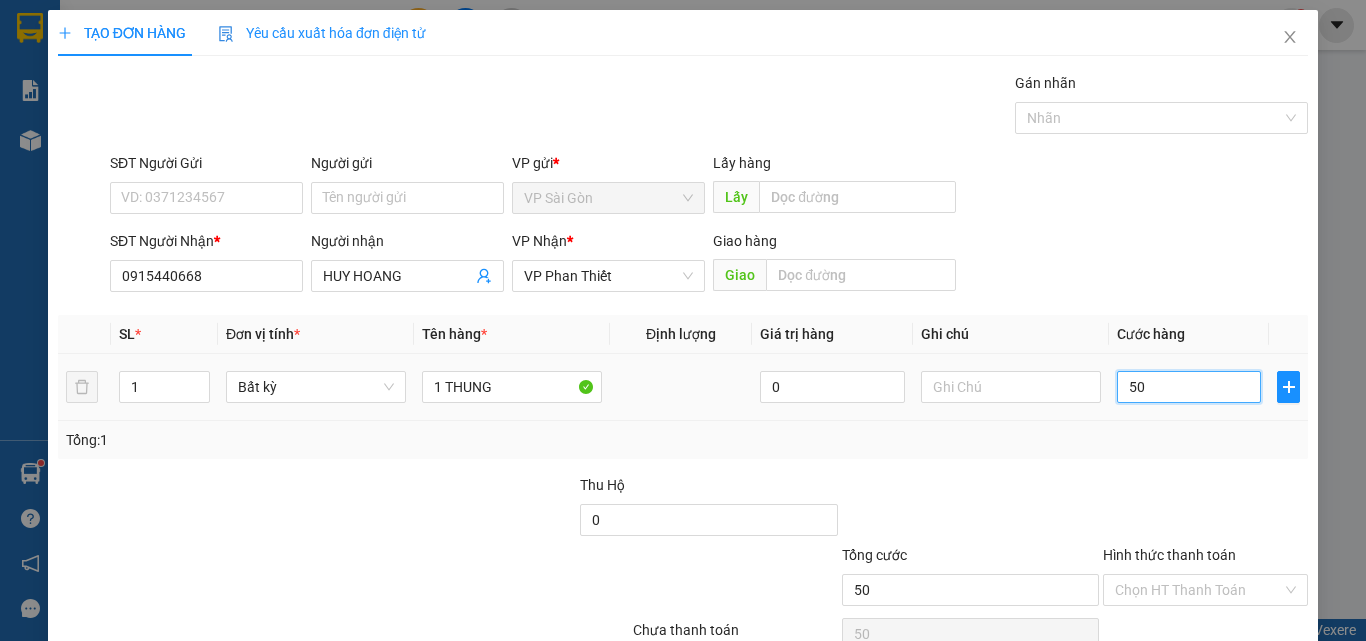type on "500" 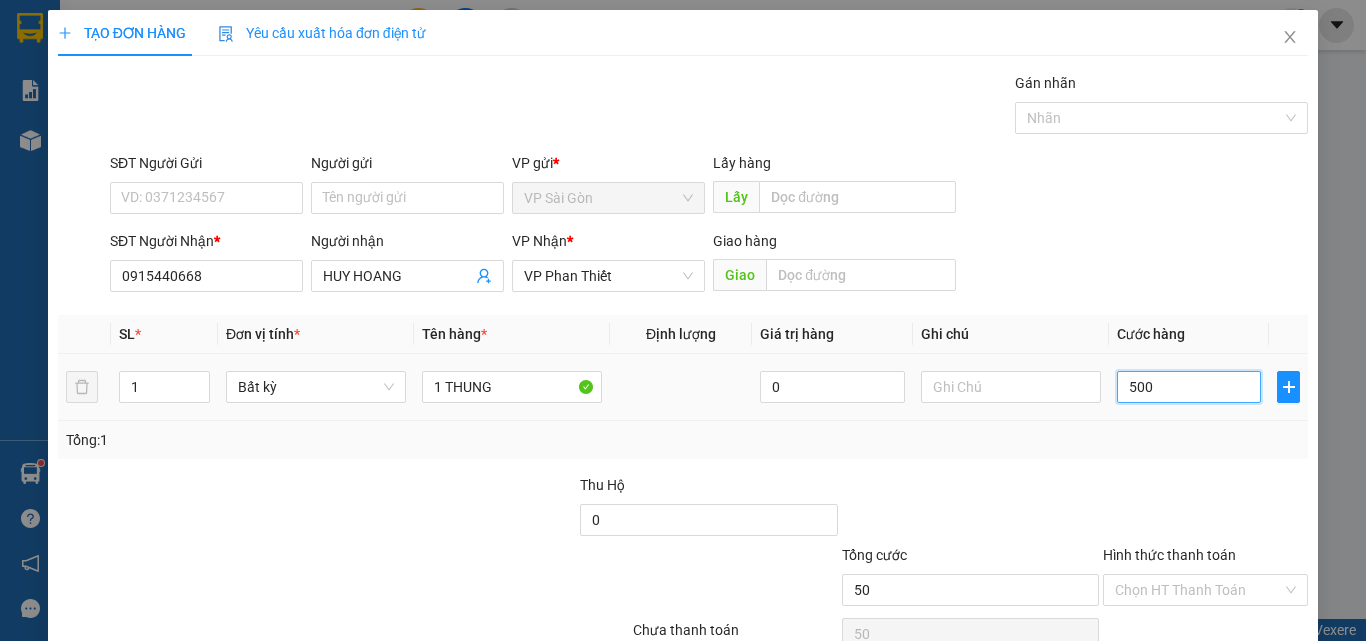 type on "500" 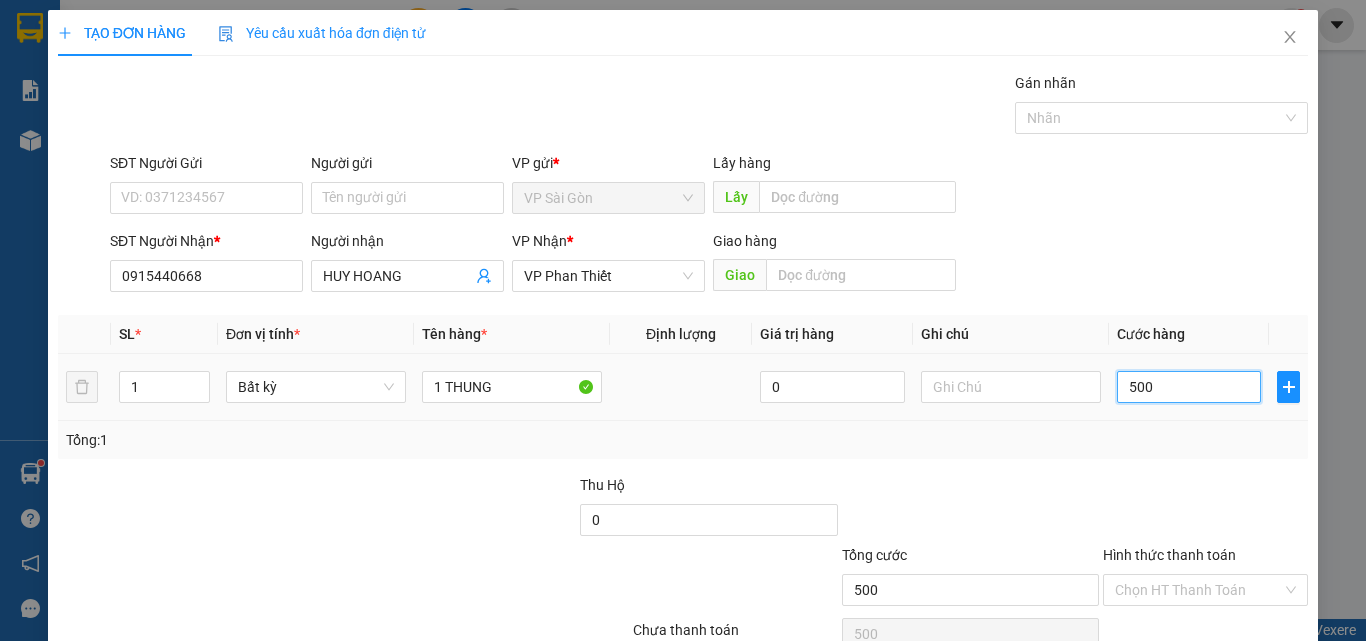 type on "5.000" 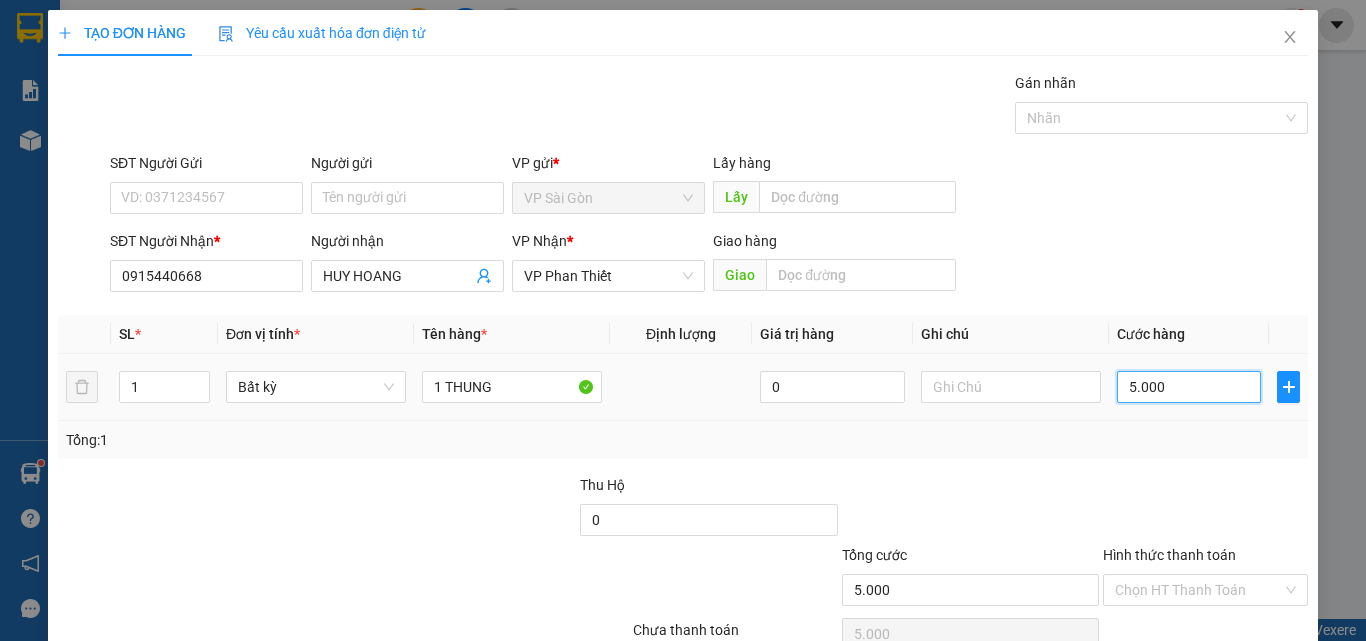 type on "50.000" 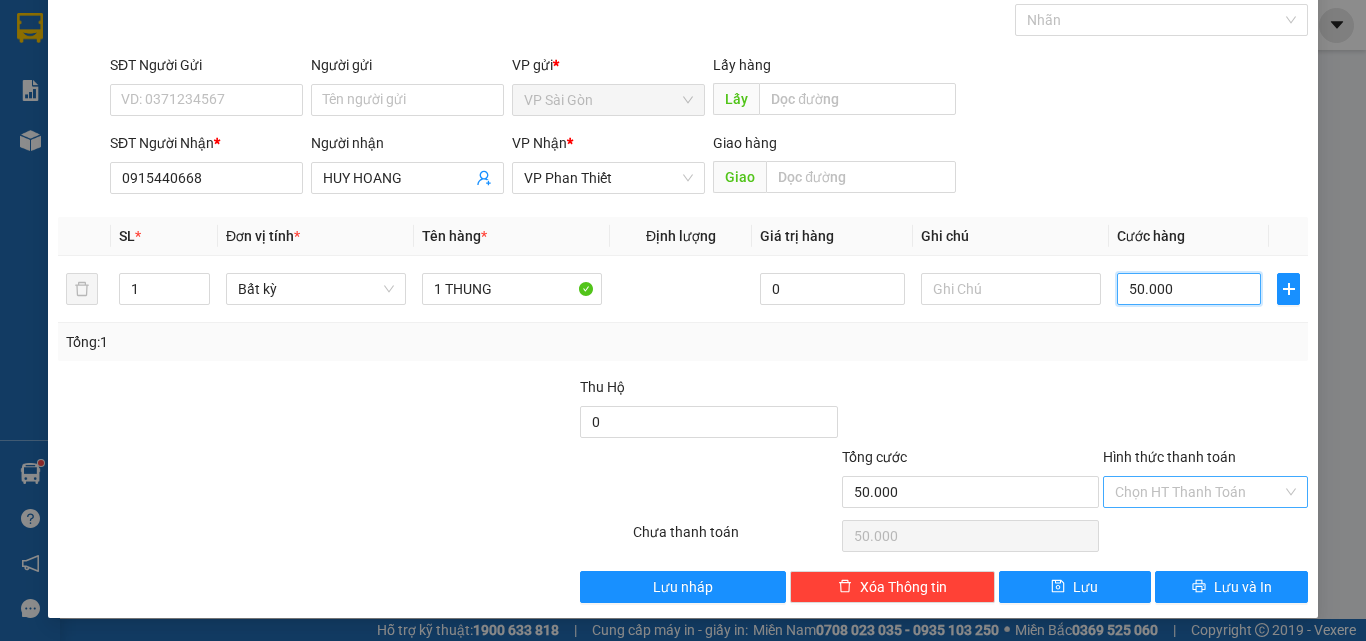 scroll, scrollTop: 99, scrollLeft: 0, axis: vertical 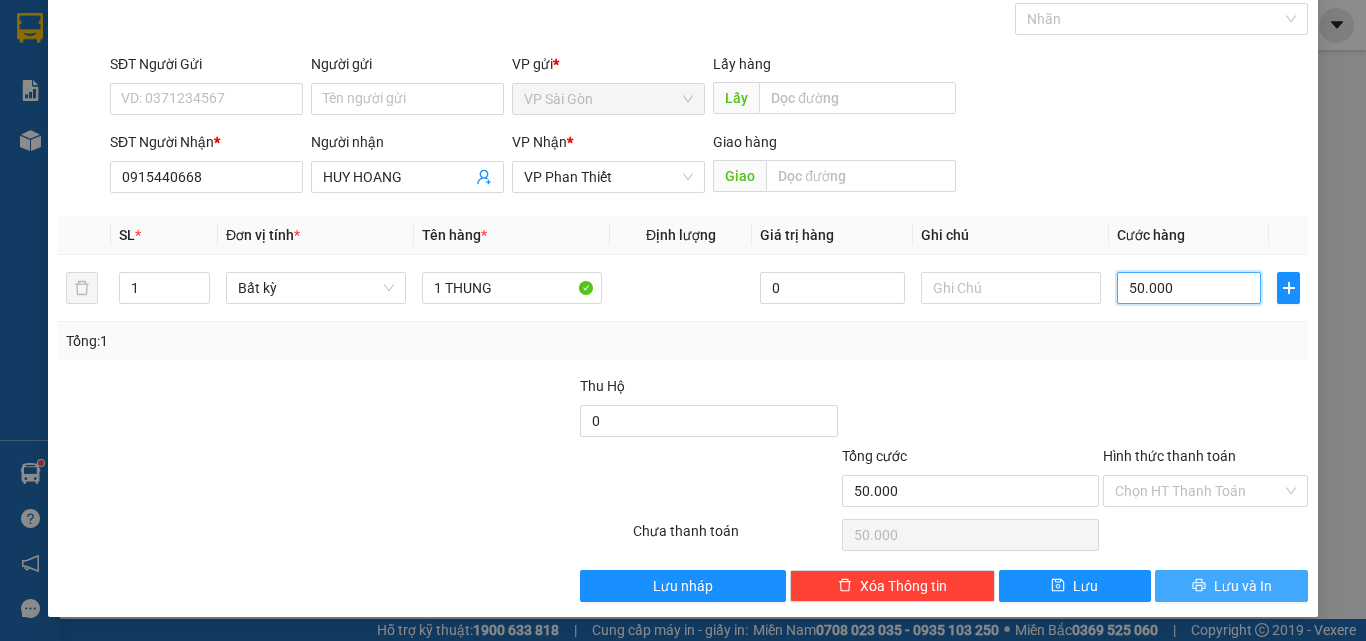 type on "50.000" 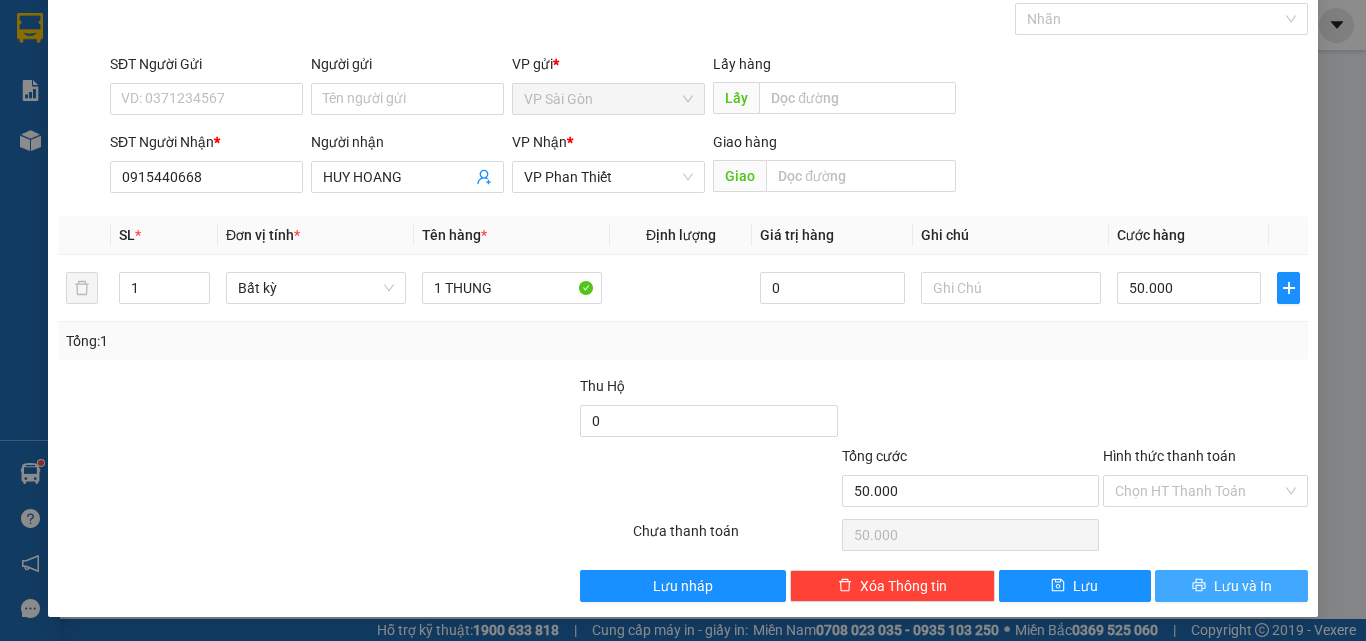 click on "Lưu và In" at bounding box center [1243, 586] 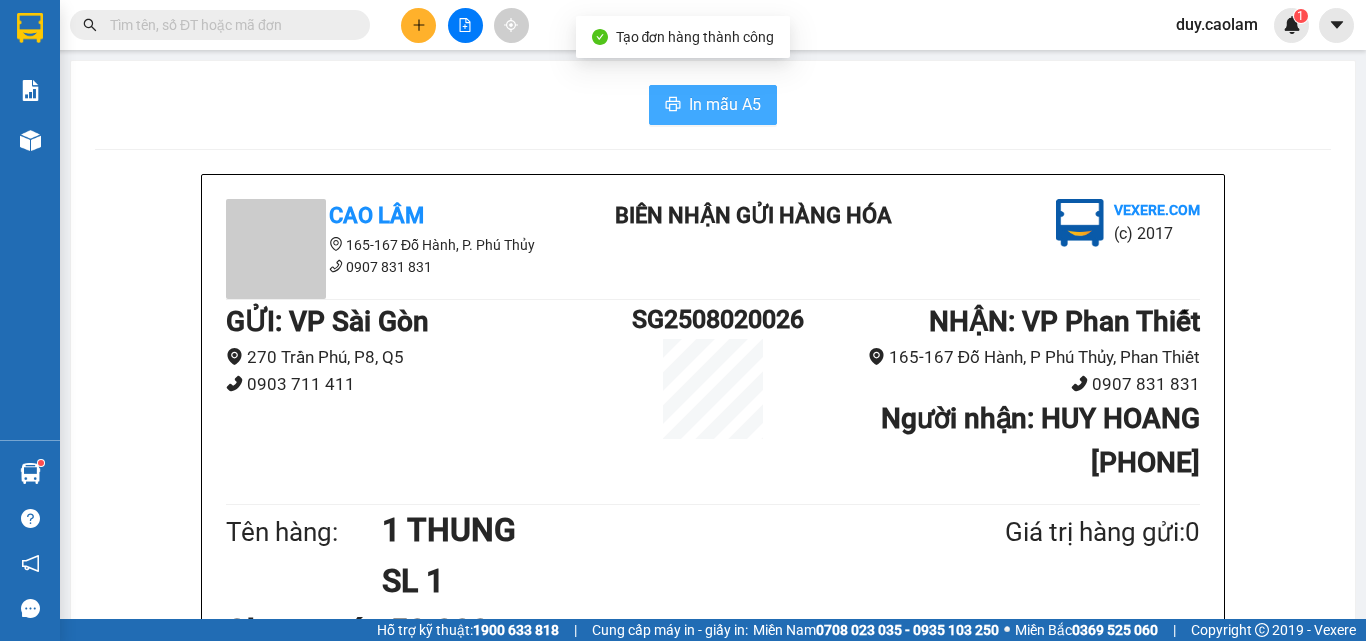 click on "In mẫu A5" at bounding box center (725, 104) 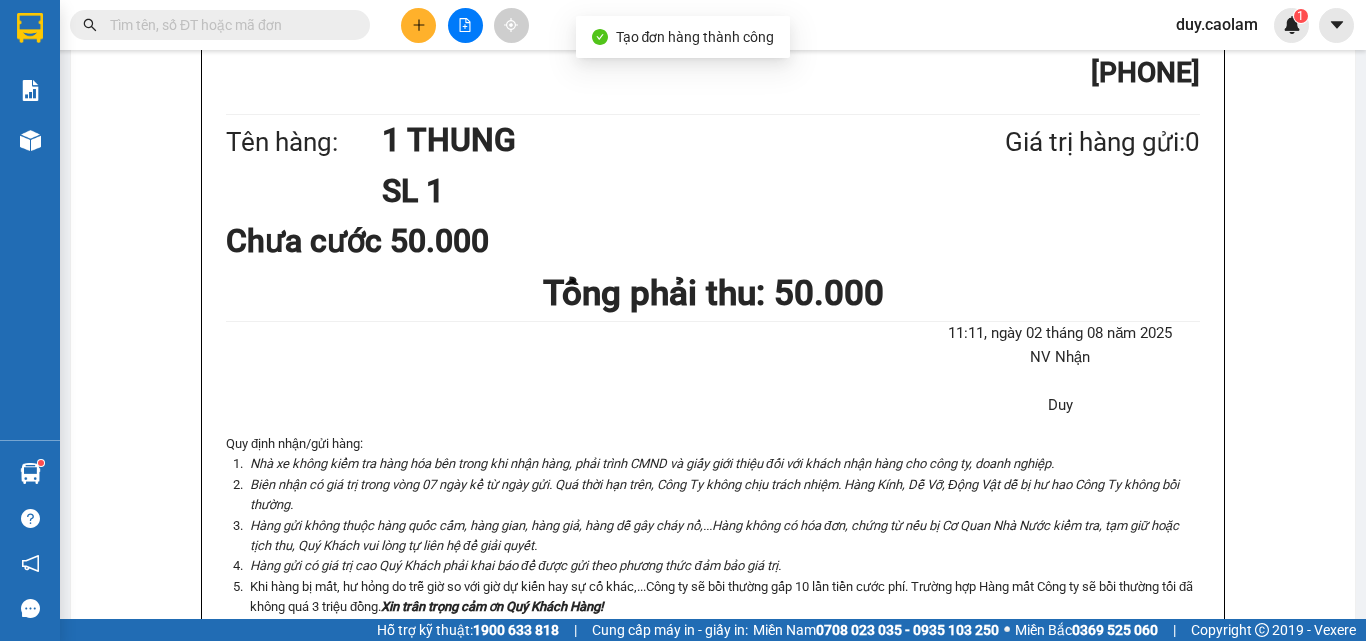 scroll, scrollTop: 400, scrollLeft: 0, axis: vertical 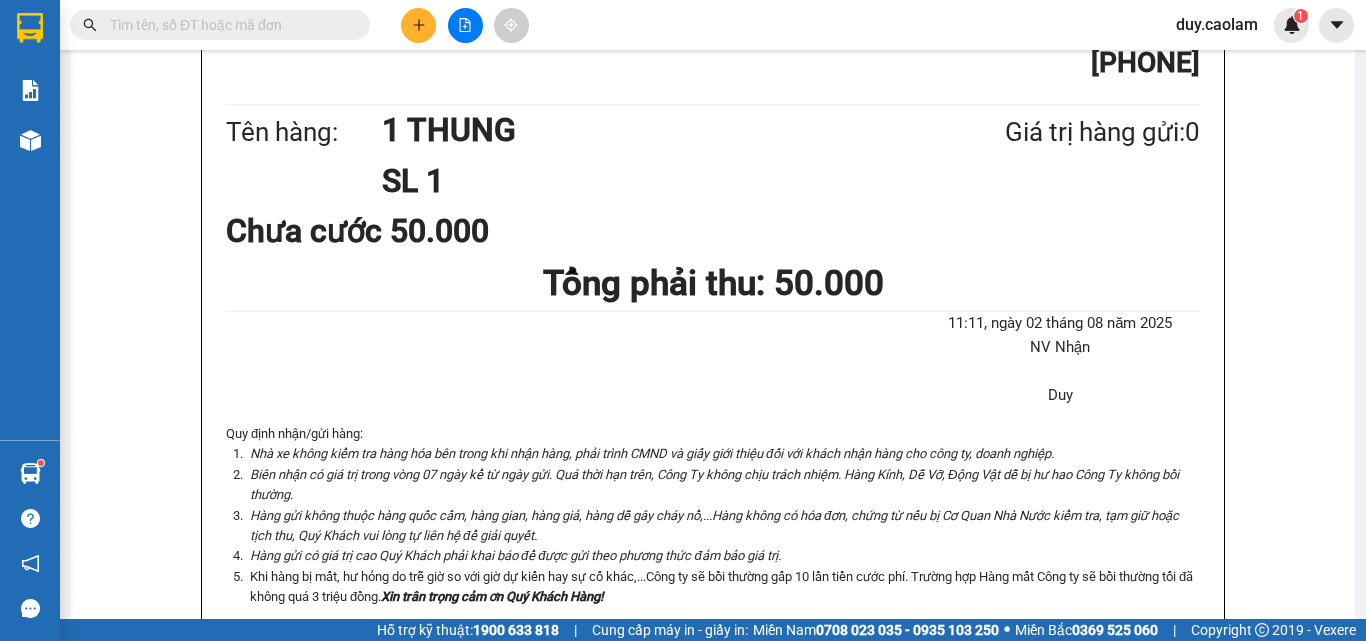click at bounding box center (228, 25) 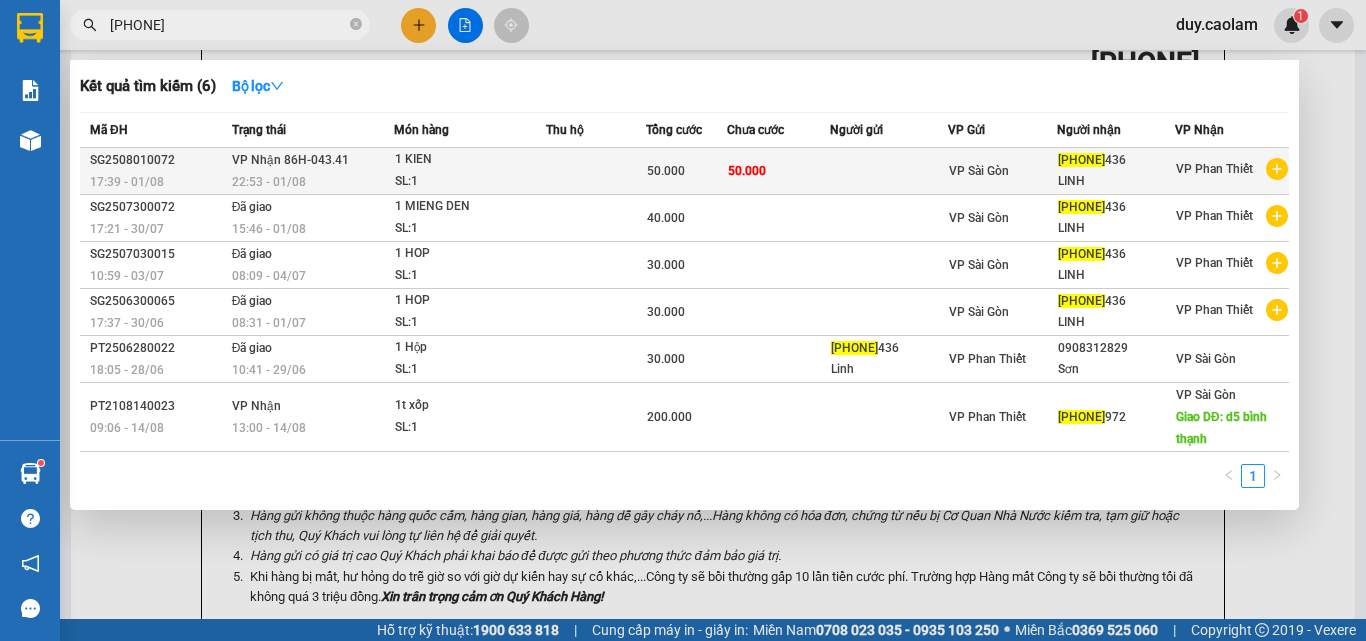type on "[PHONE]" 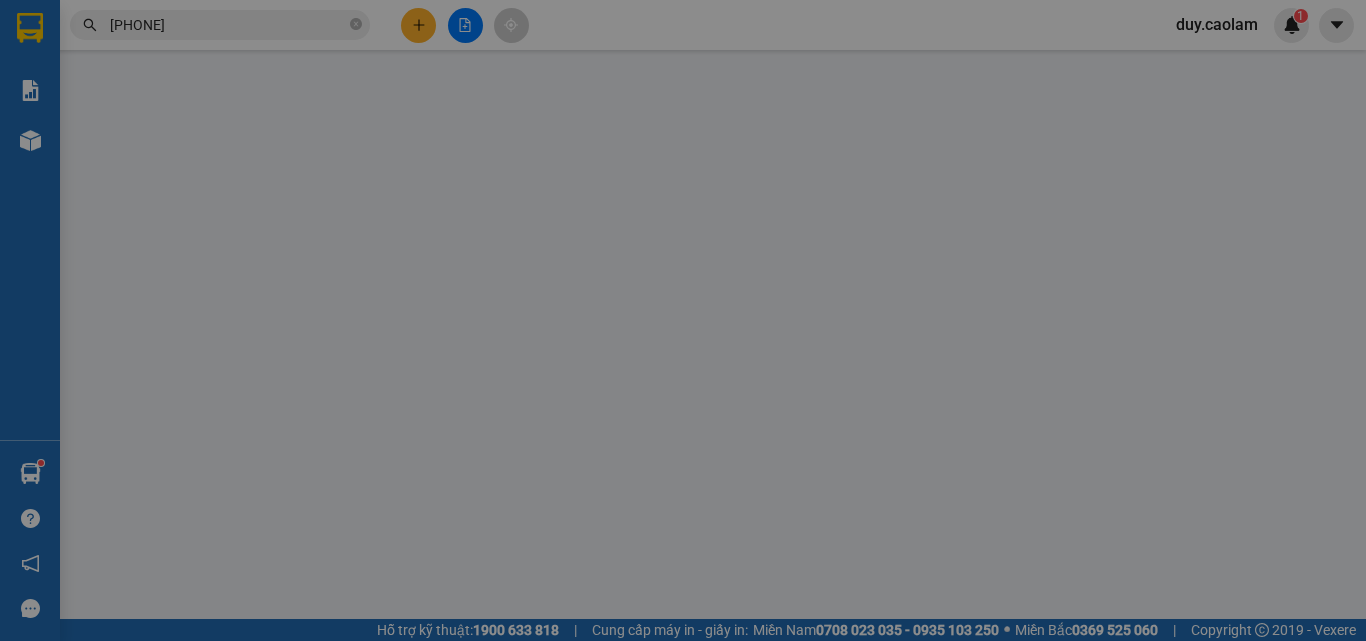 scroll, scrollTop: 0, scrollLeft: 0, axis: both 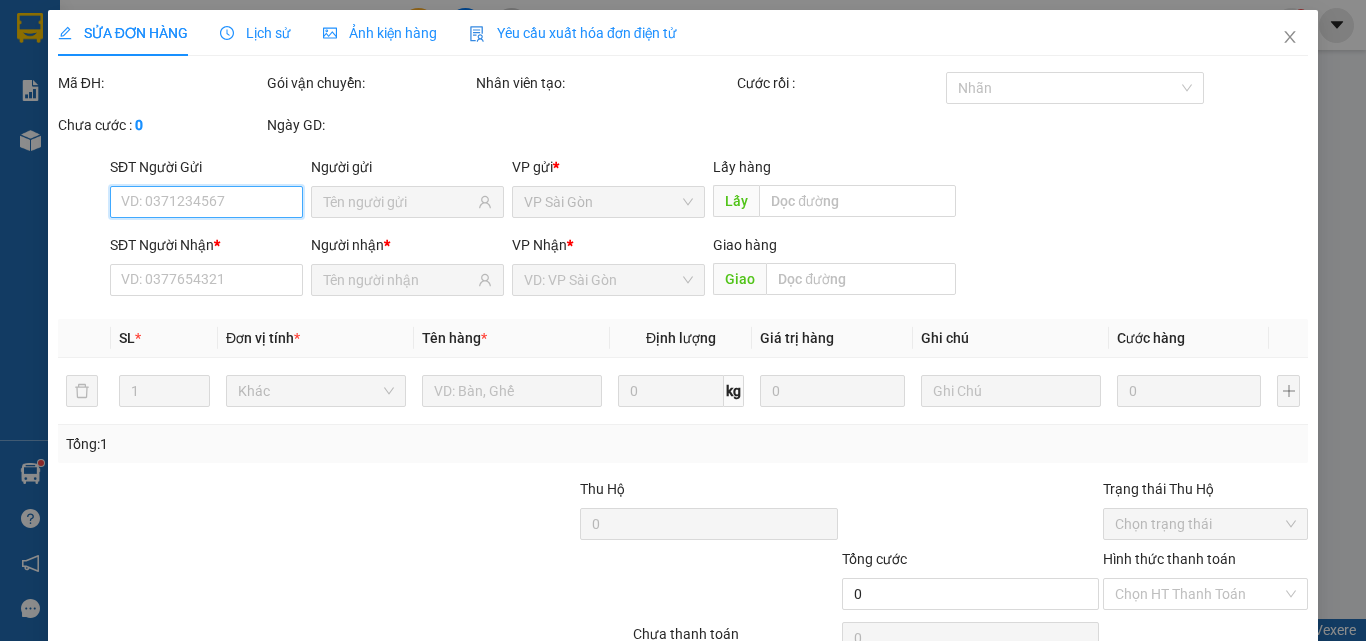 type on "[PHONE]" 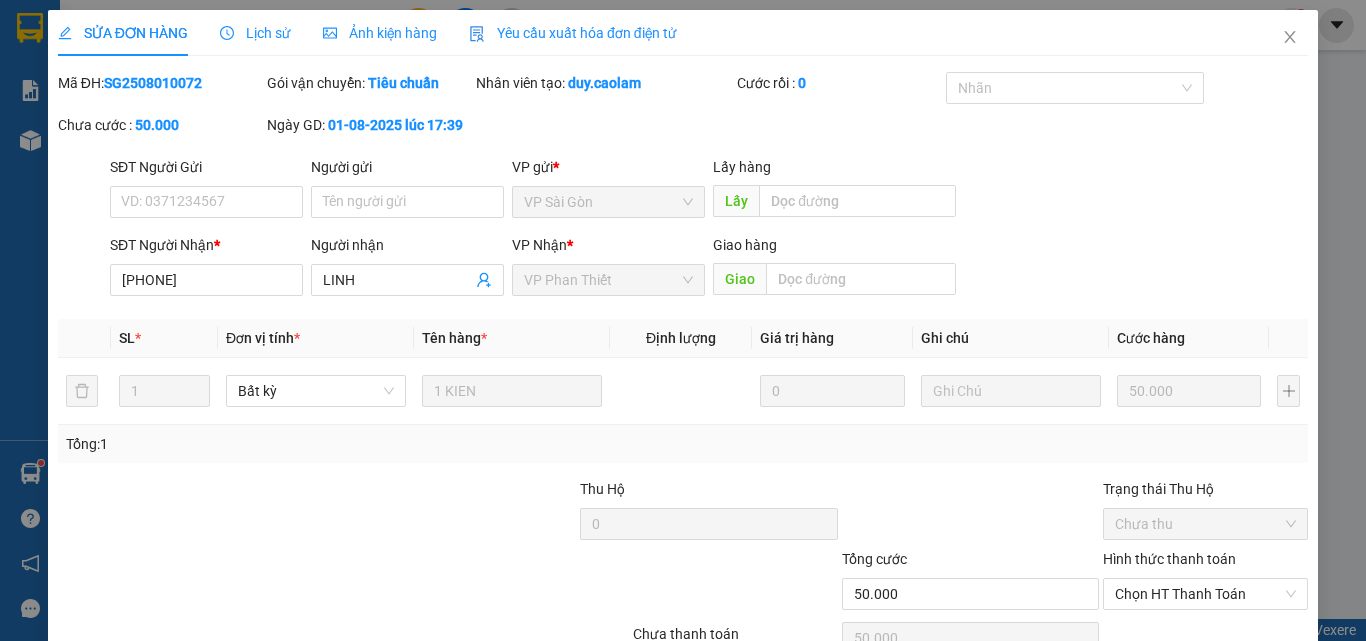 click on "Lịch sử" at bounding box center (255, 33) 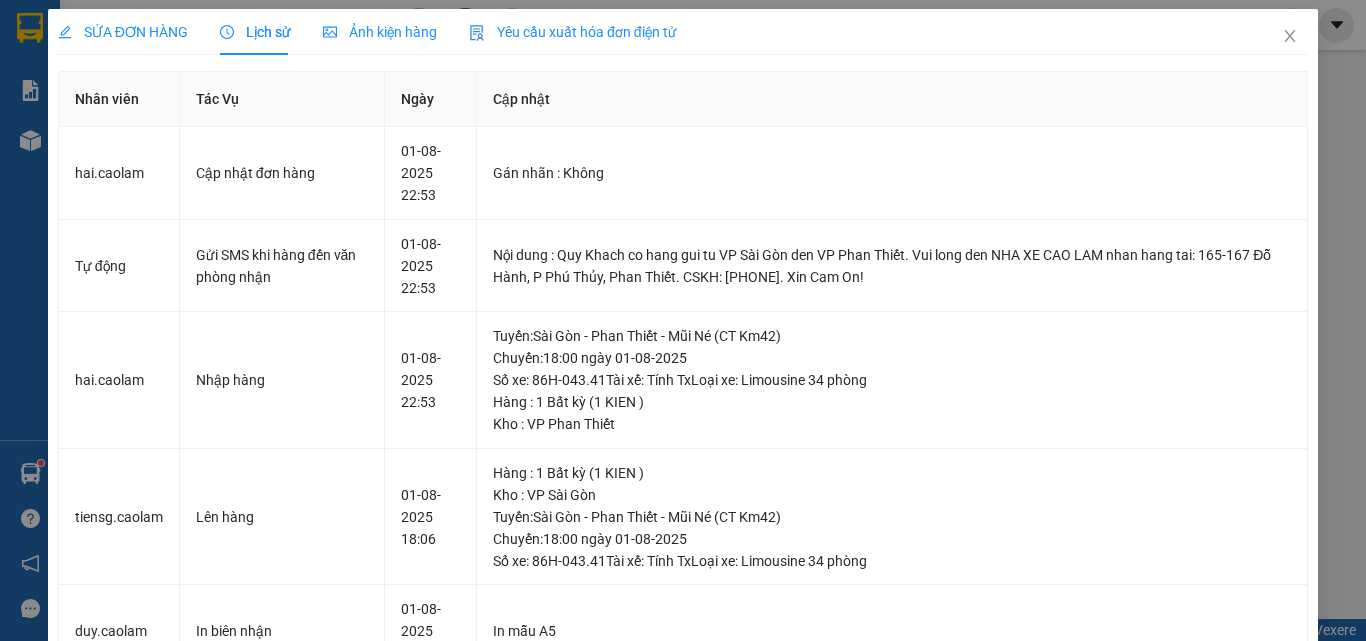 scroll, scrollTop: 0, scrollLeft: 0, axis: both 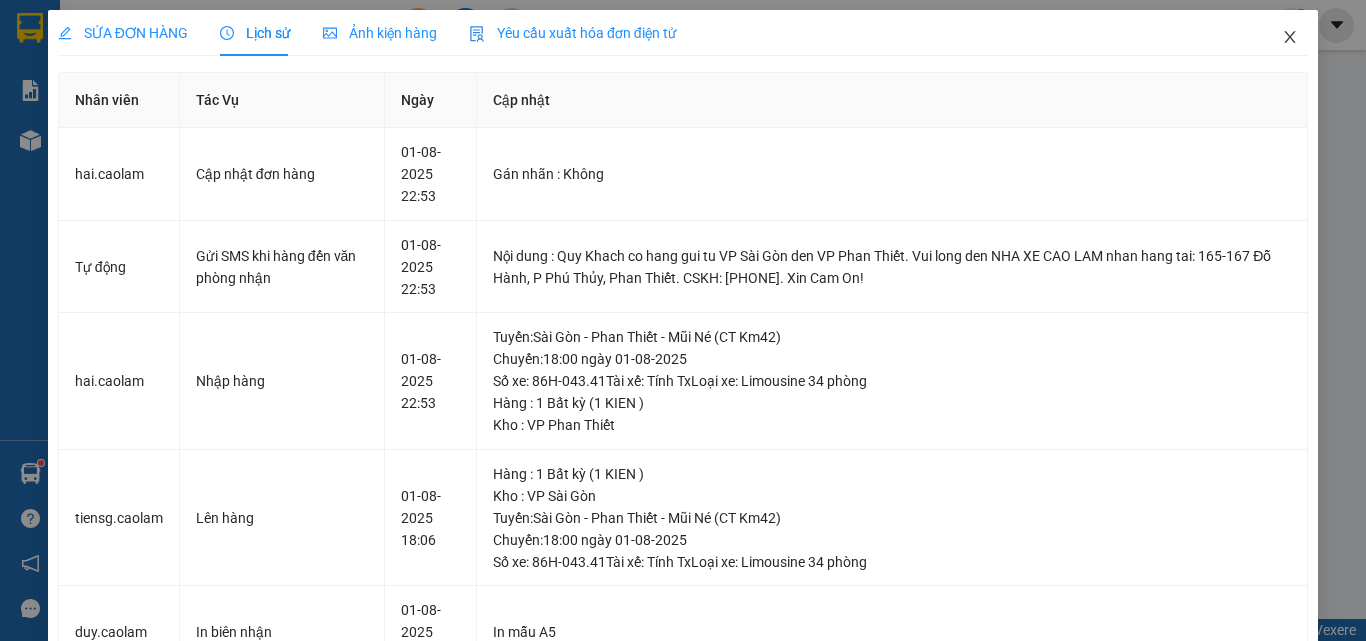 click 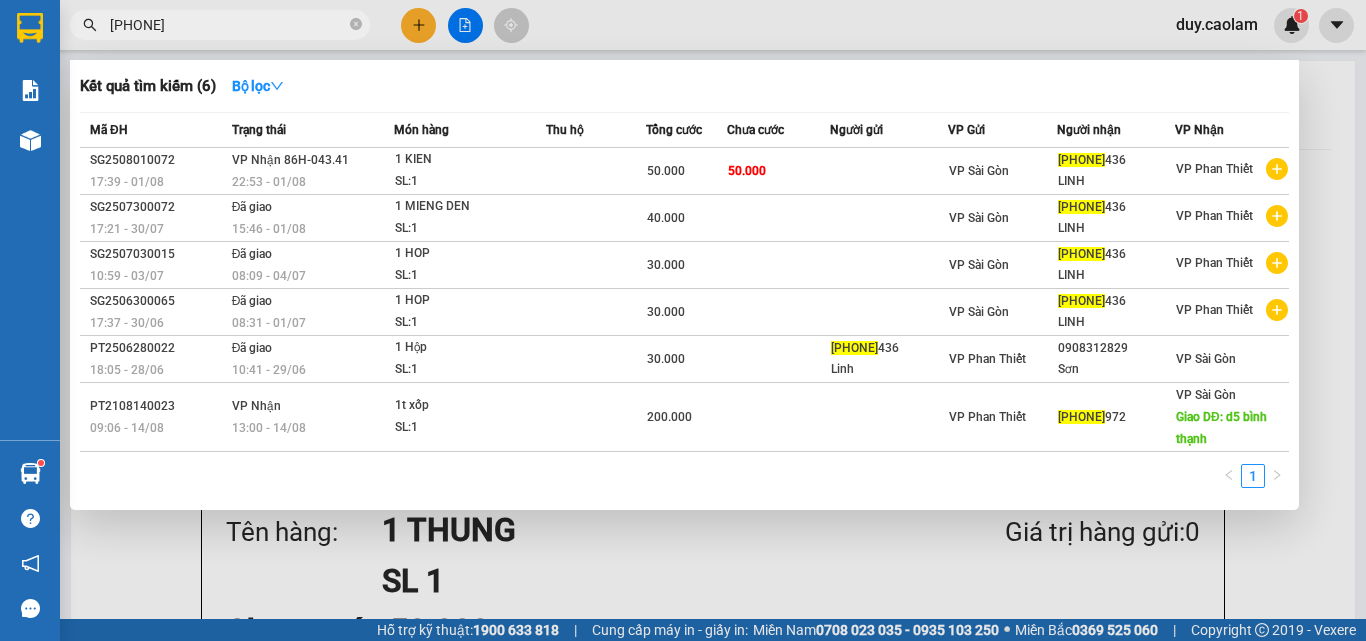 click on "[PHONE]" at bounding box center (220, 25) 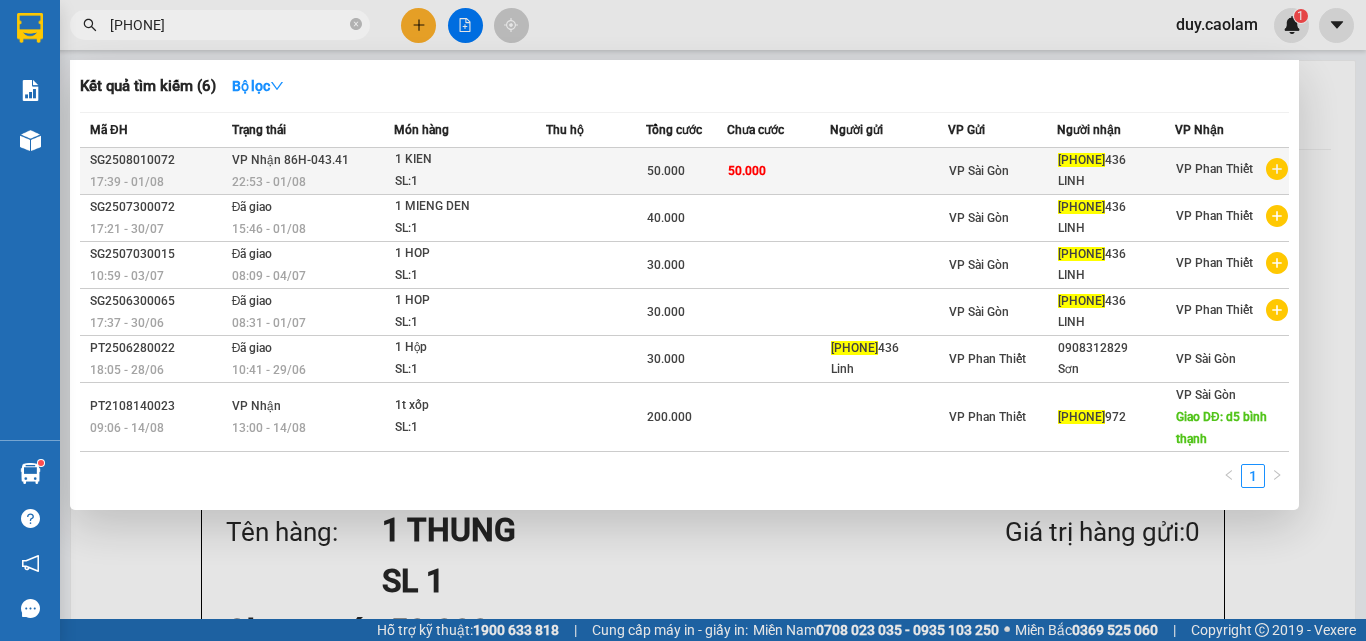 click on "1 KIEN" at bounding box center (470, 160) 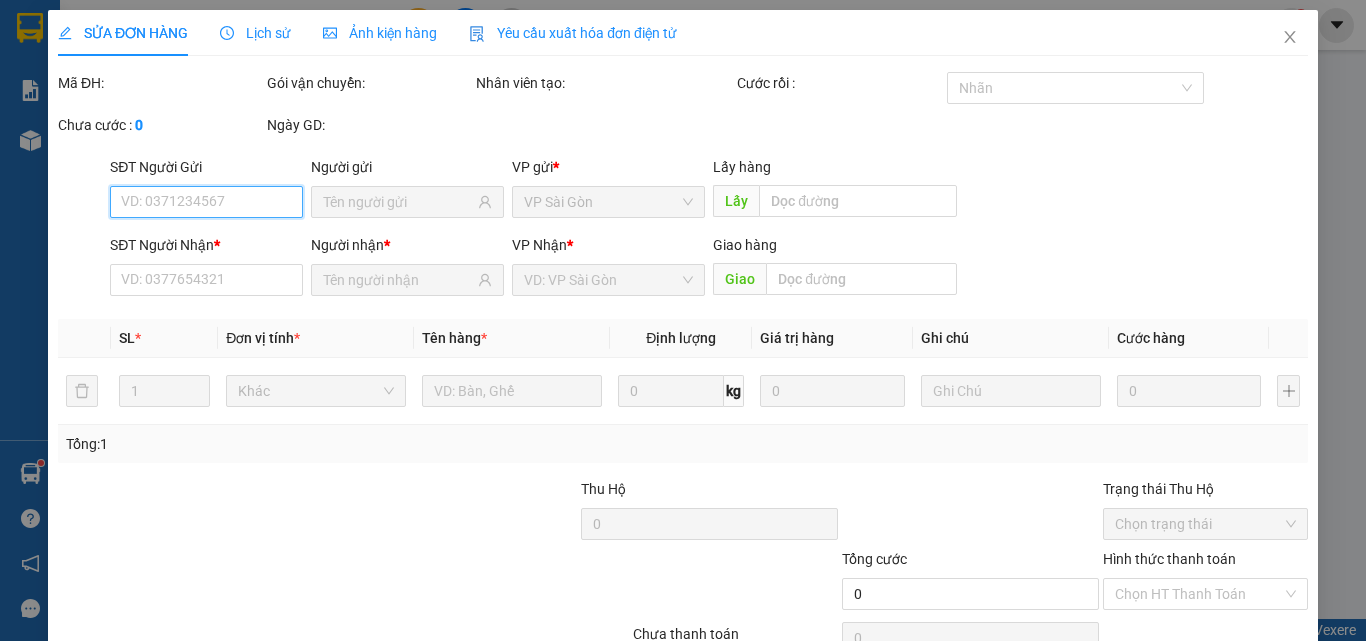 type on "[PHONE]" 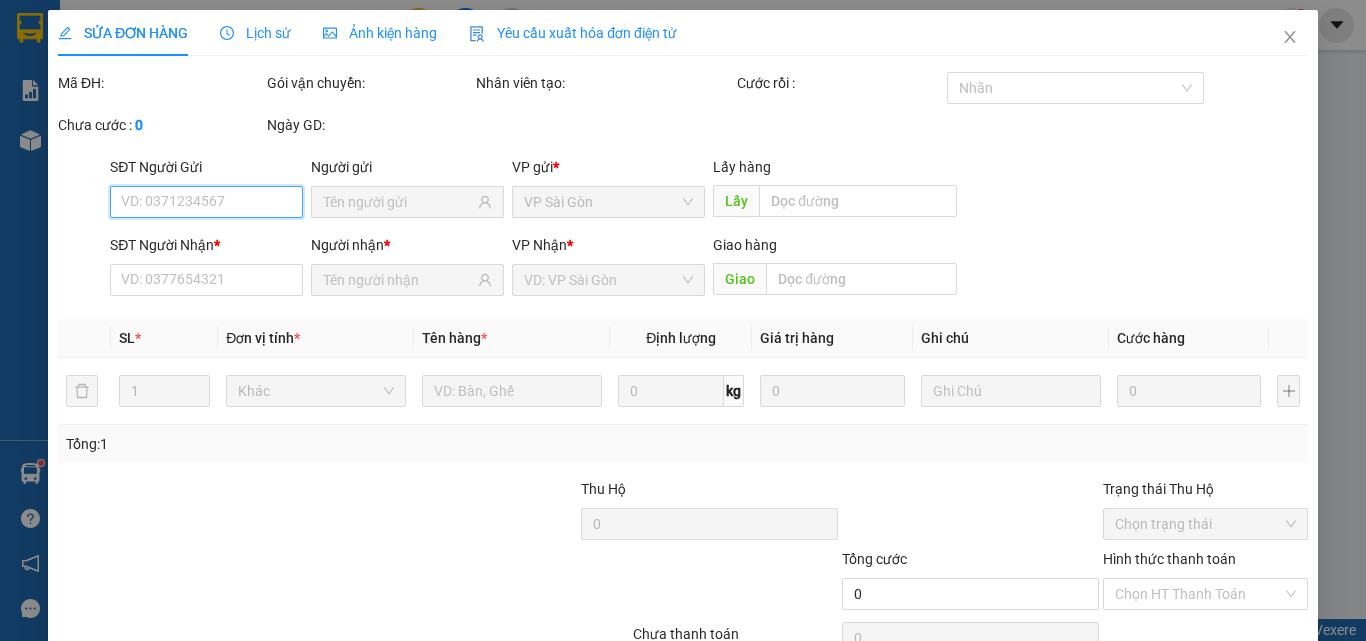 type on "50.000" 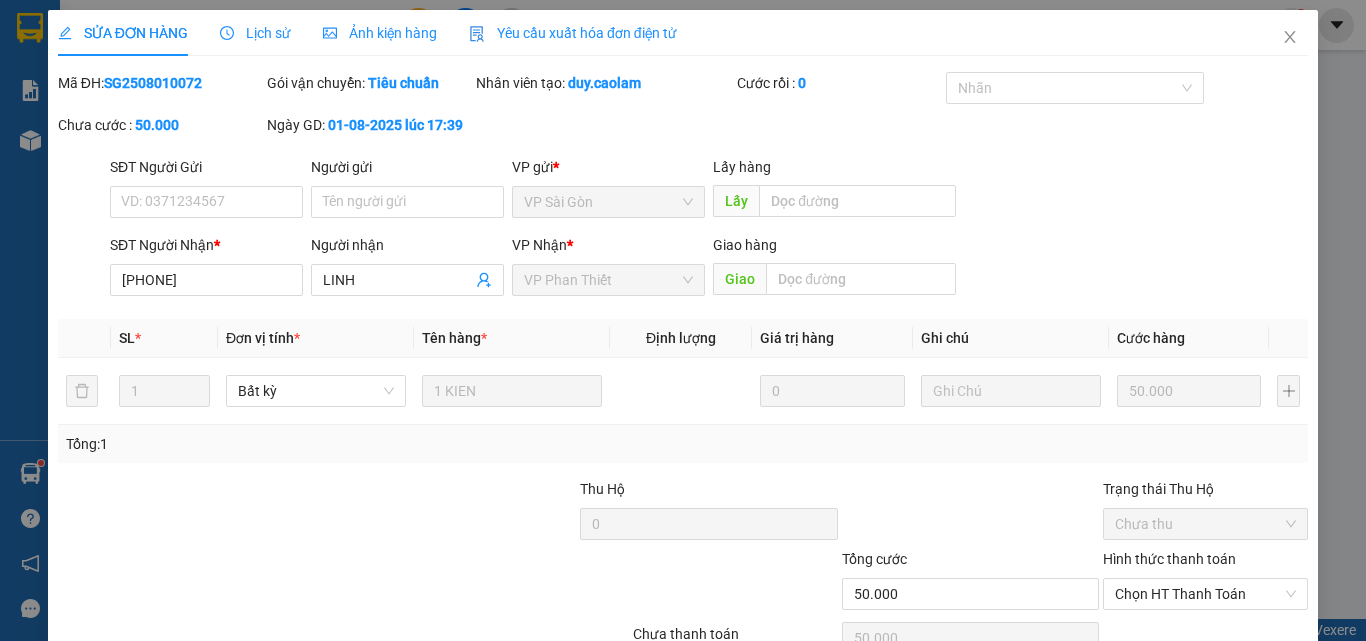 click on "Lịch sử" at bounding box center (255, 33) 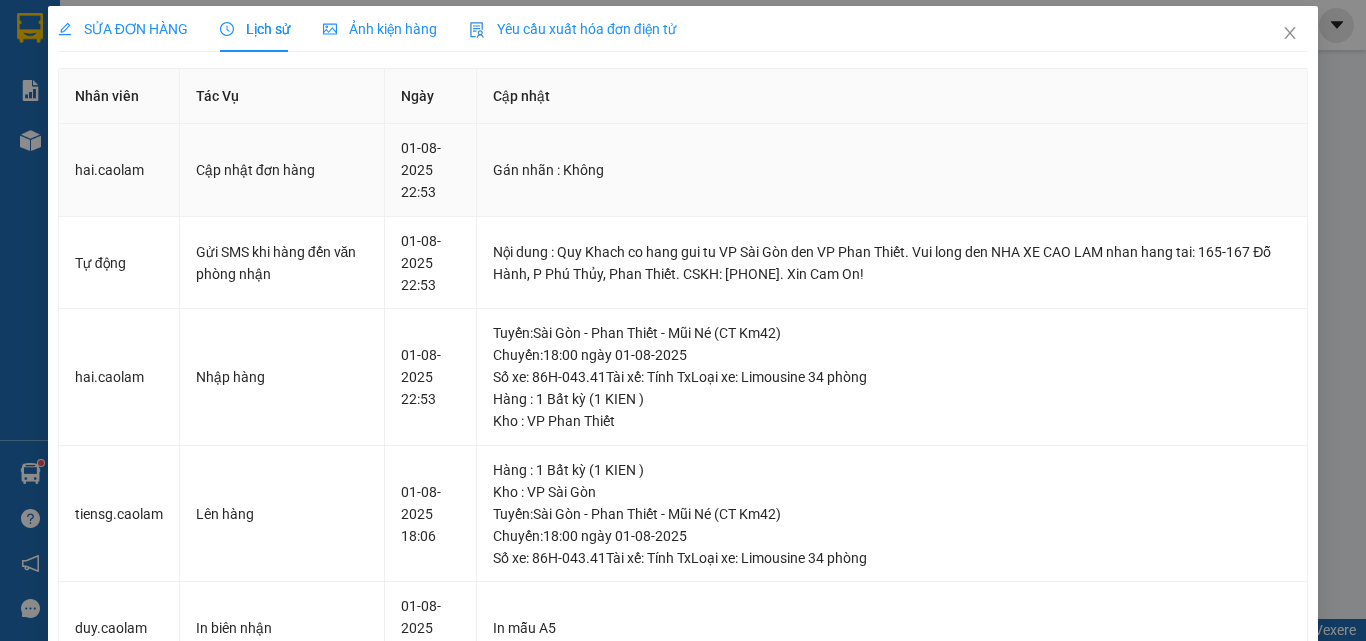 scroll, scrollTop: 0, scrollLeft: 0, axis: both 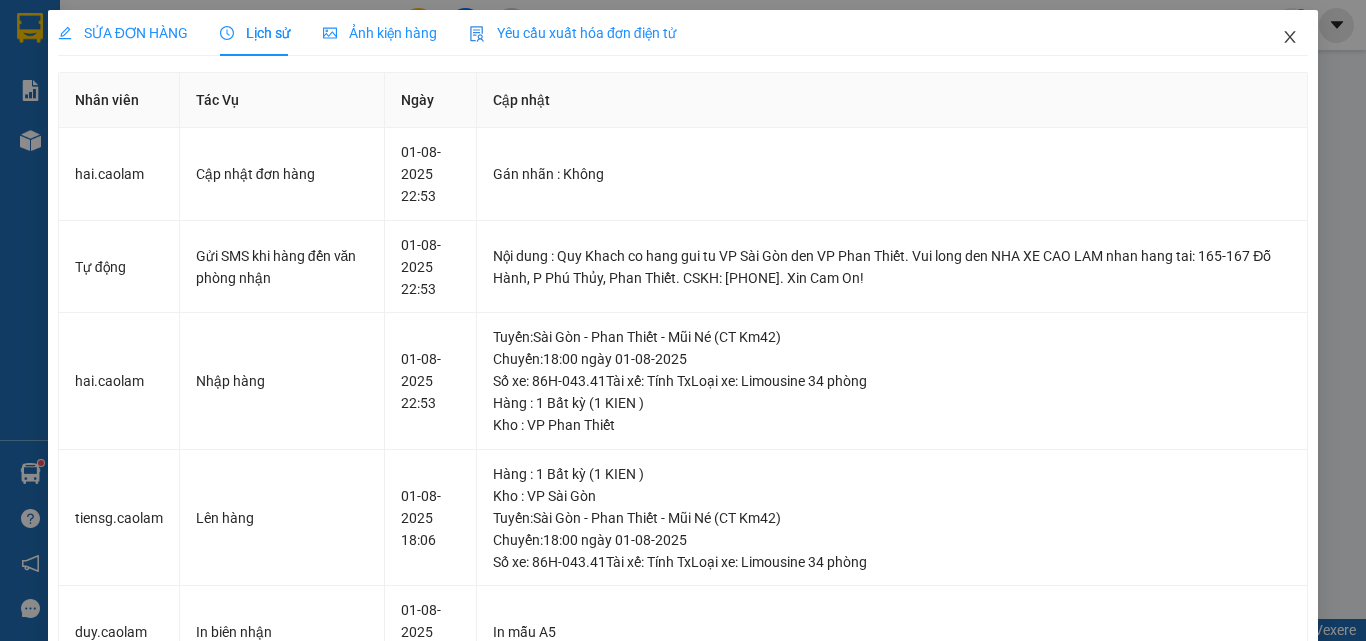 click 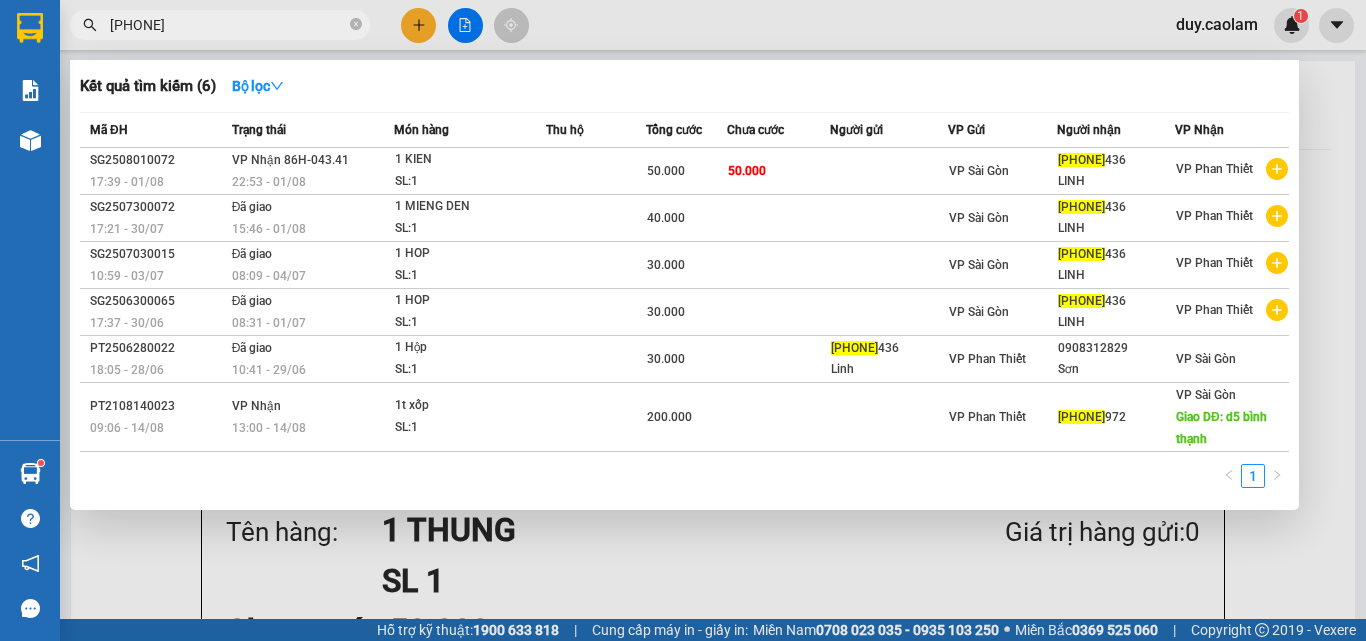 click on "[PHONE]" at bounding box center [228, 25] 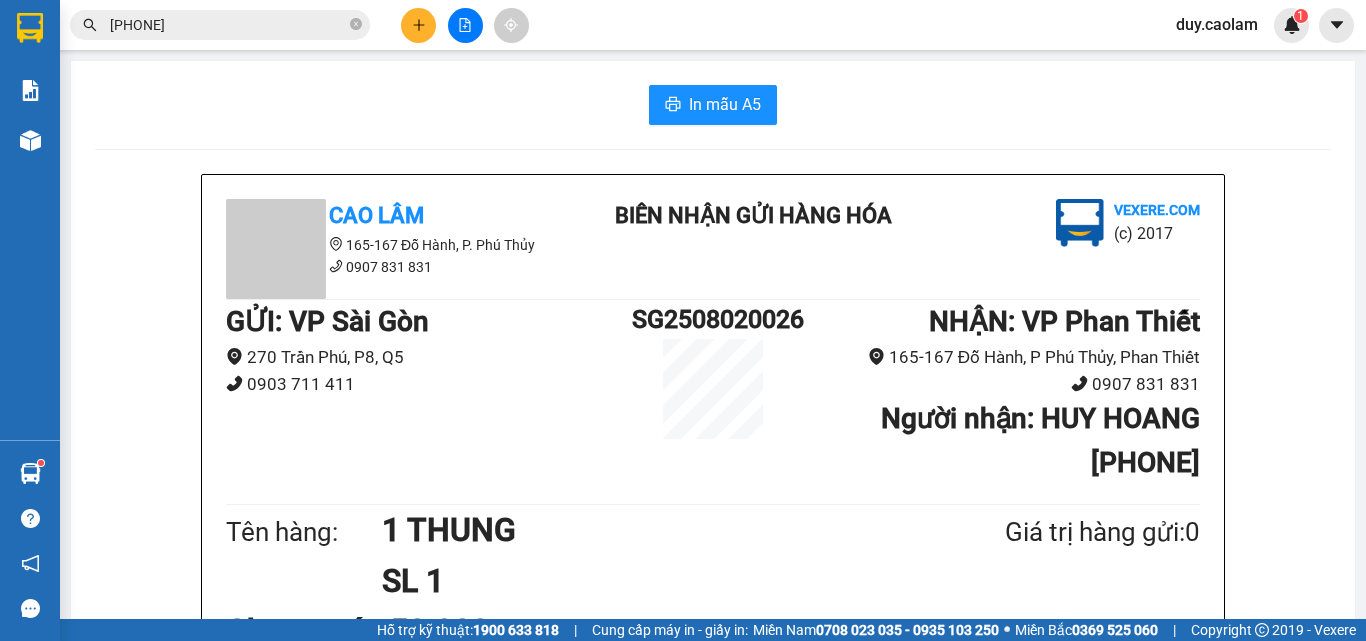click at bounding box center (418, 25) 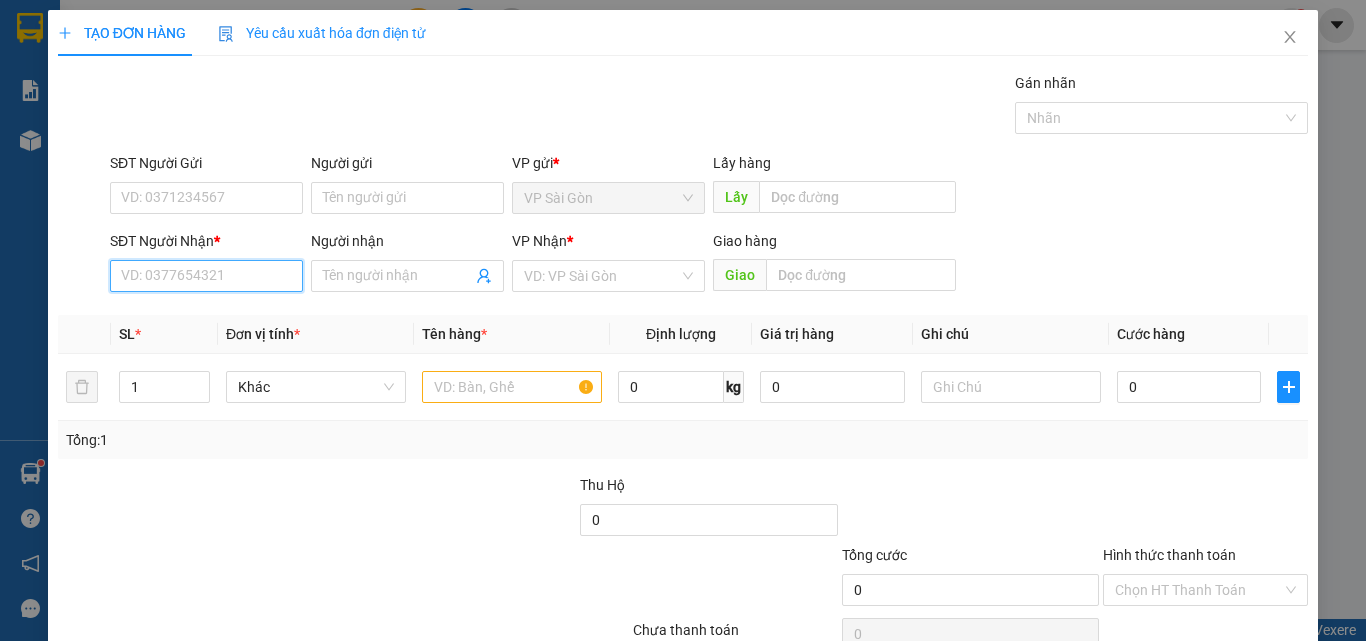 click on "SĐT Người Nhận  *" at bounding box center (206, 276) 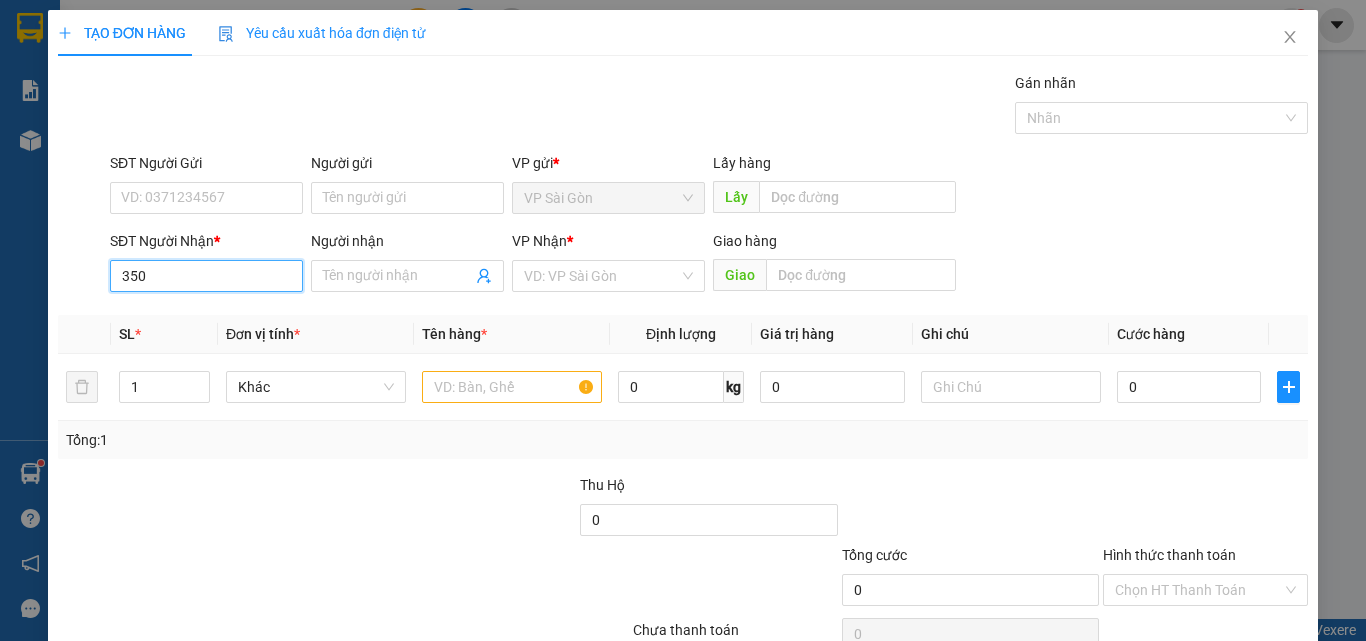 click on "350" at bounding box center [206, 276] 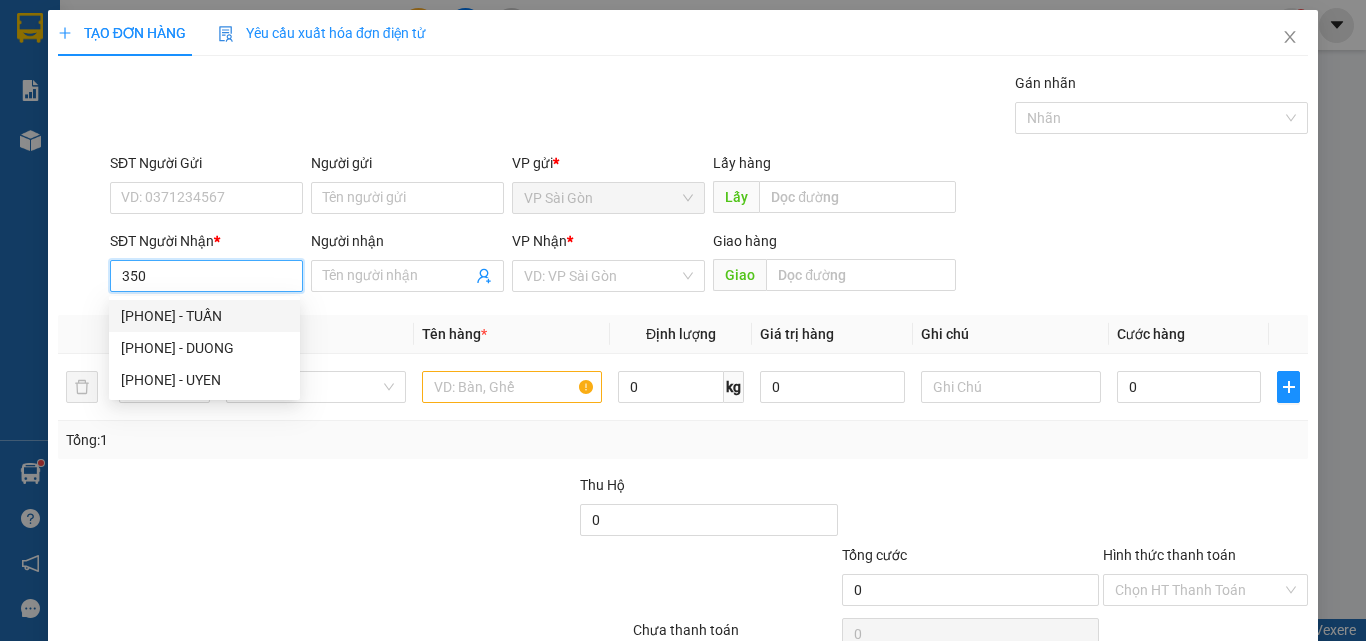 click on "[PHONE] - TUẤN" at bounding box center [204, 316] 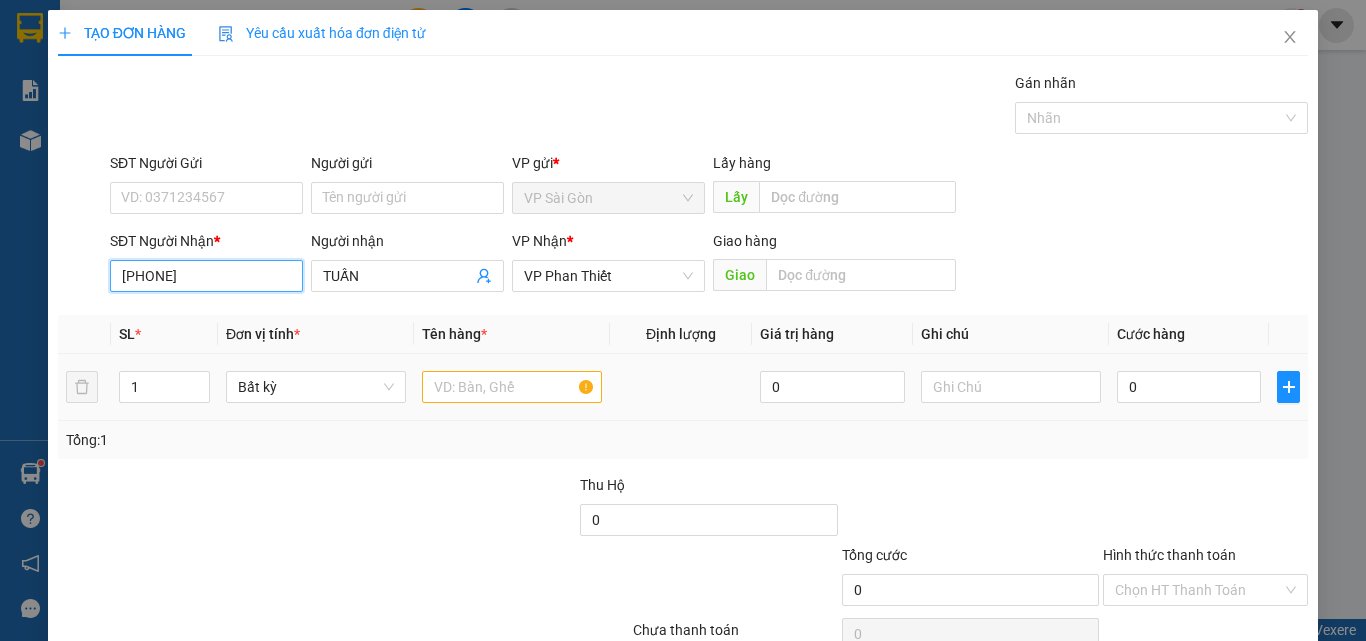 type on "[PHONE]" 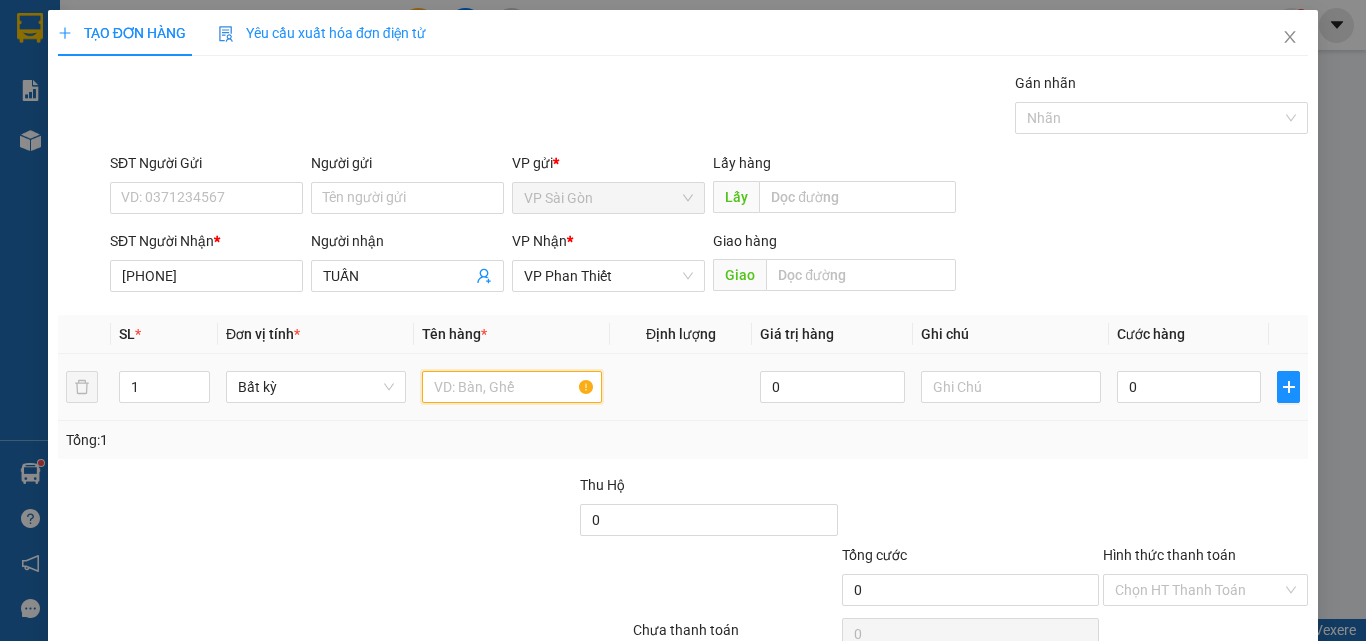 click at bounding box center [512, 387] 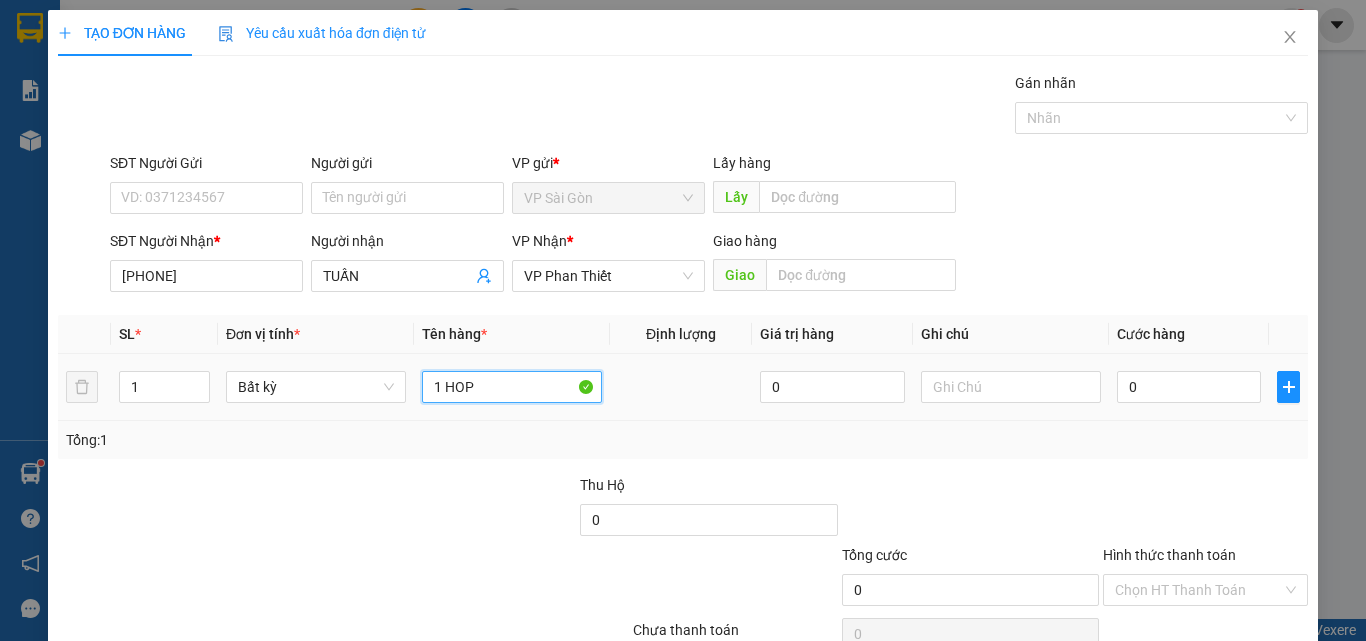 type on "1 HOP" 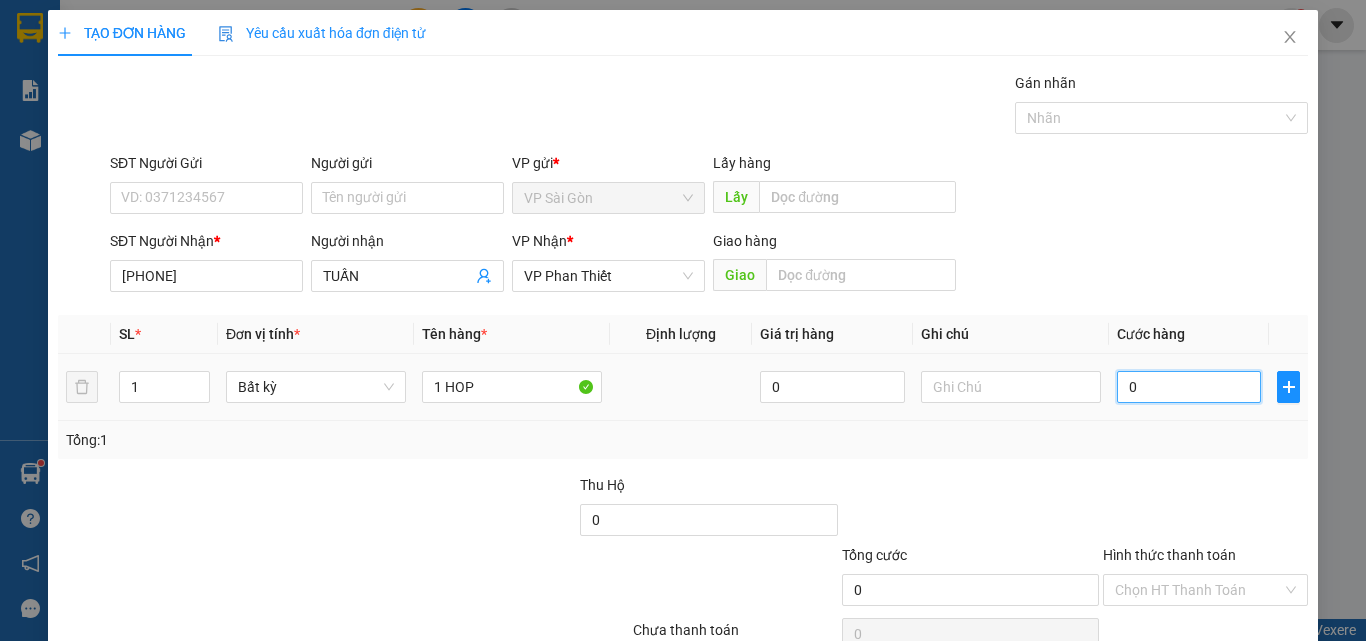 drag, startPoint x: 487, startPoint y: 389, endPoint x: 1160, endPoint y: 375, distance: 673.1456 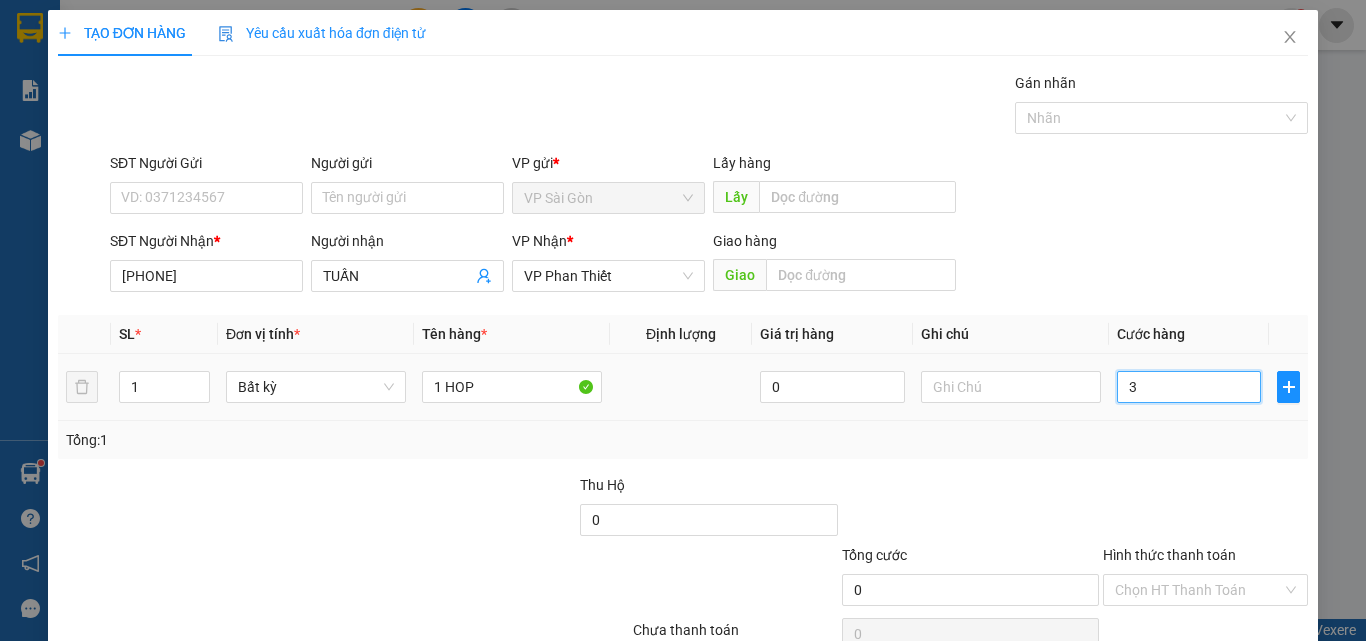 type on "3" 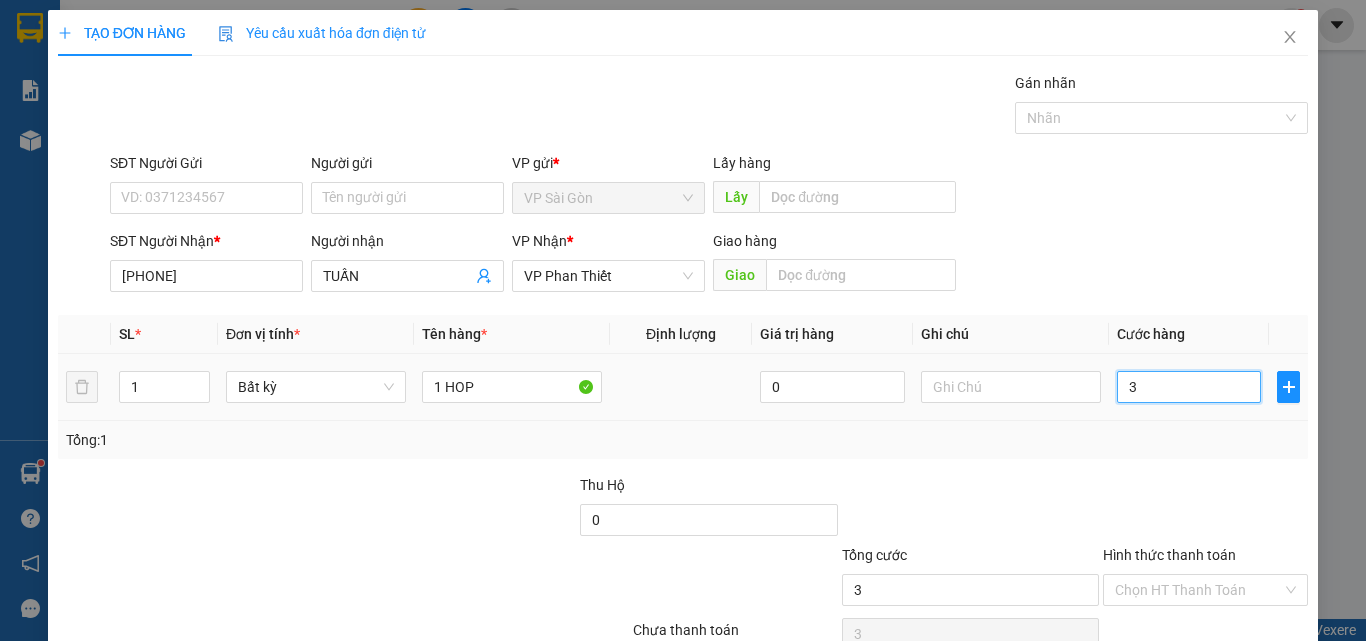 type on "30" 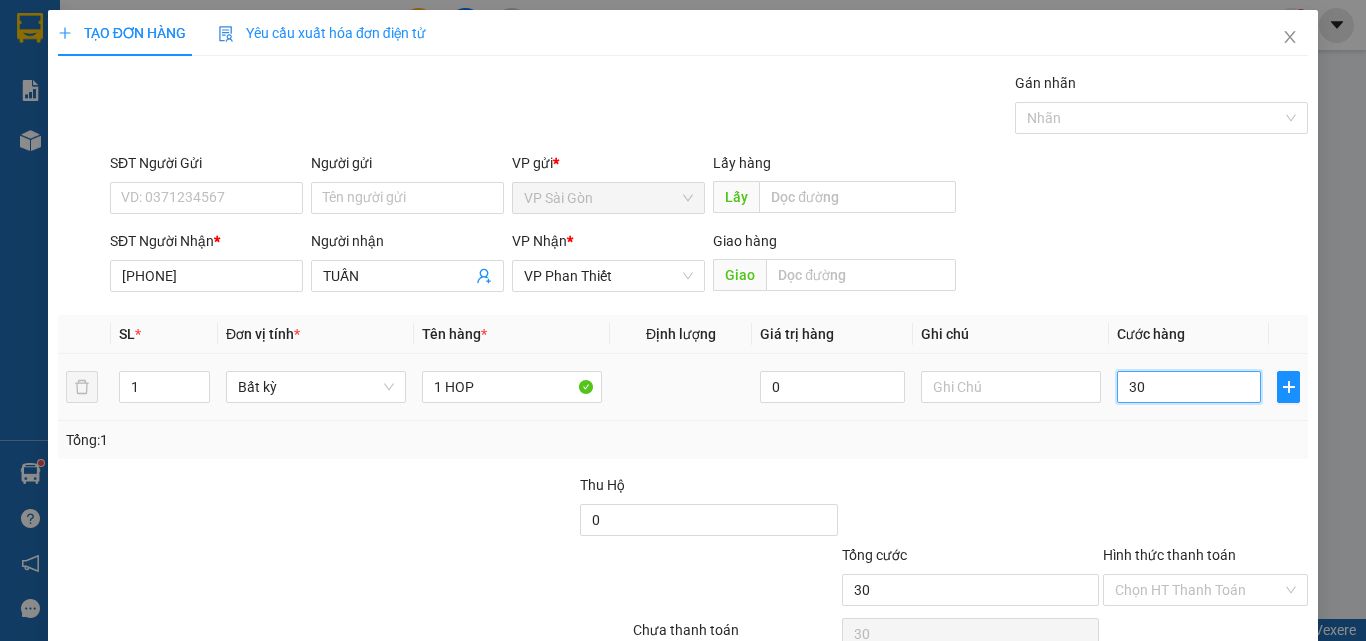 type on "300" 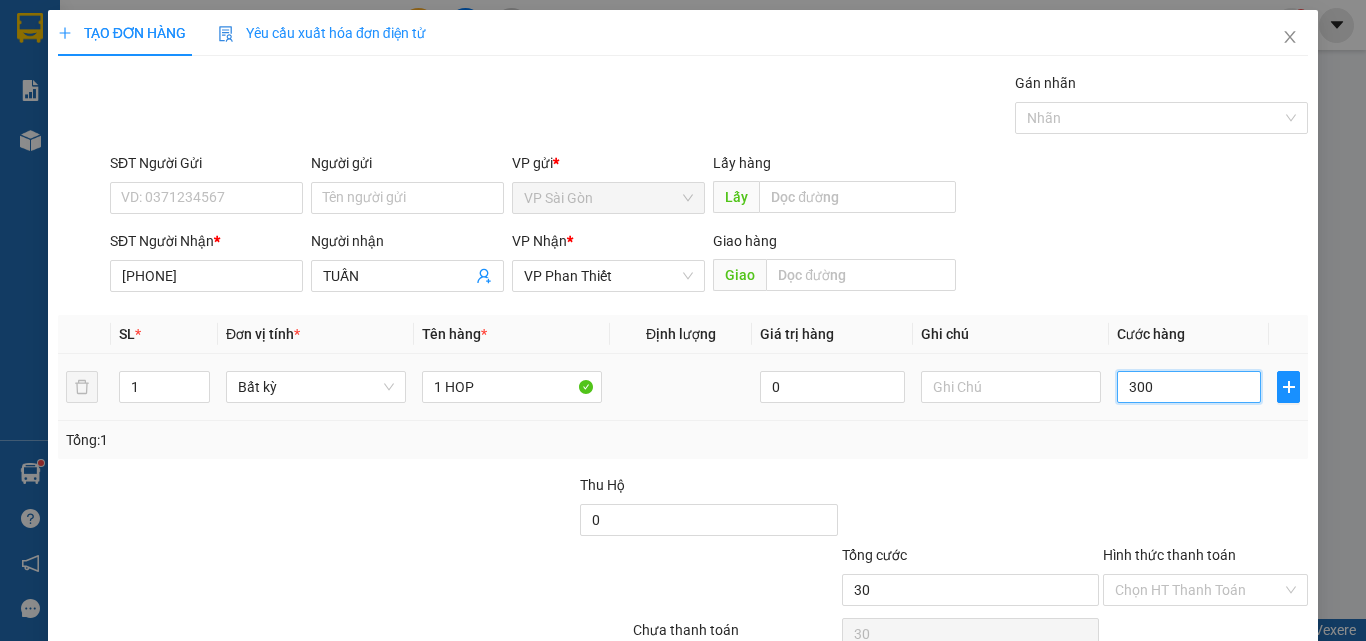 type on "300" 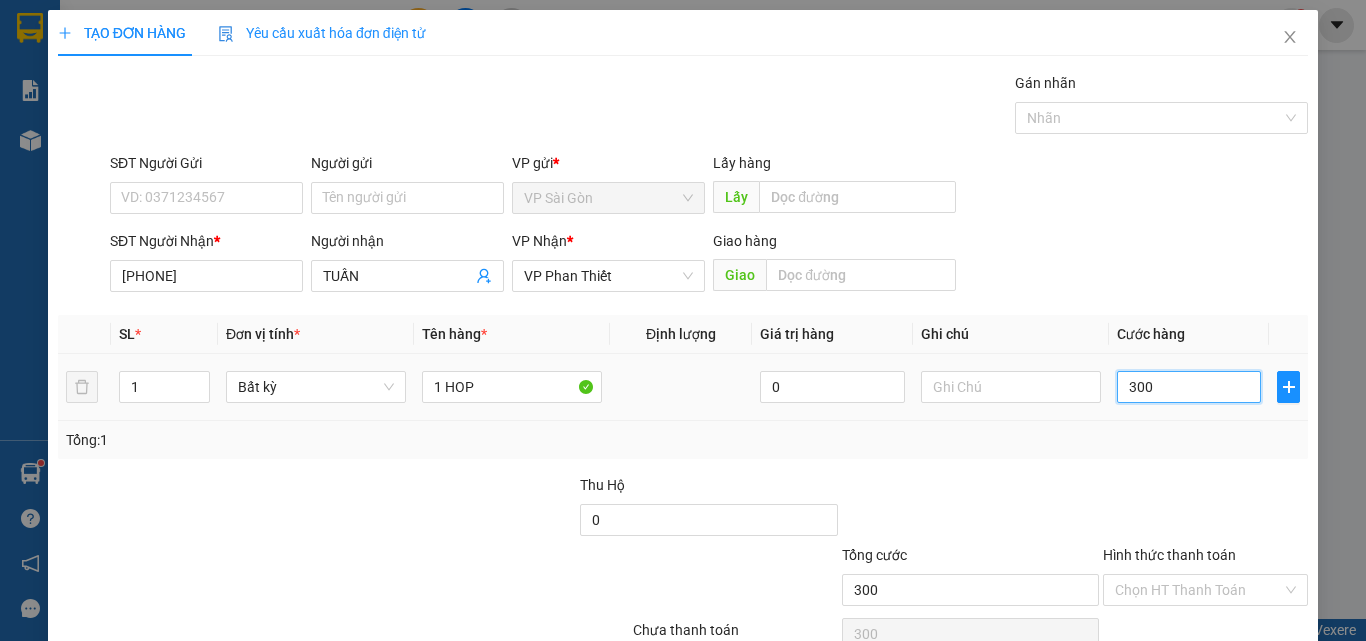 type on "3.000" 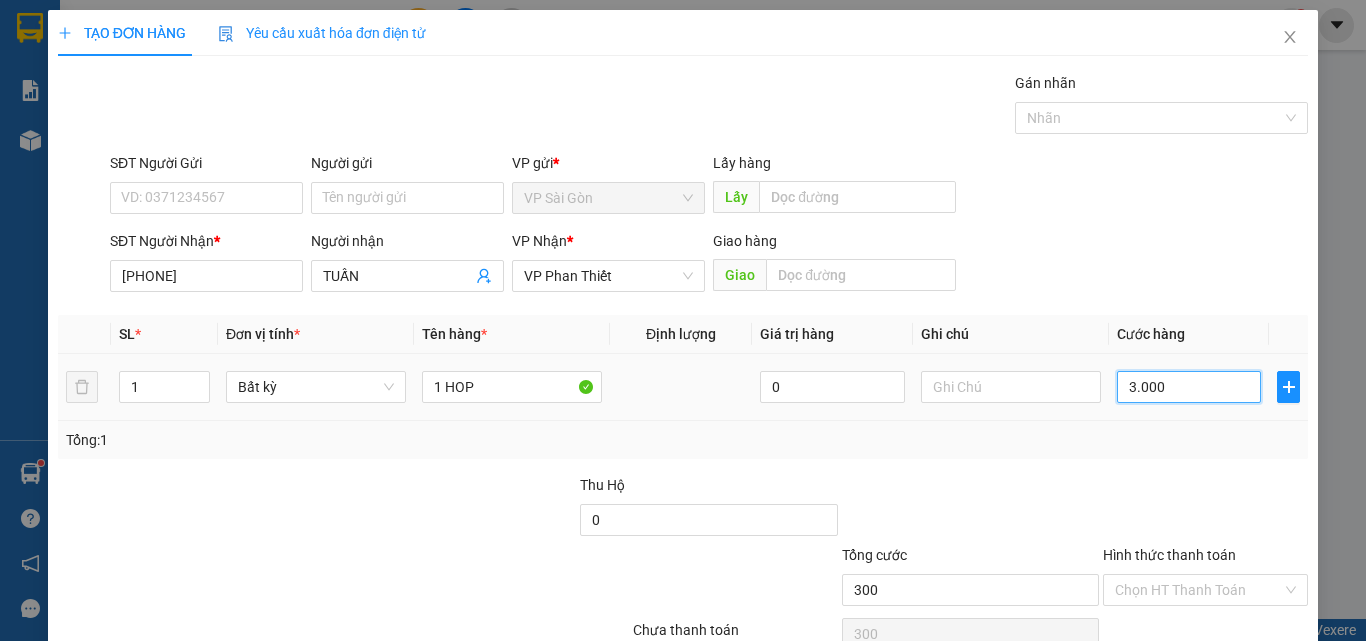 type on "3.000" 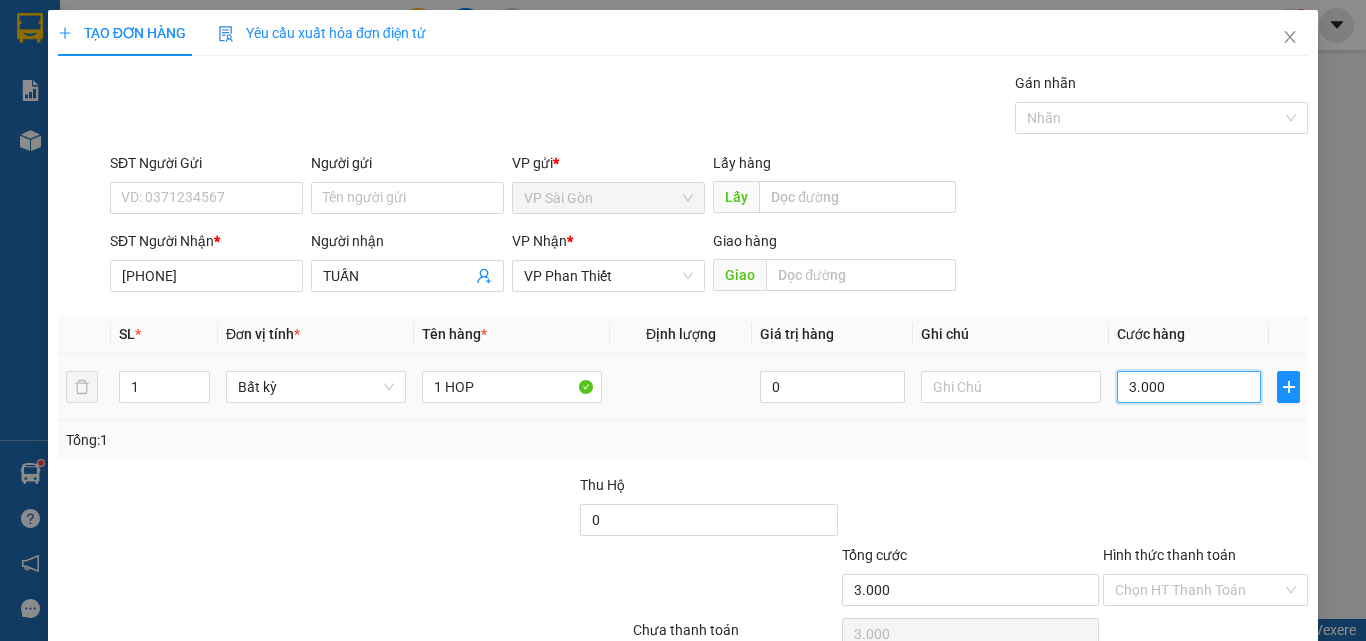 type on "30.000" 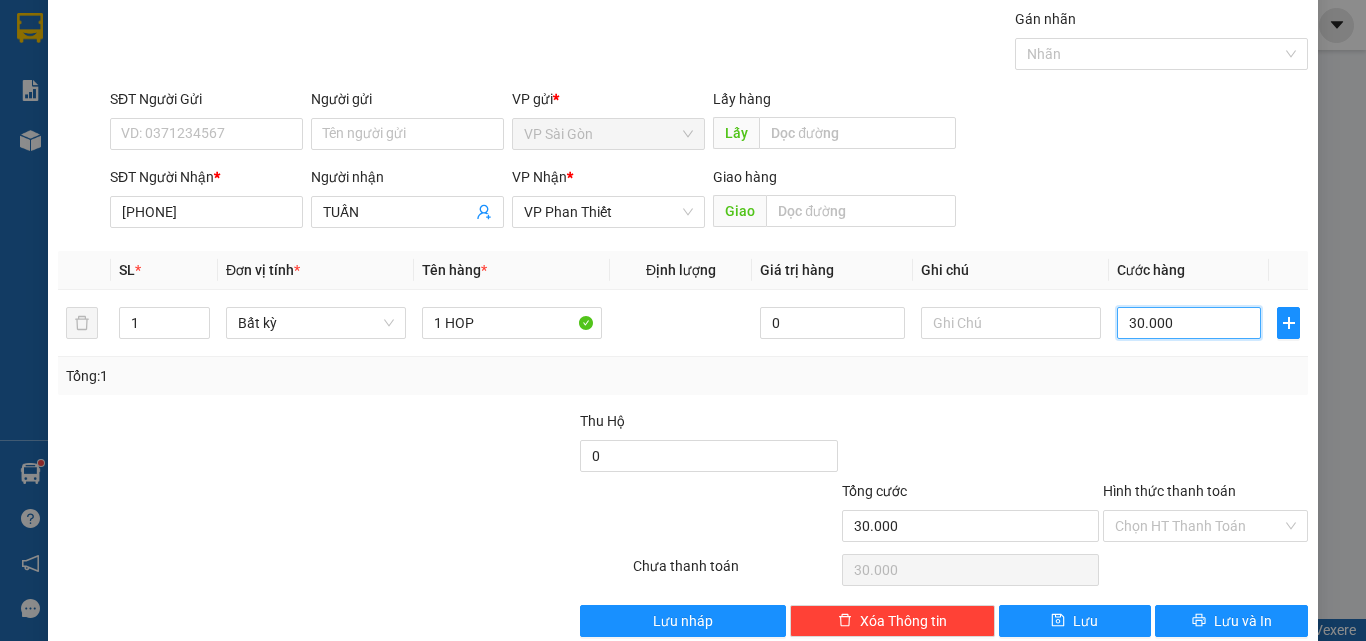 scroll, scrollTop: 99, scrollLeft: 0, axis: vertical 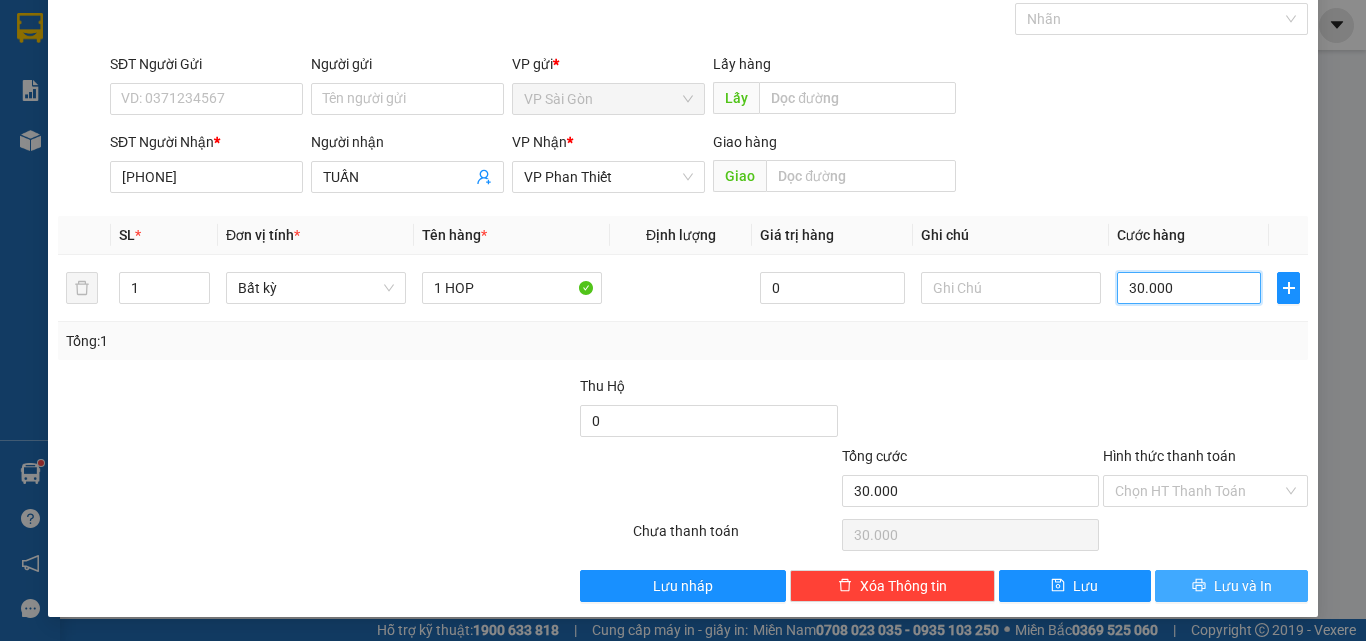 type on "30.000" 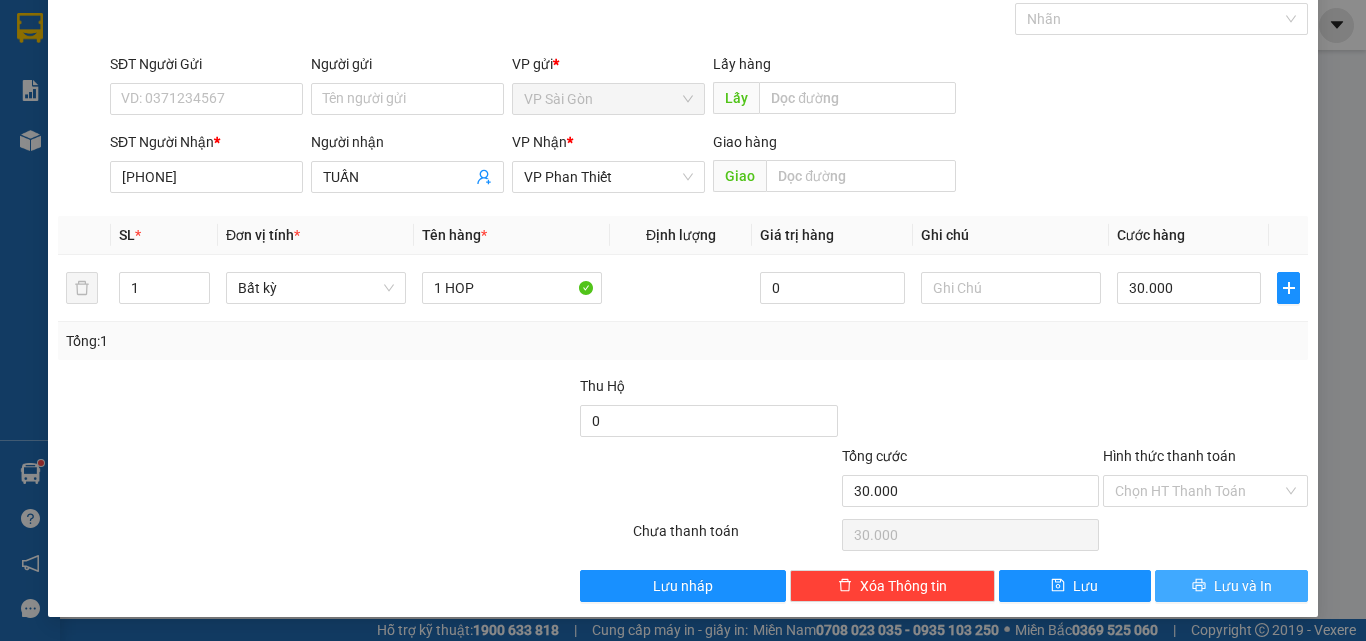 click on "Lưu và In" at bounding box center [1231, 586] 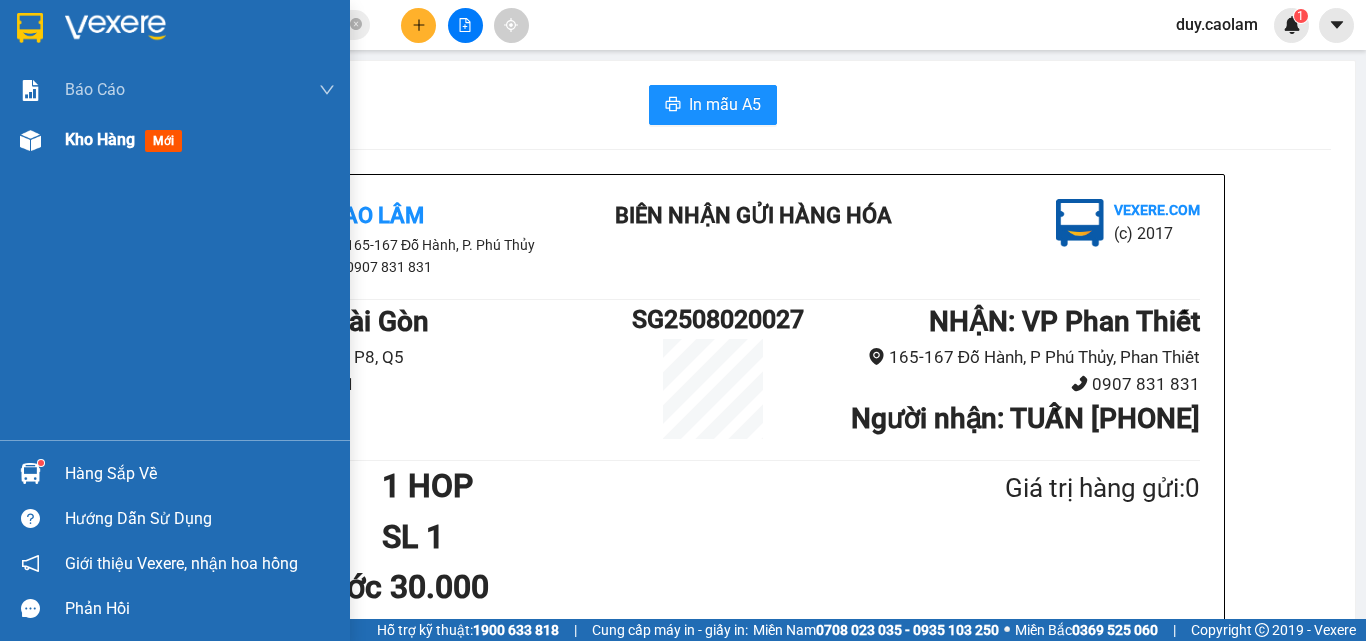 drag, startPoint x: 79, startPoint y: 165, endPoint x: 176, endPoint y: 150, distance: 98.15294 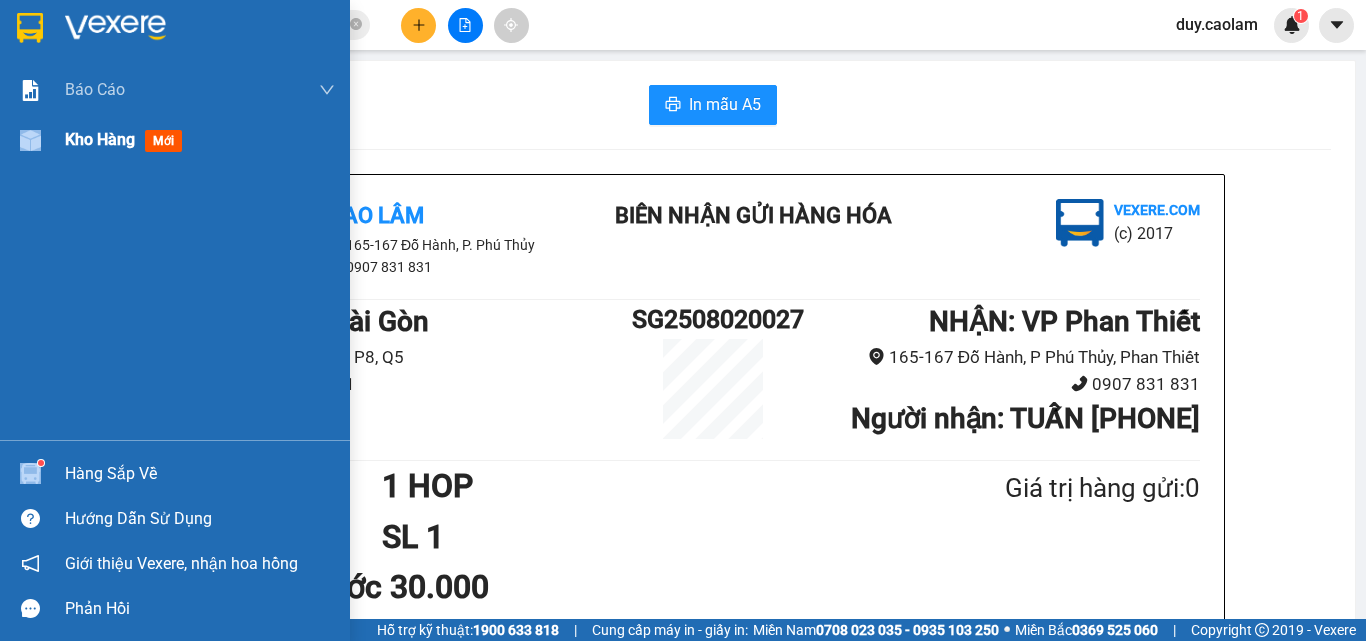 click on "Kho hàng" at bounding box center [100, 139] 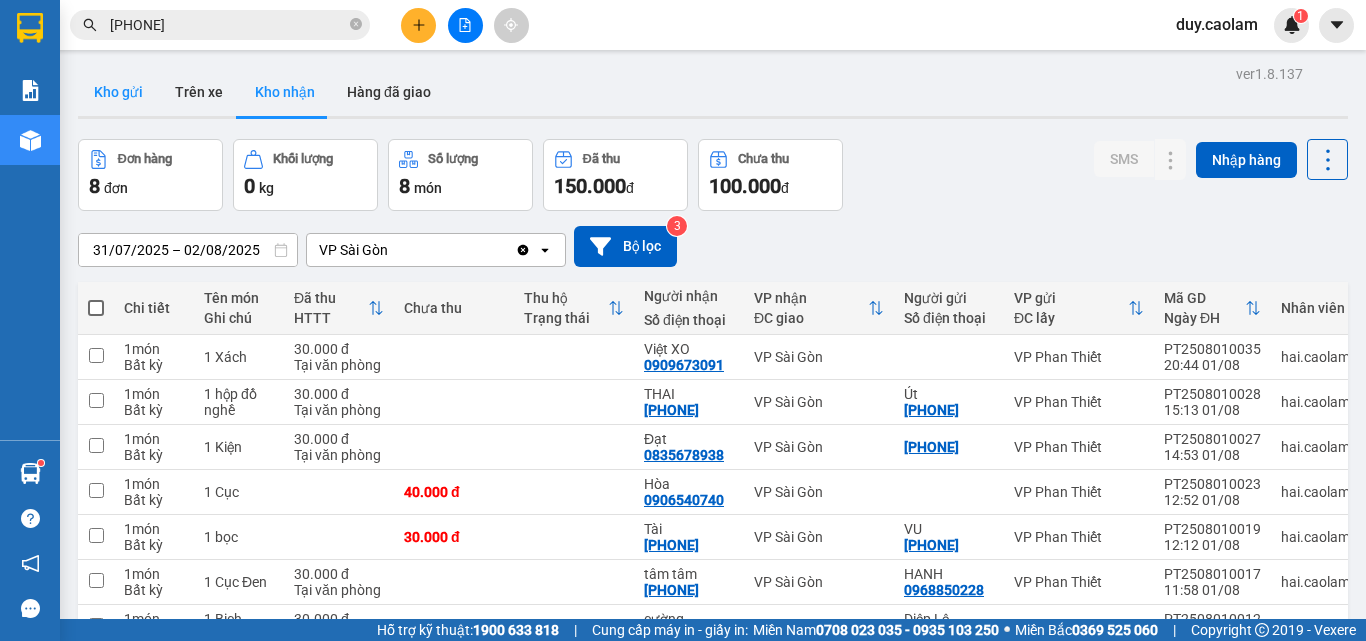 click on "Kho gửi" at bounding box center (118, 92) 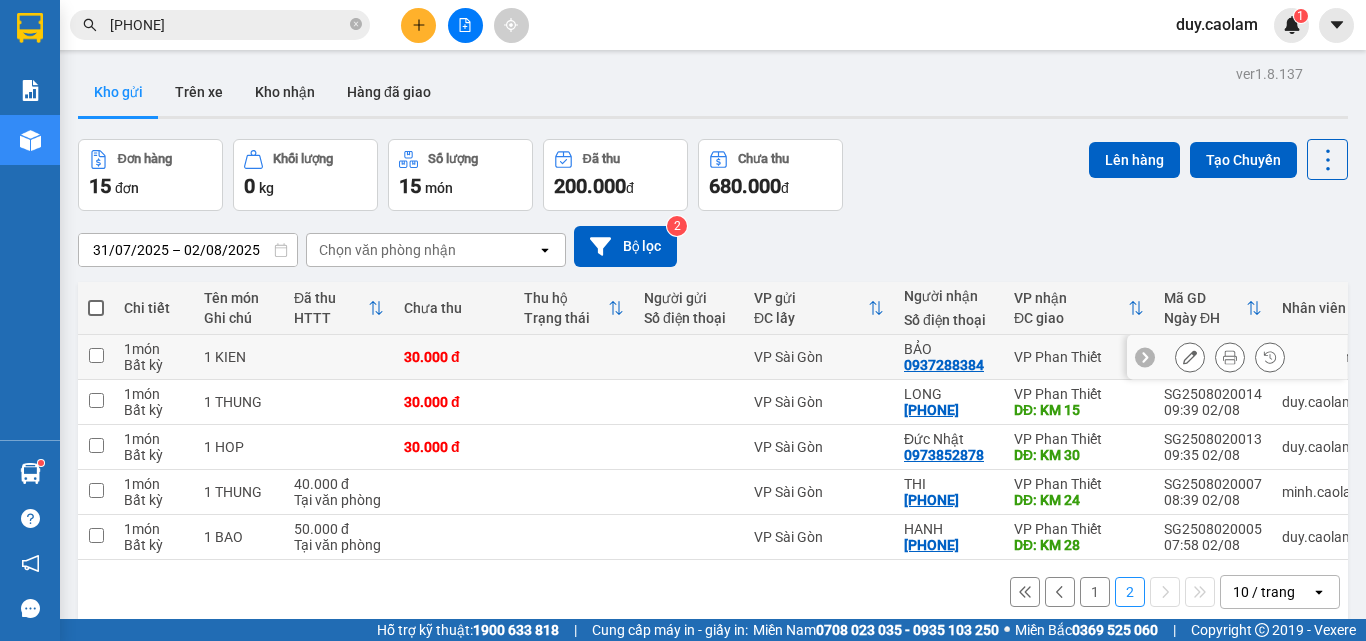 click at bounding box center (1237, 357) 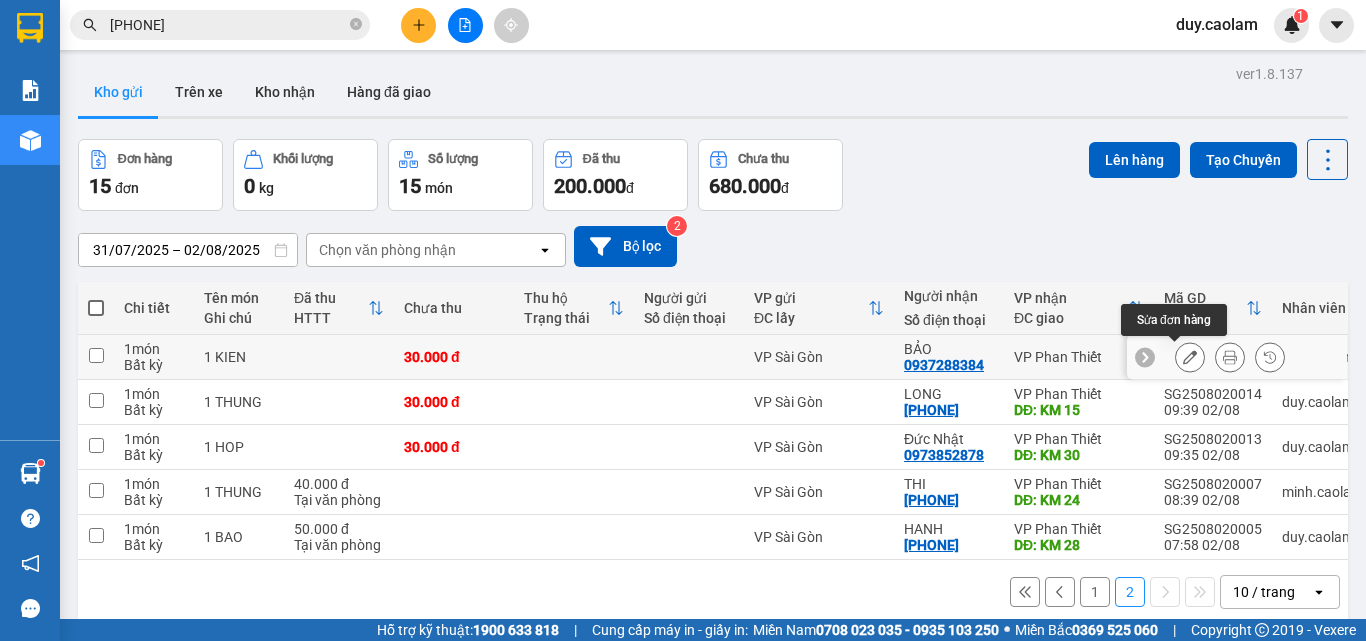 click 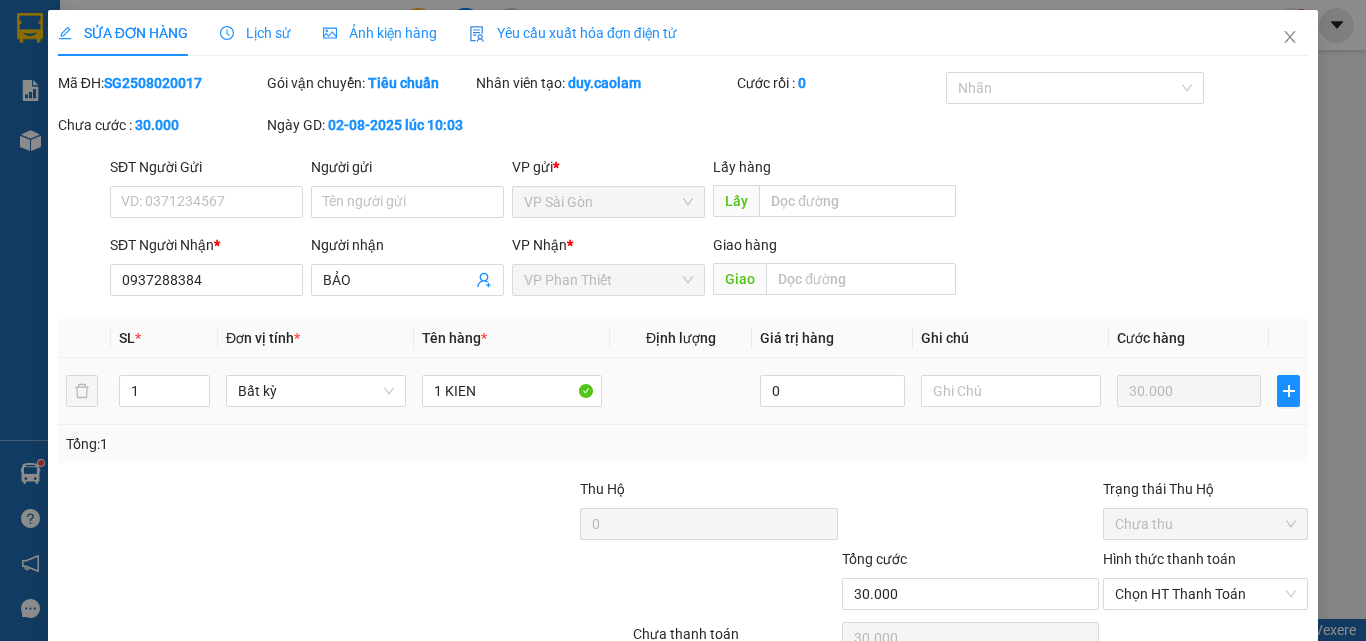 type on "0937288384" 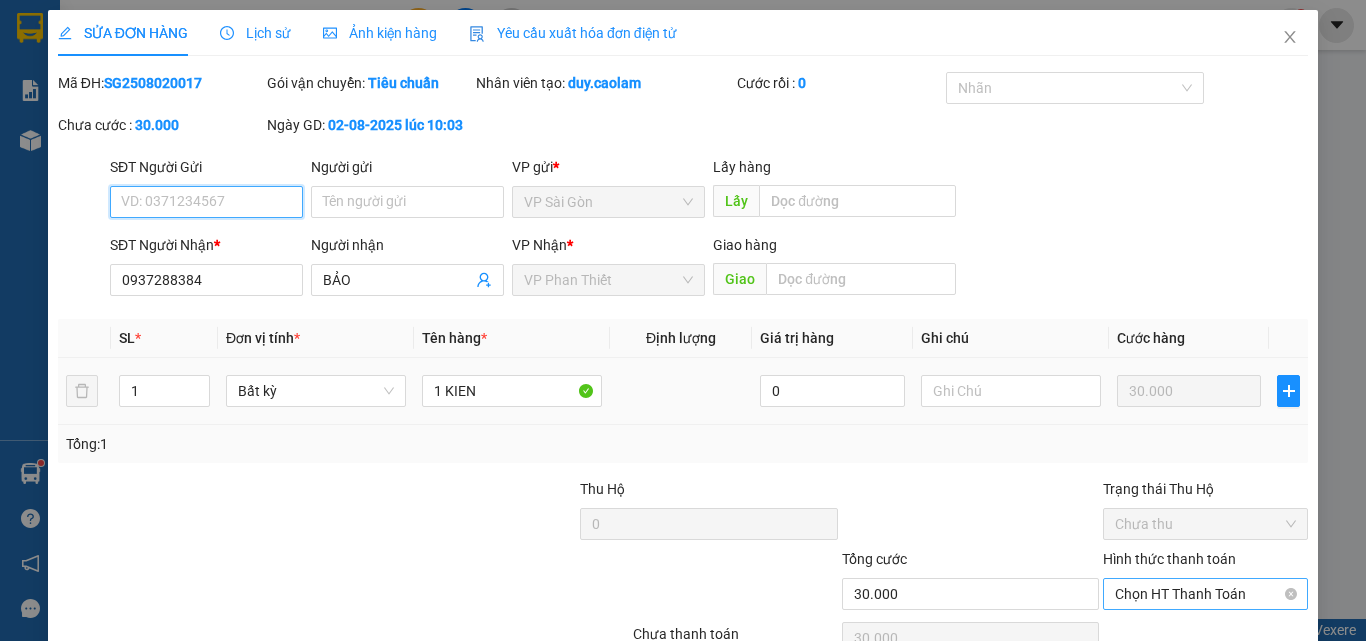 scroll, scrollTop: 93, scrollLeft: 0, axis: vertical 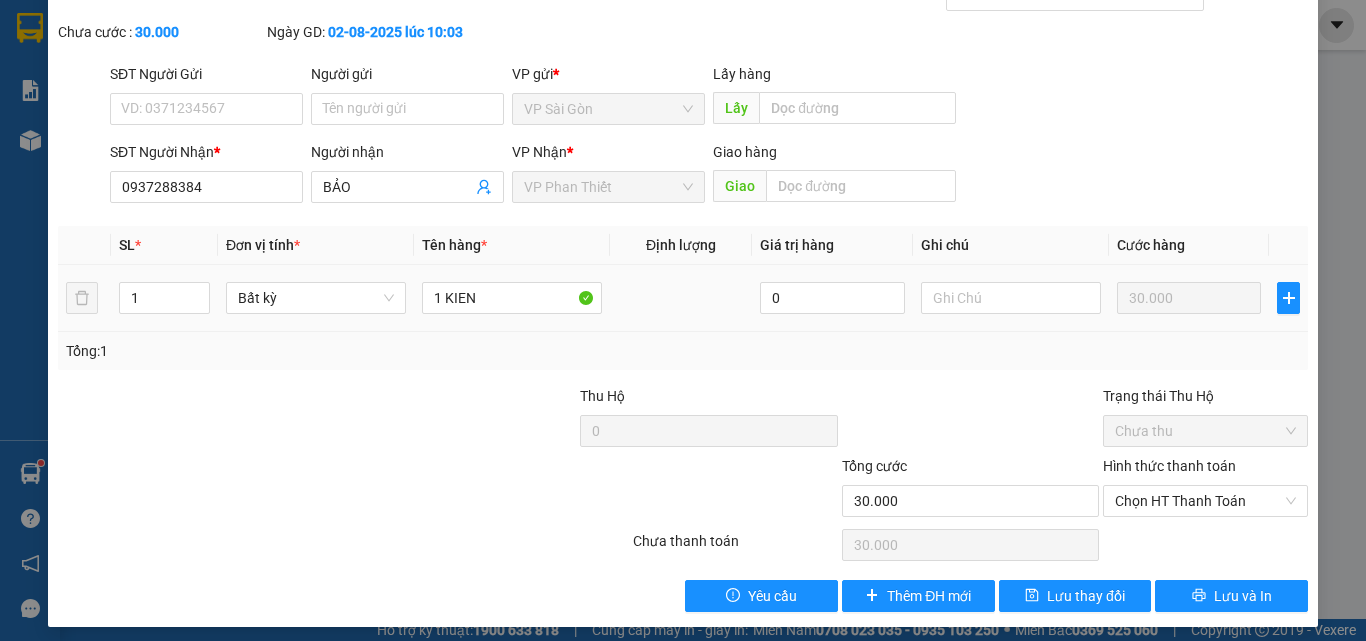 click on "Hình thức thanh toán" at bounding box center (1169, 466) 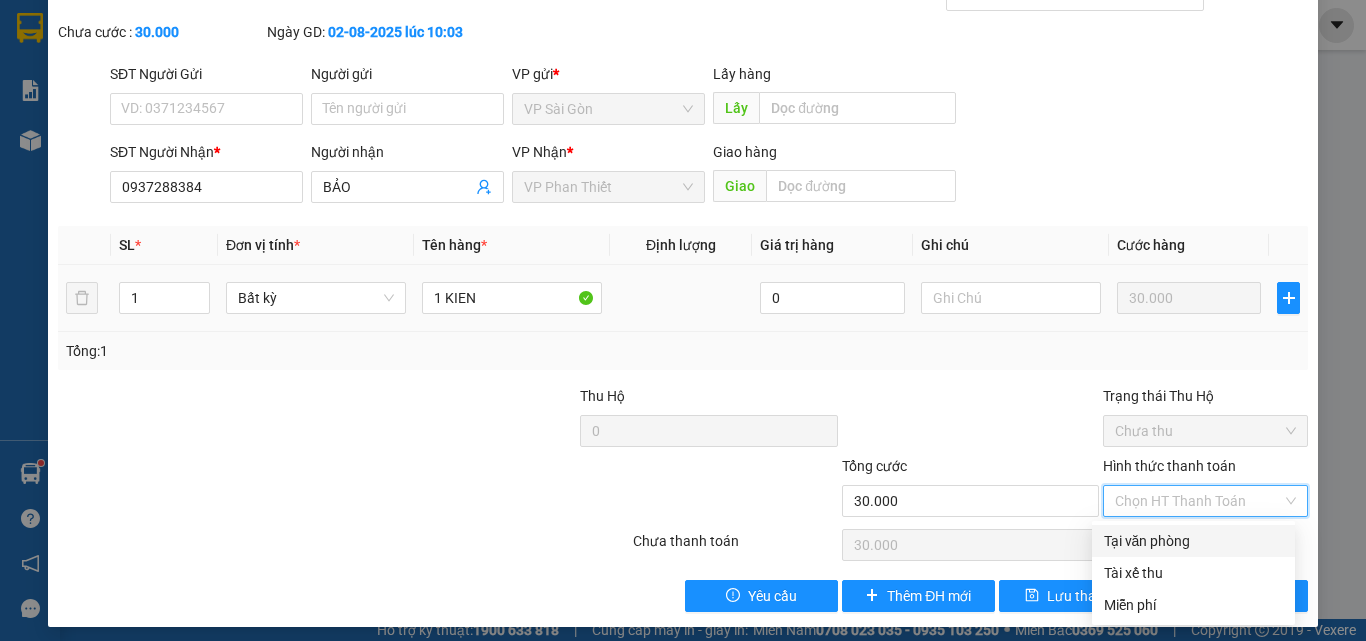click on "Tại văn phòng" at bounding box center (1193, 541) 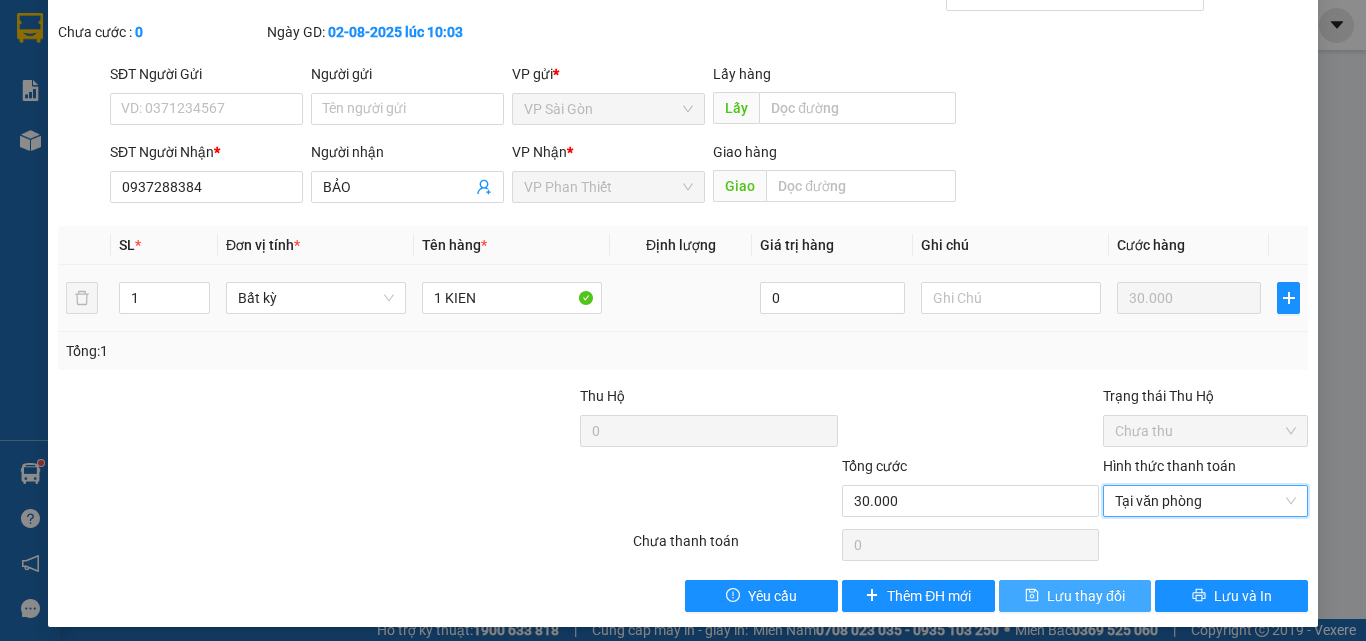 click on "Lưu thay đổi" at bounding box center (1086, 596) 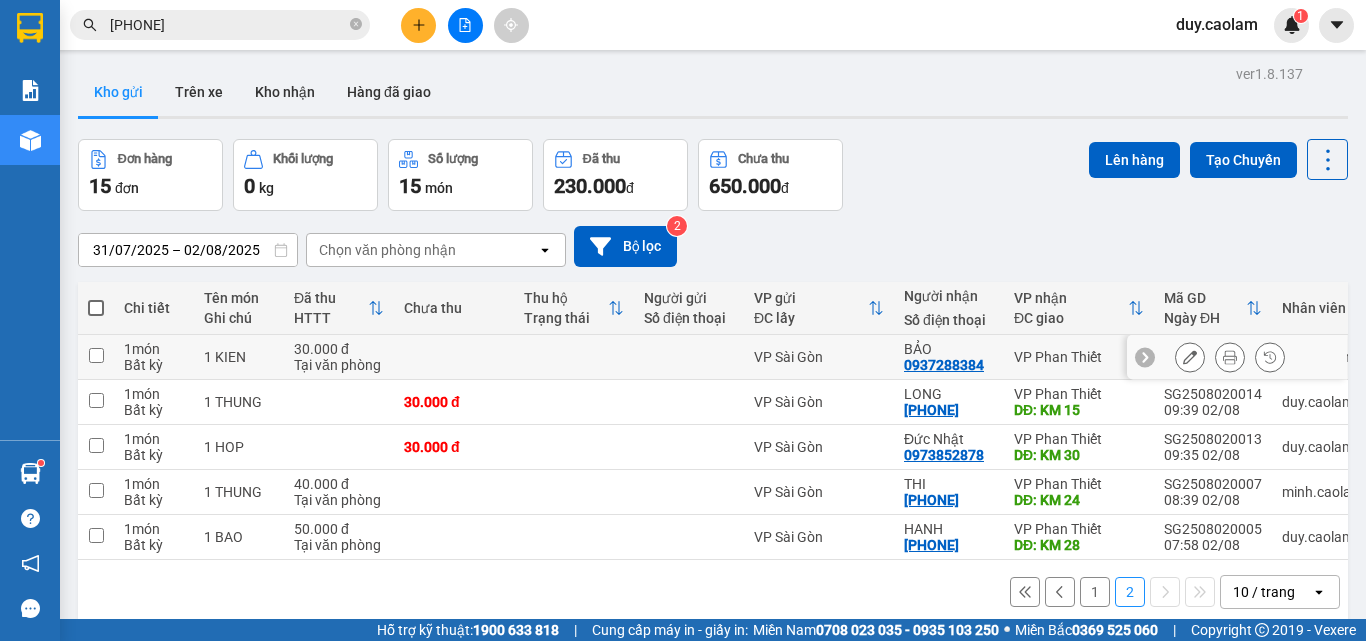 click 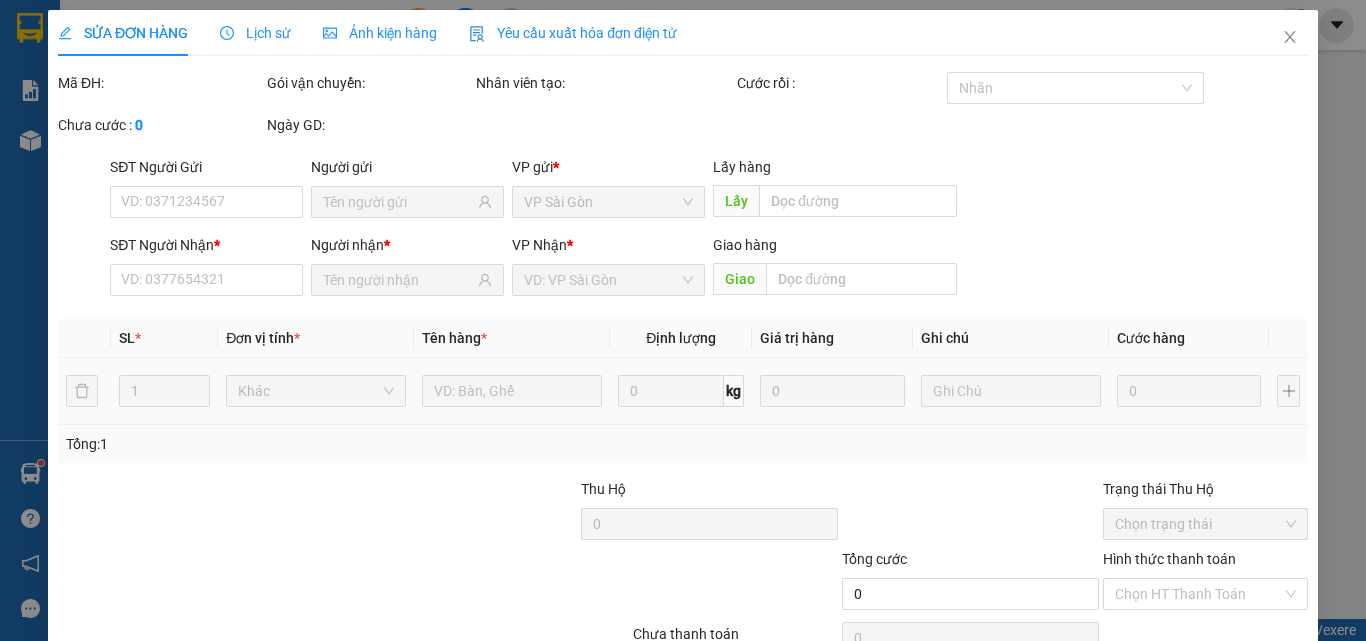 type on "0937288384" 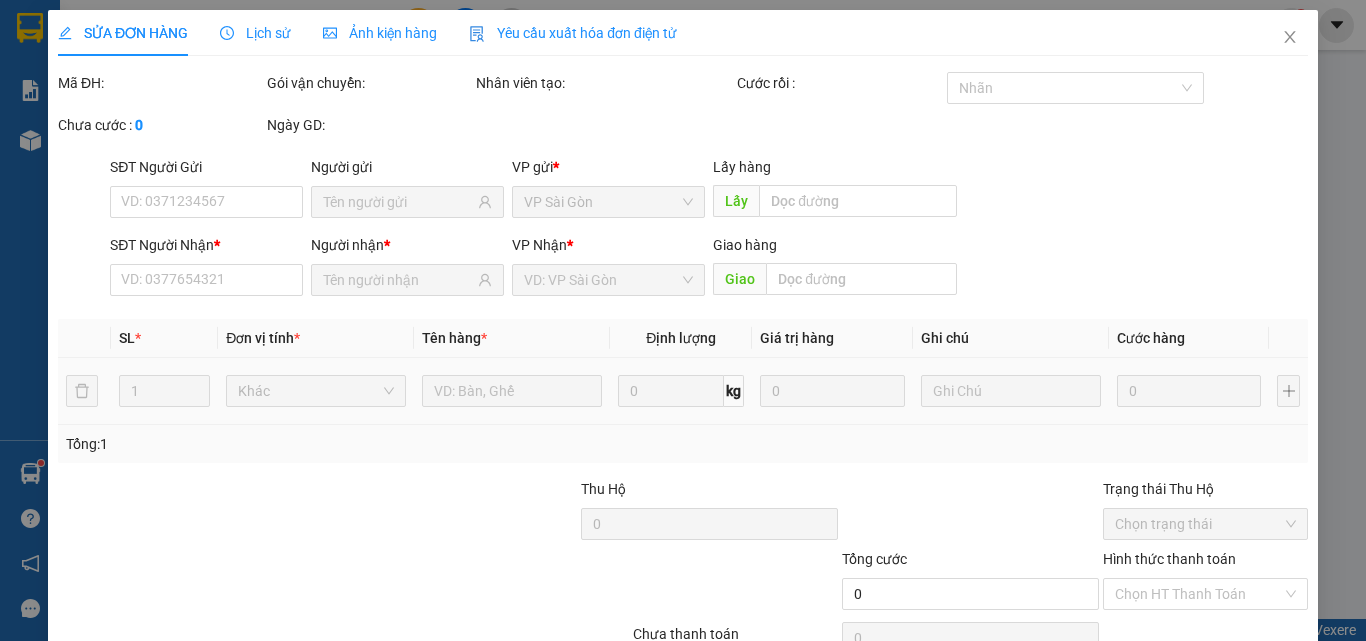type on "30.000" 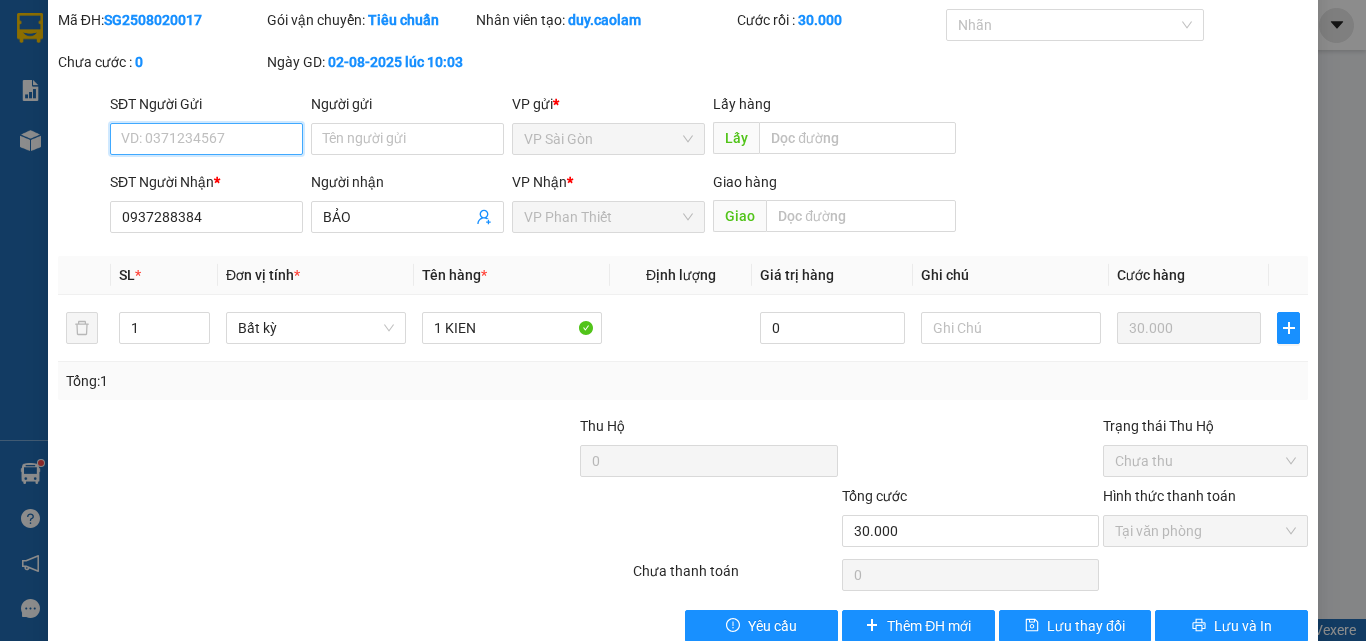 scroll, scrollTop: 103, scrollLeft: 0, axis: vertical 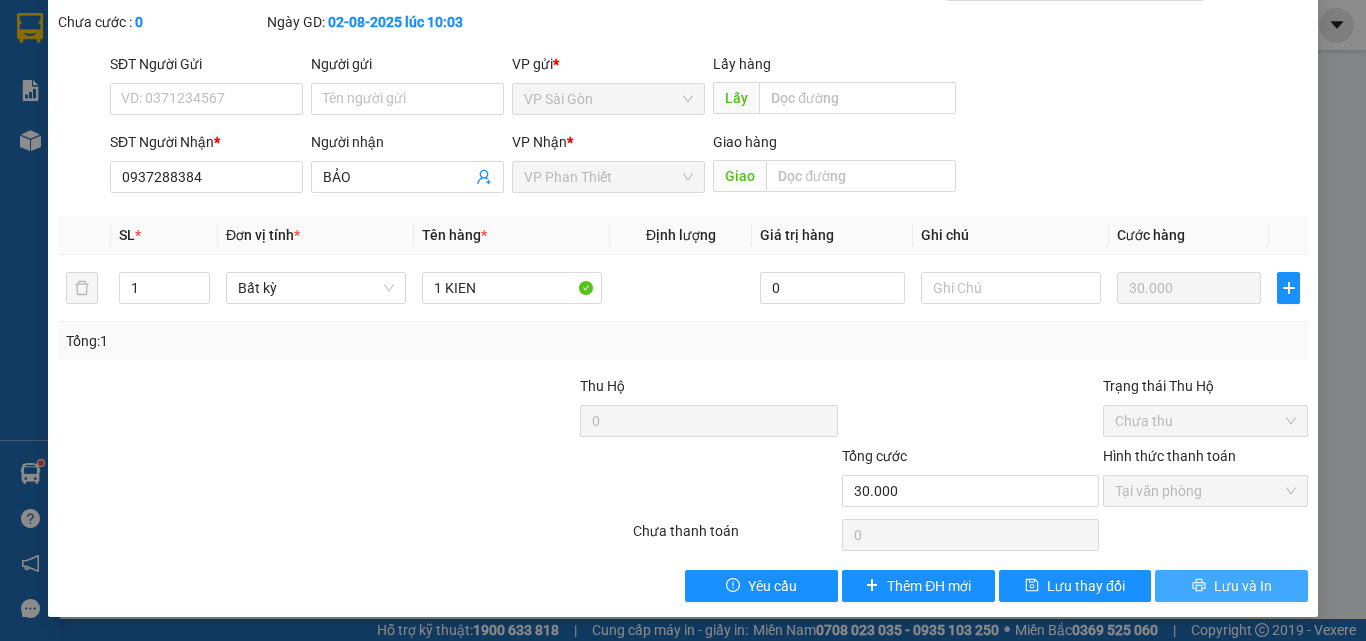 click on "Lưu và In" at bounding box center (1231, 586) 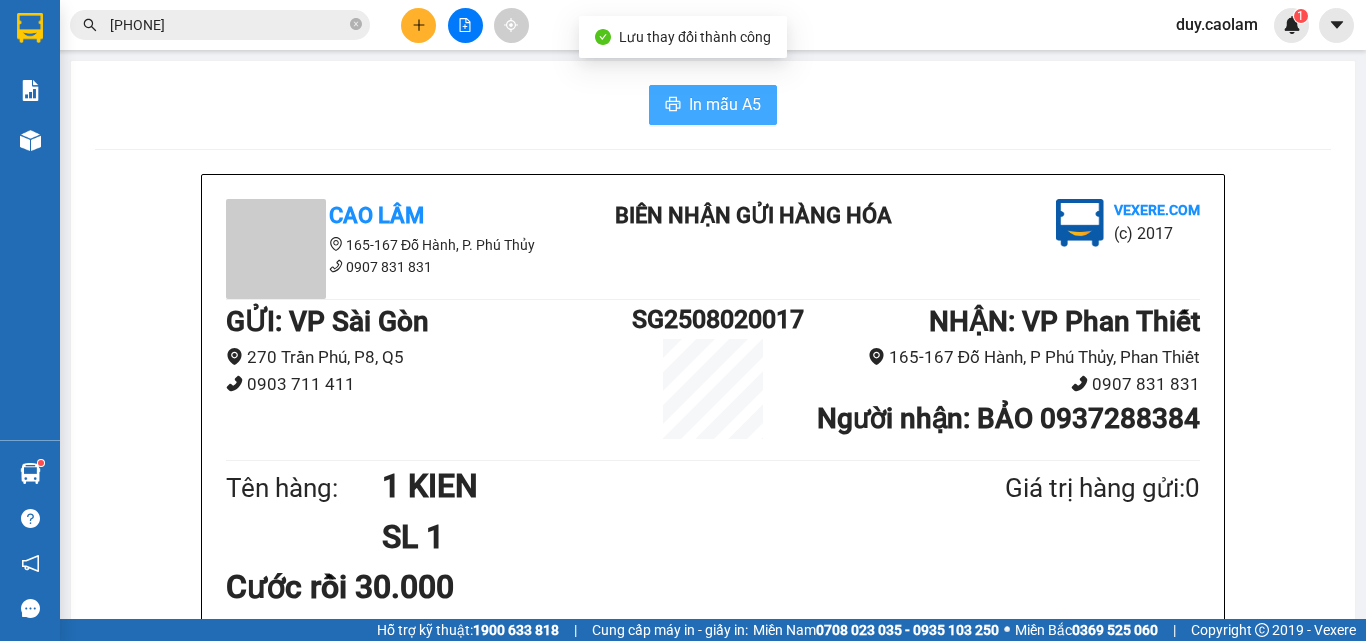 click on "In mẫu A5" at bounding box center (713, 105) 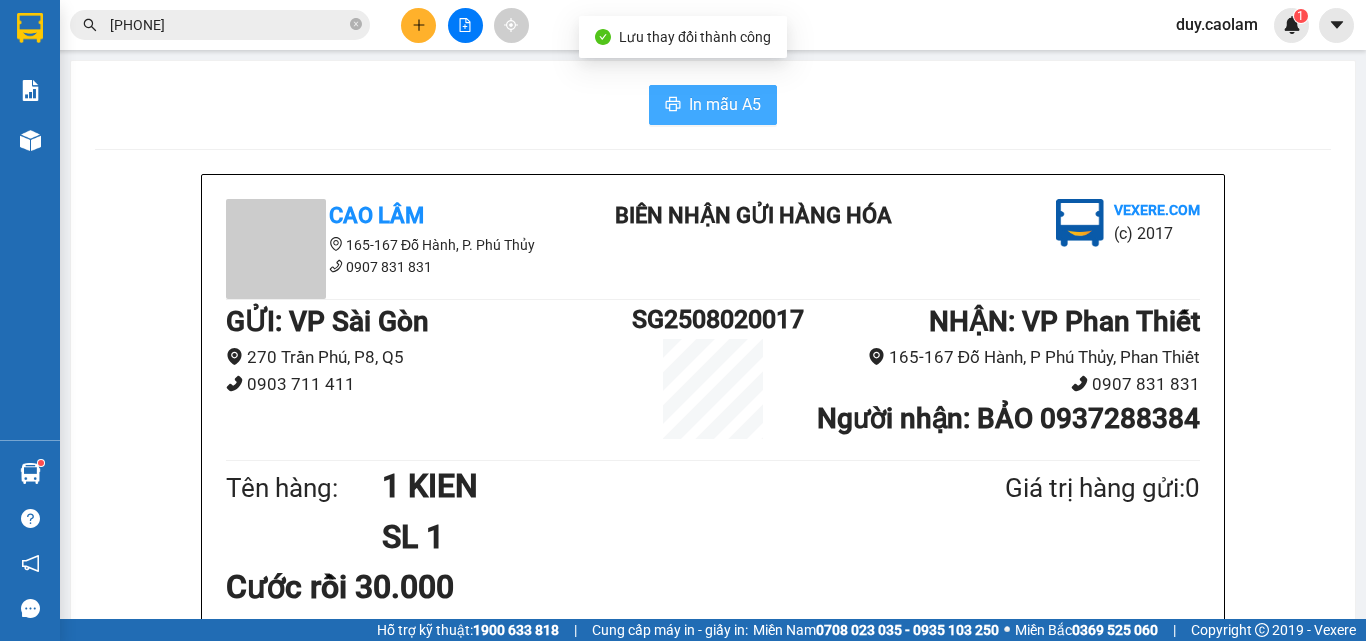 scroll, scrollTop: 0, scrollLeft: 0, axis: both 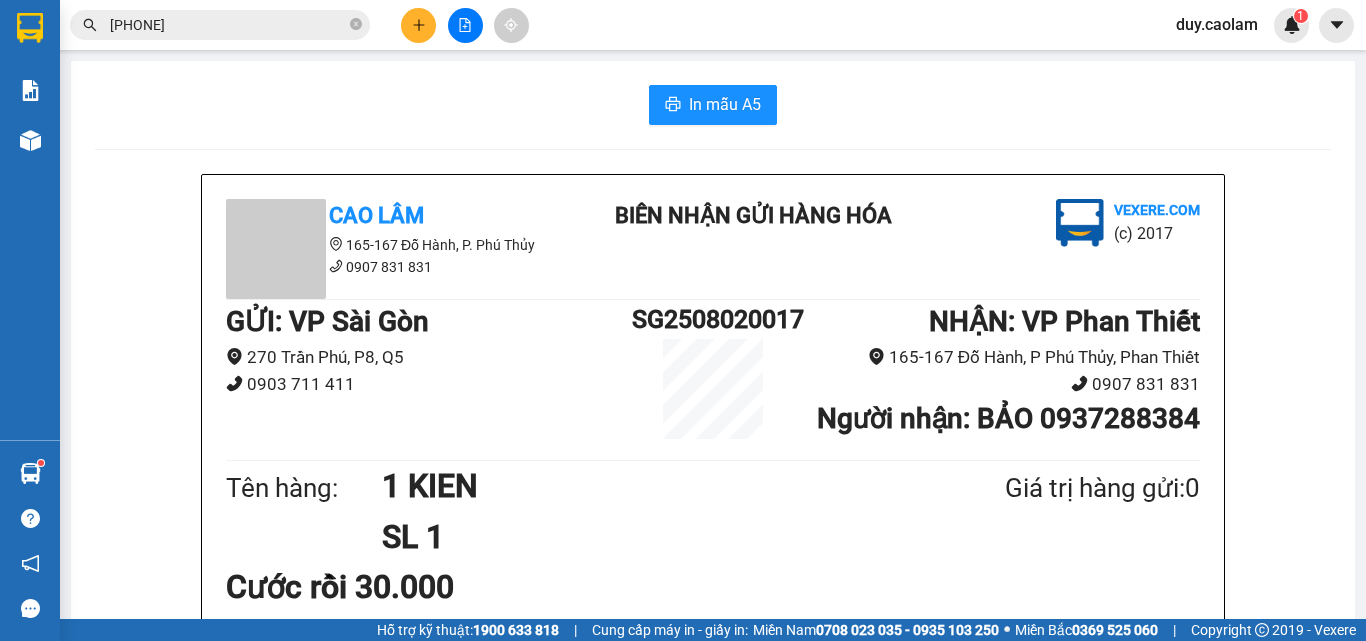 click on "[PHONE]" at bounding box center (228, 25) 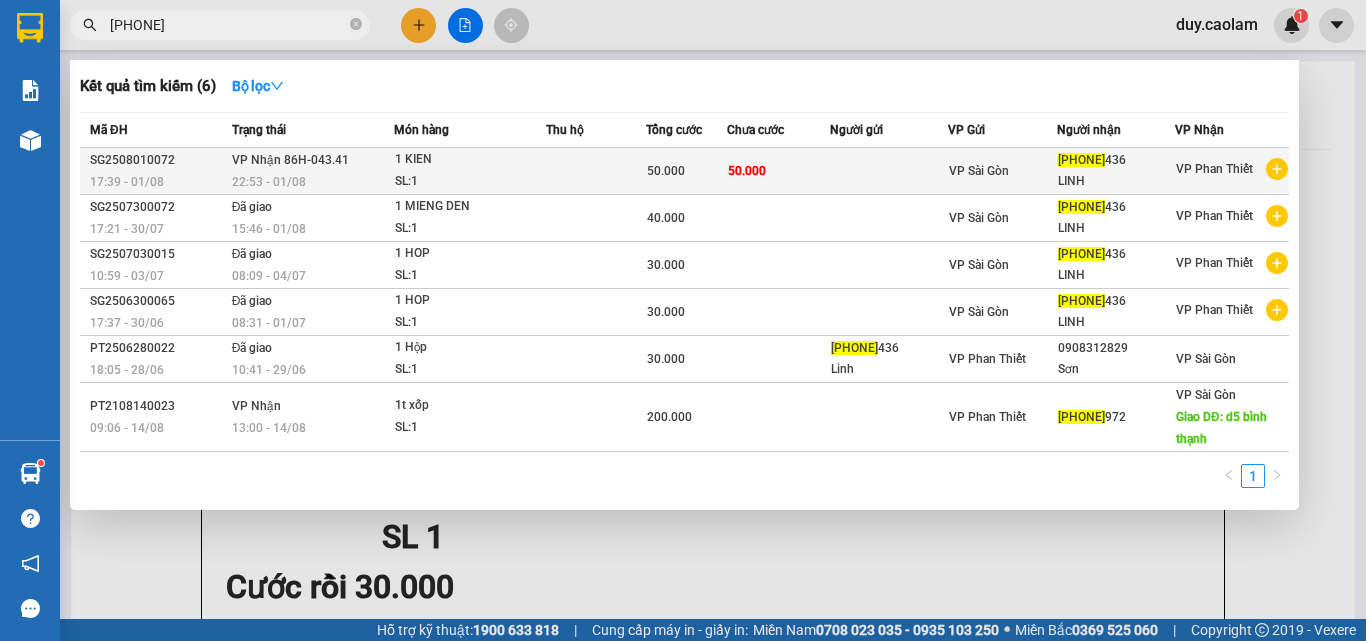 click on "VP Nhận 86H-043.41 22:53 - 01/08" at bounding box center [311, 171] 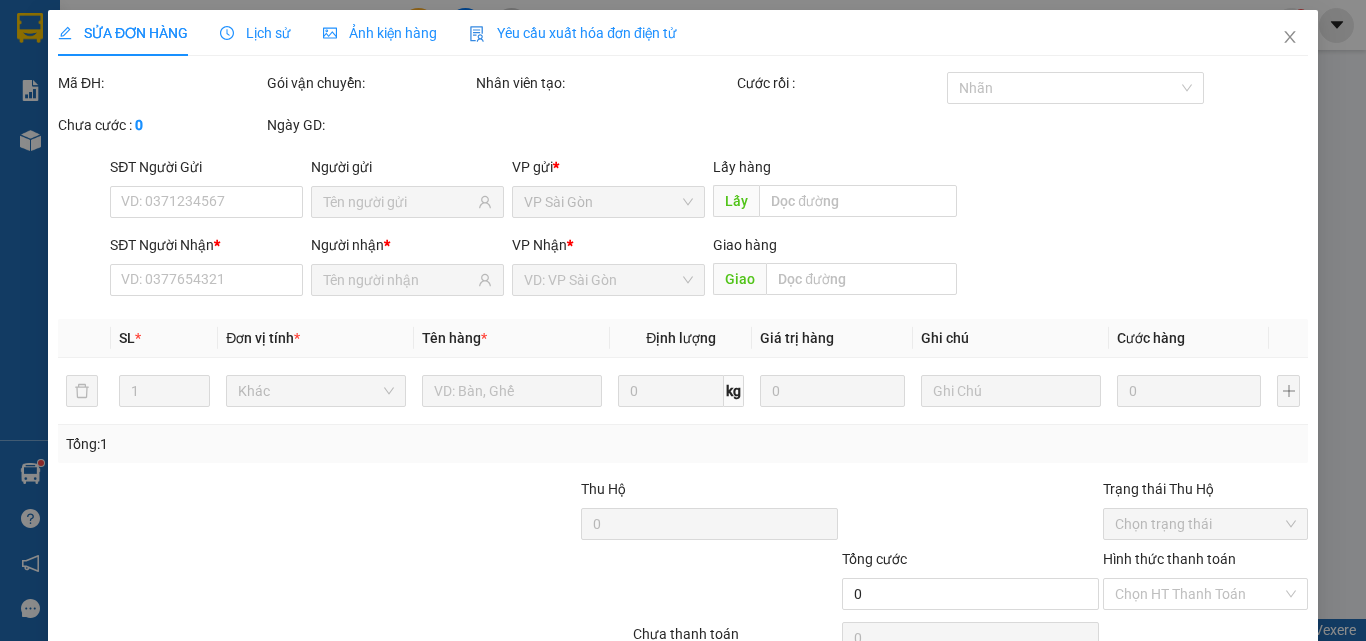 type on "[PHONE]" 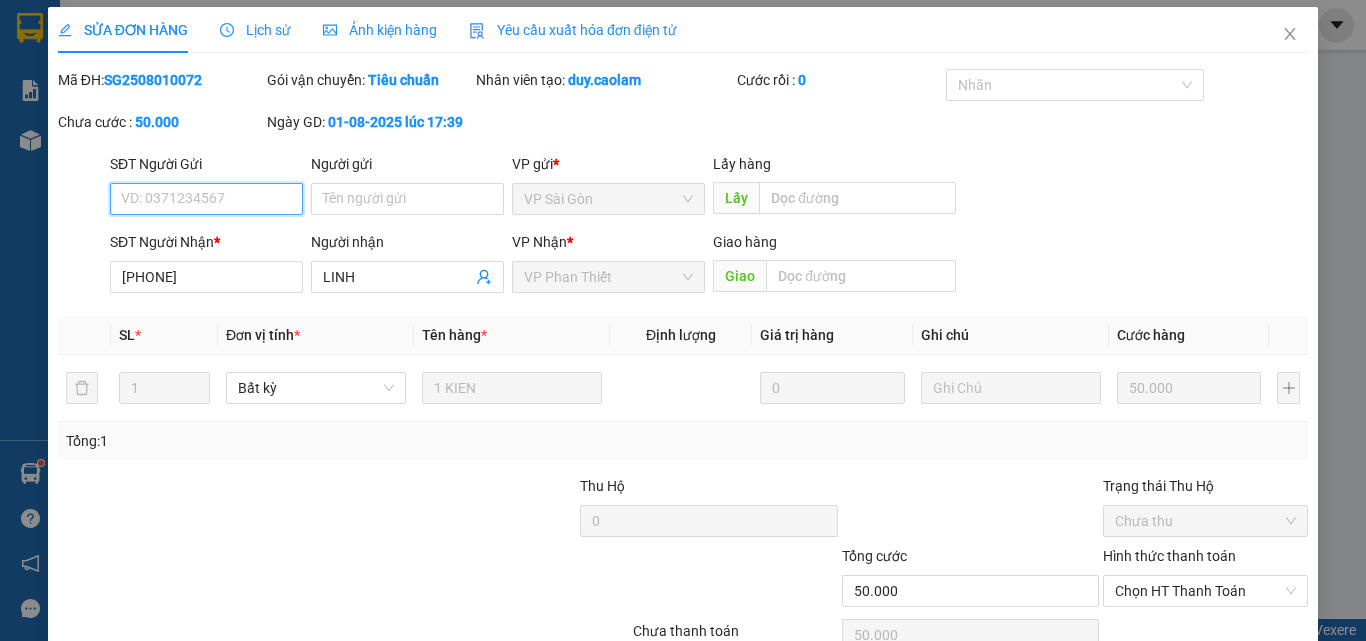scroll, scrollTop: 0, scrollLeft: 0, axis: both 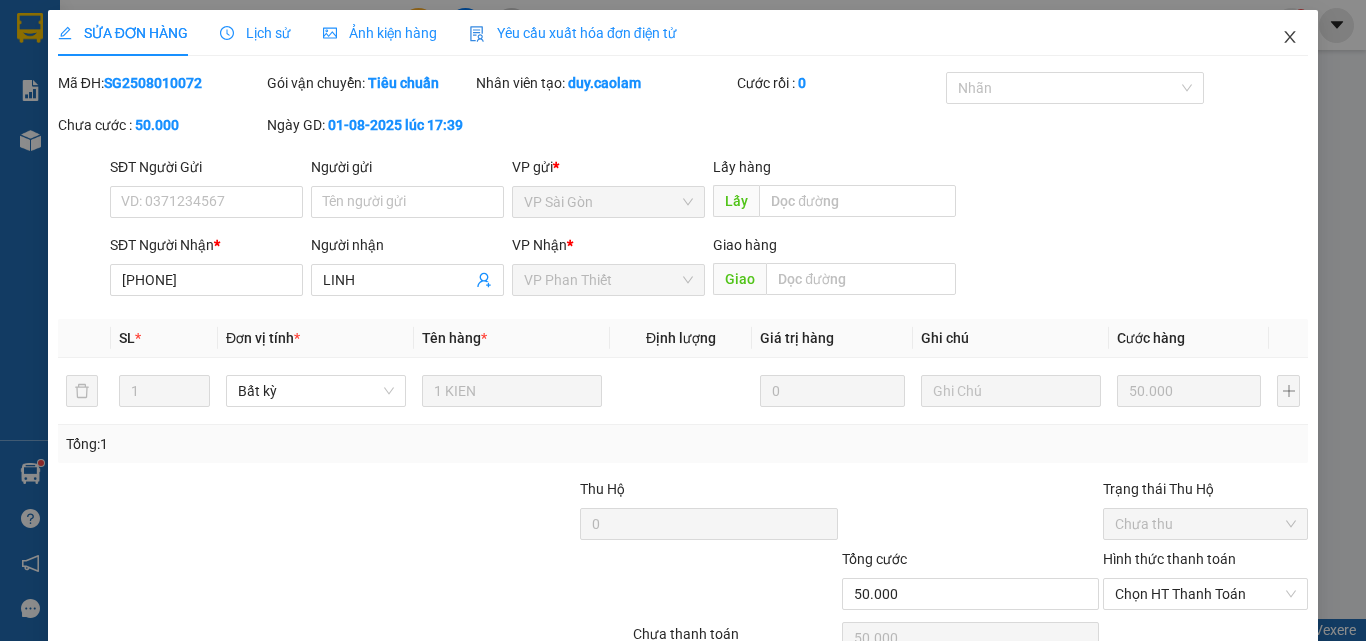 click 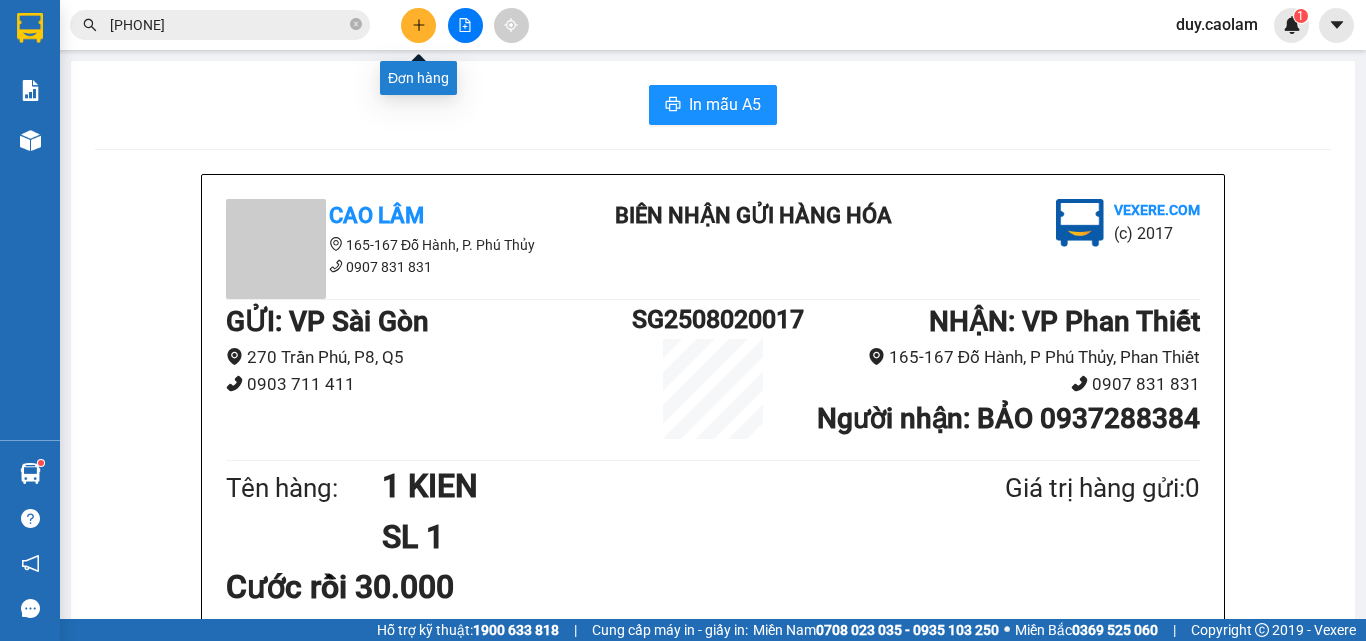 click 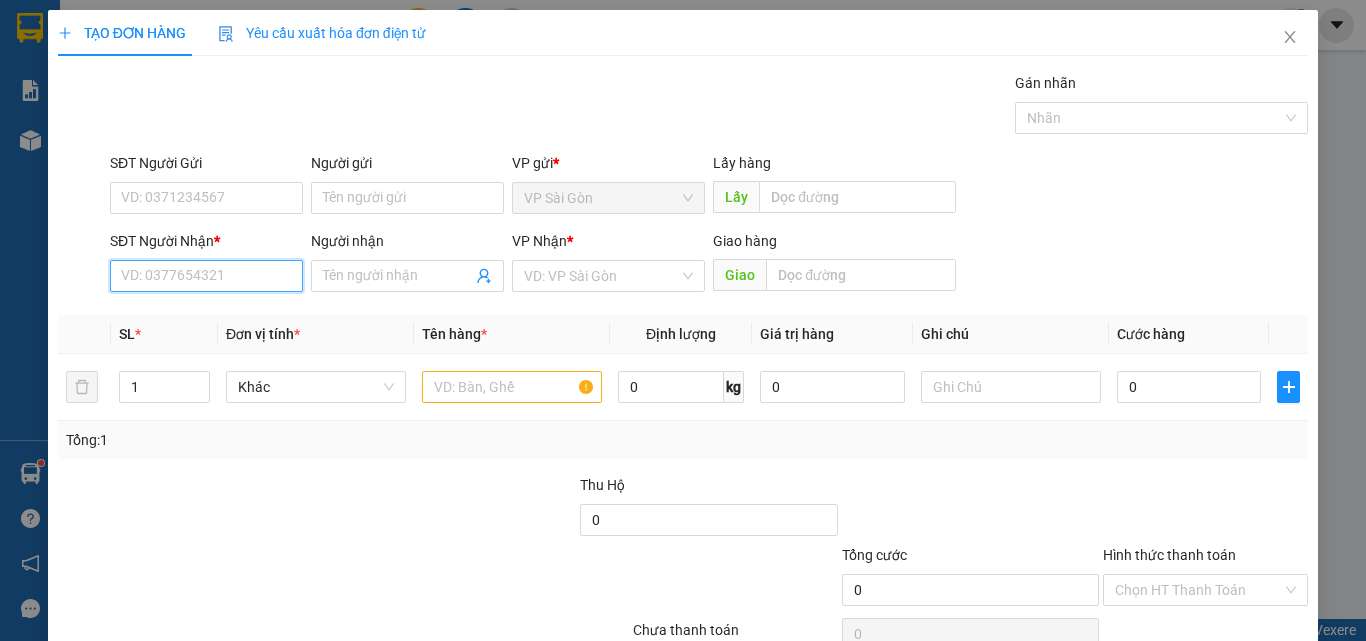 click on "SĐT Người Nhận  *" at bounding box center (206, 276) 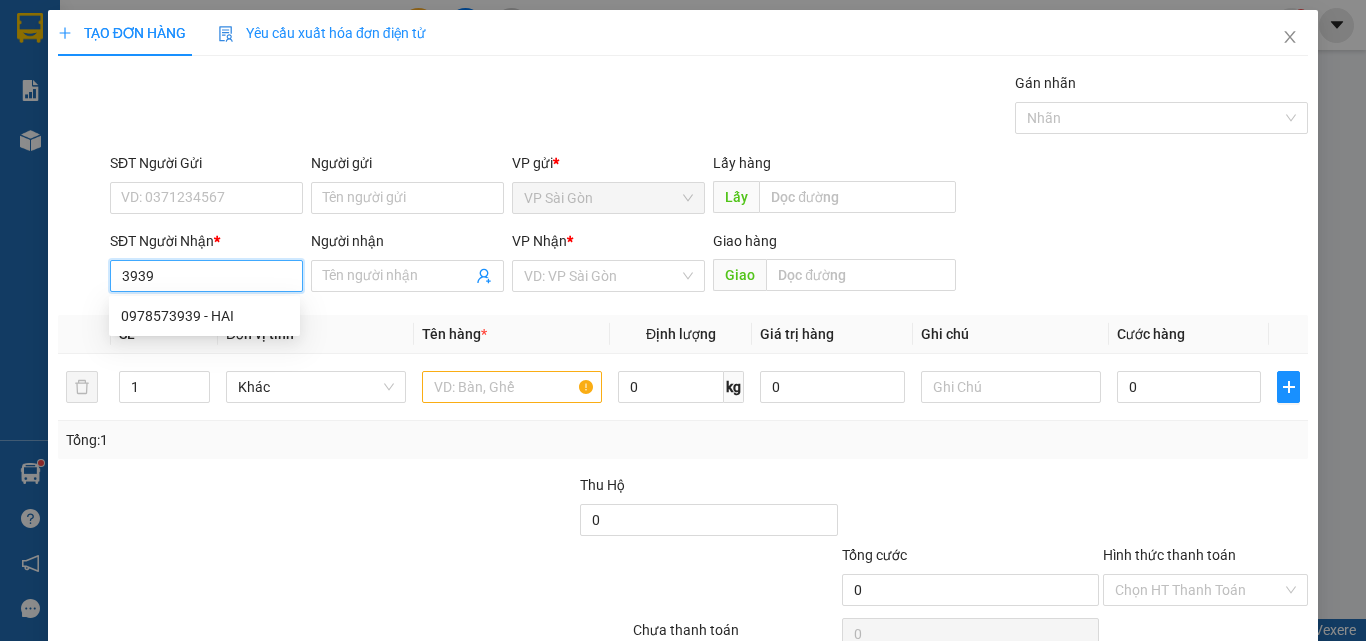 click on "3939" at bounding box center [206, 276] 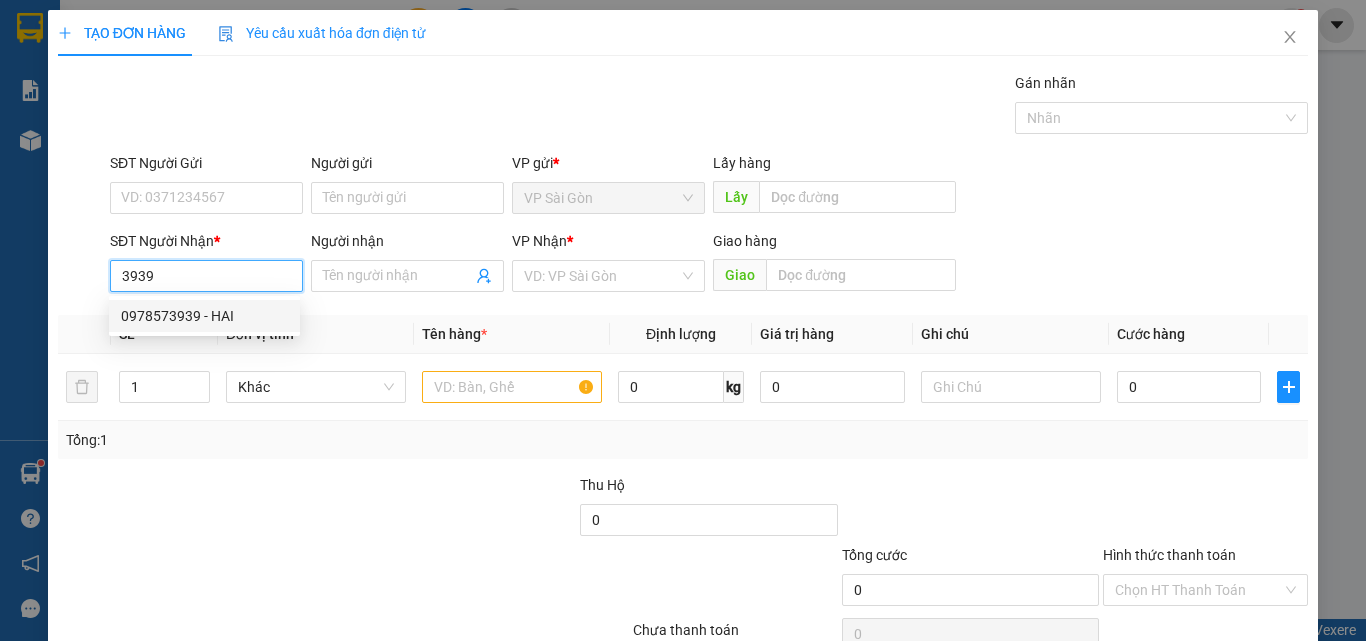 click on "0978573939 - HAI" at bounding box center [204, 316] 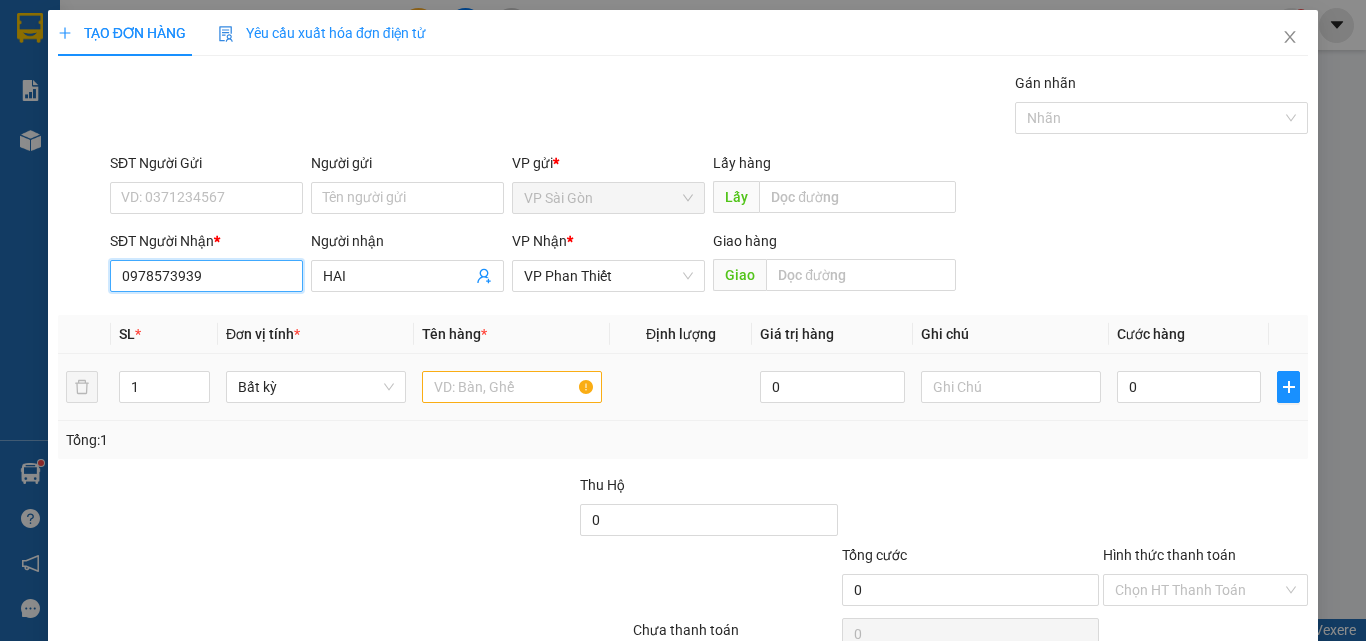 type on "0978573939" 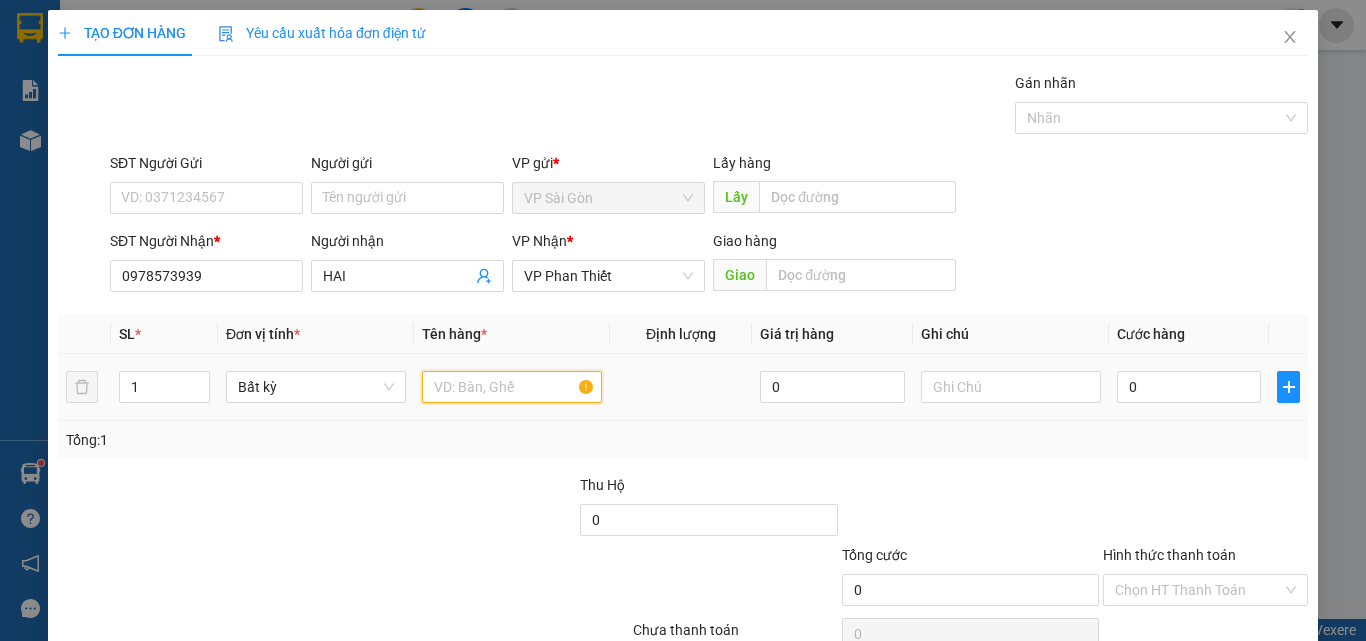 click at bounding box center [512, 387] 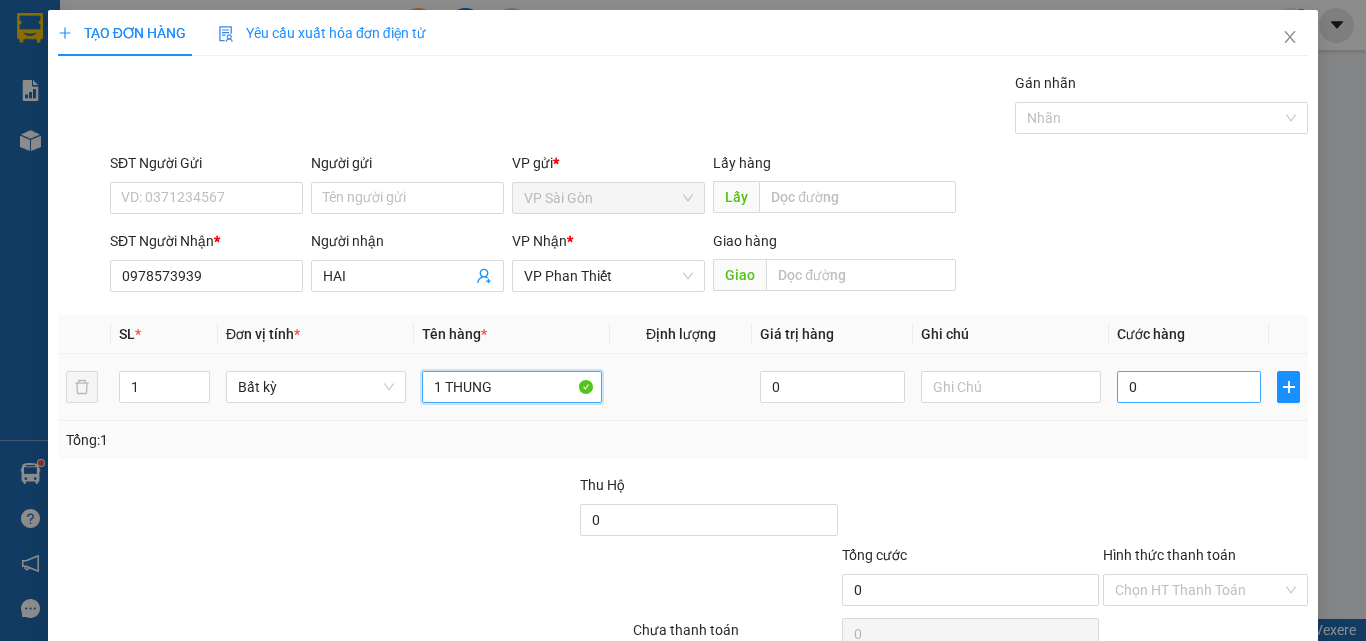 type on "1 THUNG" 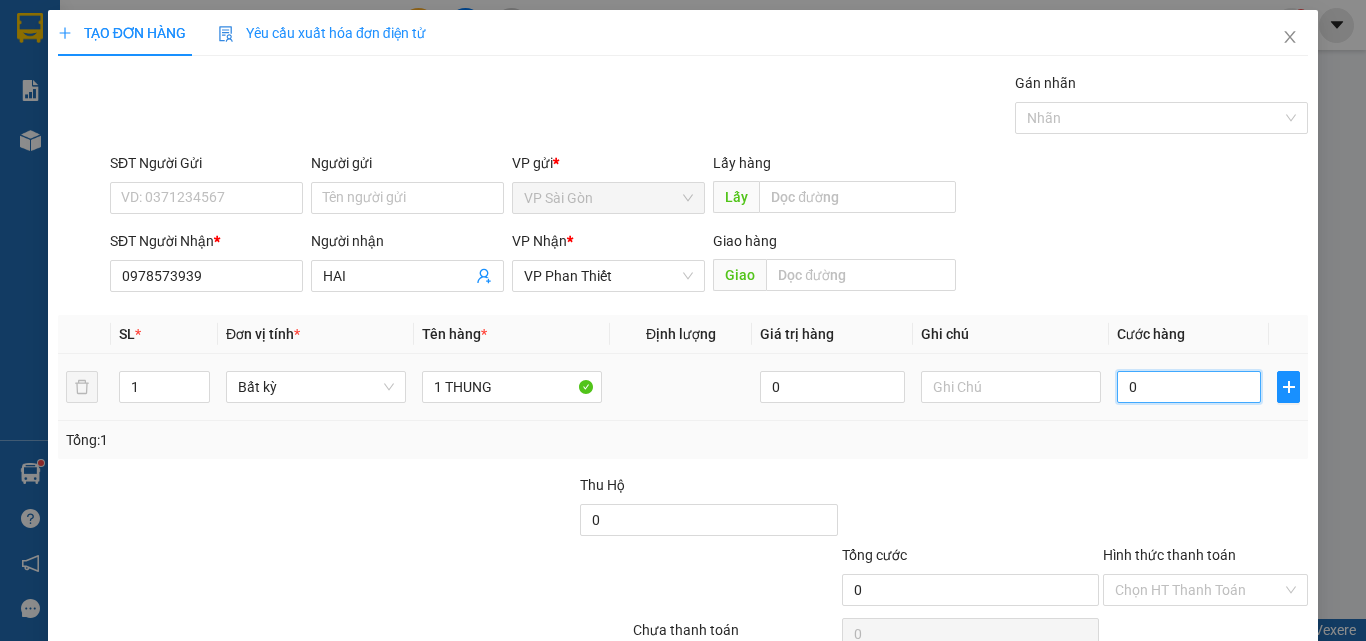 click on "0" at bounding box center [1189, 387] 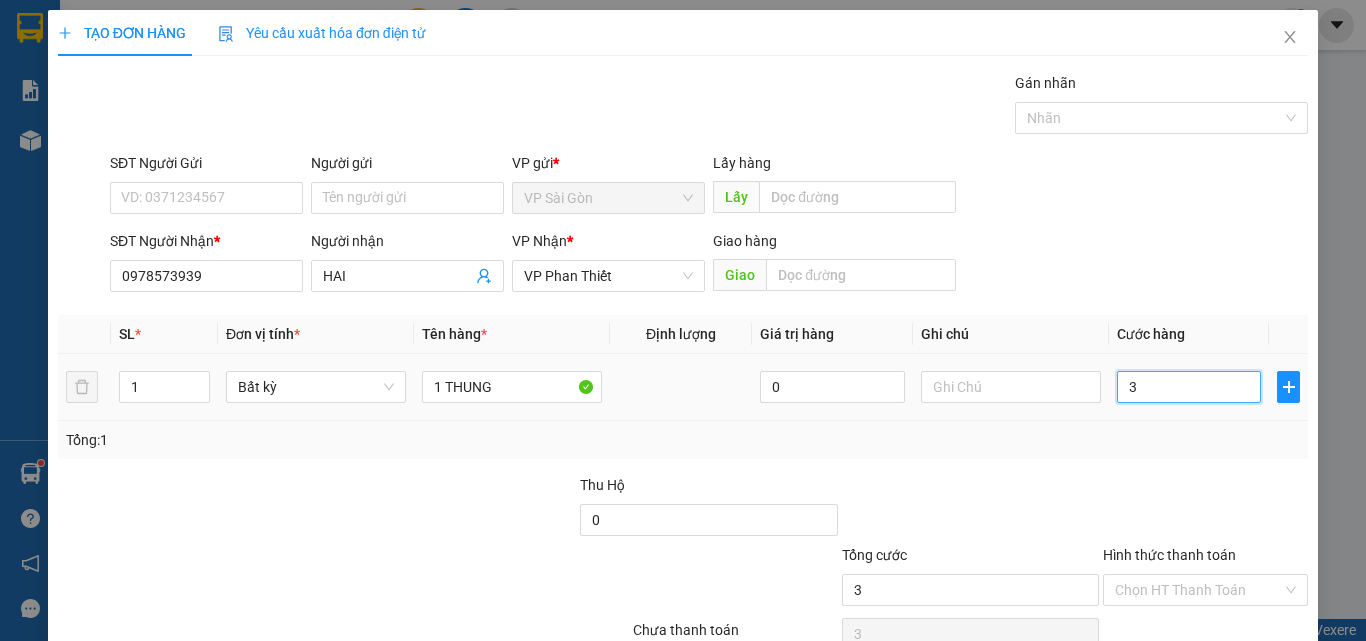 type on "39" 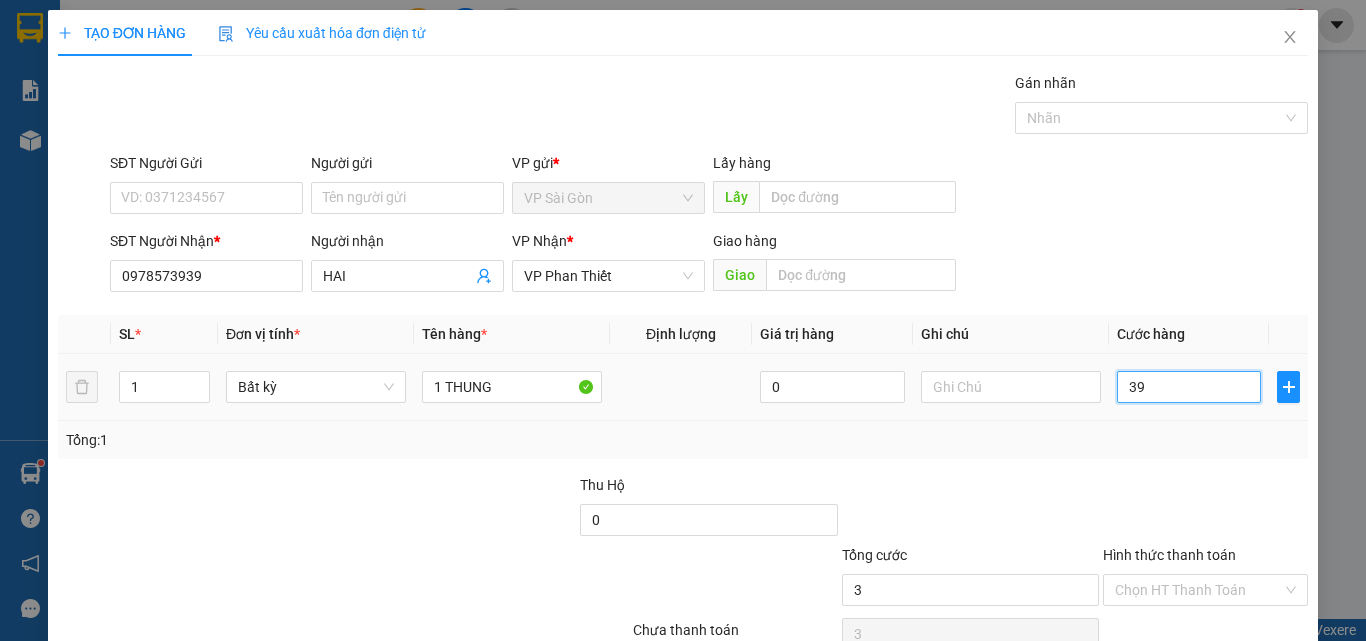 type on "39" 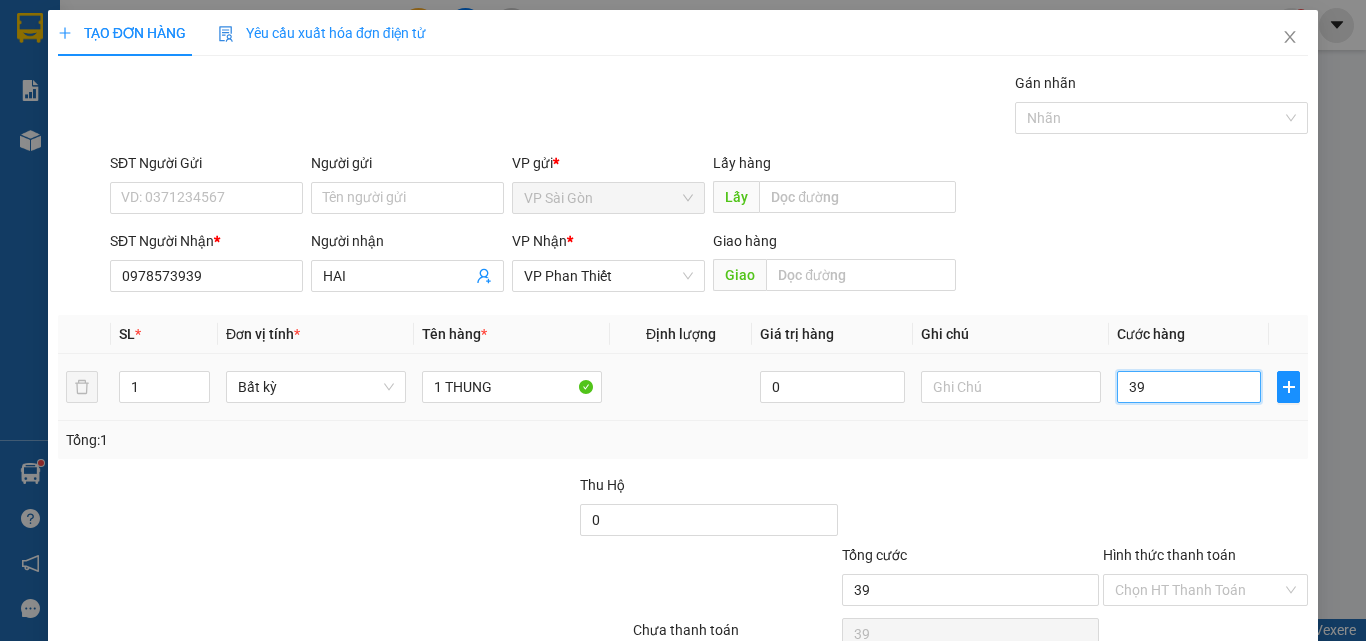 type on "399" 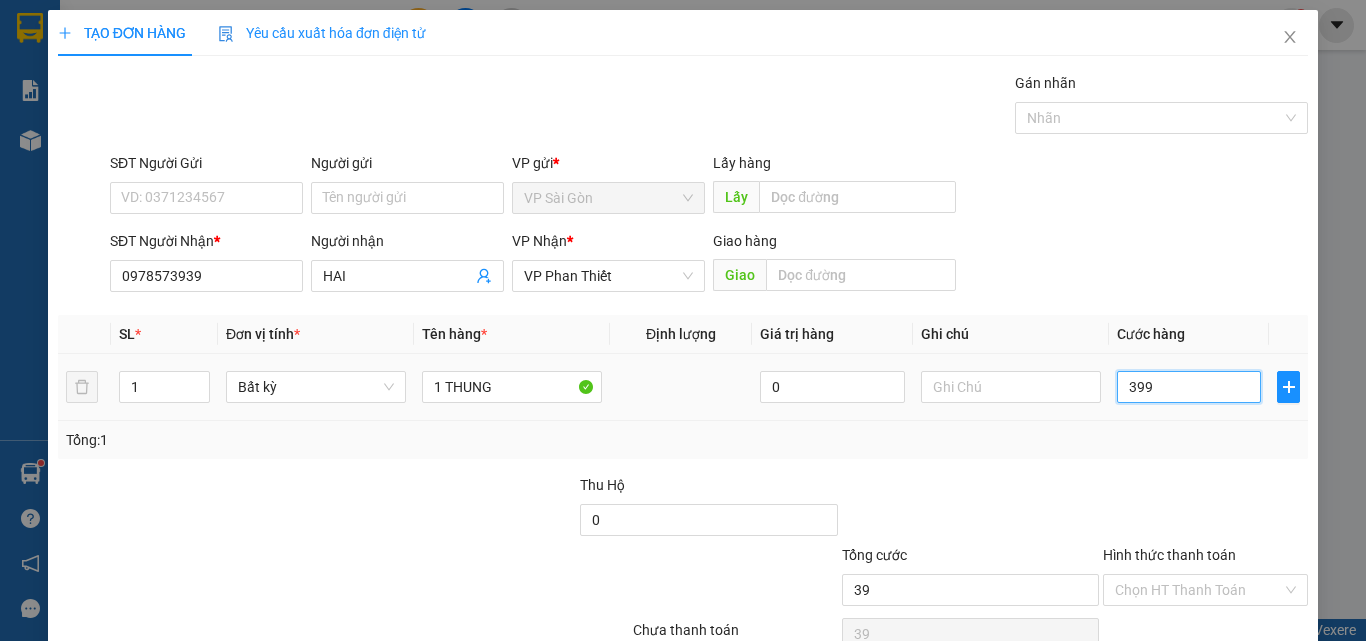 type on "399" 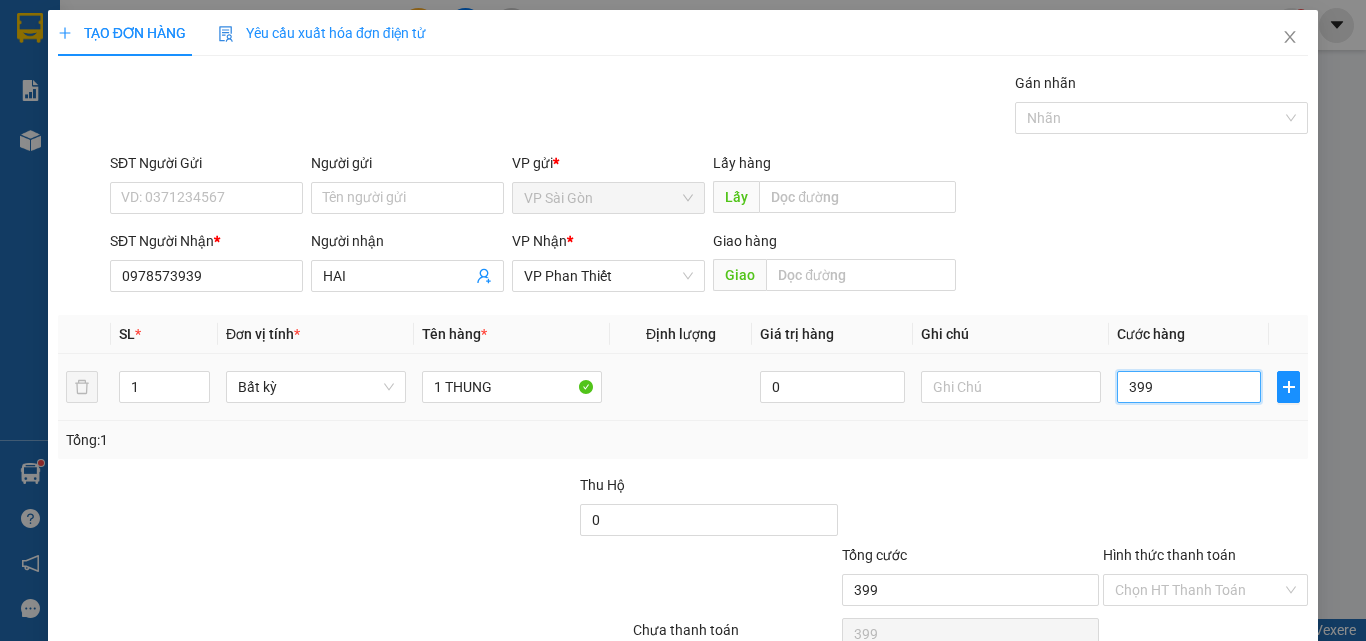 type on "39" 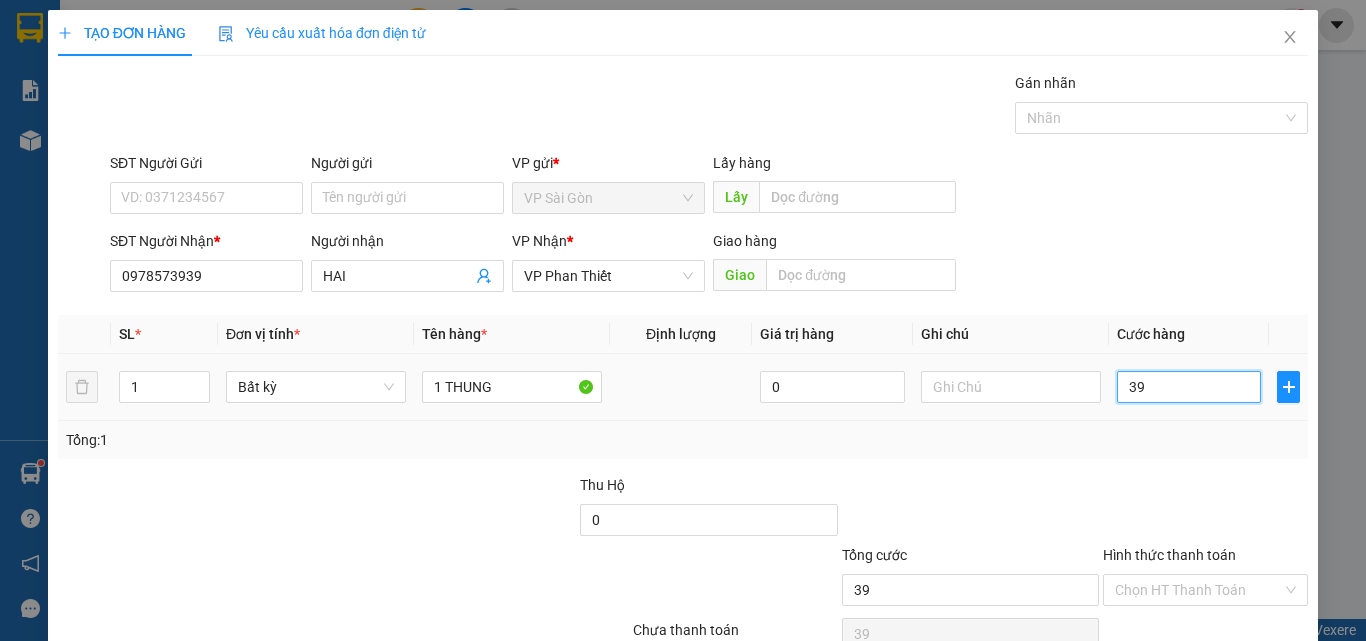type on "3" 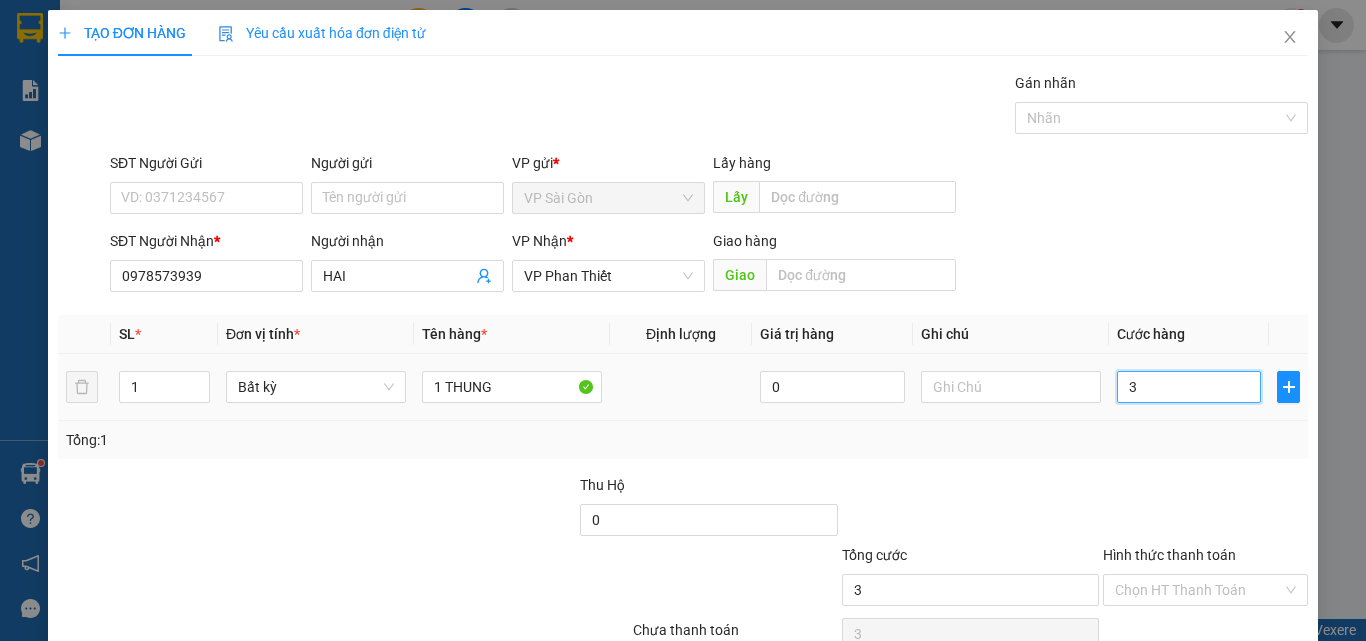 type on "30" 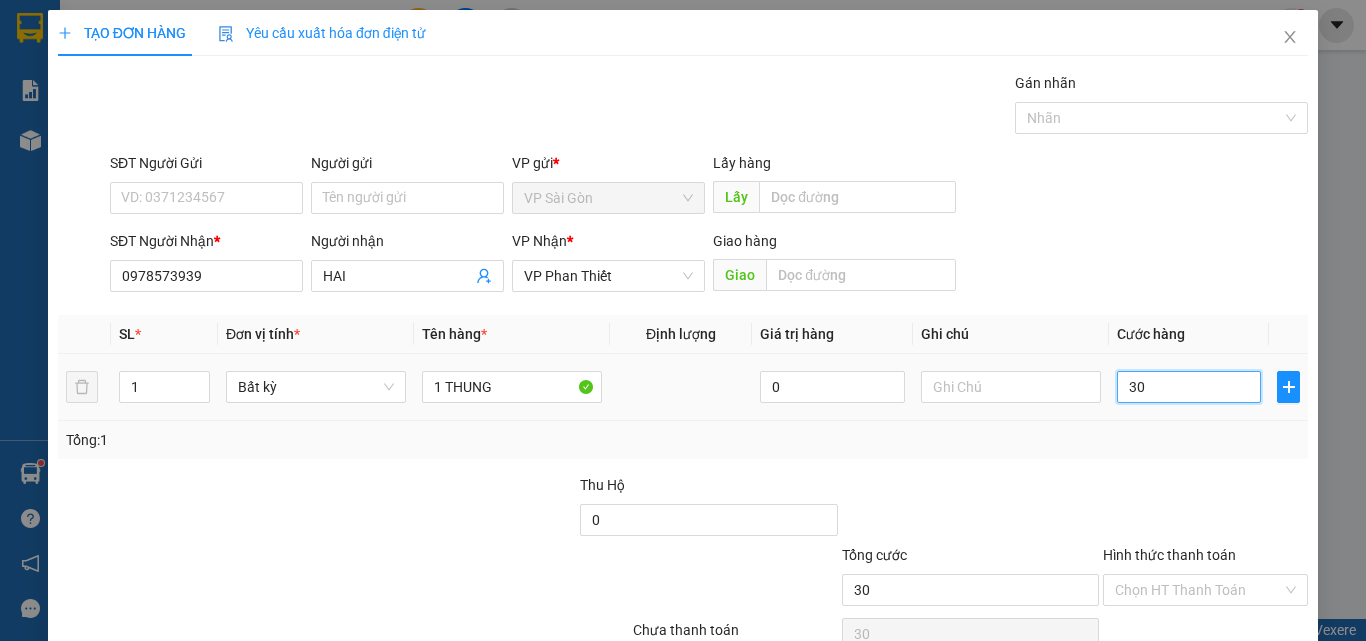 type on "300" 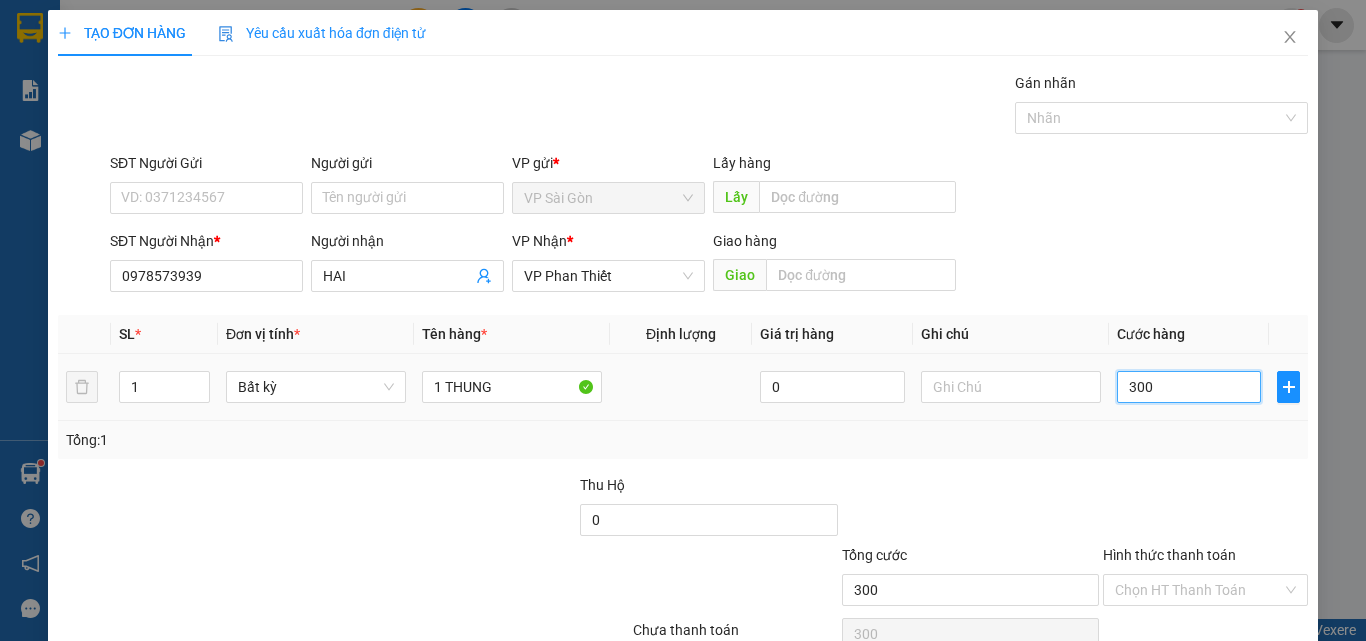 type on "3.000" 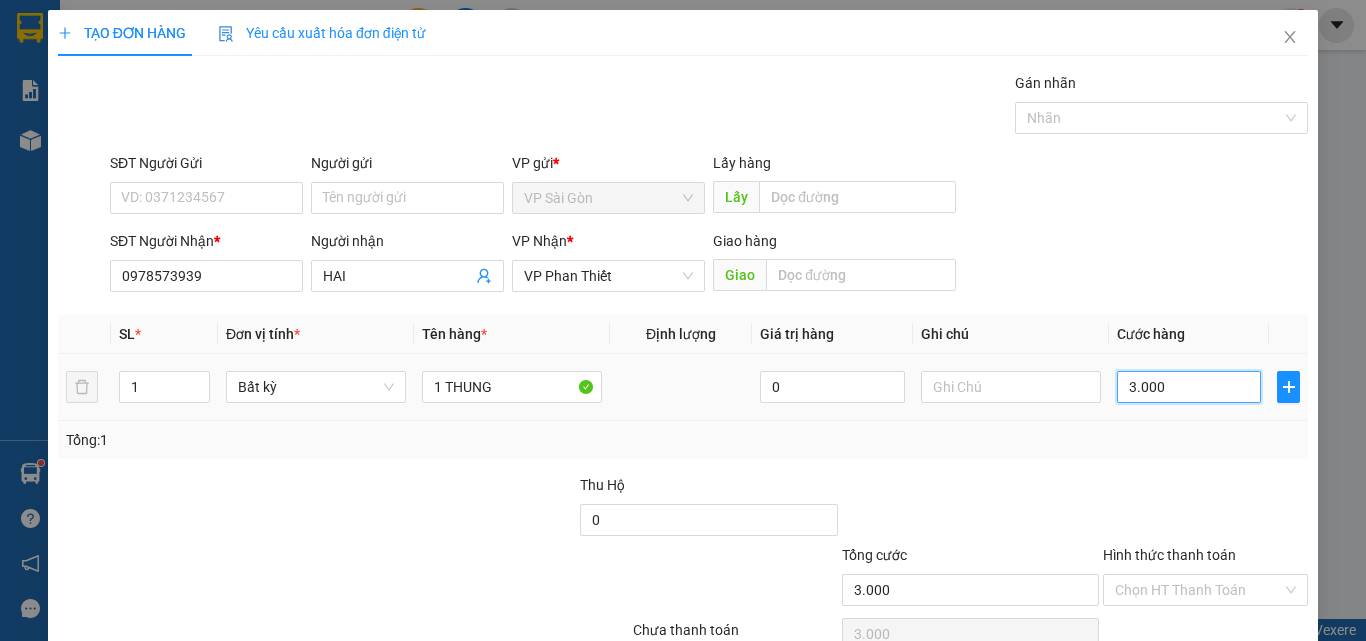 type on "30.000" 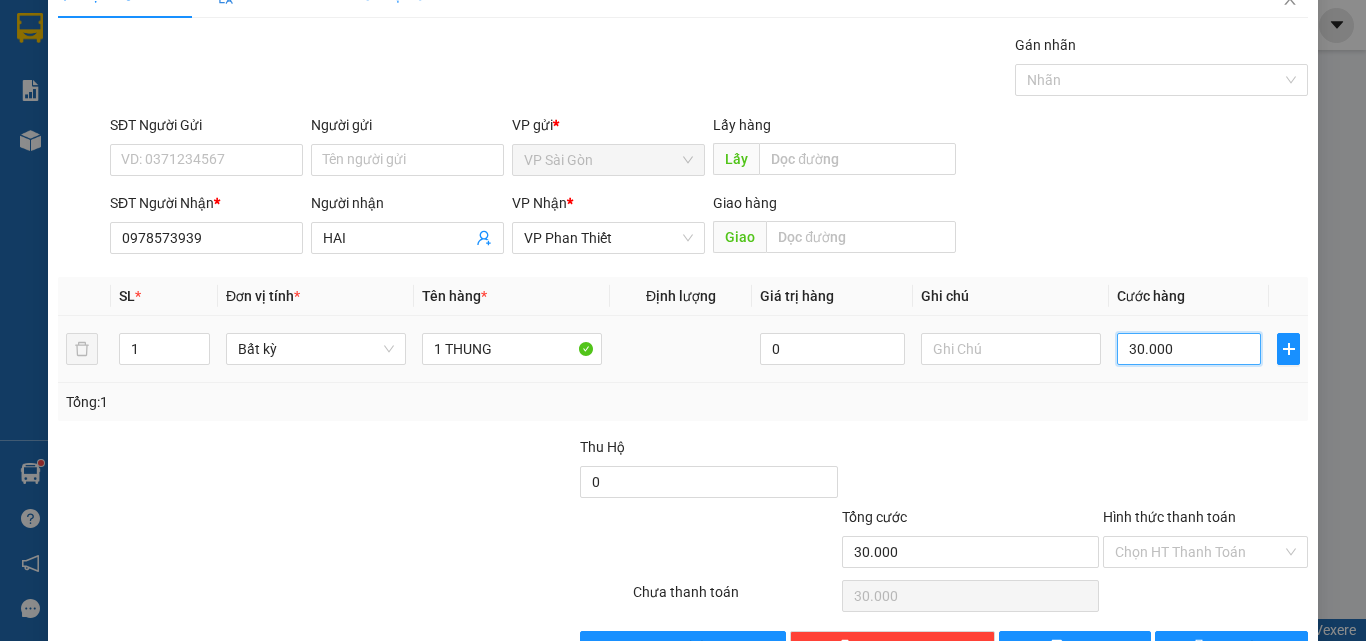 scroll, scrollTop: 99, scrollLeft: 0, axis: vertical 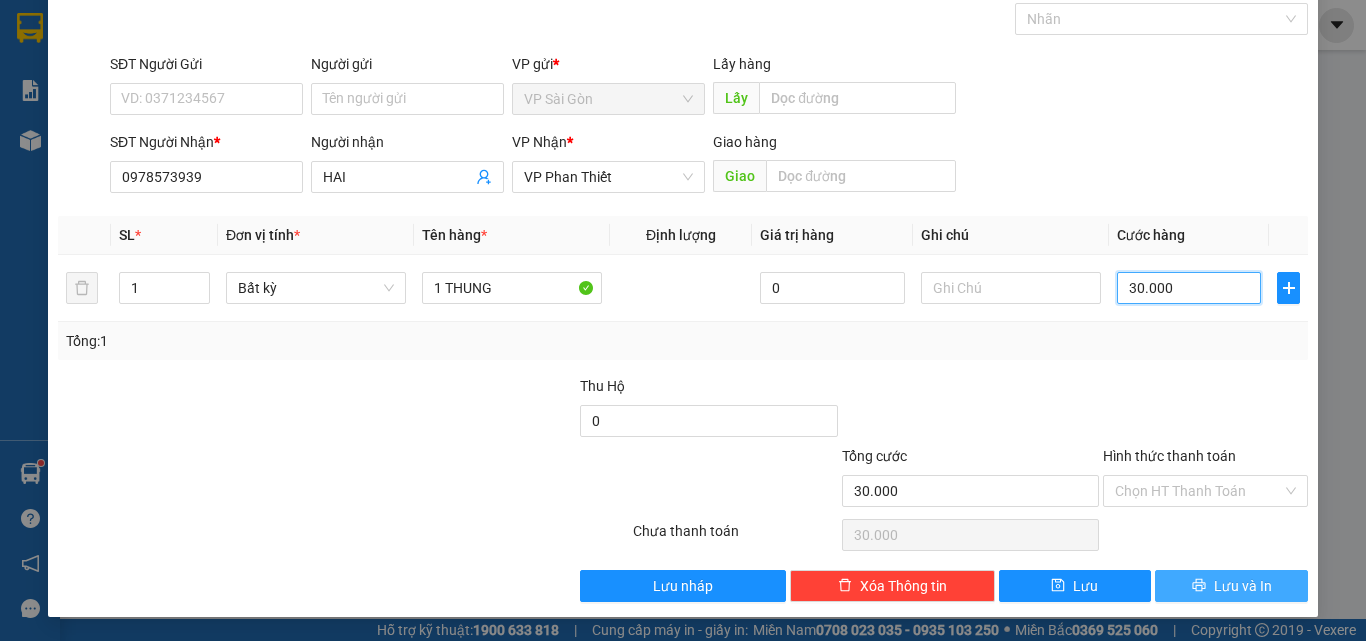 type on "30.000" 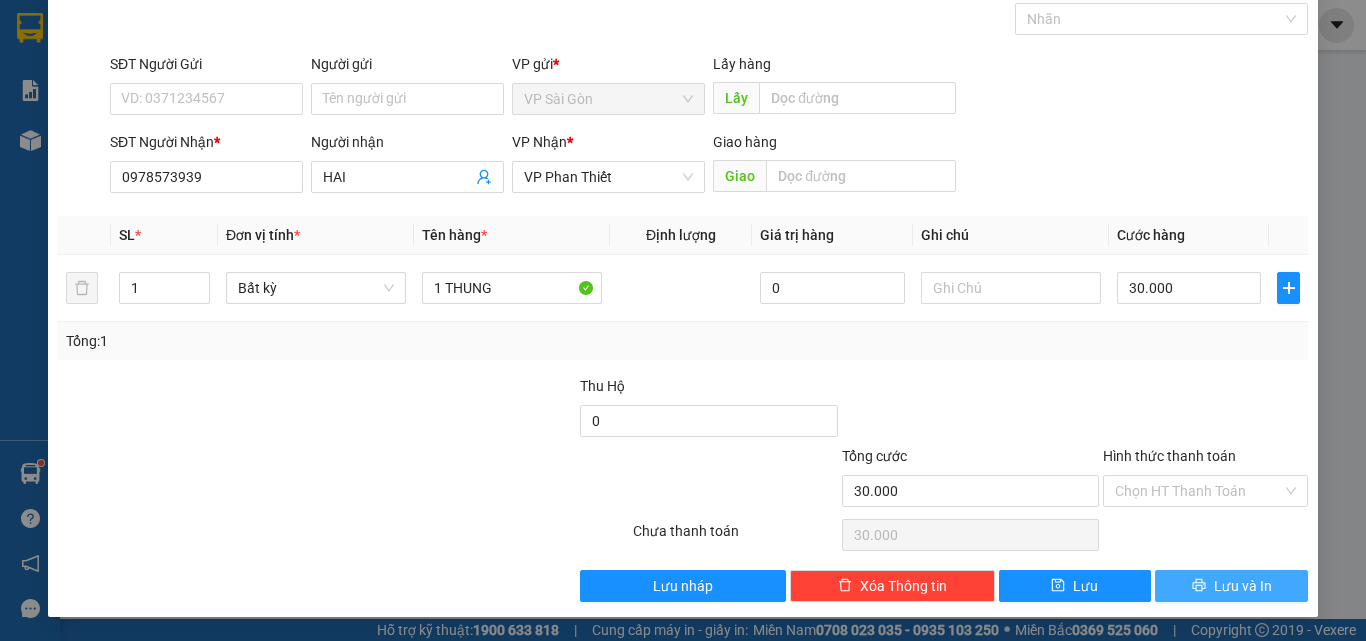 click on "Lưu và In" at bounding box center (1243, 586) 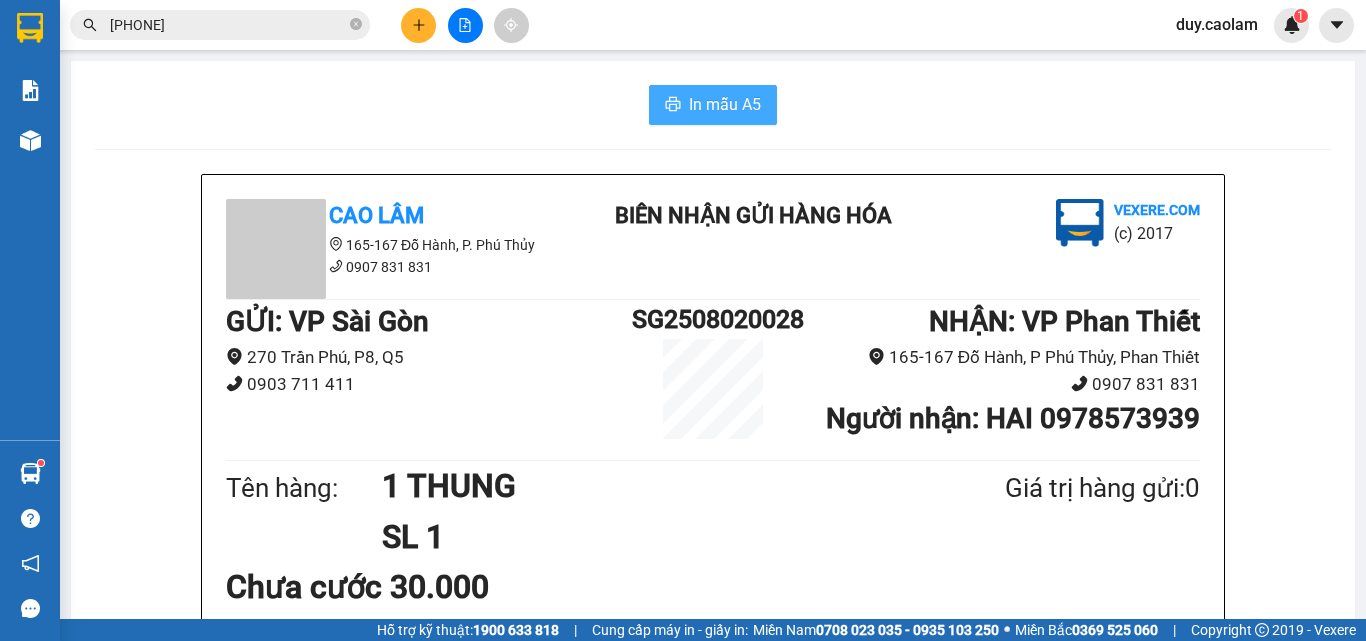 click on "In mẫu A5" at bounding box center (725, 104) 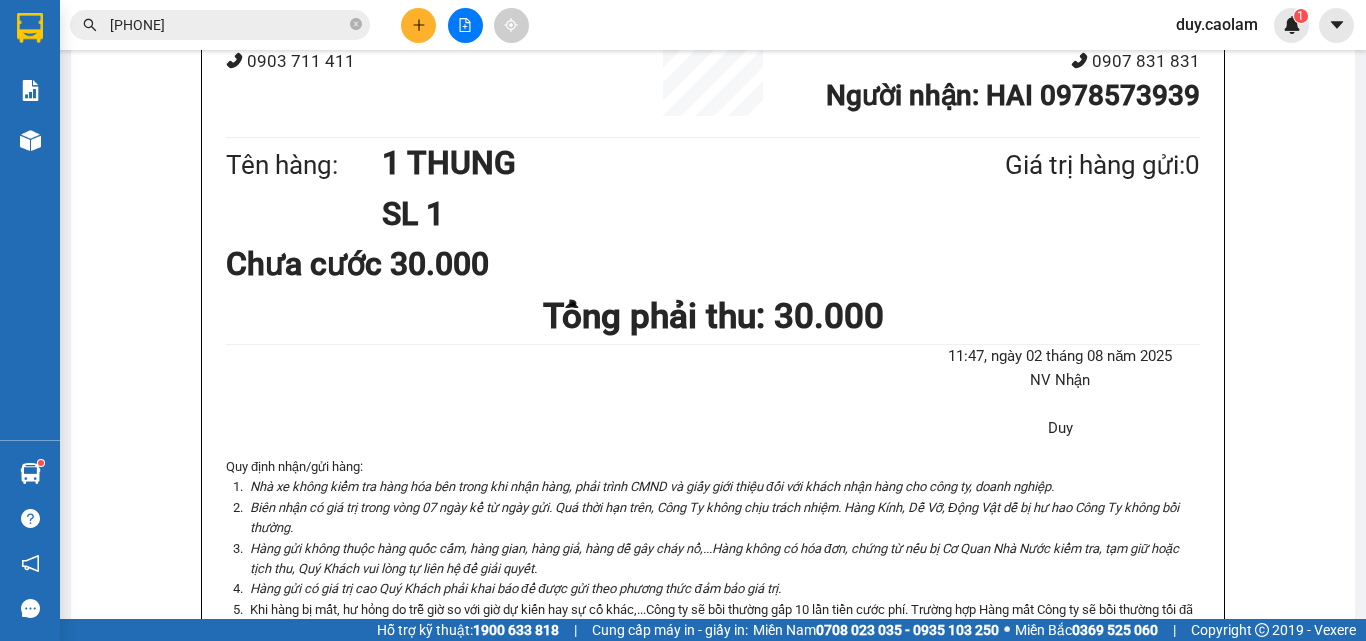 scroll, scrollTop: 400, scrollLeft: 0, axis: vertical 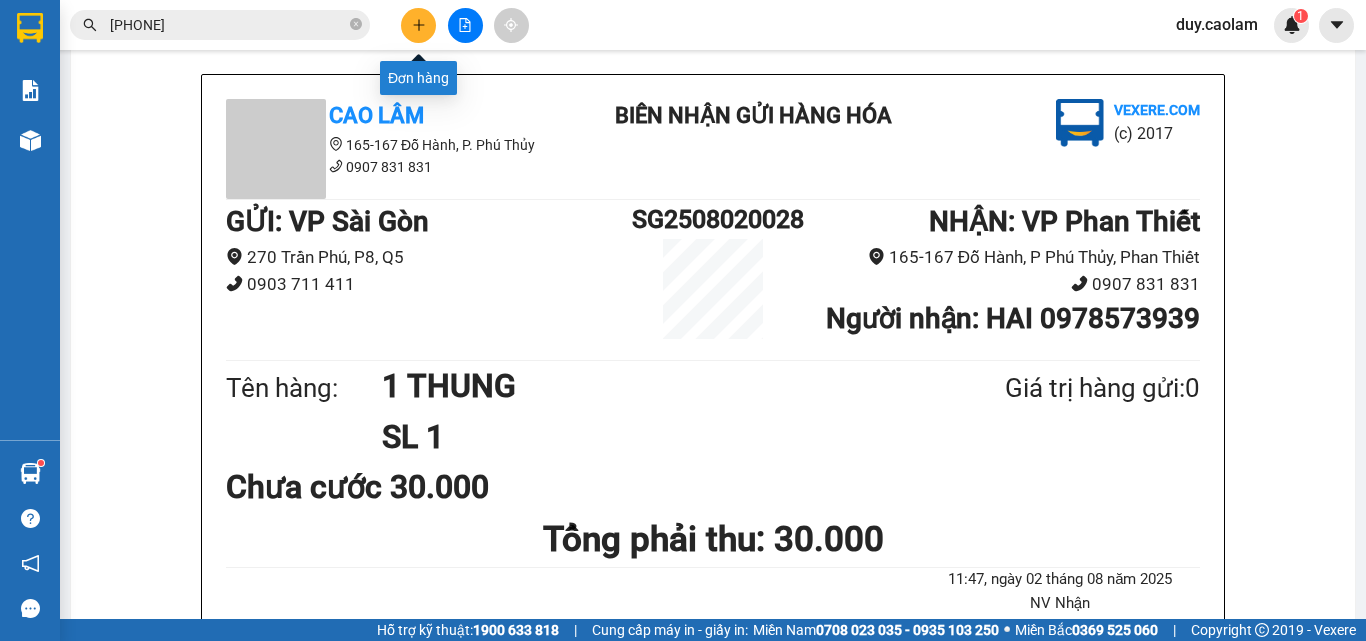 click at bounding box center [418, 25] 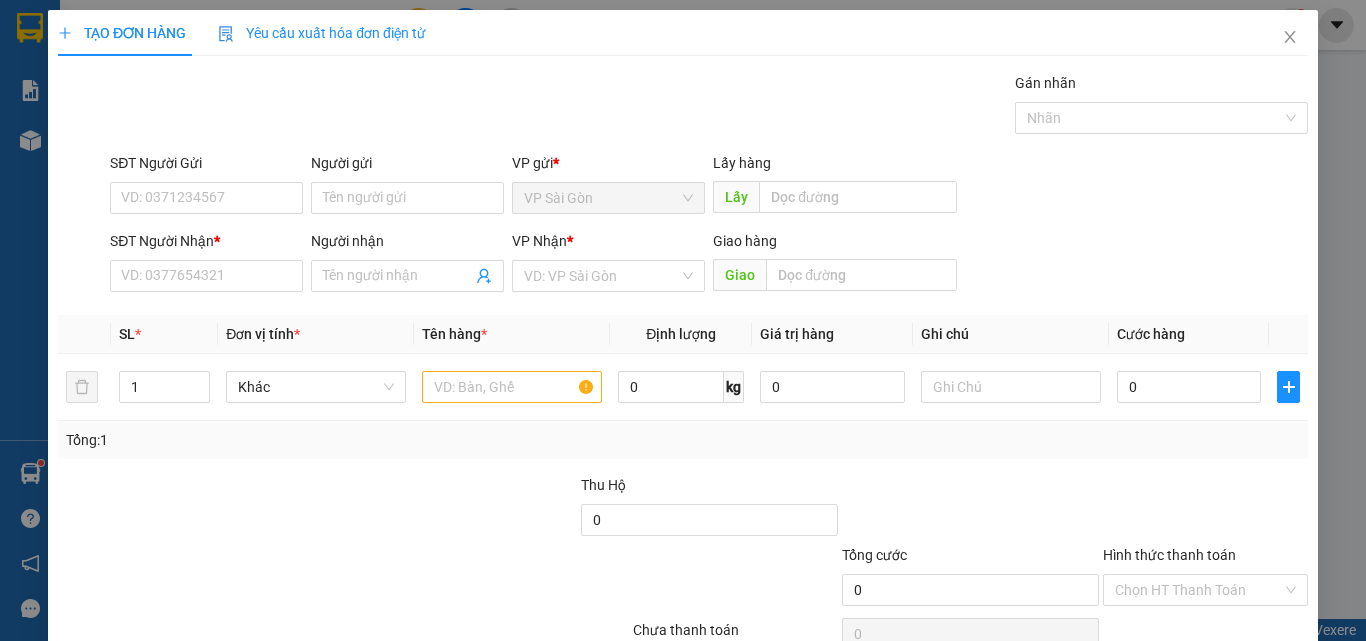 scroll, scrollTop: 0, scrollLeft: 0, axis: both 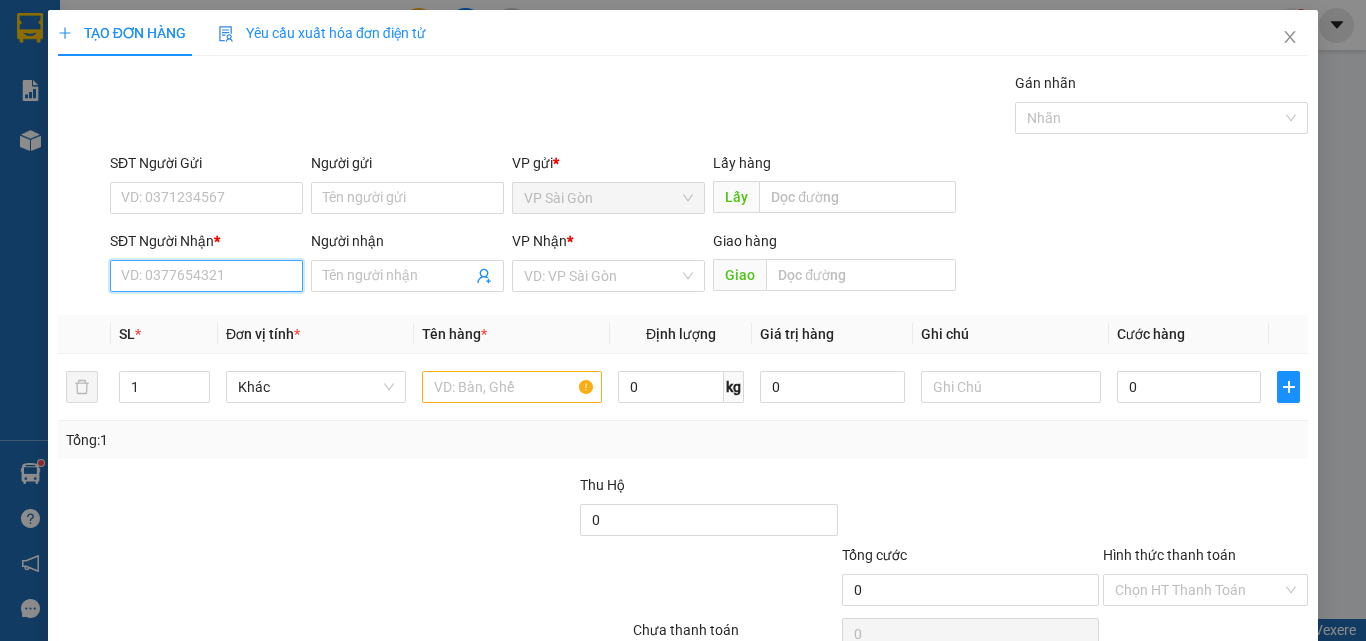 click on "SĐT Người Nhận  *" at bounding box center (206, 276) 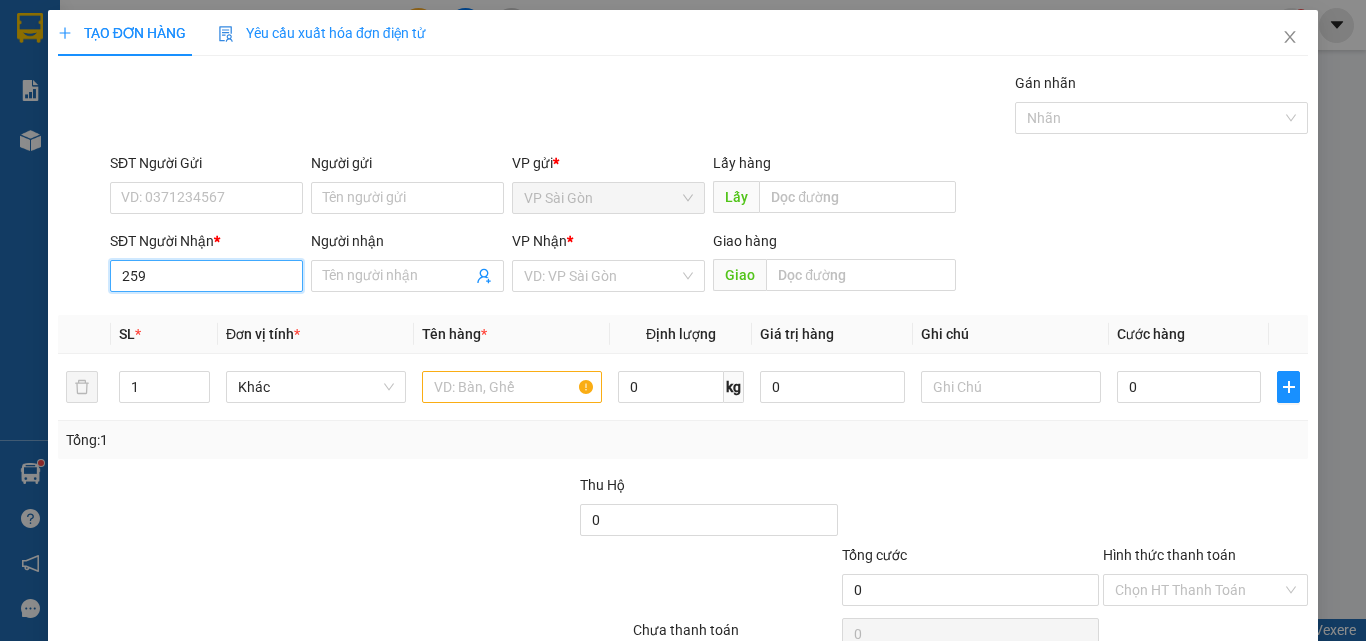 click on "259" at bounding box center [206, 276] 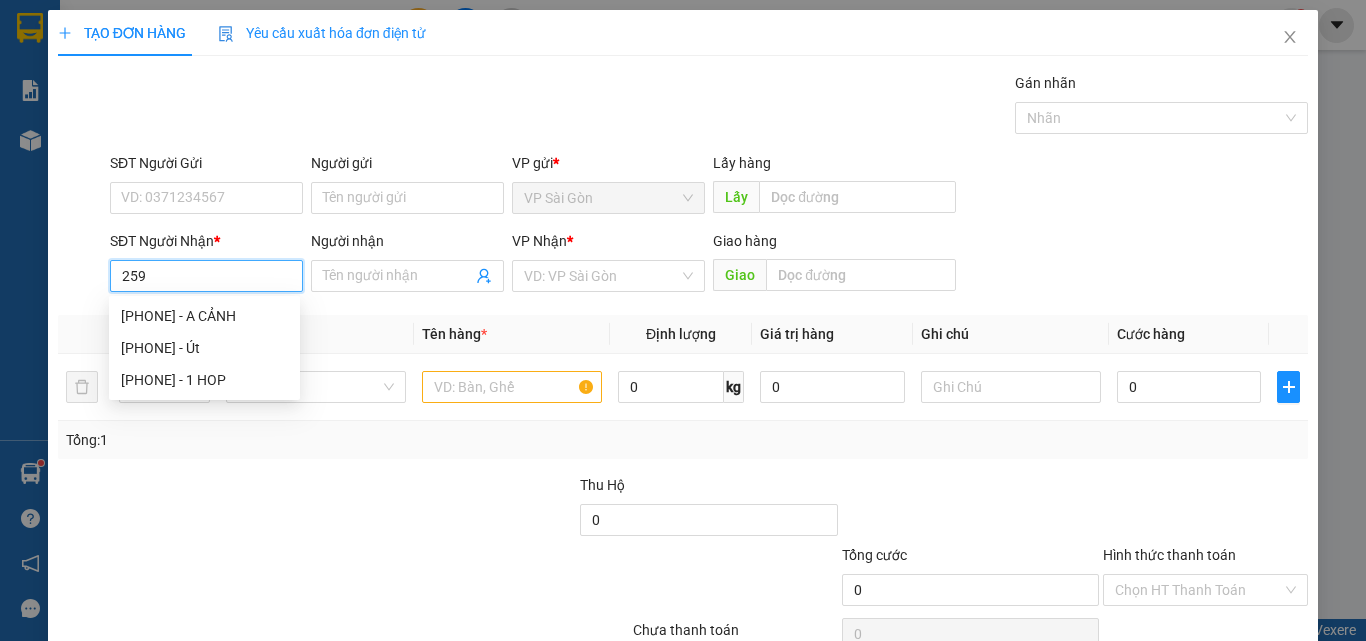 click on "259" at bounding box center [206, 276] 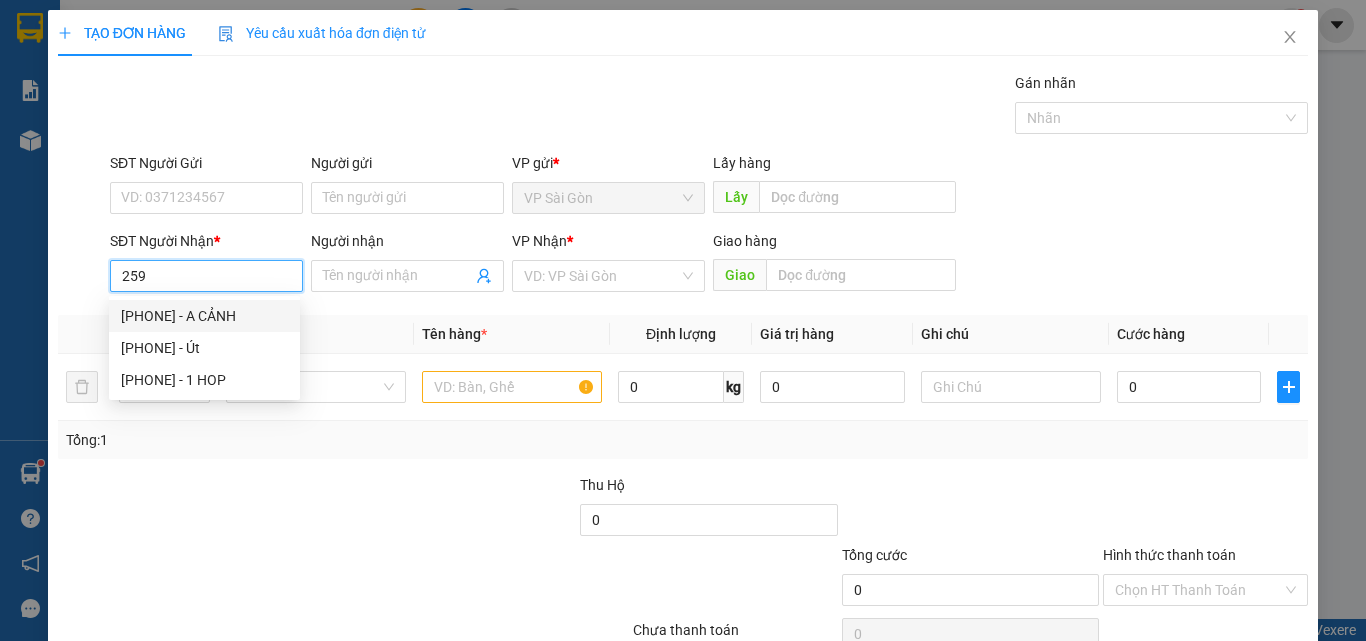 drag, startPoint x: 232, startPoint y: 310, endPoint x: 253, endPoint y: 311, distance: 21.023796 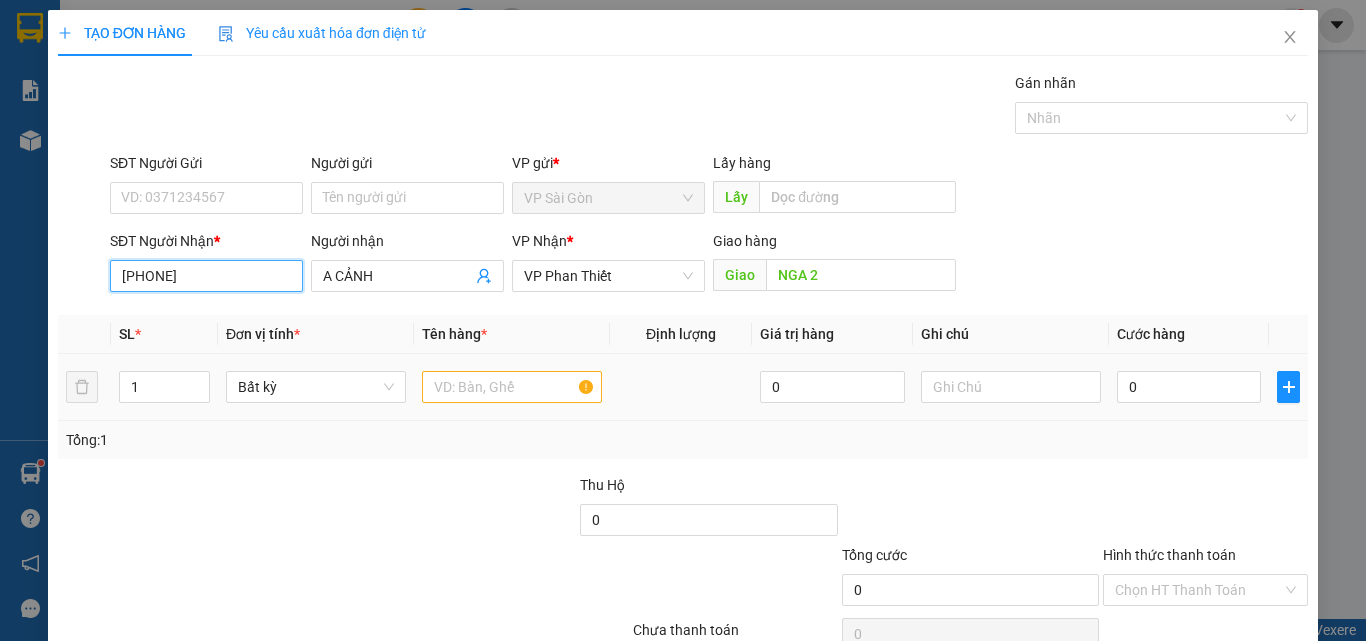 type on "[PHONE]" 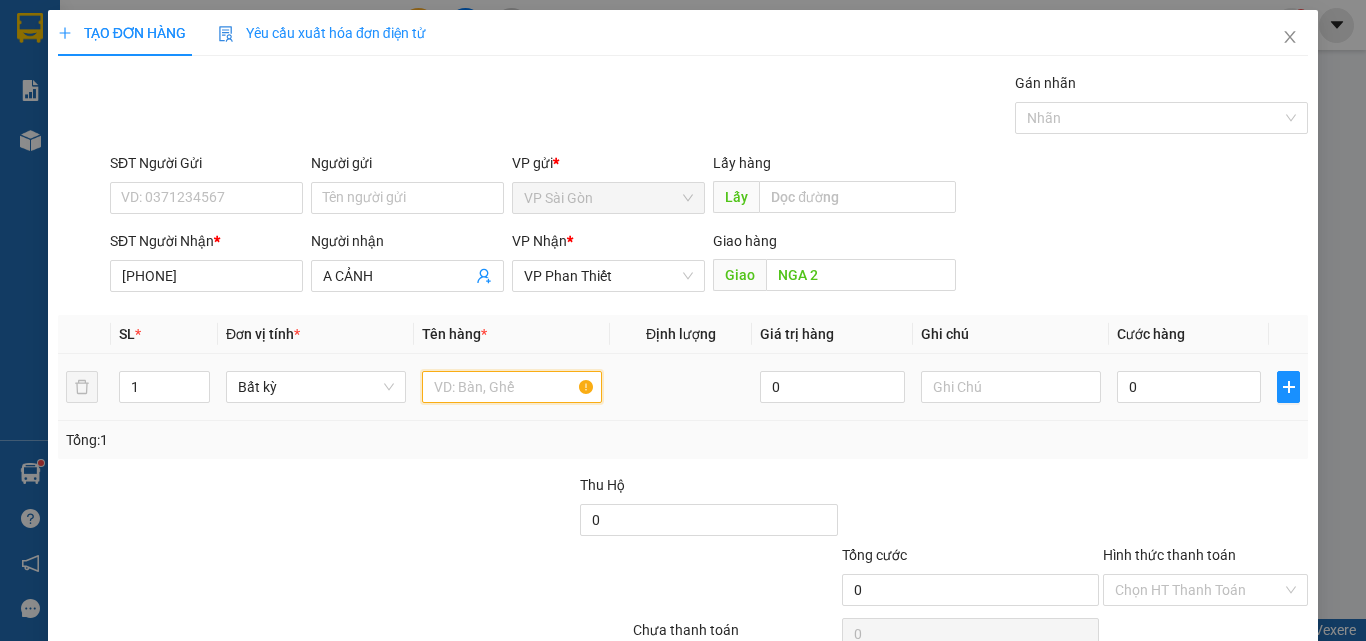 click at bounding box center [512, 387] 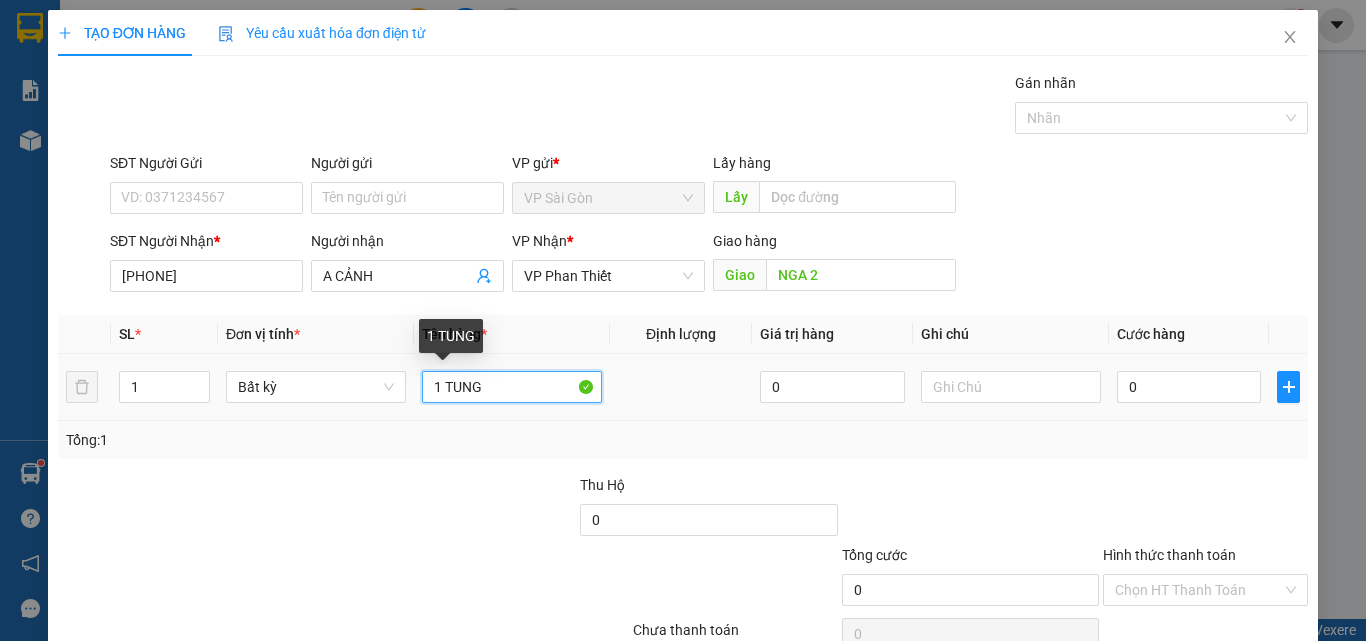click on "1 TUNG" at bounding box center [512, 387] 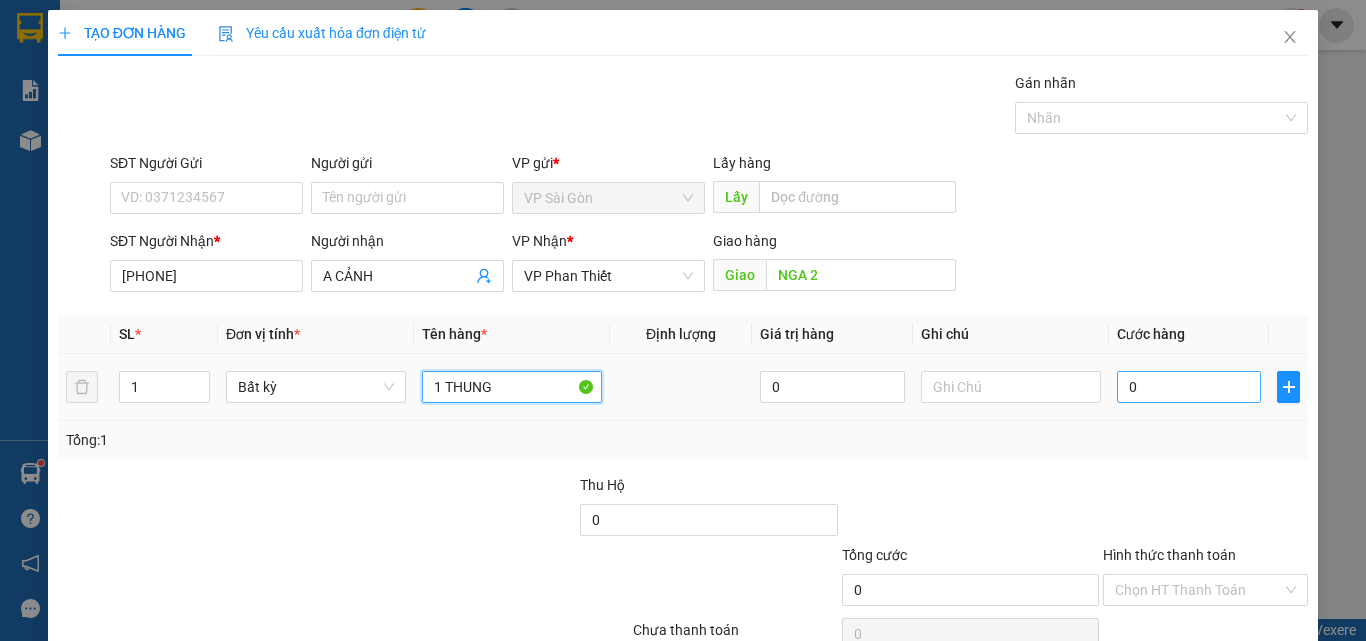 type on "1 THUNG" 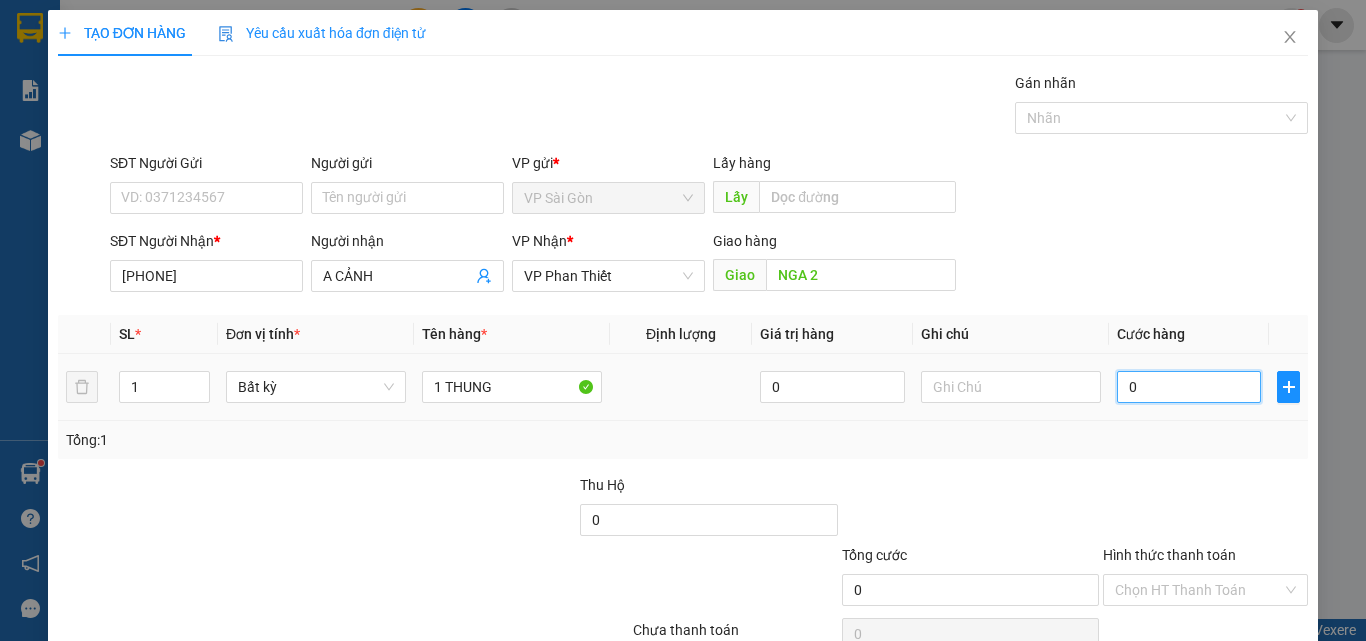 click on "0" at bounding box center (1189, 387) 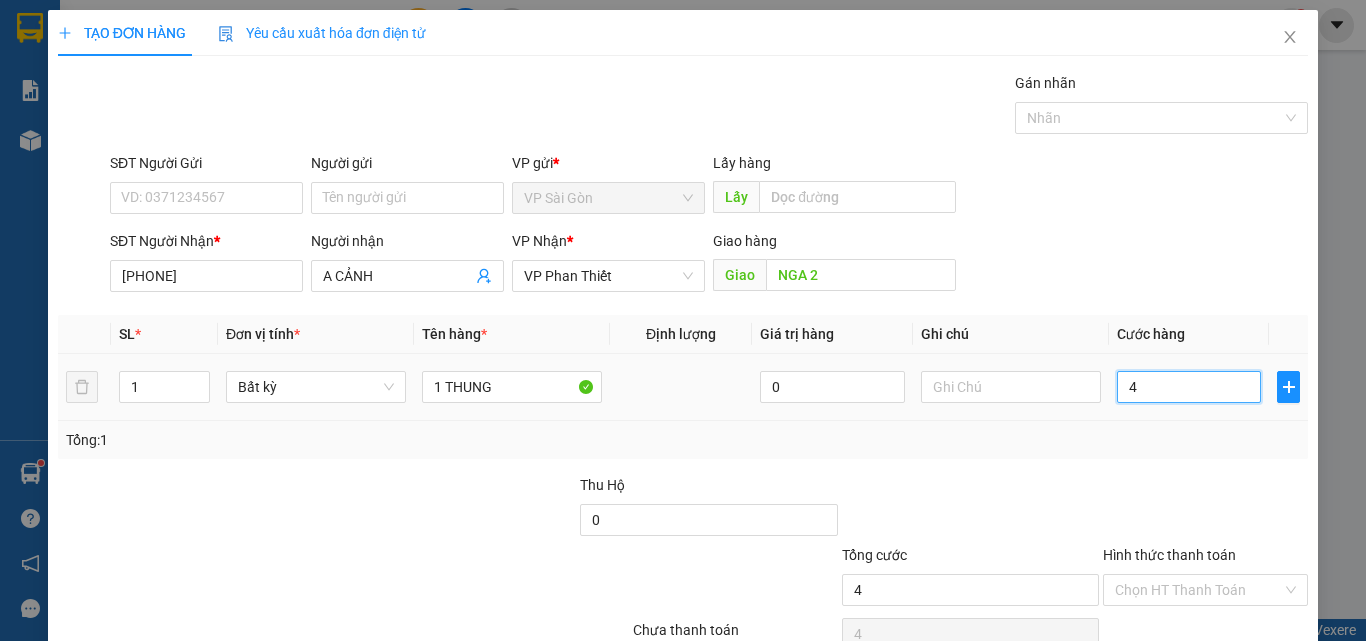 type on "40" 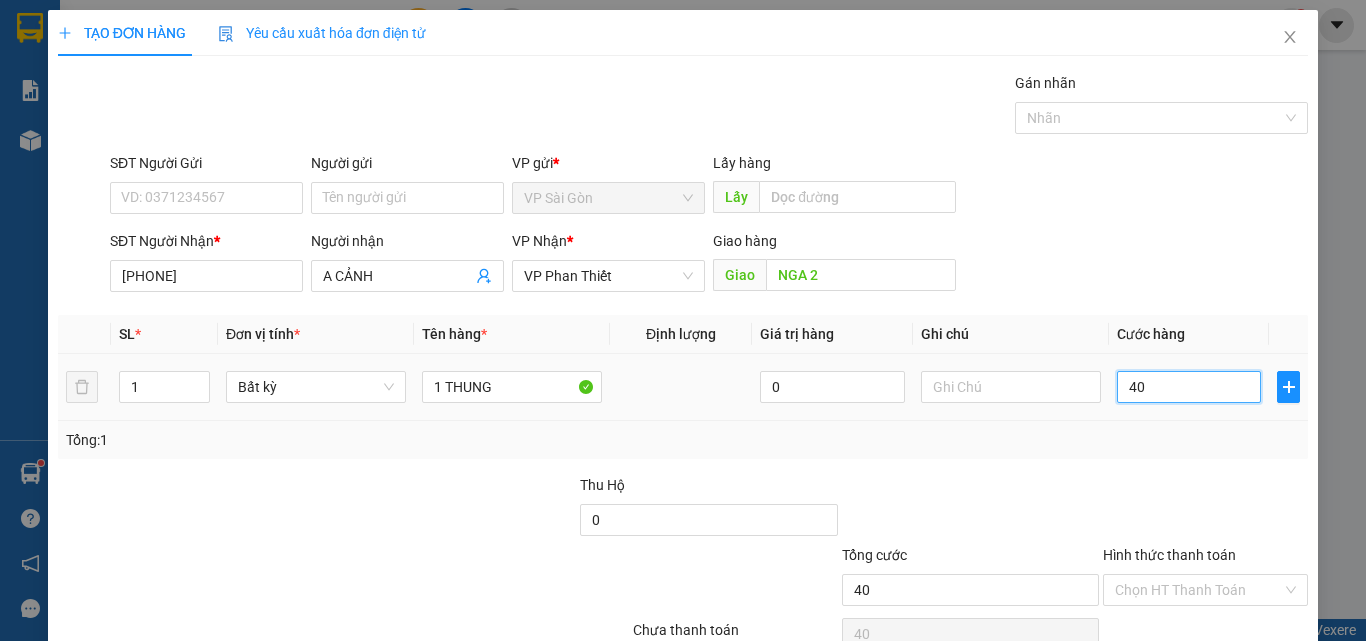 type on "400" 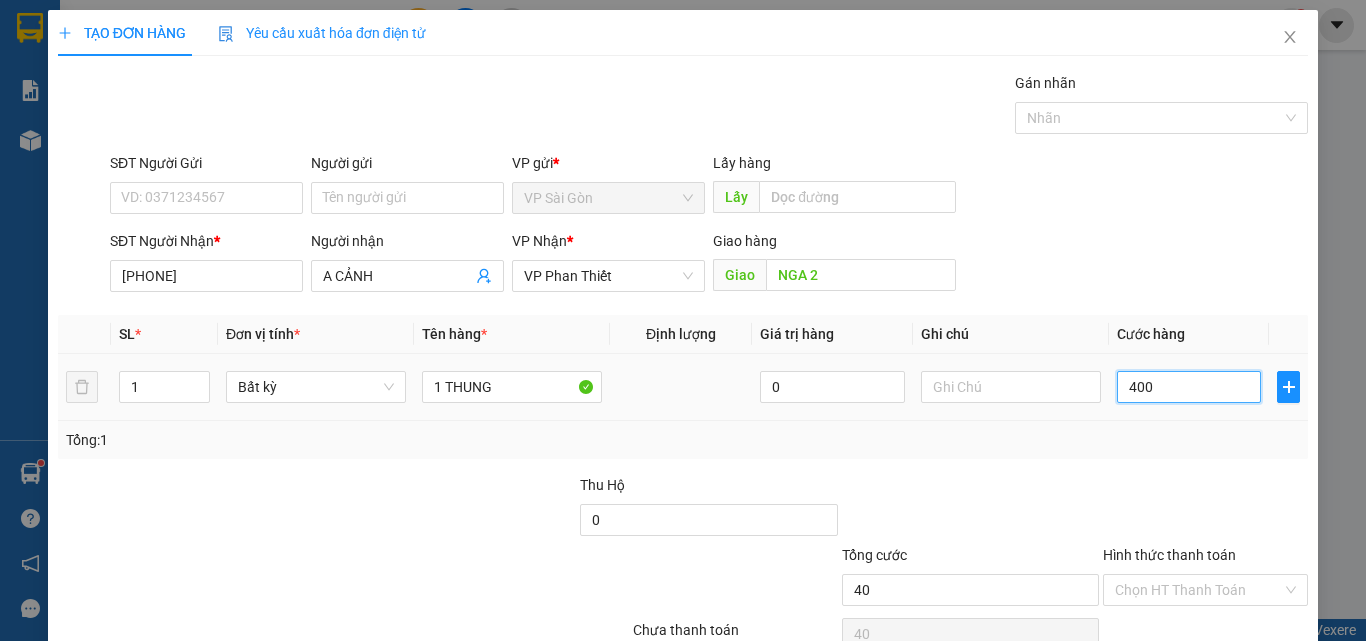 type on "400" 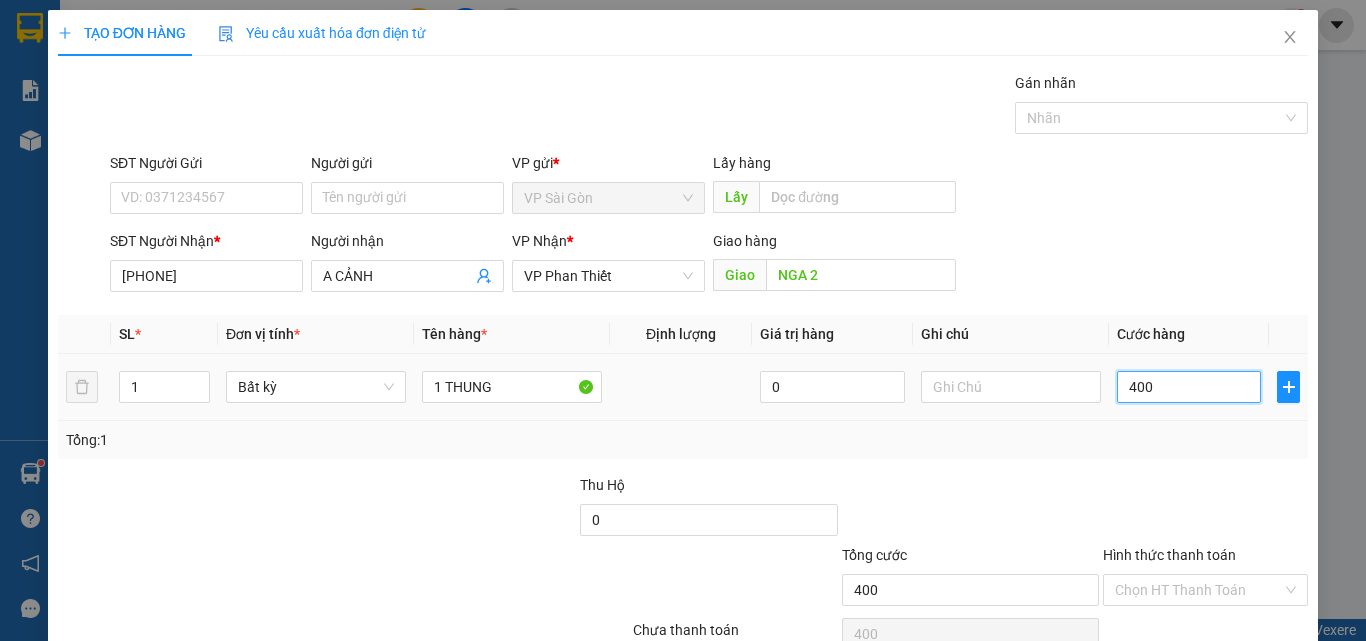 type on "4.000" 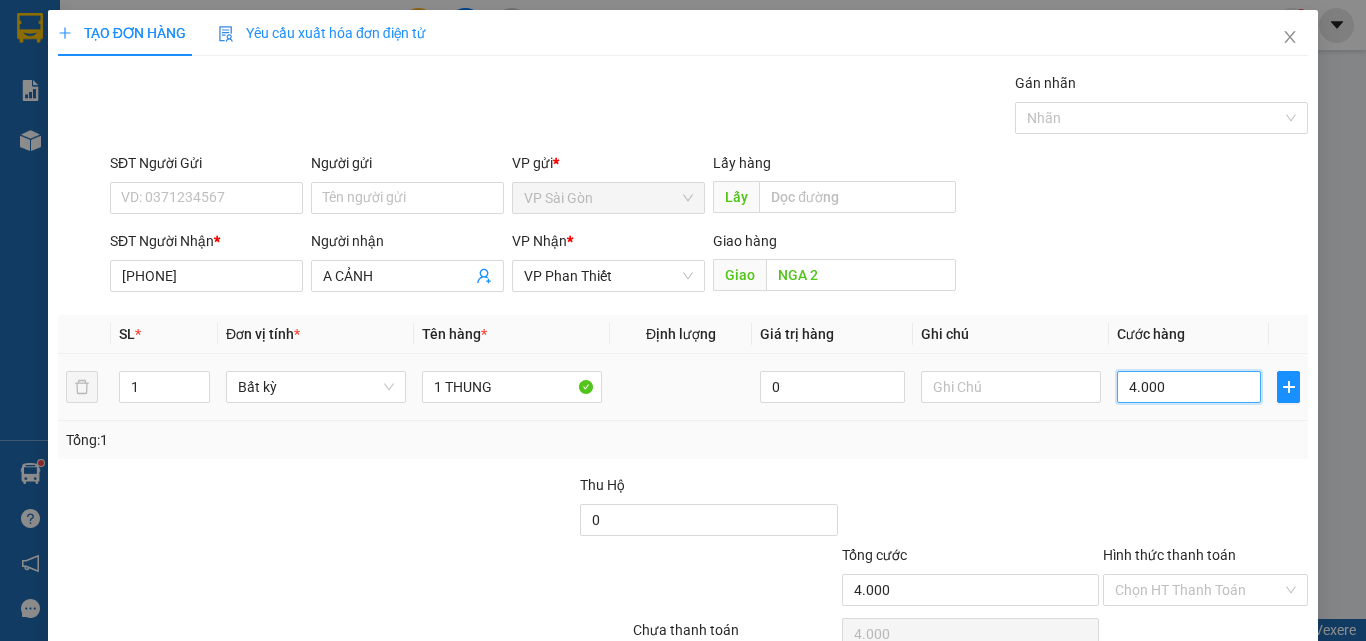 type on "40.000" 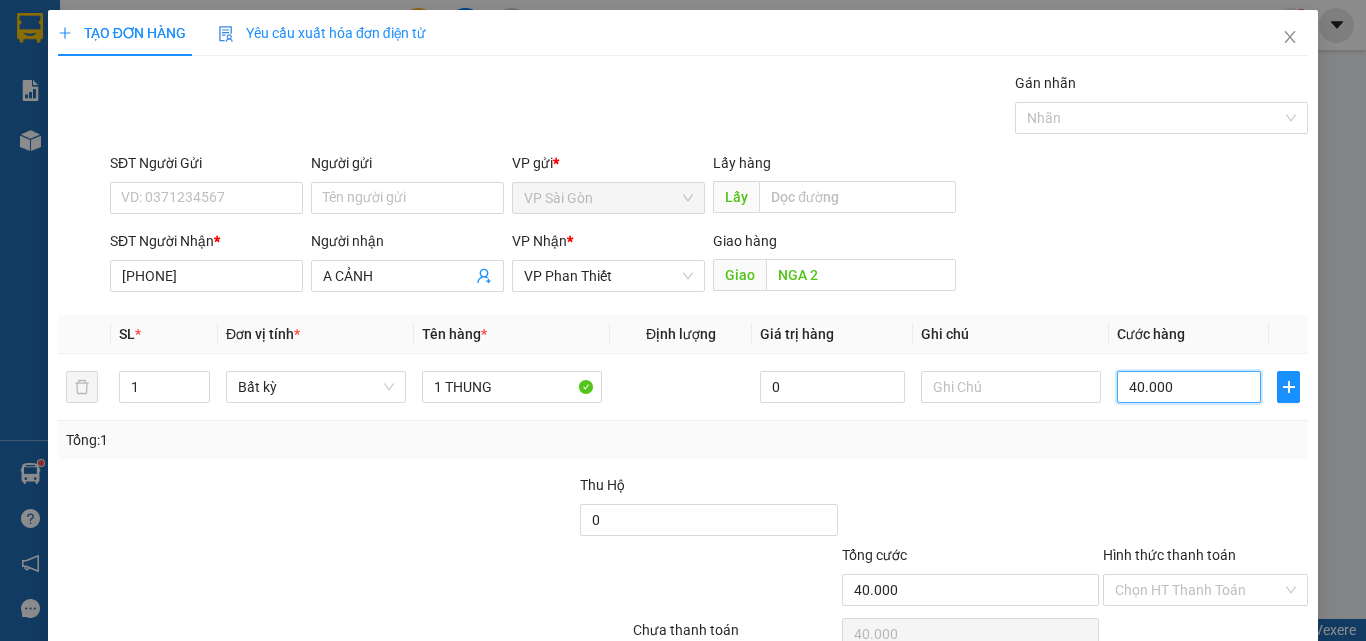scroll, scrollTop: 99, scrollLeft: 0, axis: vertical 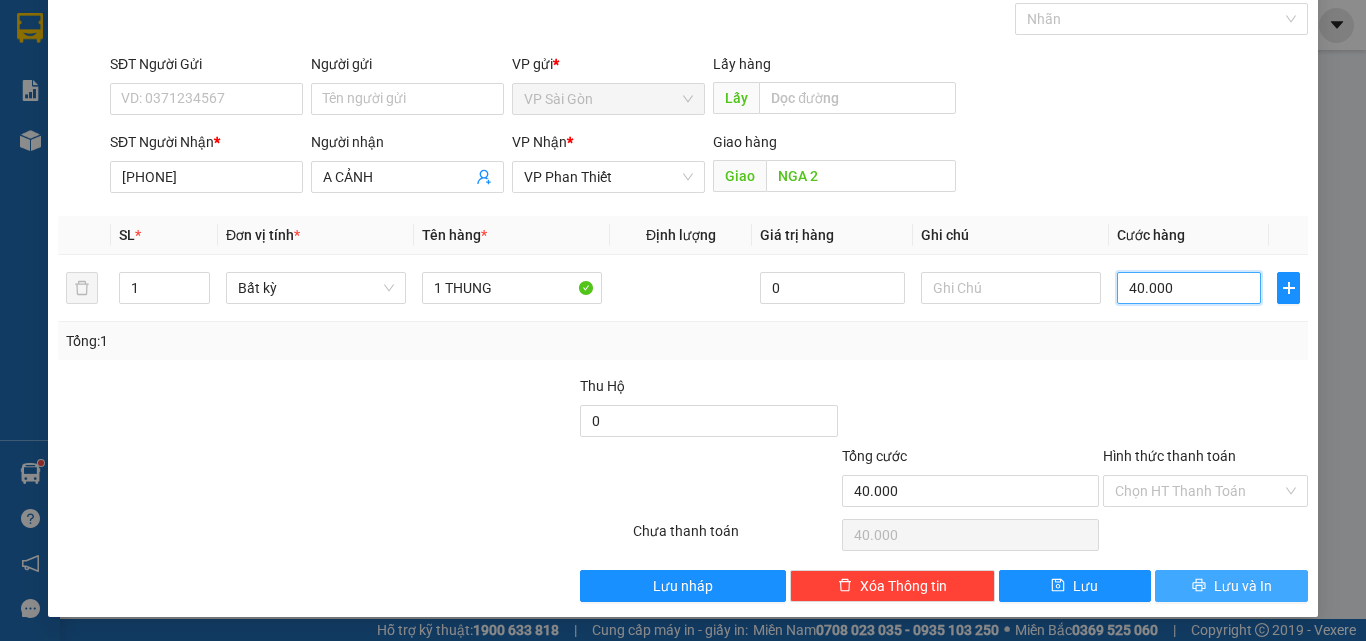 type on "40.000" 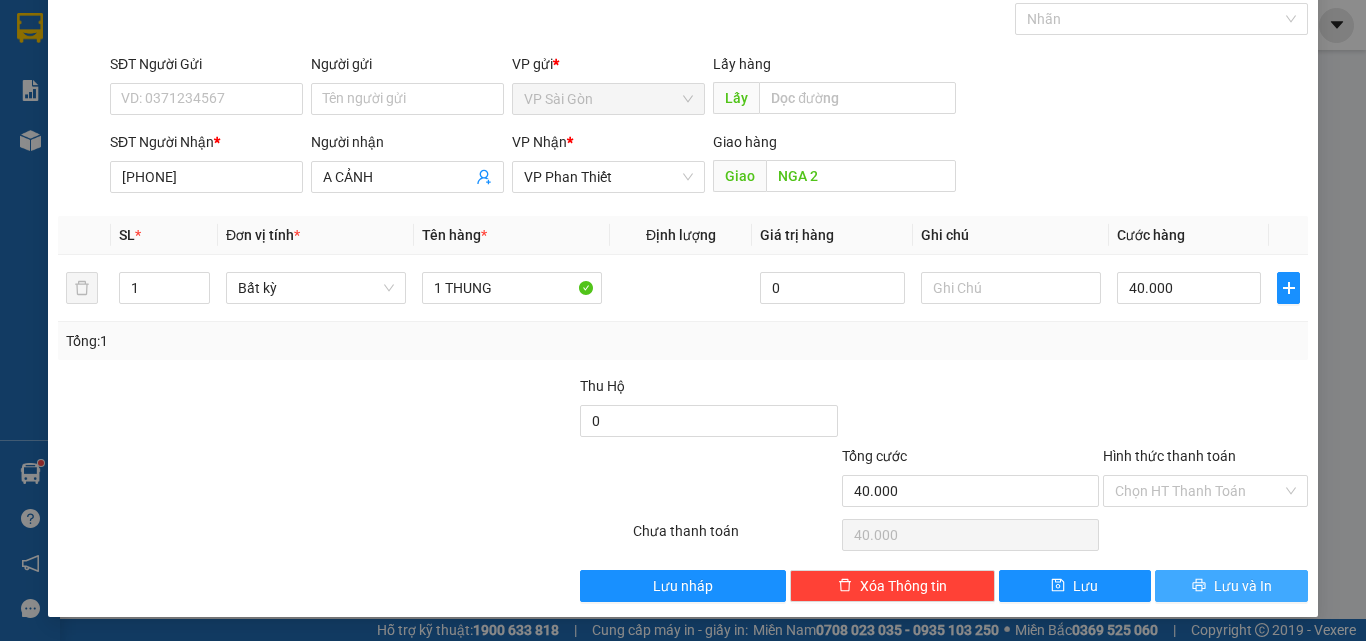 click on "Lưu và In" at bounding box center [1243, 586] 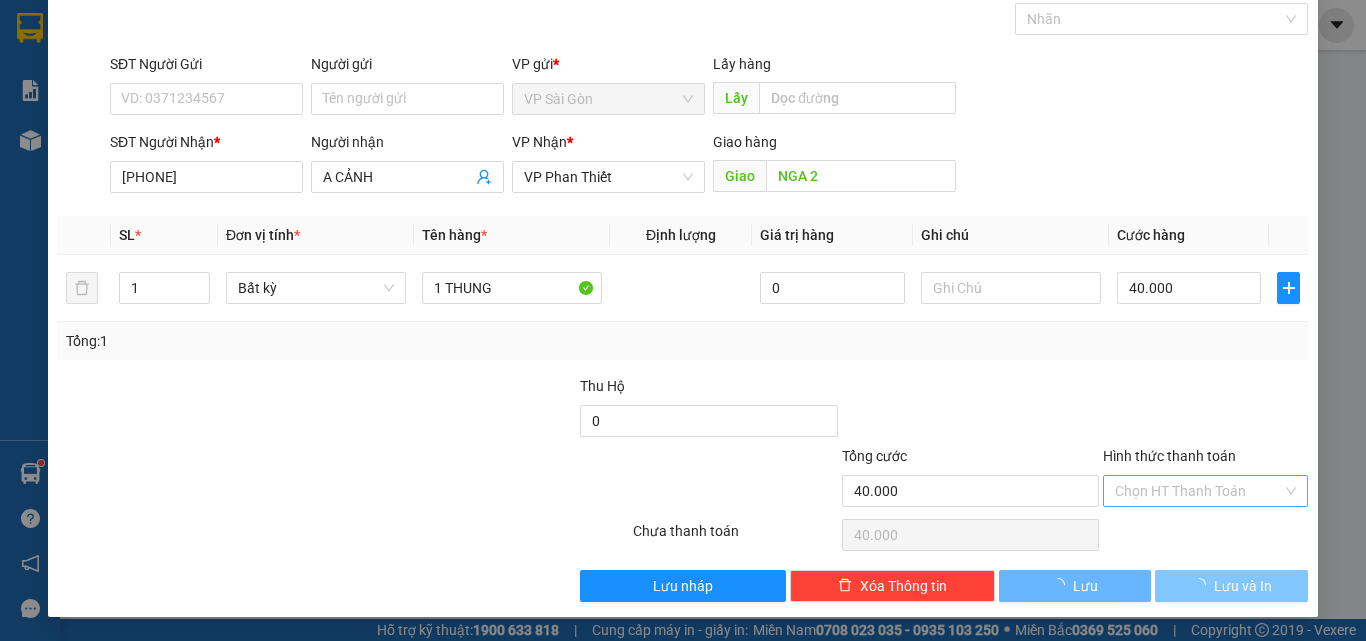 scroll, scrollTop: 34, scrollLeft: 0, axis: vertical 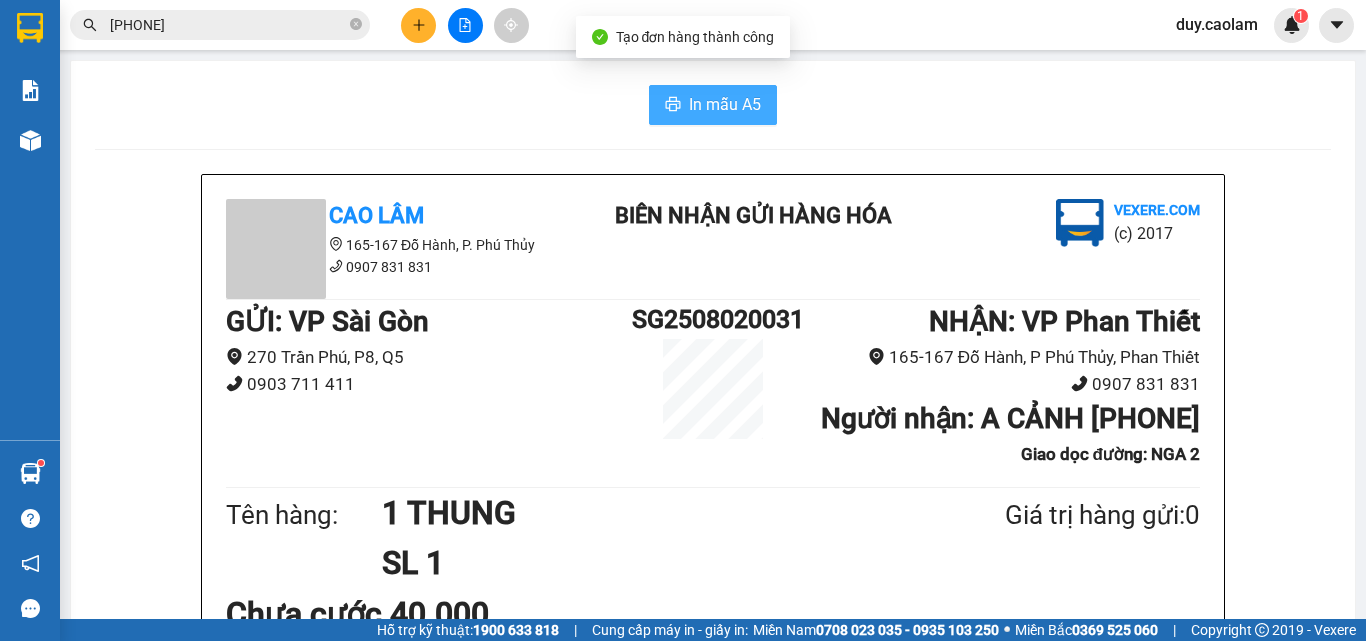 click on "In mẫu A5" at bounding box center (725, 104) 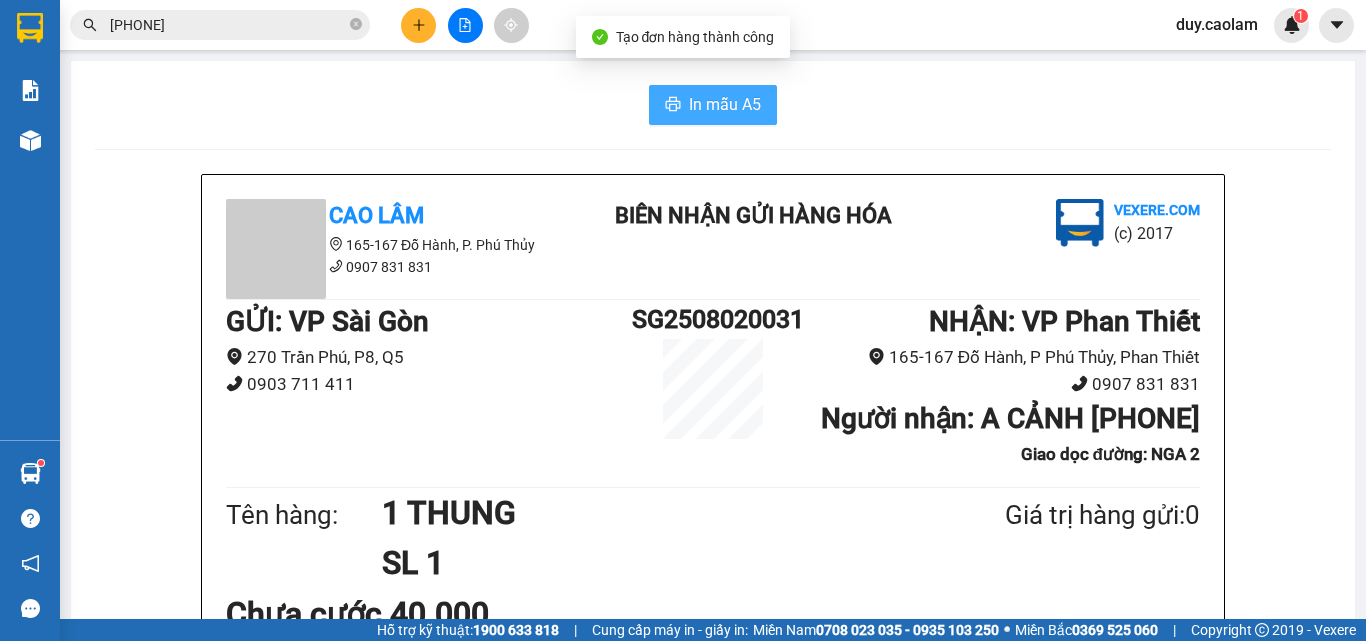 scroll, scrollTop: 0, scrollLeft: 0, axis: both 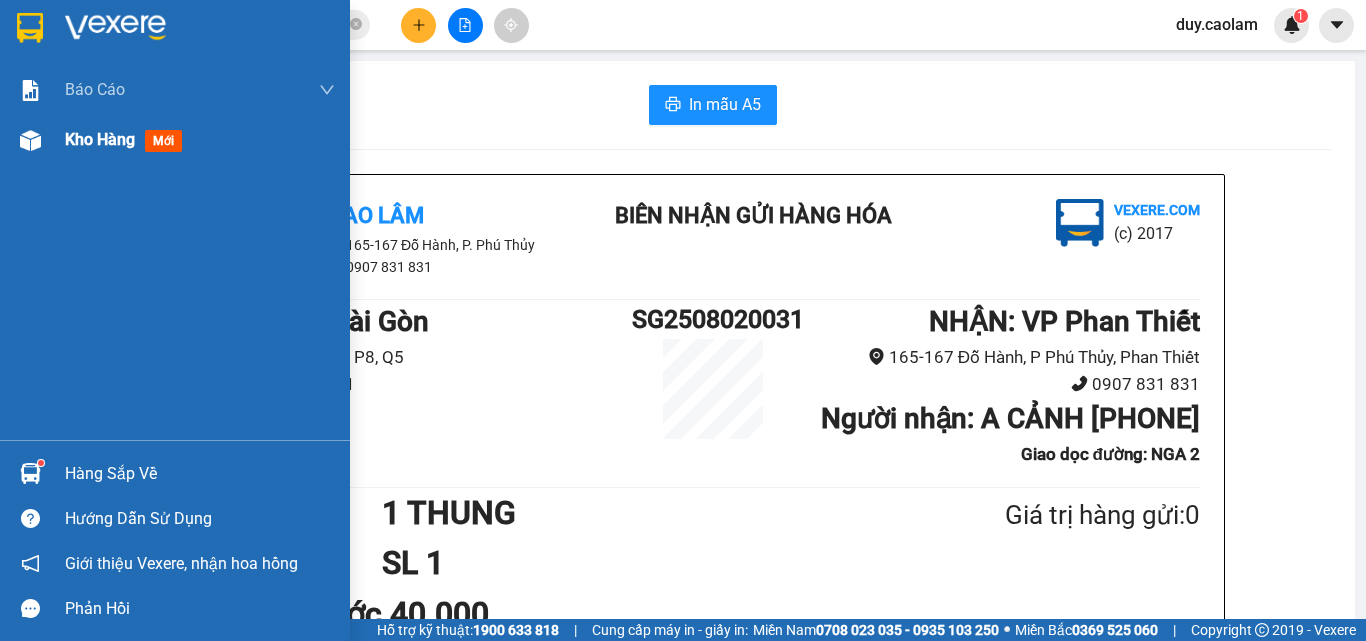 drag, startPoint x: 68, startPoint y: 130, endPoint x: 1356, endPoint y: 241, distance: 1292.7742 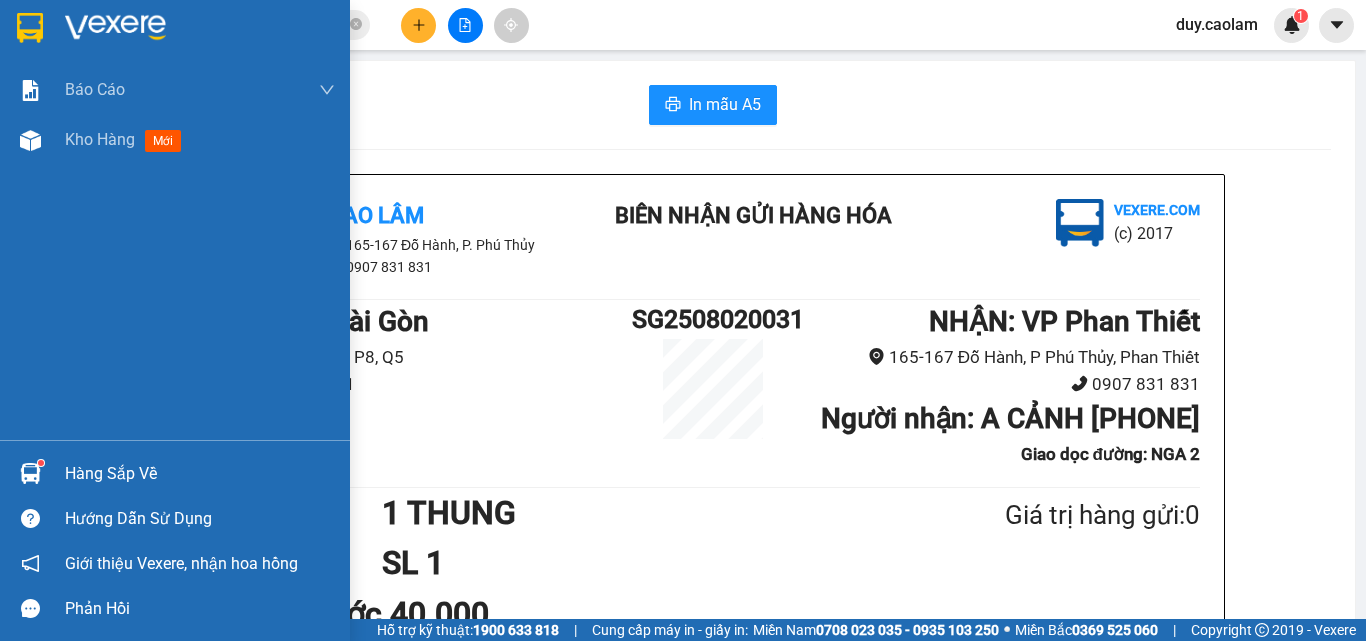 click on "Kho hàng" at bounding box center (100, 139) 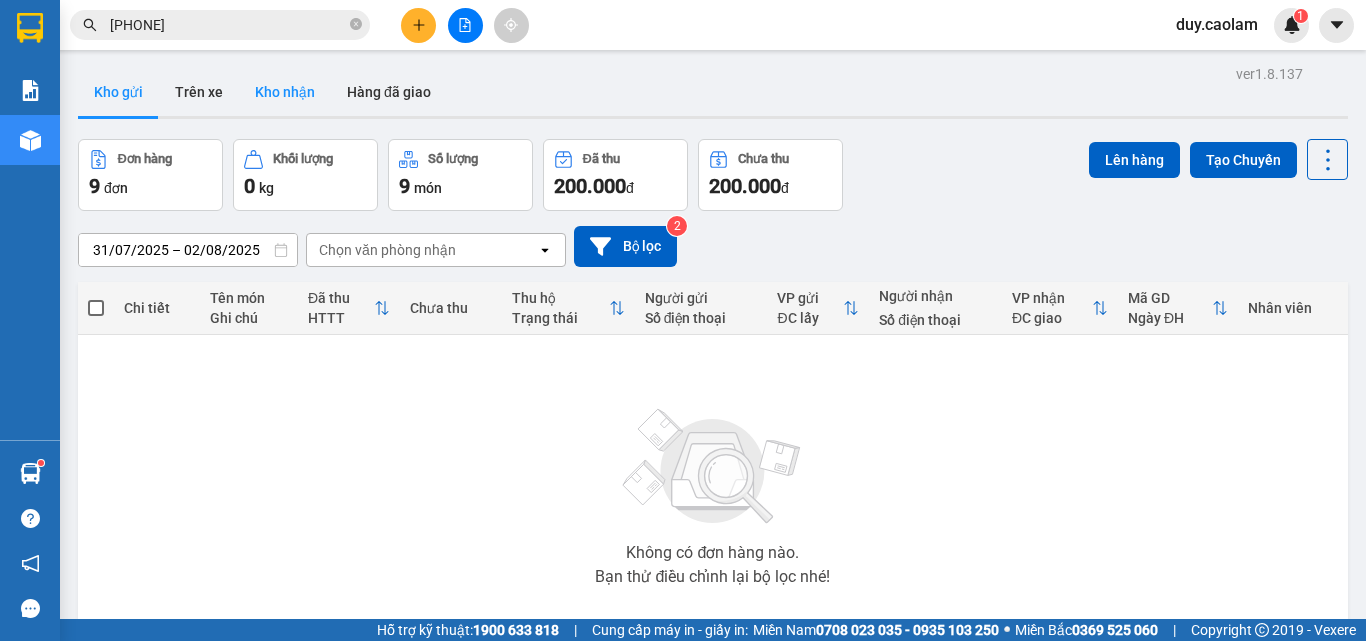 click on "Kho nhận" at bounding box center (285, 92) 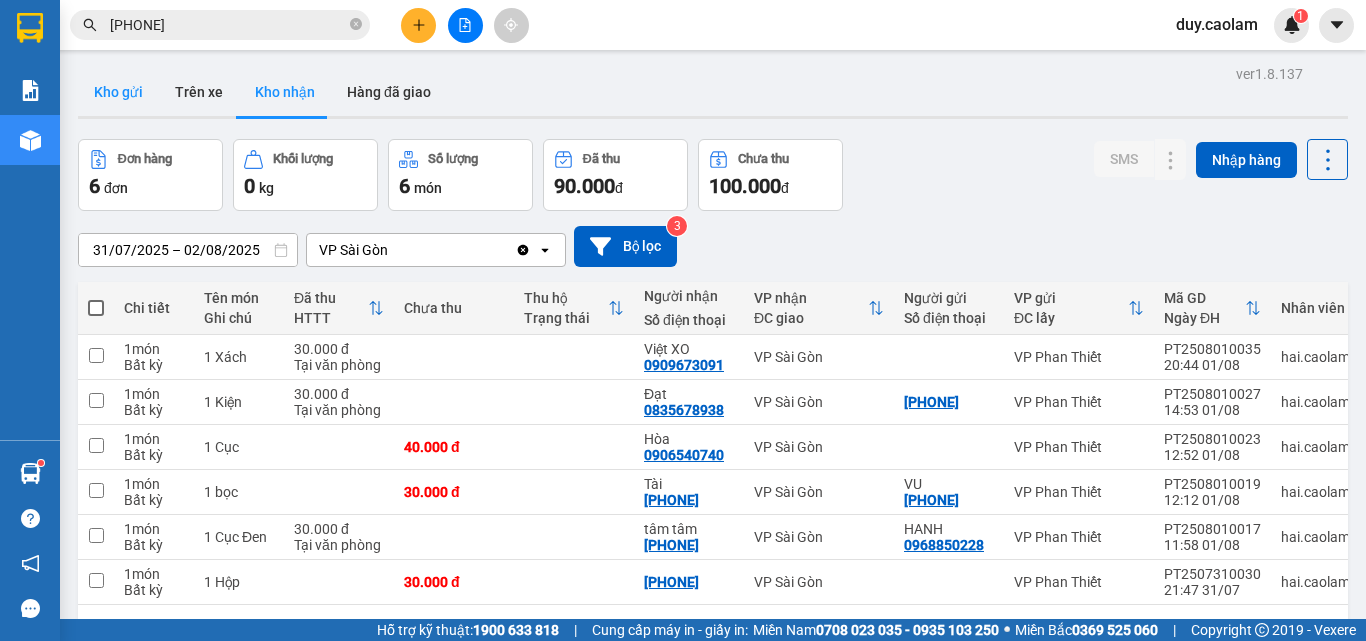 click on "Kho gửi" at bounding box center [118, 92] 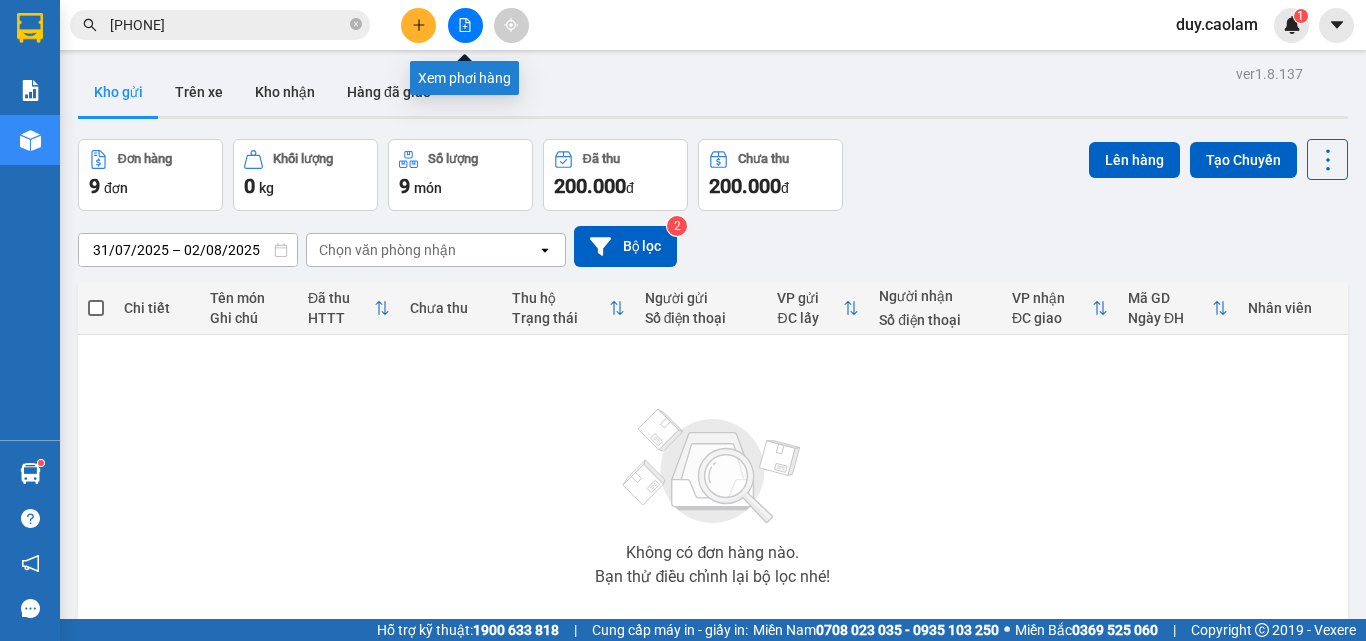 click 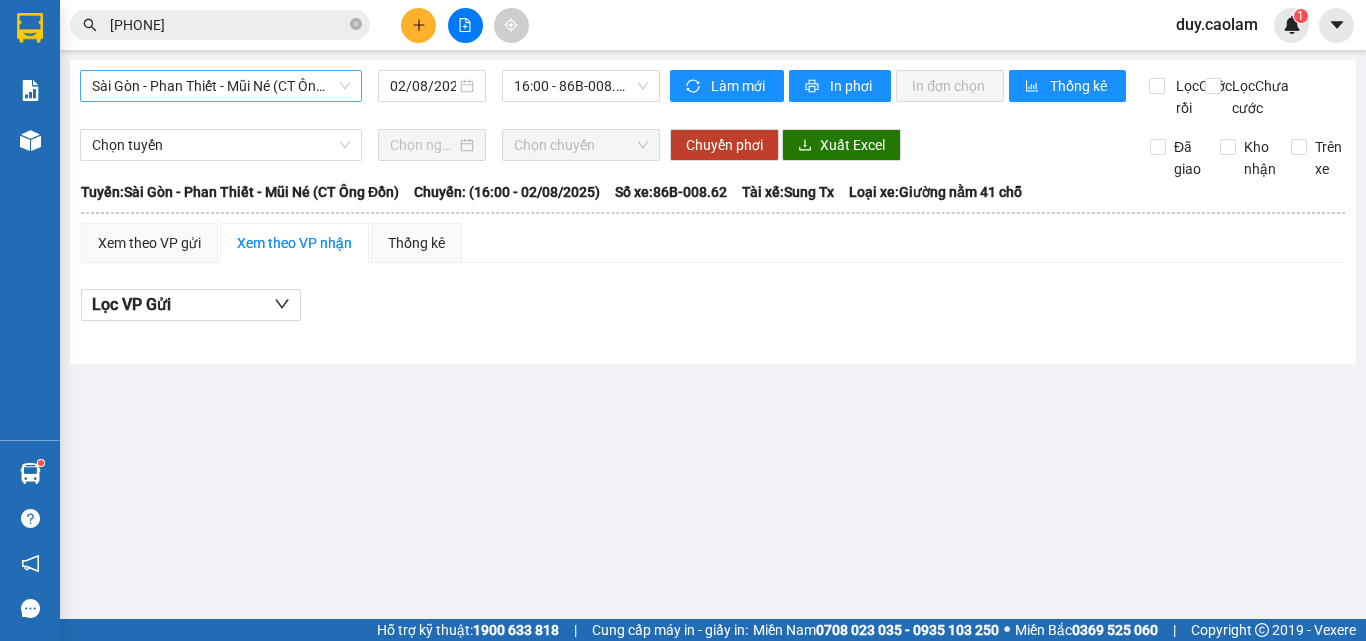click on "Sài Gòn - Phan Thiết - Mũi Né (CT Ông Đồn)" at bounding box center (221, 86) 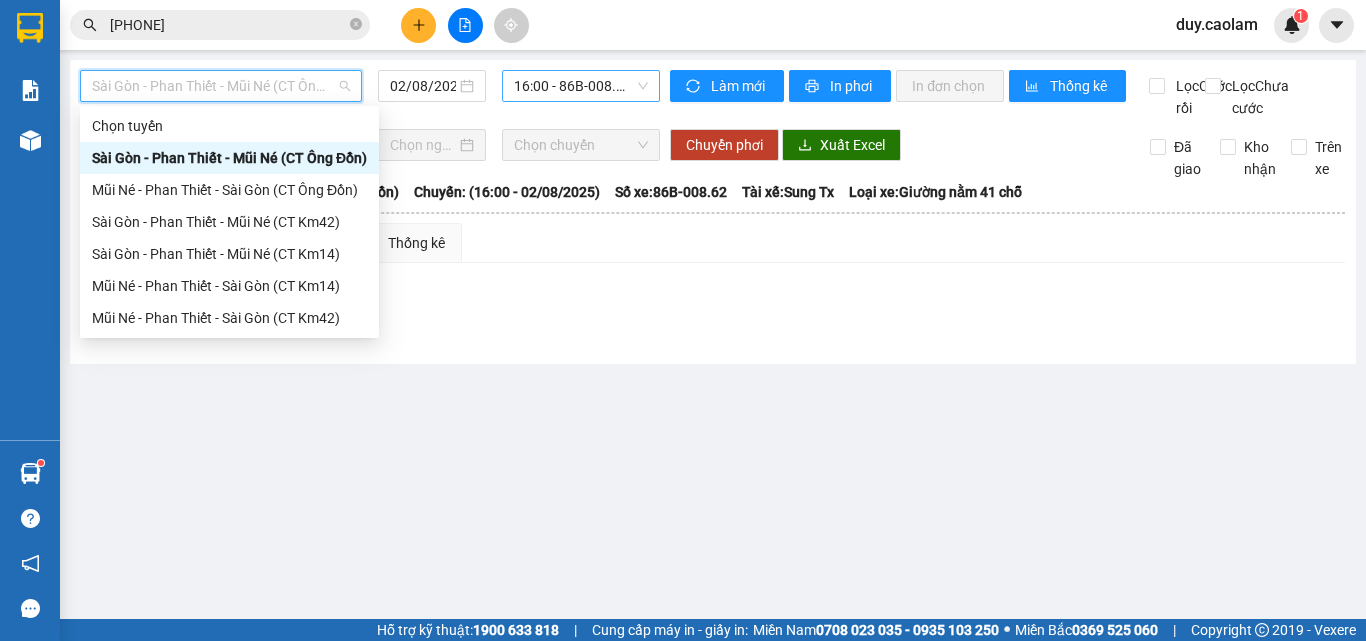 click on "16:00 - 86B-008.62" at bounding box center [581, 86] 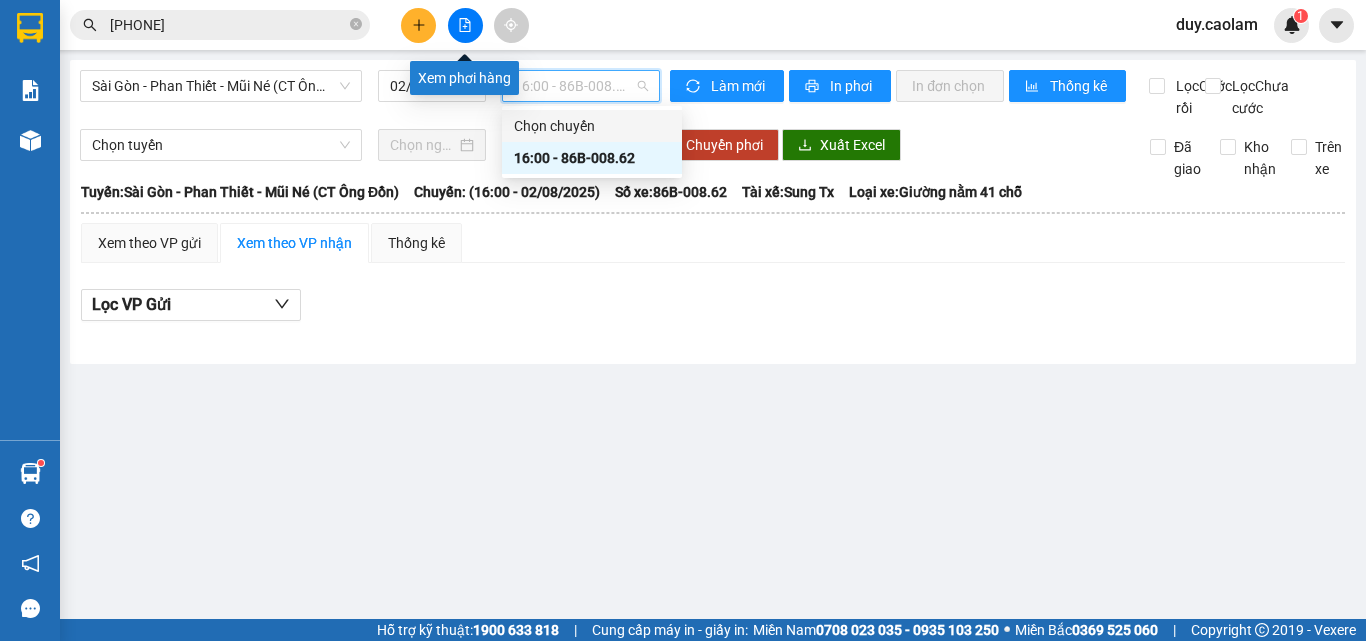 click 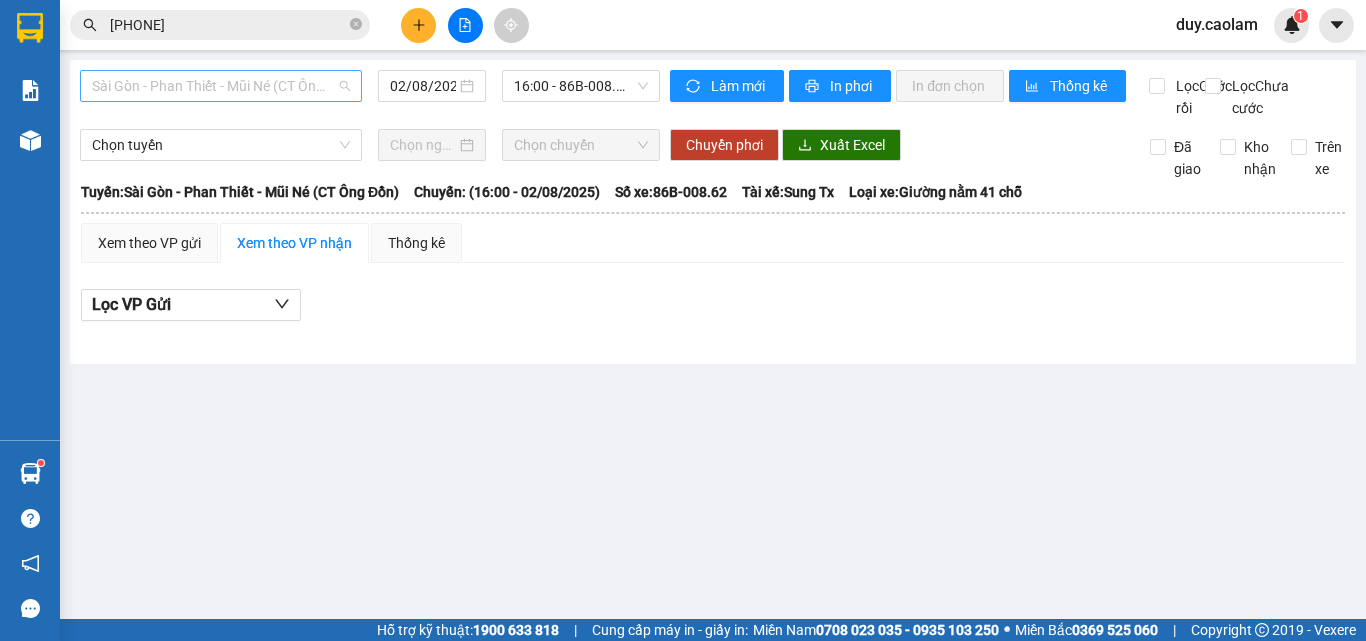 click on "Sài Gòn - Phan Thiết - Mũi Né (CT Ông Đồn)" at bounding box center (221, 86) 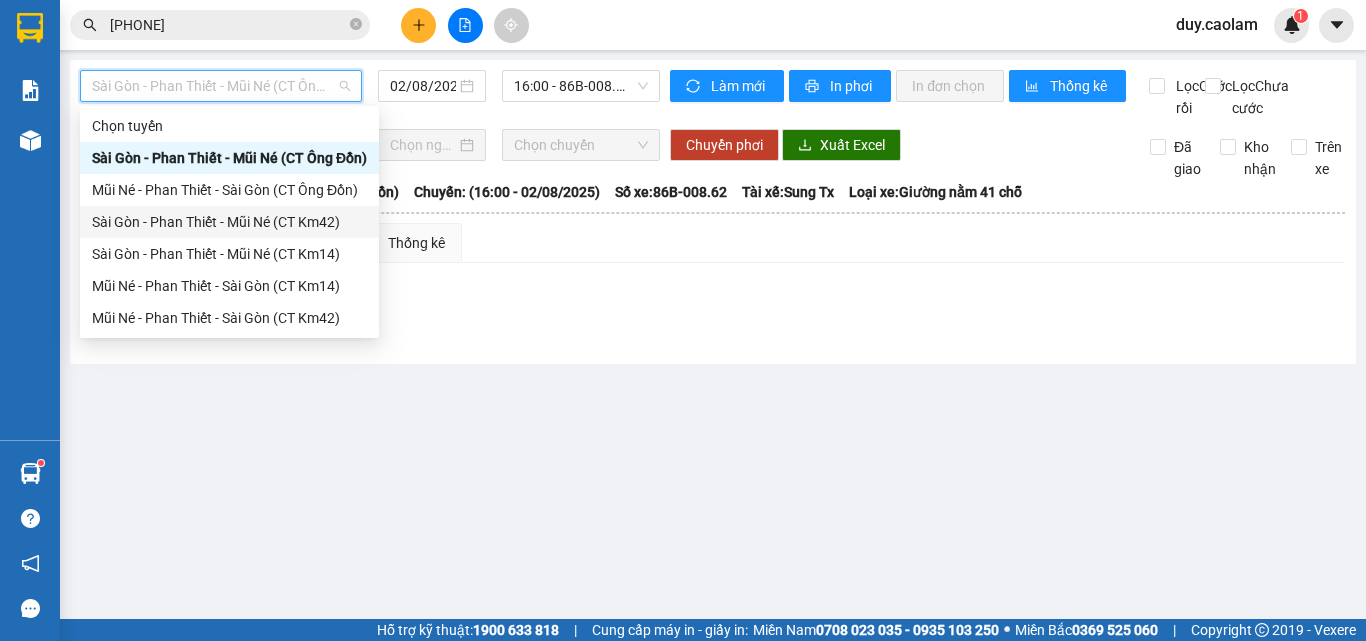 click on "Sài Gòn - Phan Thiết  - Mũi Né (CT Km42)" at bounding box center [229, 222] 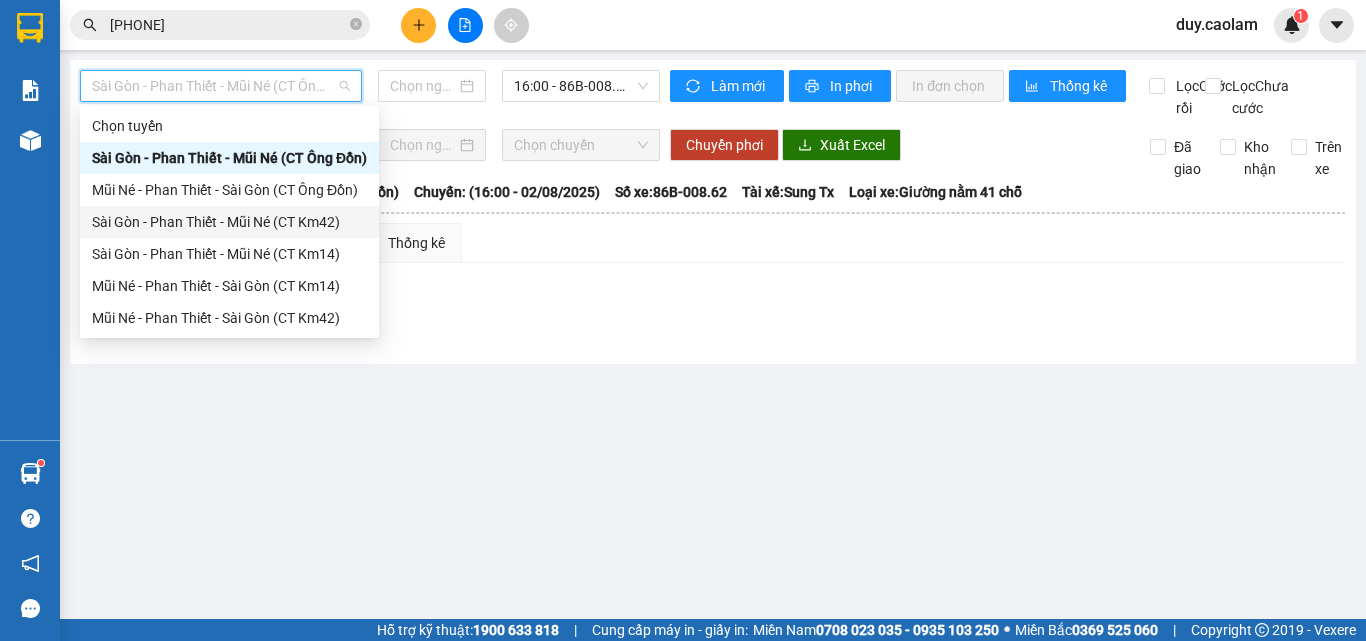 type on "02/08/2025" 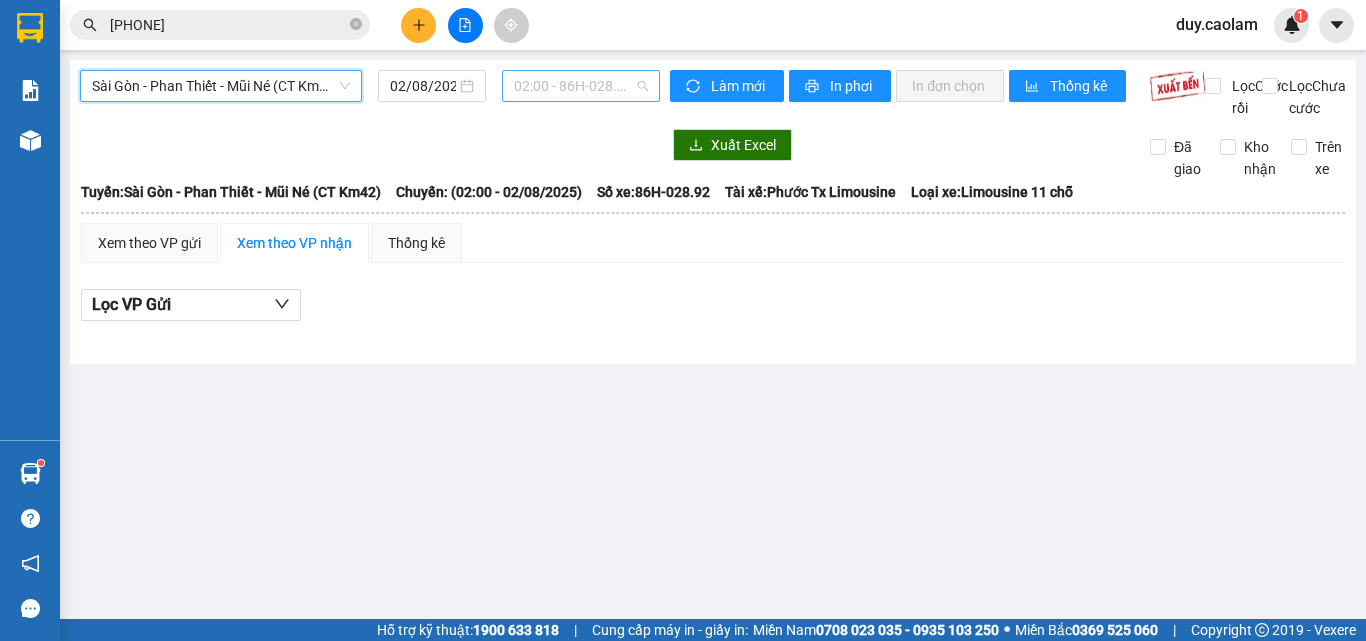 click on "02:00 - 86H-028.92" at bounding box center [581, 86] 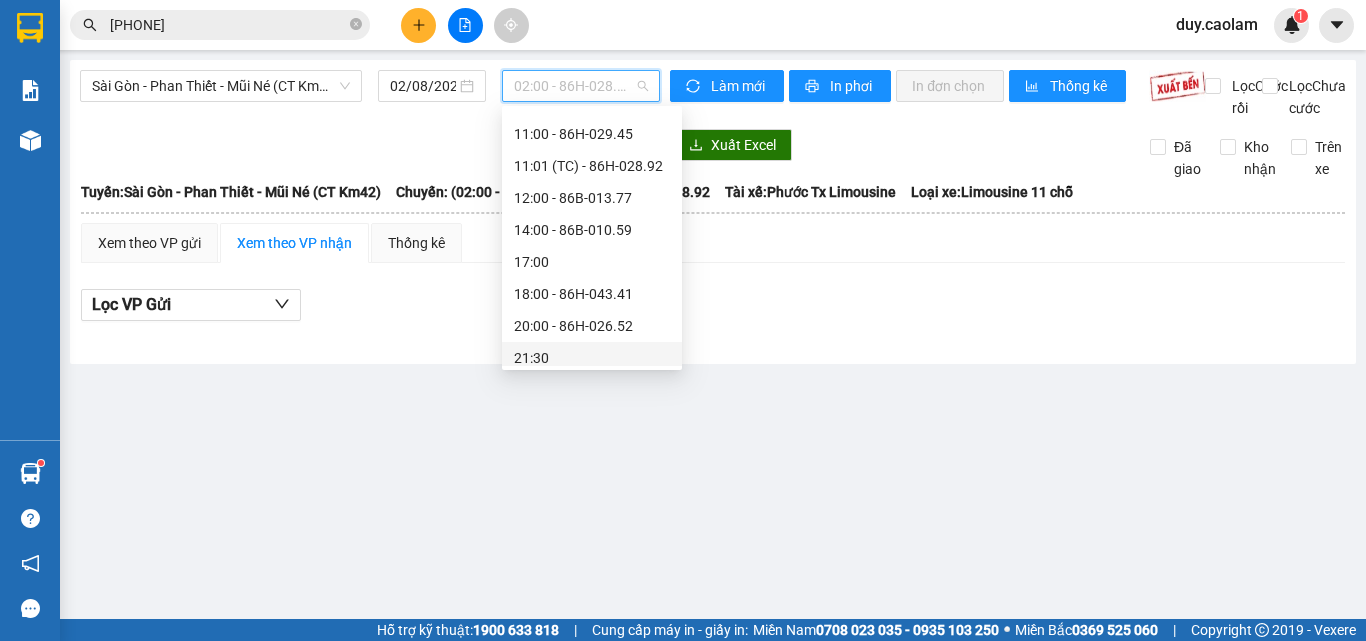 scroll, scrollTop: 416, scrollLeft: 0, axis: vertical 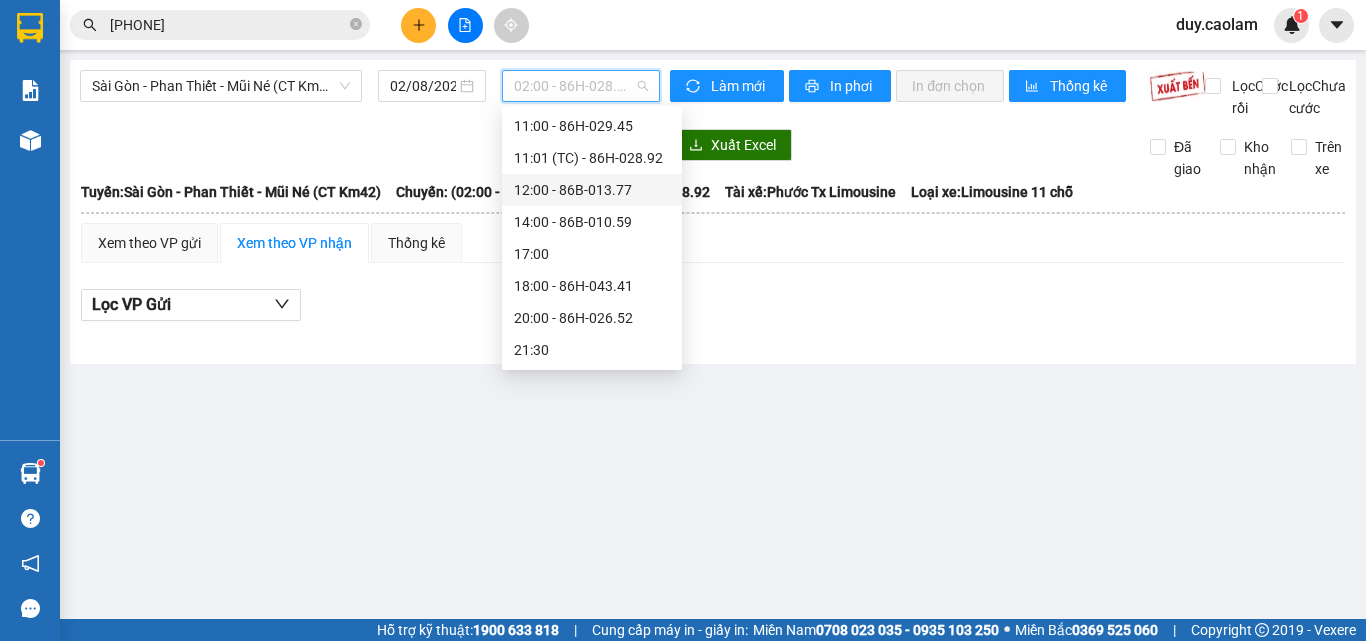drag, startPoint x: 579, startPoint y: 314, endPoint x: 614, endPoint y: 193, distance: 125.96031 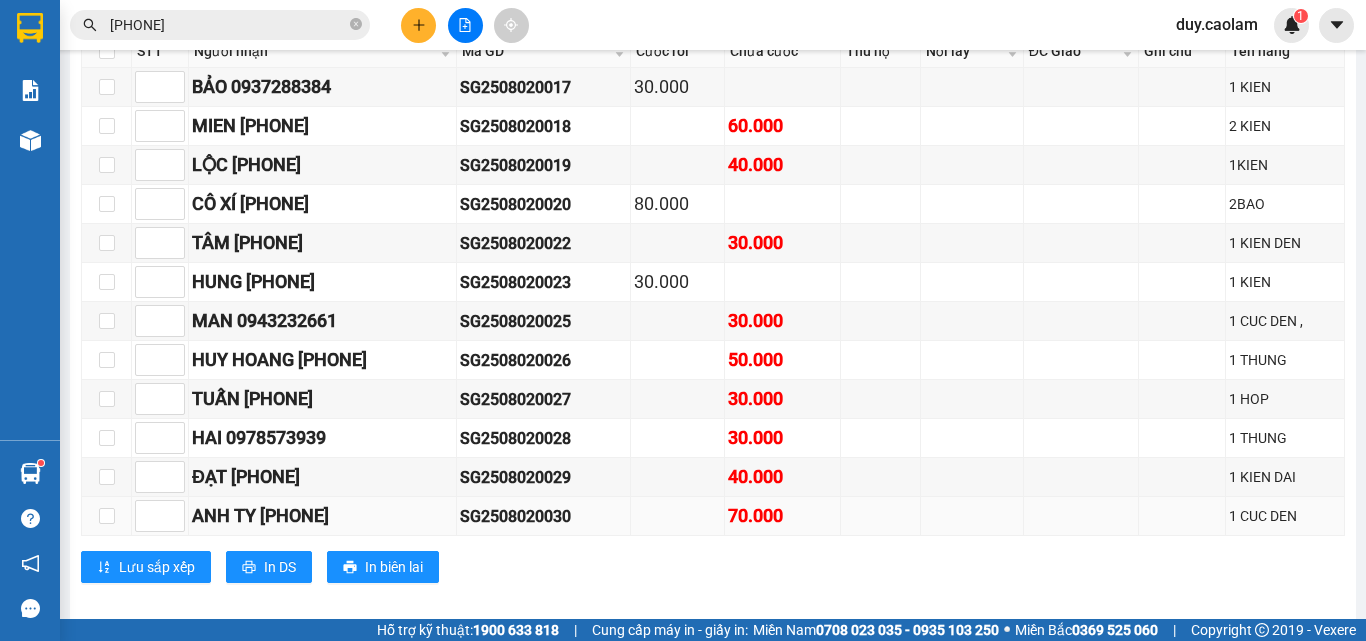 scroll, scrollTop: 800, scrollLeft: 0, axis: vertical 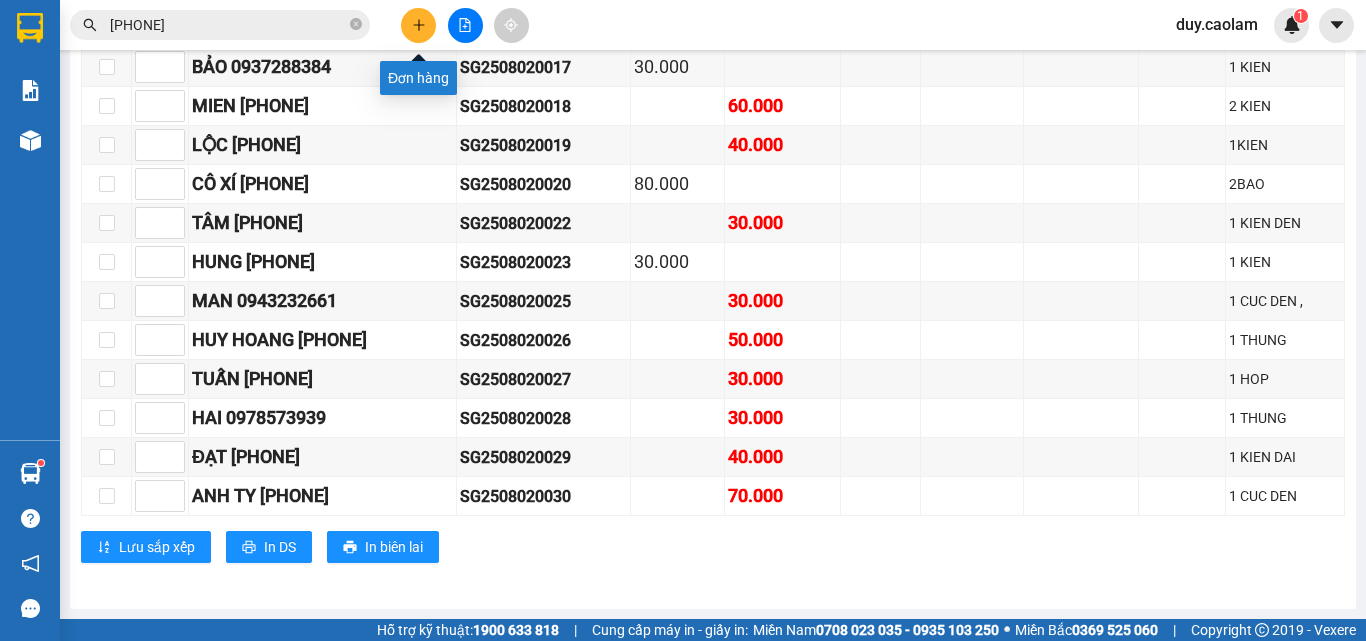 click at bounding box center [418, 25] 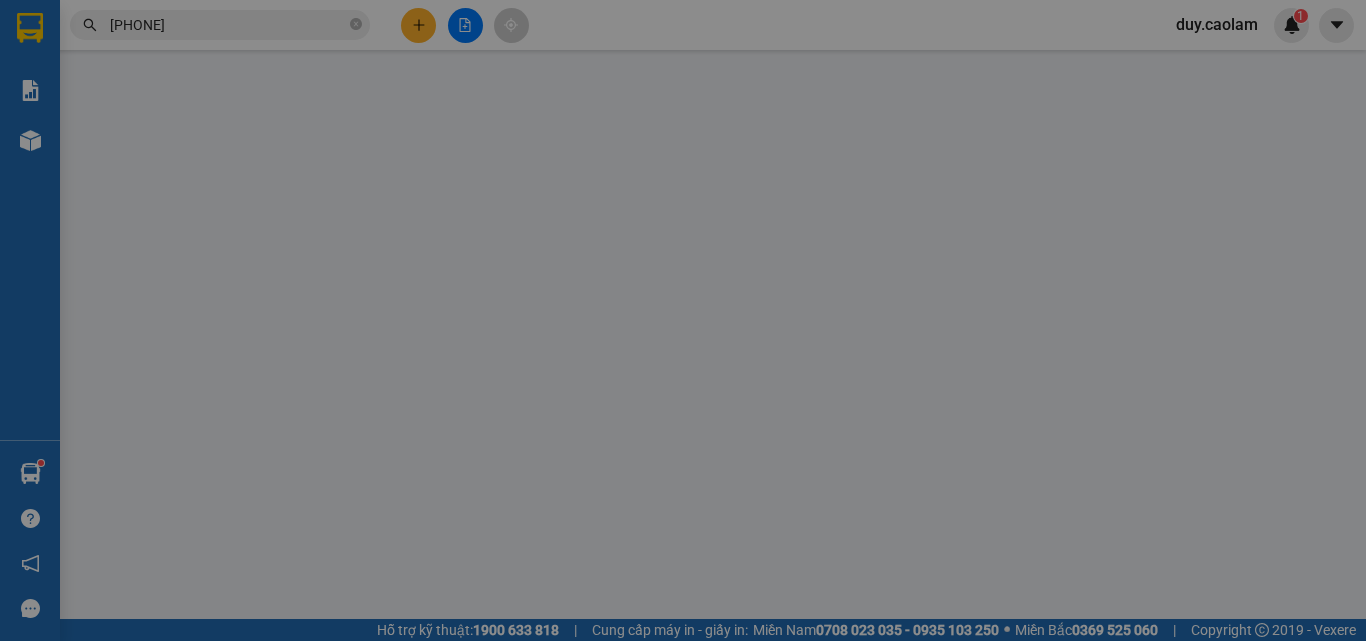 scroll, scrollTop: 0, scrollLeft: 0, axis: both 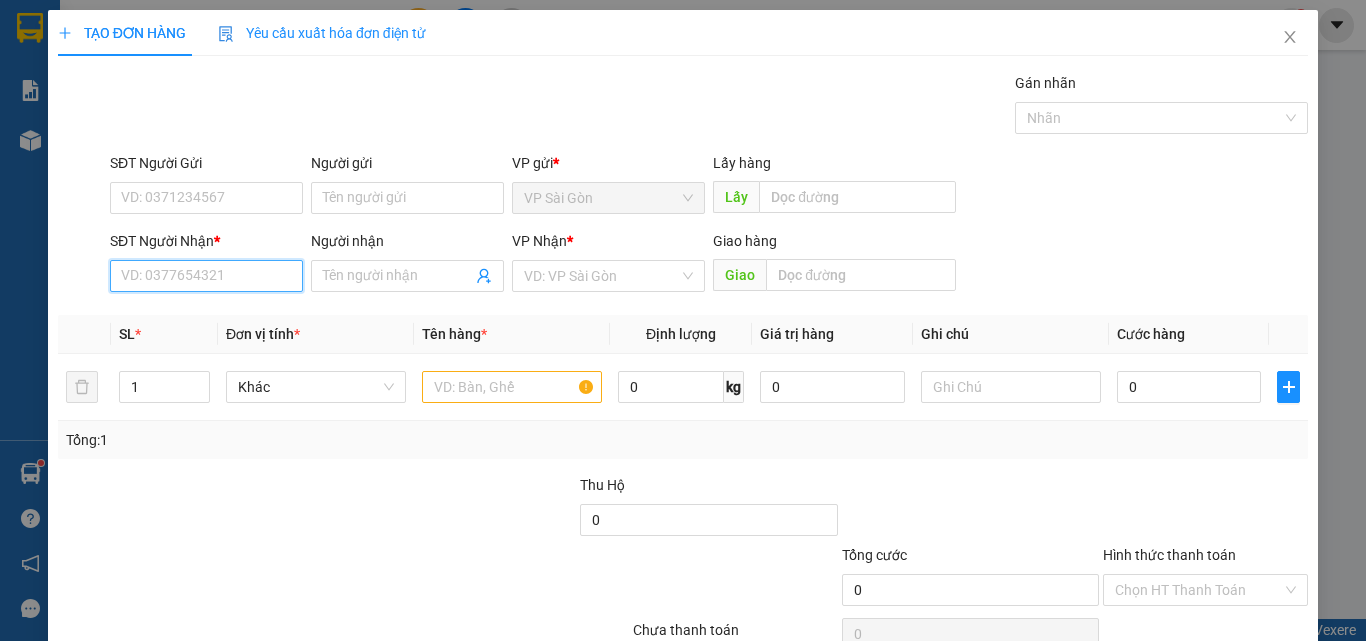 click on "SĐT Người Nhận  *" at bounding box center (206, 276) 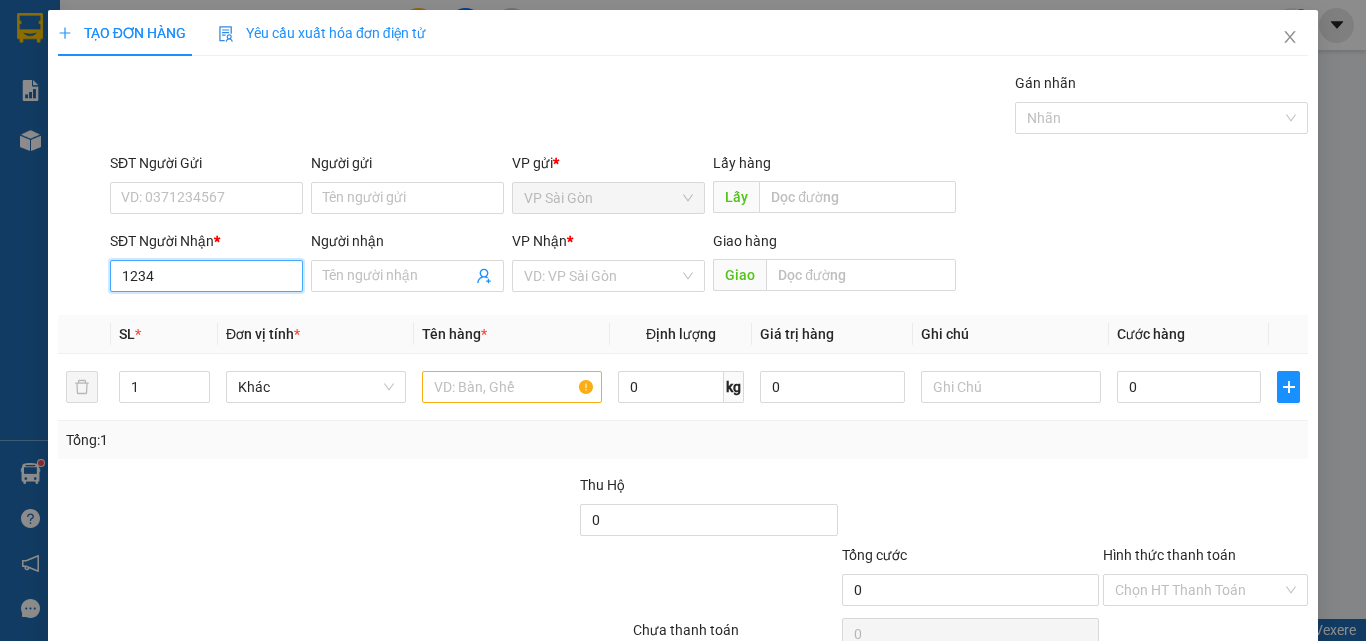 click on "1234" at bounding box center (206, 276) 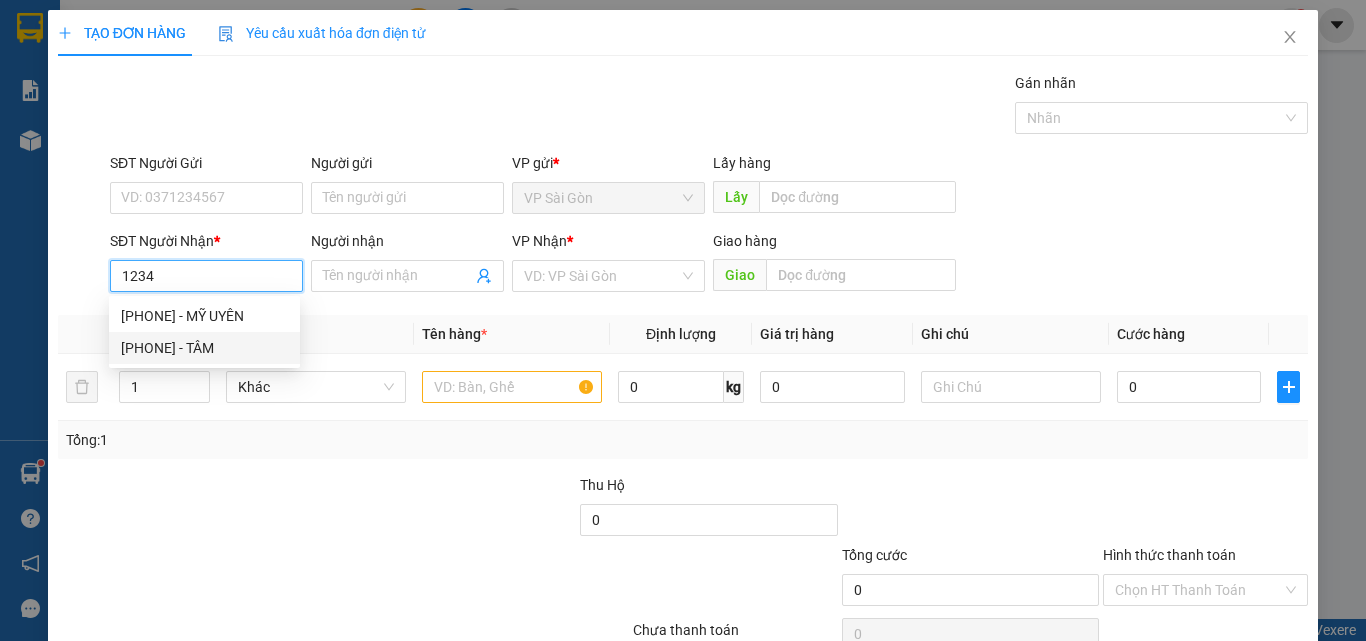 click on "[PHONE] - TÂM" at bounding box center (204, 348) 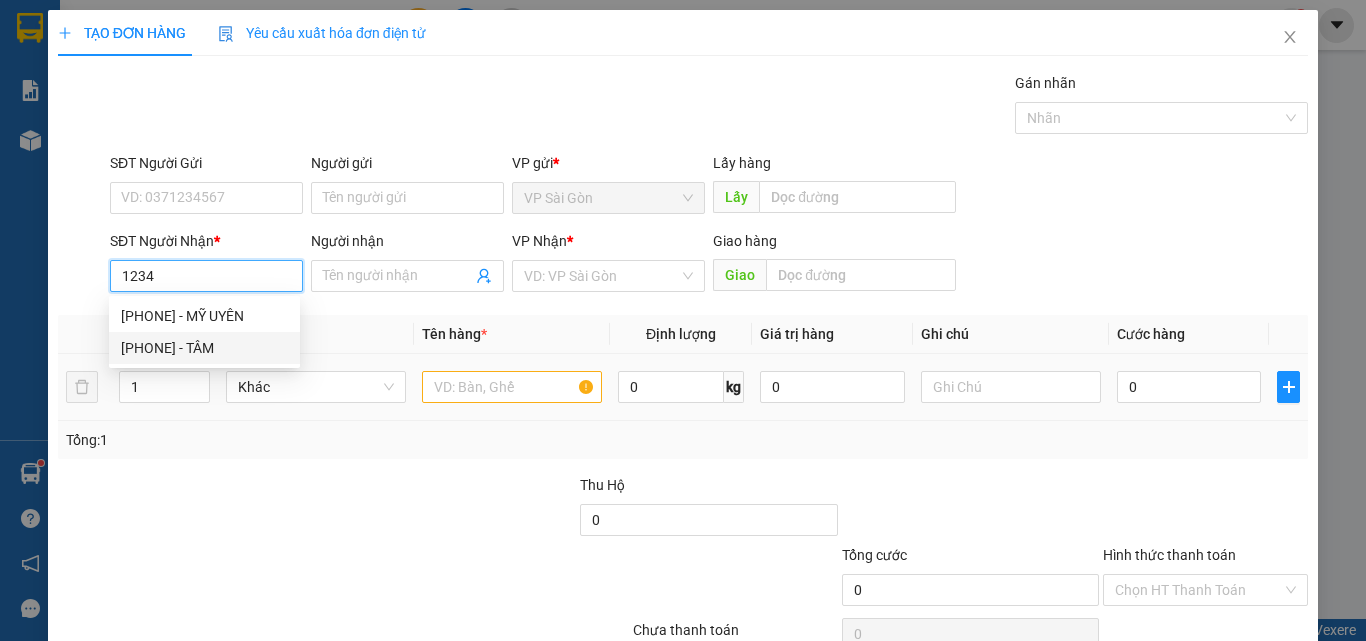 type on "0922001234" 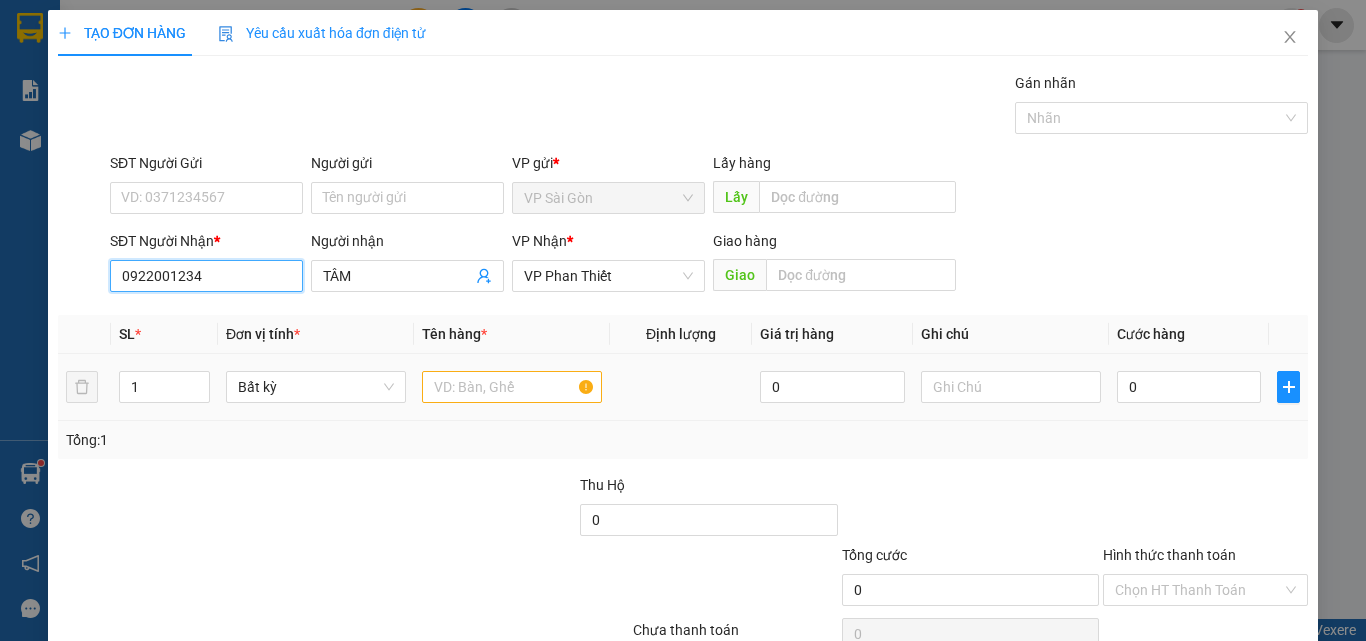 type on "0922001234" 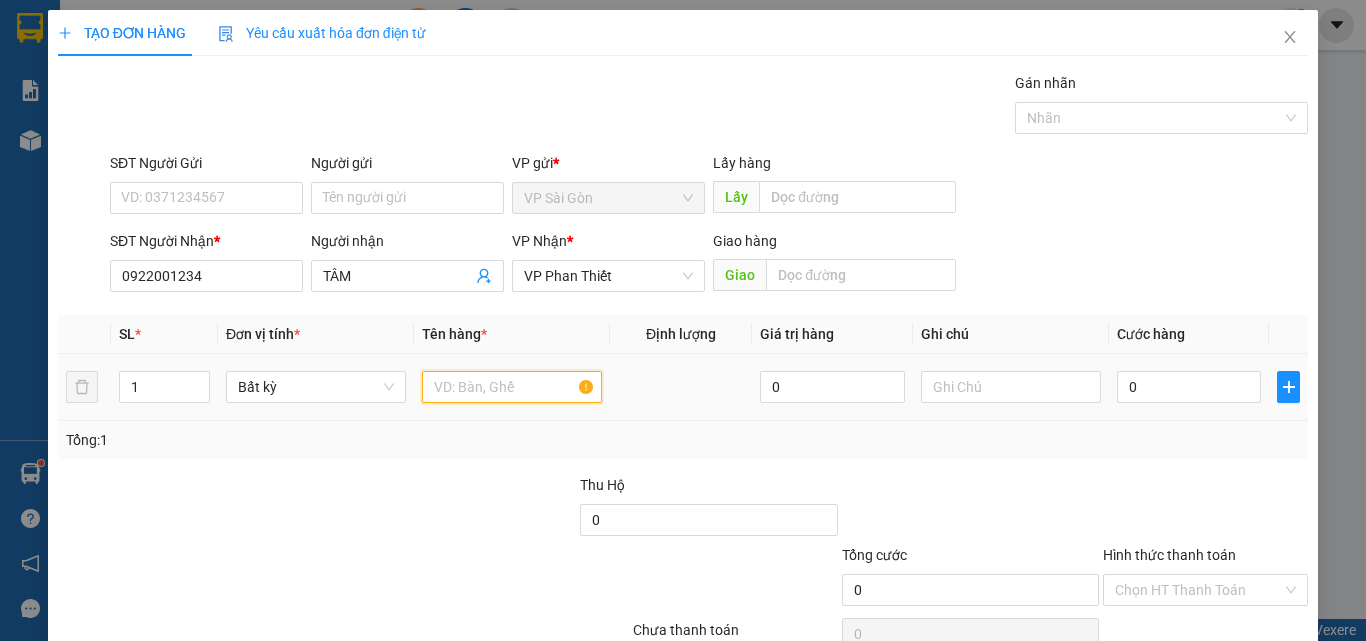 click at bounding box center [512, 387] 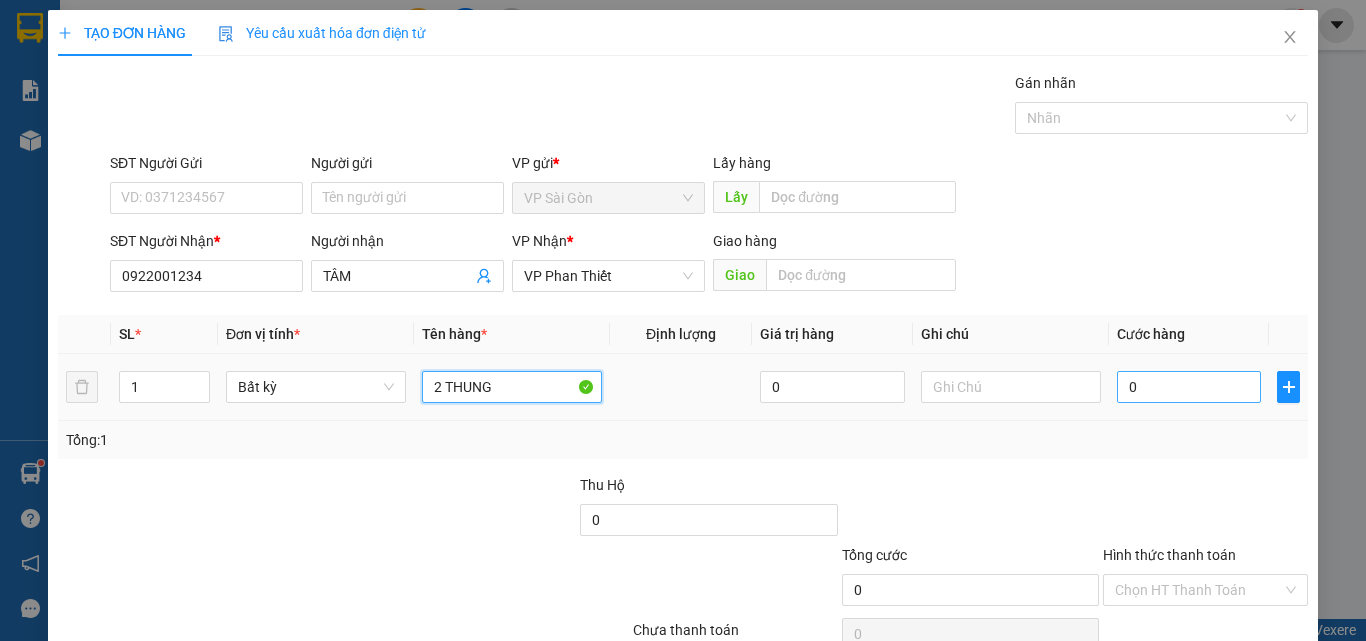 type on "2 THUNG" 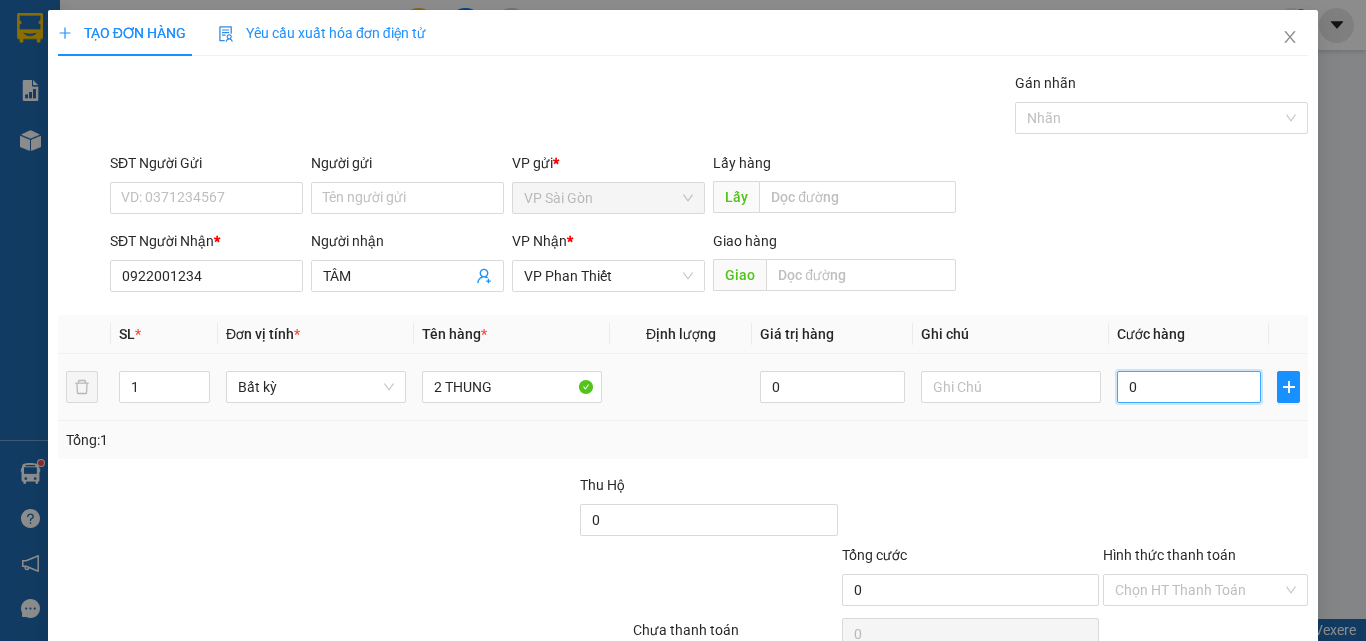click on "0" at bounding box center (1189, 387) 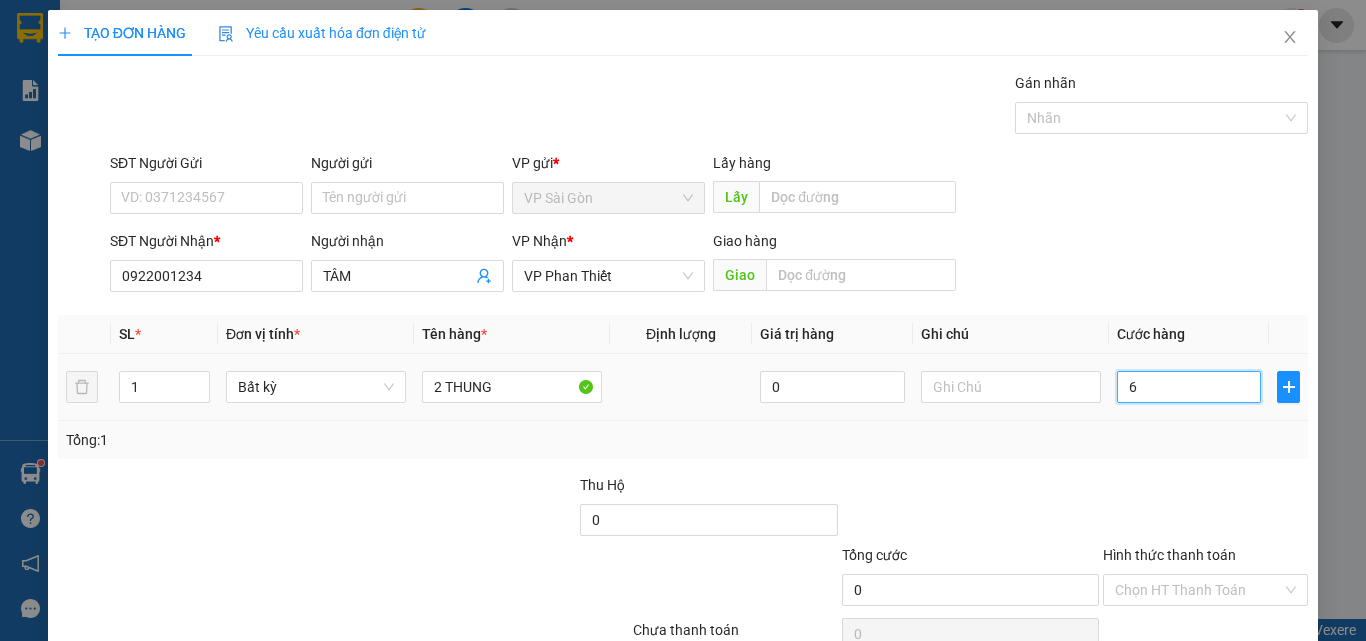 type on "6" 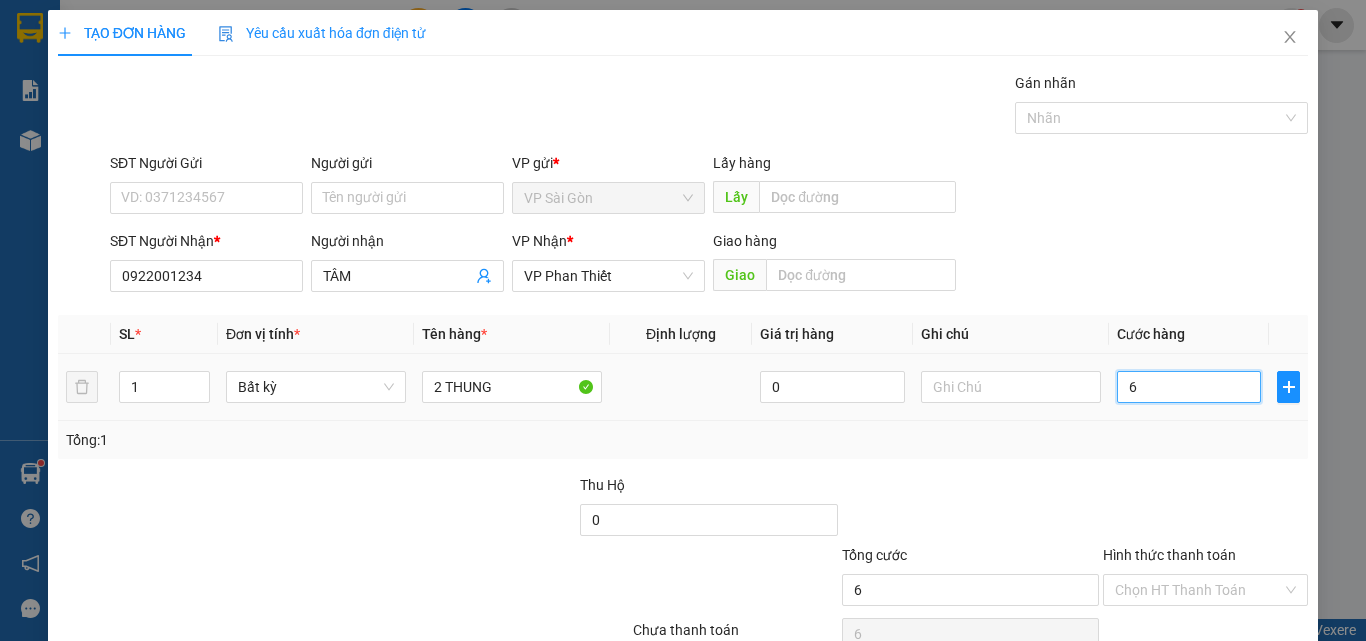 type on "0" 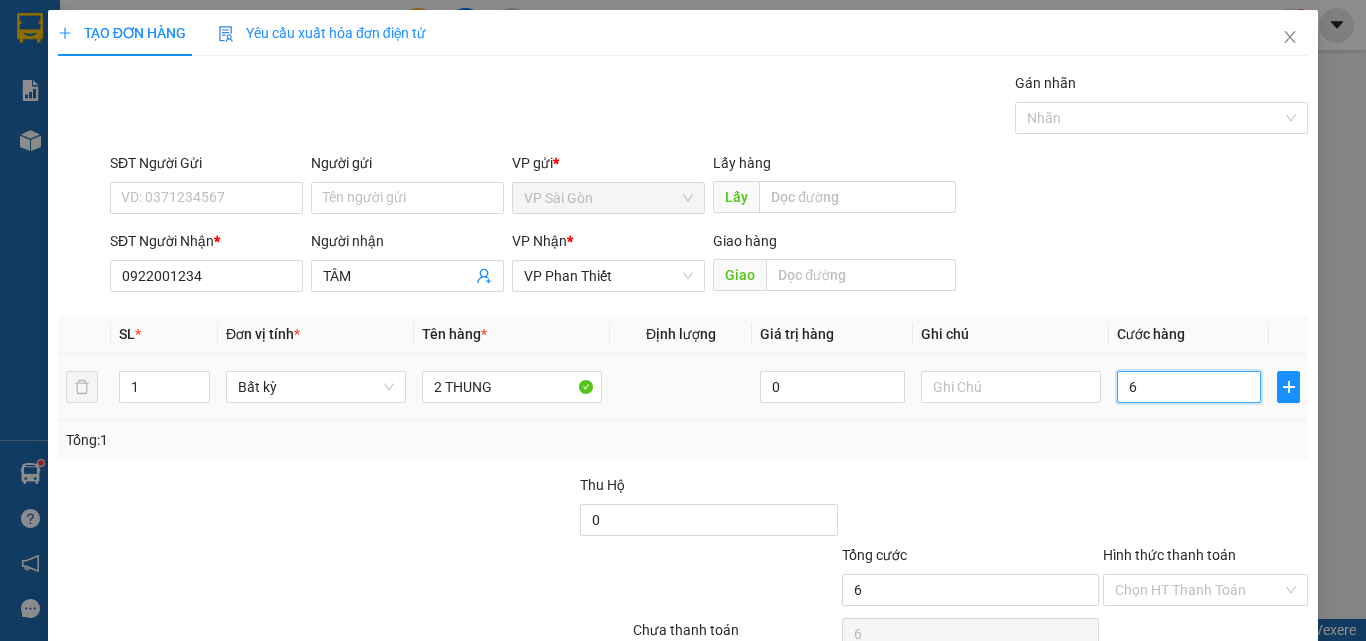 type on "0" 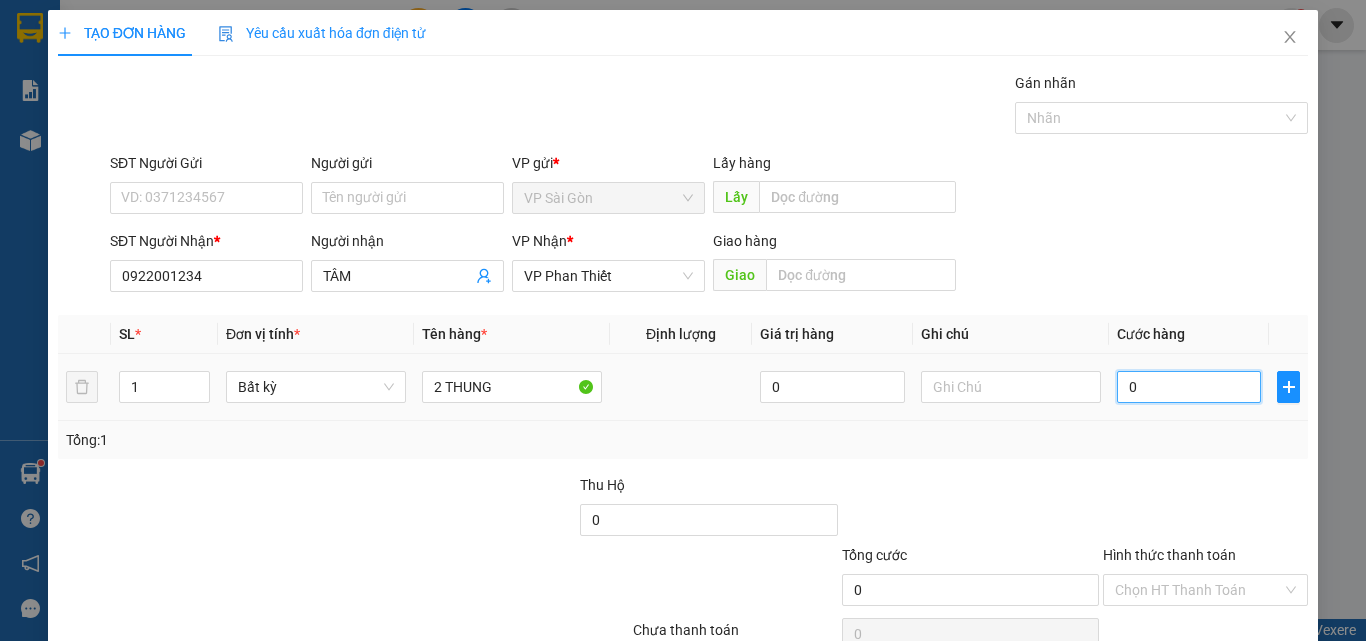 type on "08" 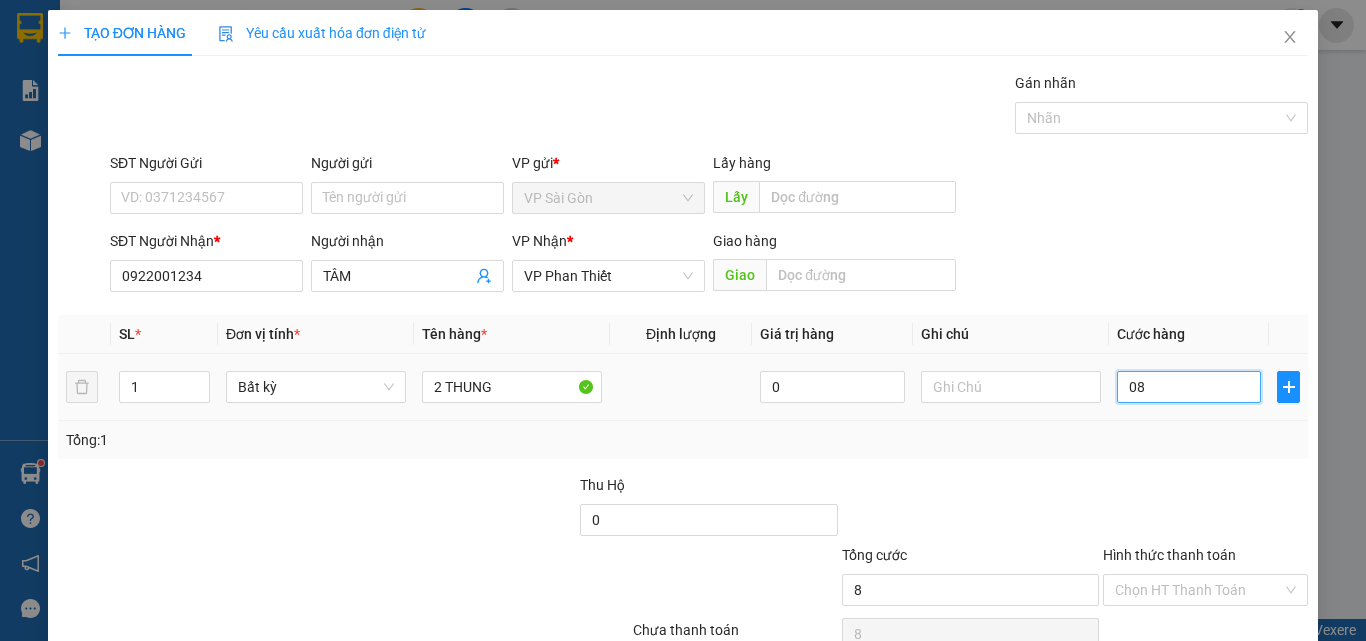 type on "080" 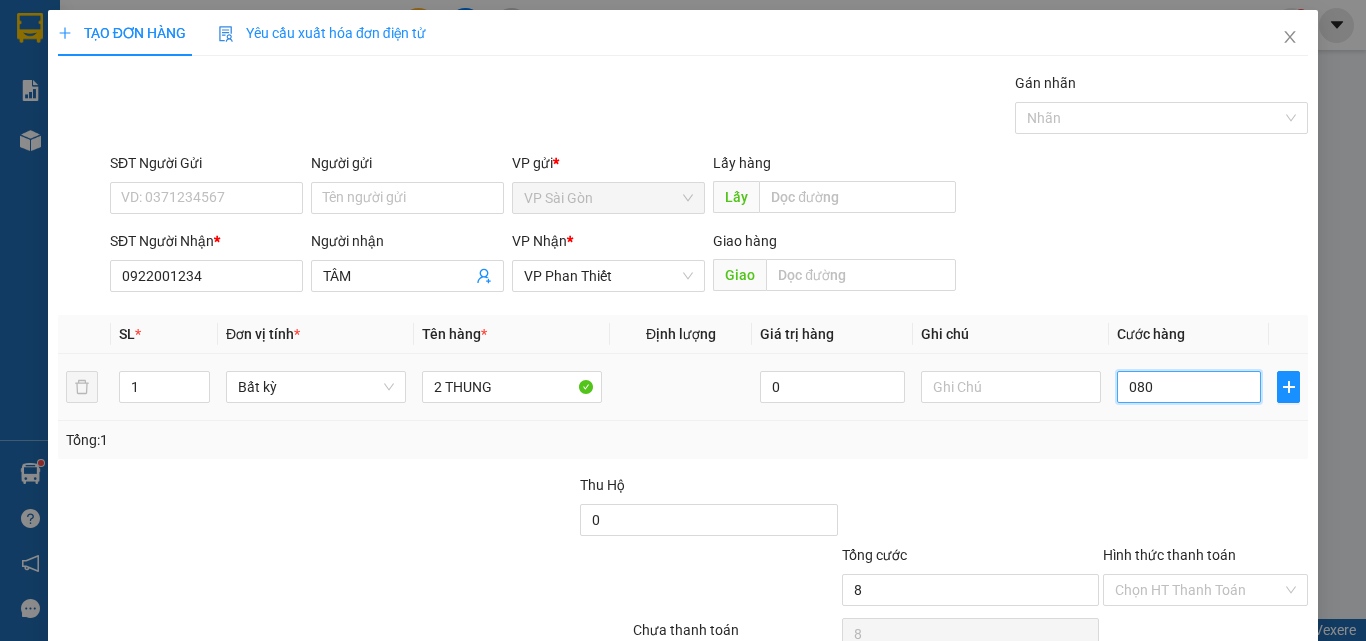 type on "80" 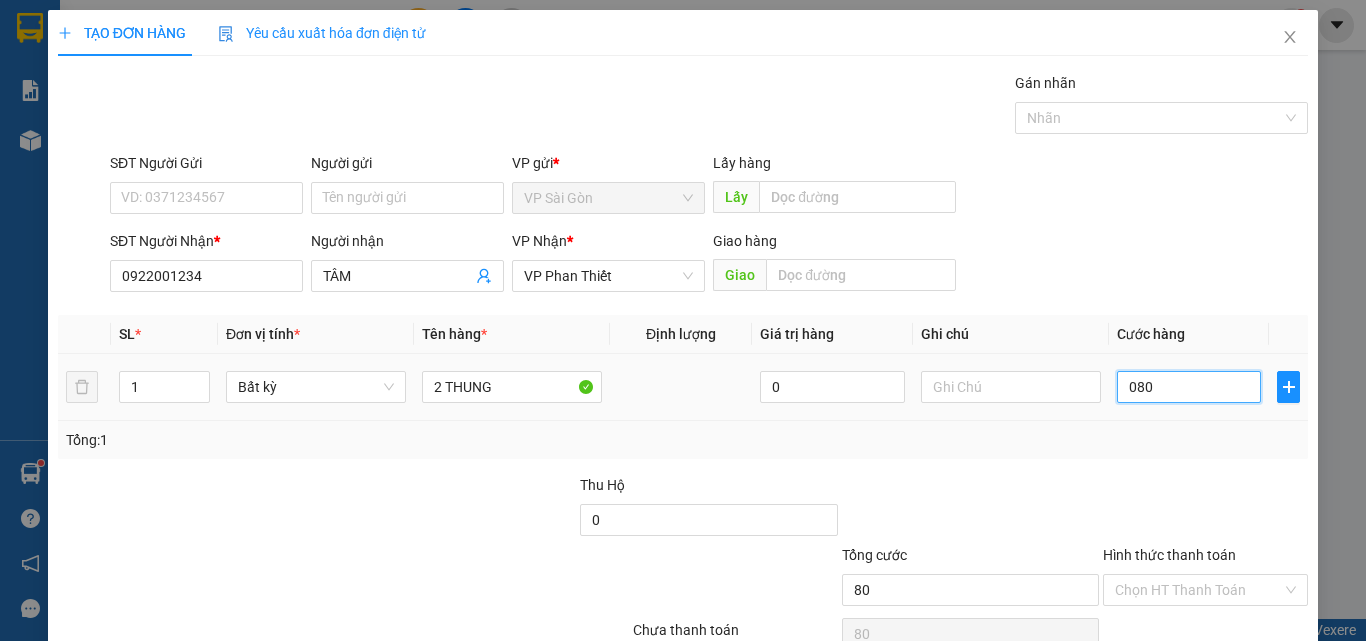 type on "0.800" 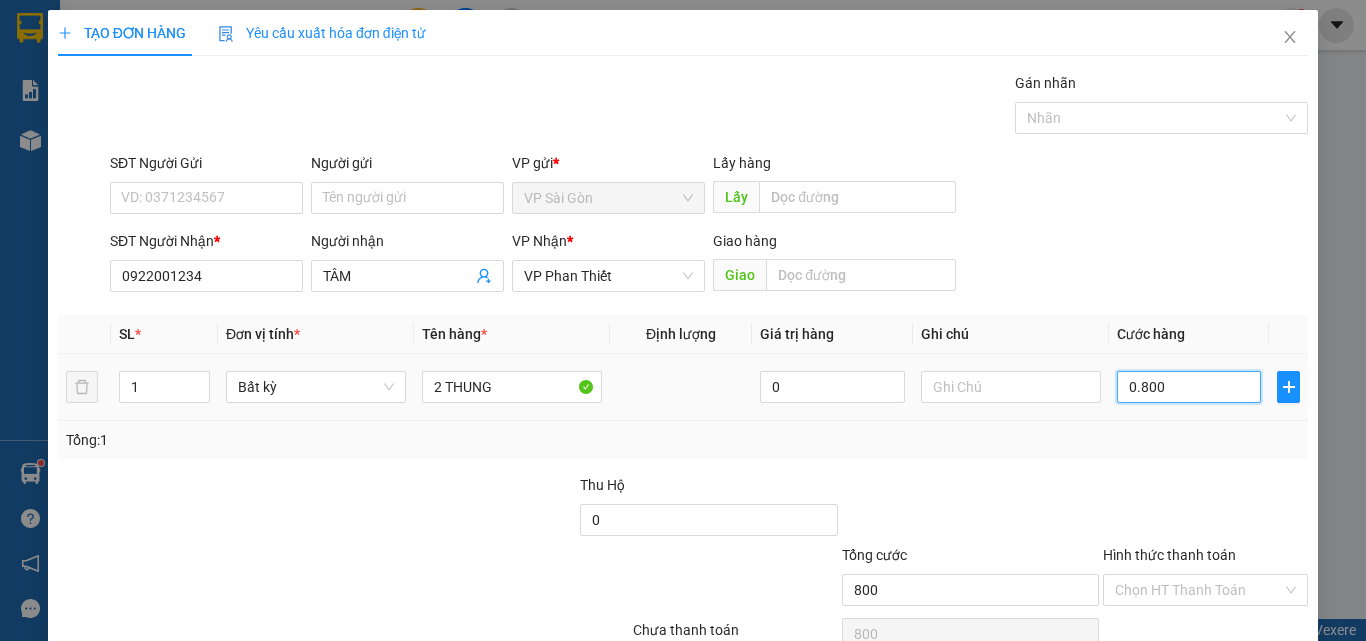 type on "08.000" 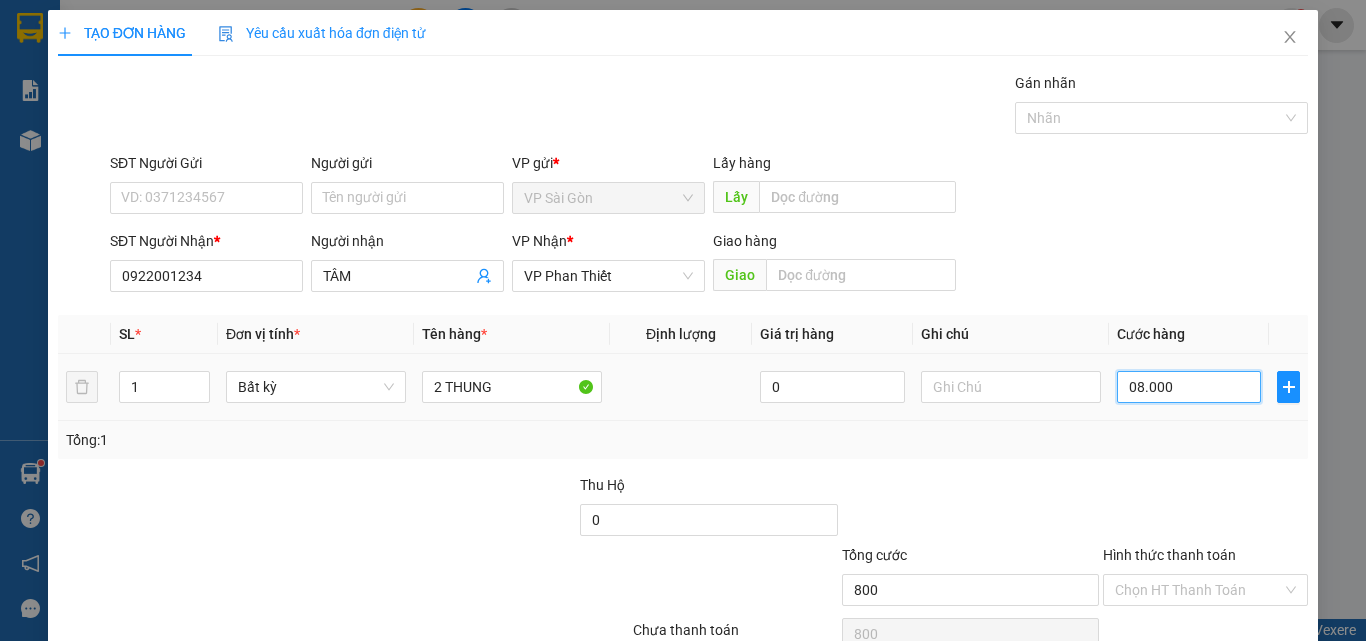 type on "8.000" 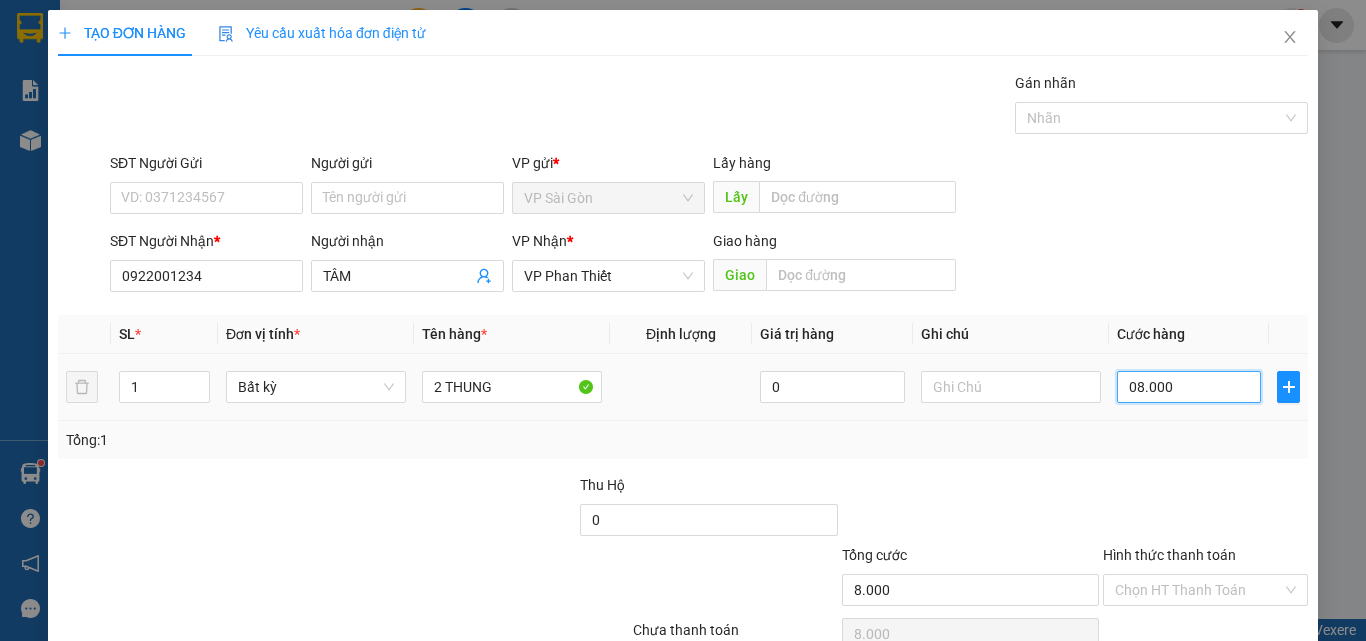 type on "080.000" 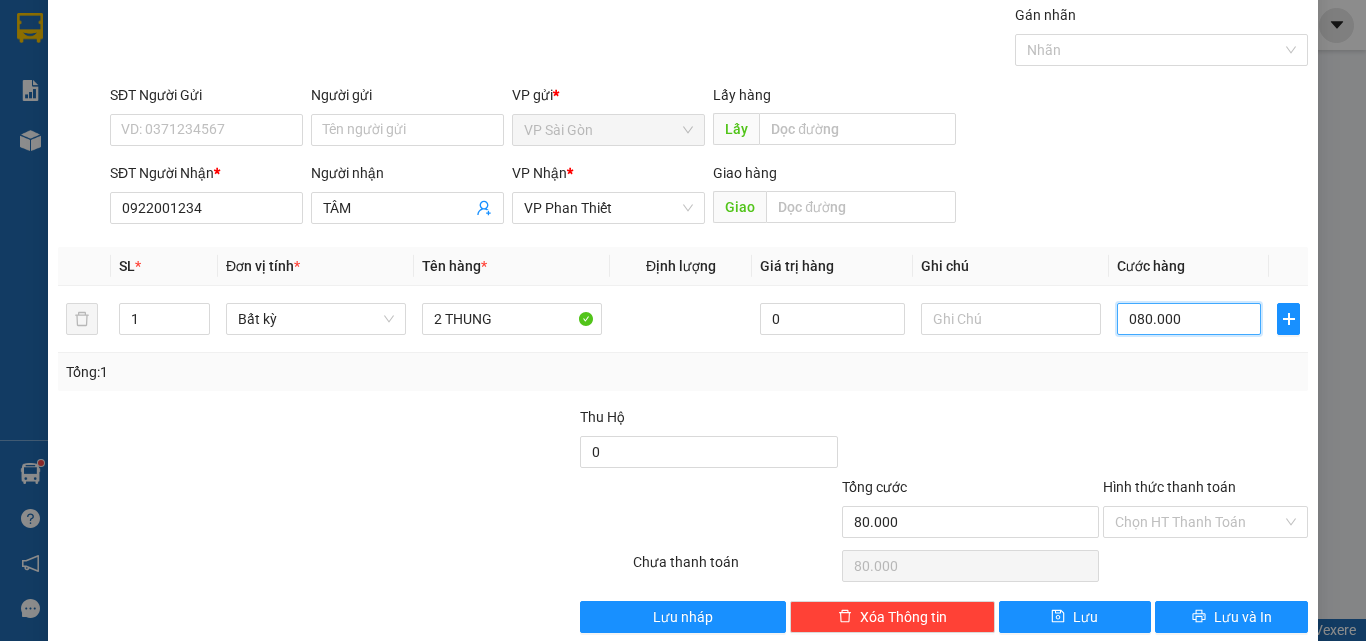 scroll, scrollTop: 99, scrollLeft: 0, axis: vertical 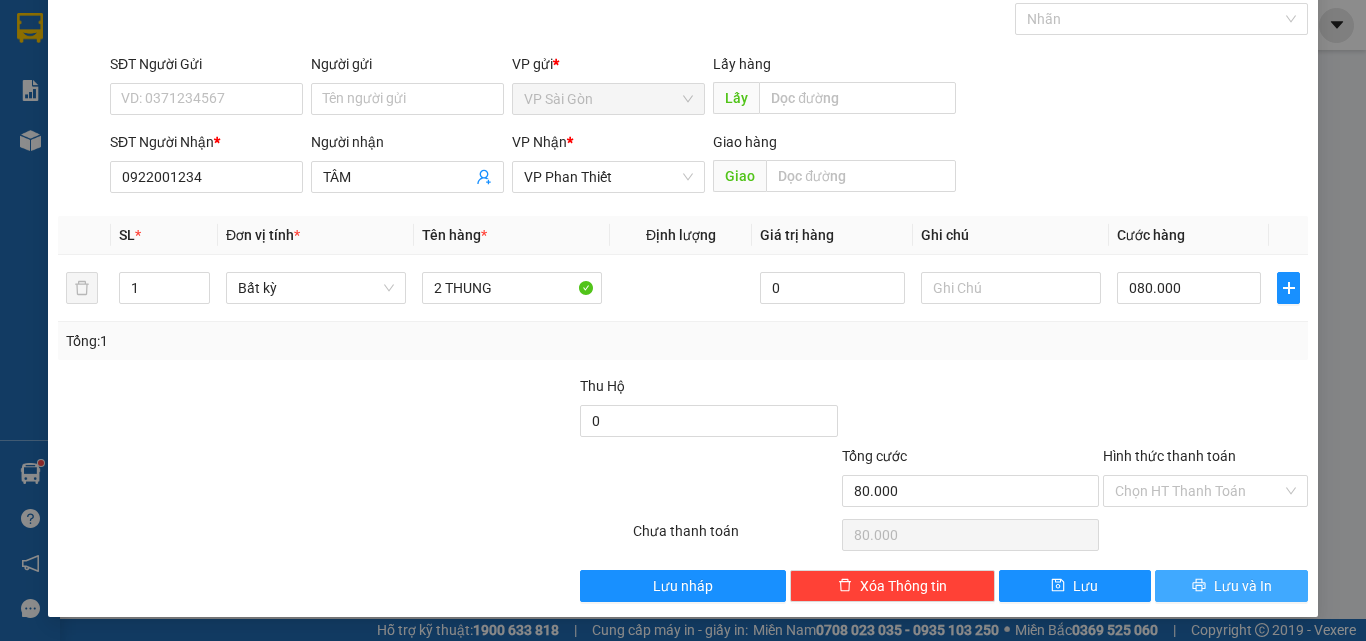 type on "80.000" 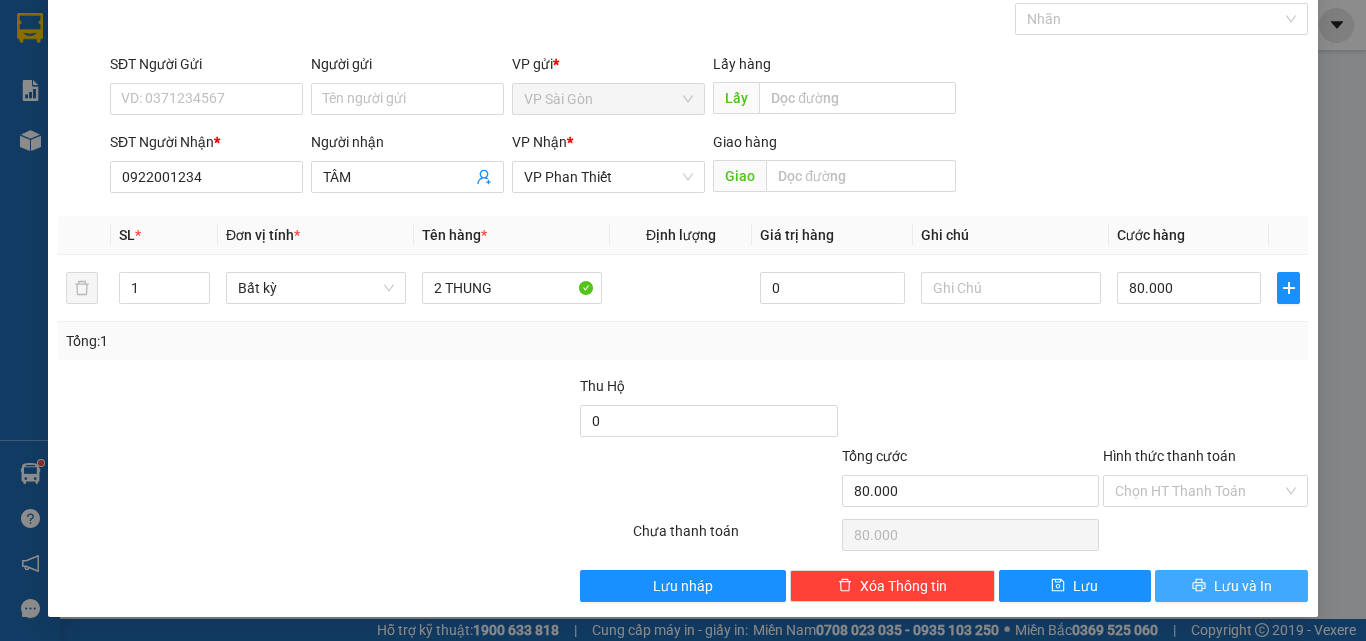 click at bounding box center (1199, 586) 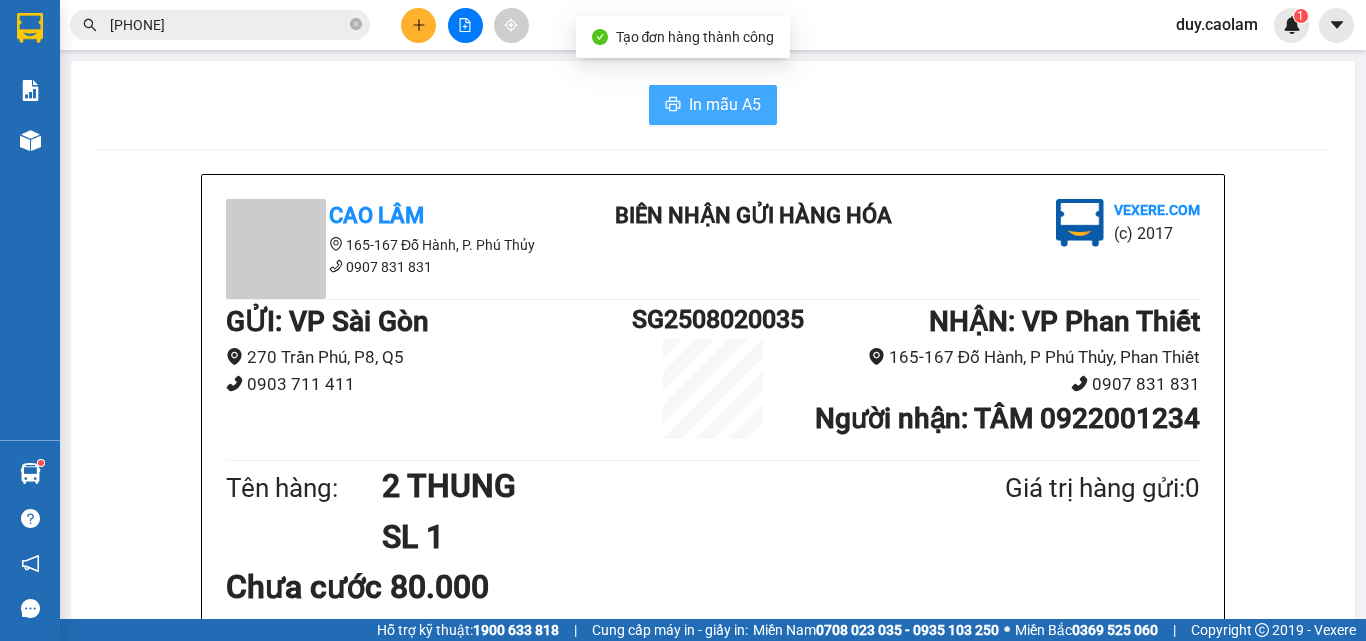 click on "In mẫu A5" at bounding box center (725, 104) 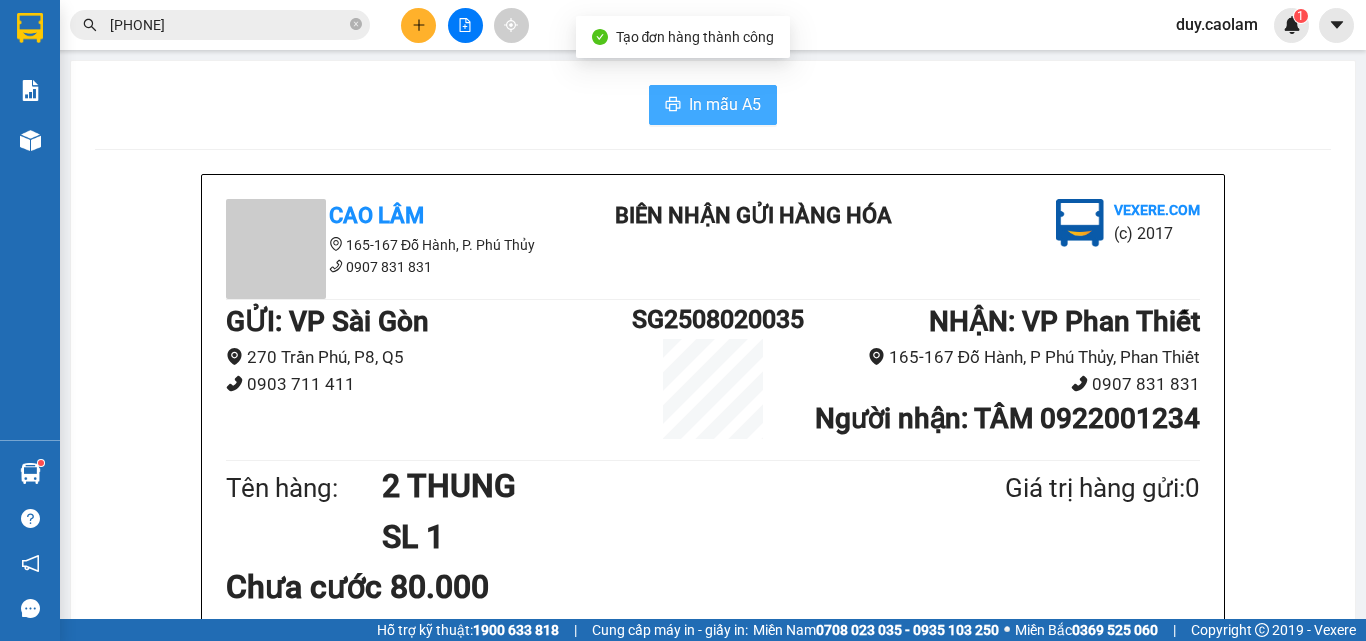 scroll, scrollTop: 500, scrollLeft: 0, axis: vertical 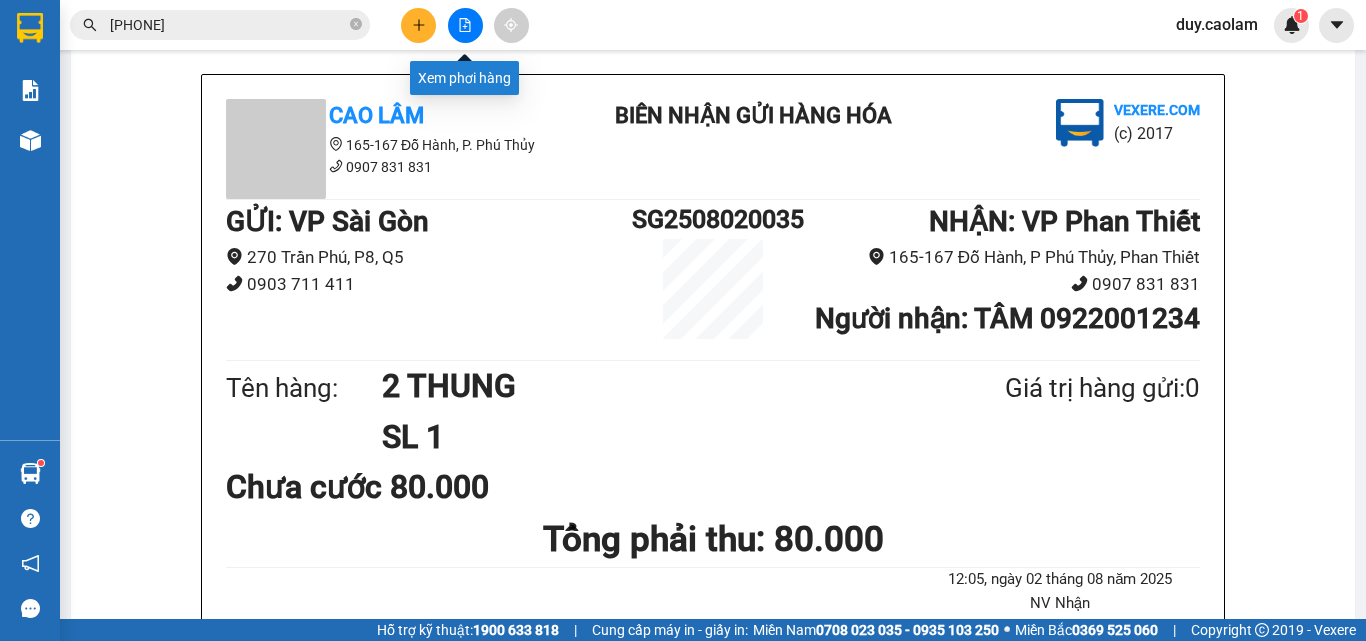 click at bounding box center (465, 25) 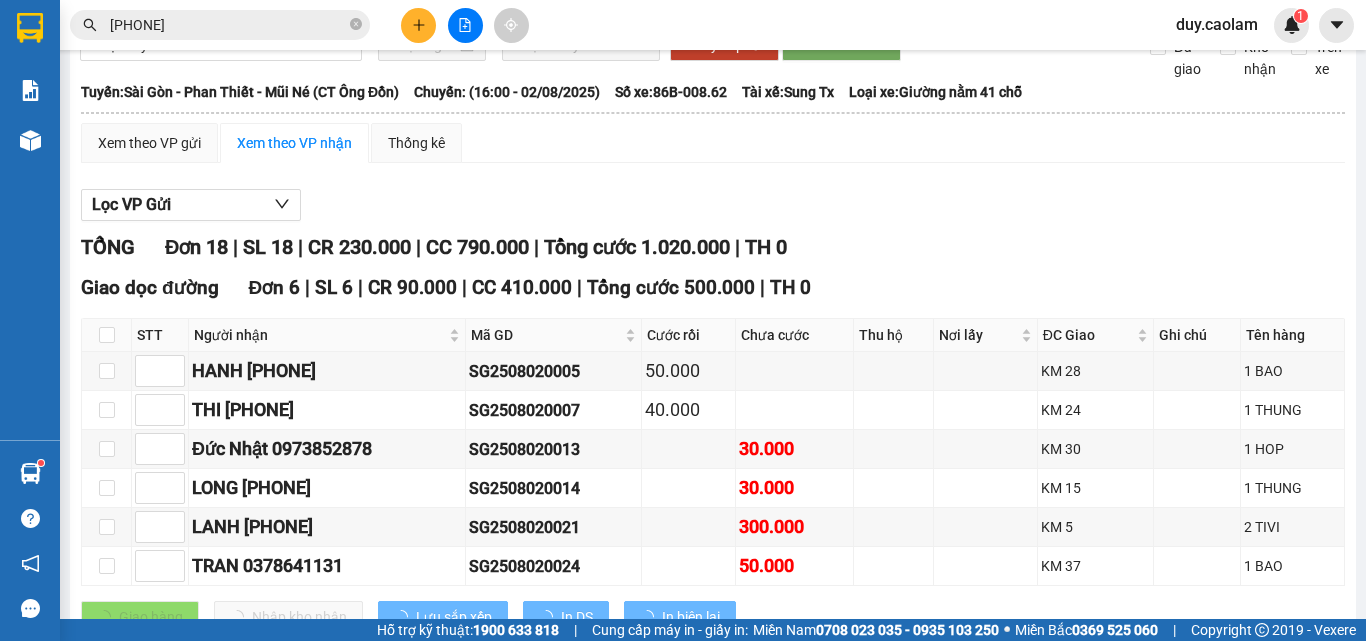scroll, scrollTop: 0, scrollLeft: 0, axis: both 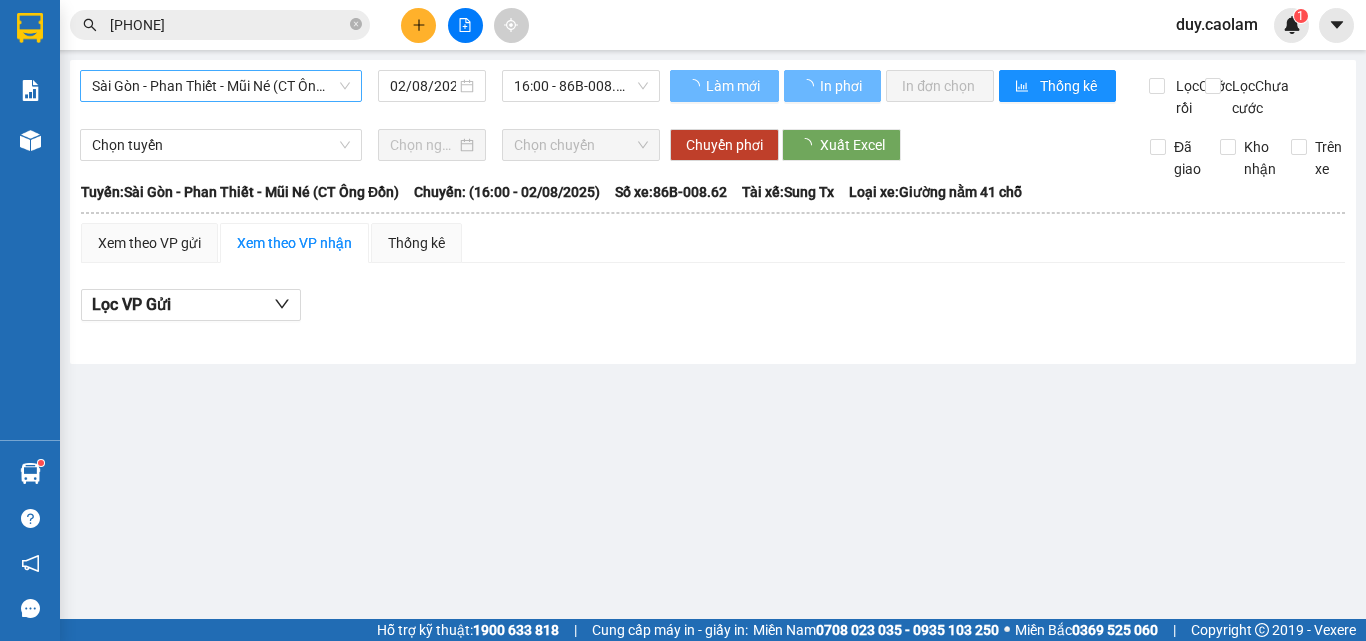 click on "Sài Gòn - Phan Thiết - Mũi Né (CT Ông Đồn)" at bounding box center [221, 86] 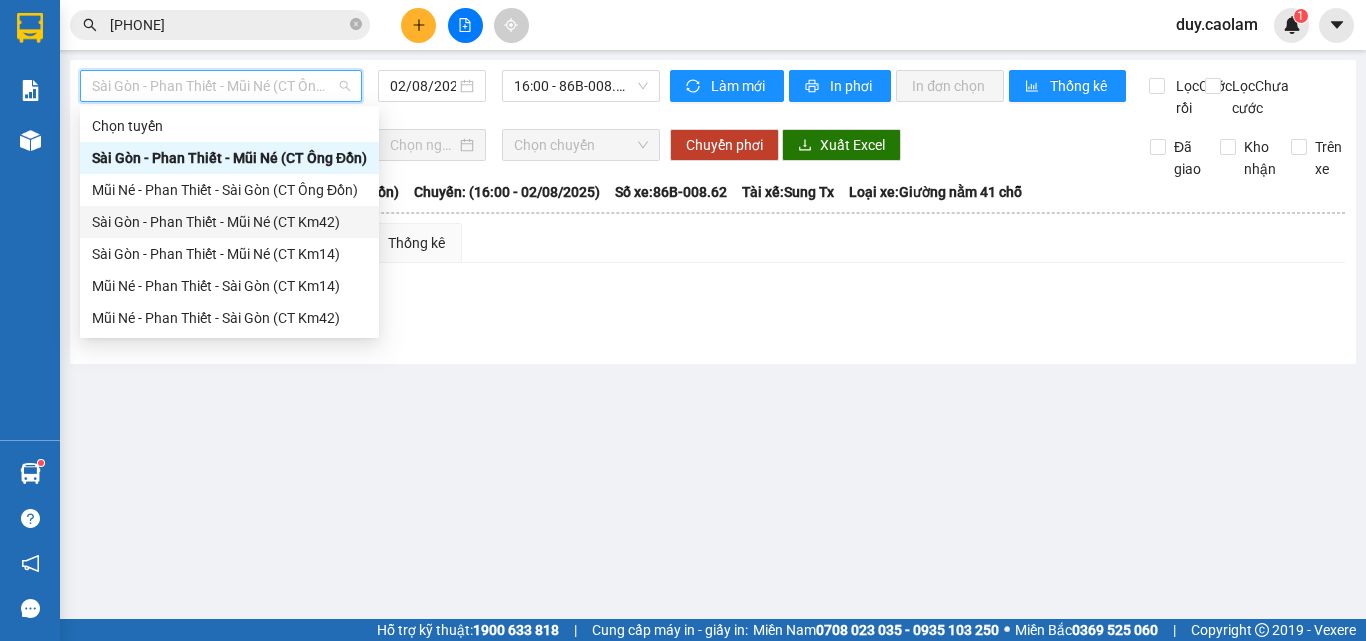 click on "Sài Gòn - Phan Thiết  - Mũi Né (CT Km42)" at bounding box center (229, 222) 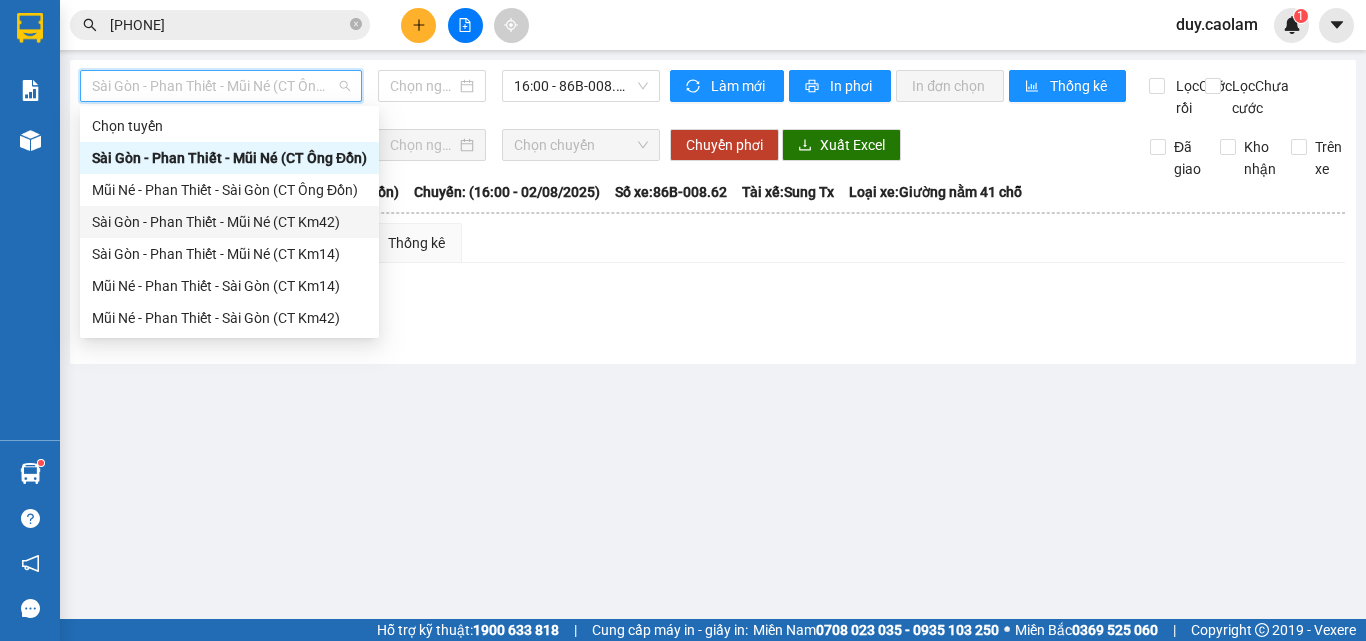 type on "02/08/2025" 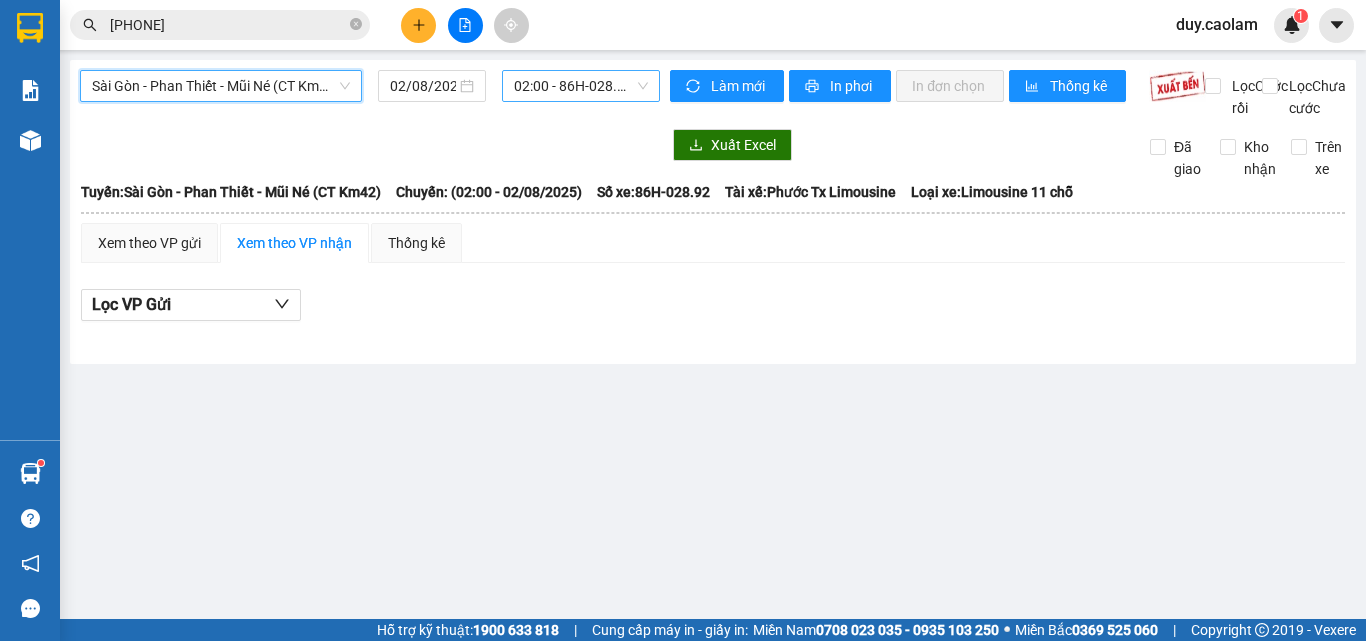 drag, startPoint x: 617, startPoint y: 89, endPoint x: 608, endPoint y: 103, distance: 16.643316 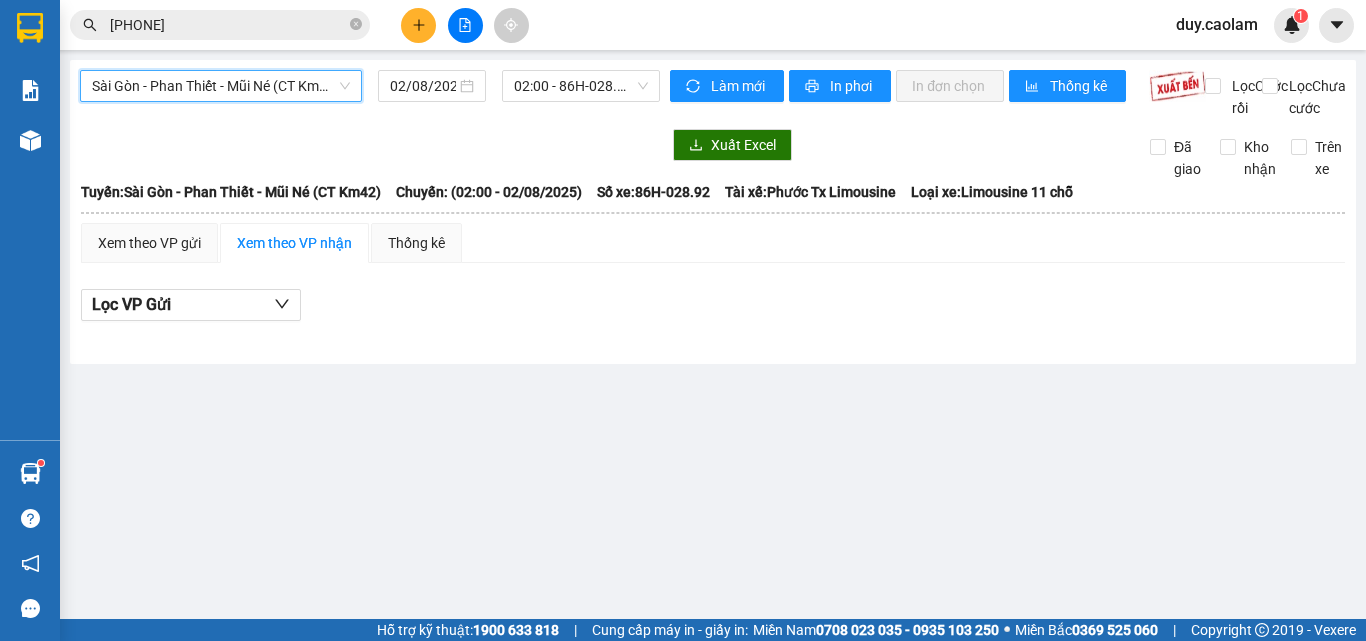 click on "02:00 - 86H-028.92" at bounding box center (581, 86) 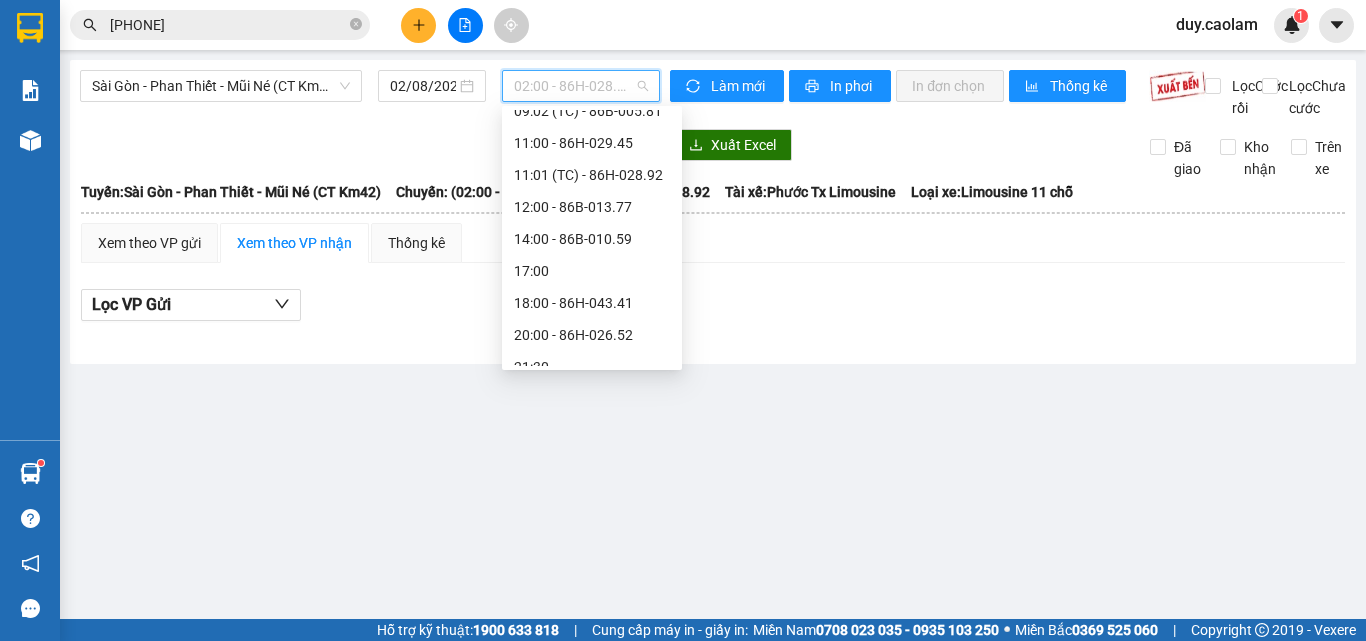 scroll, scrollTop: 400, scrollLeft: 0, axis: vertical 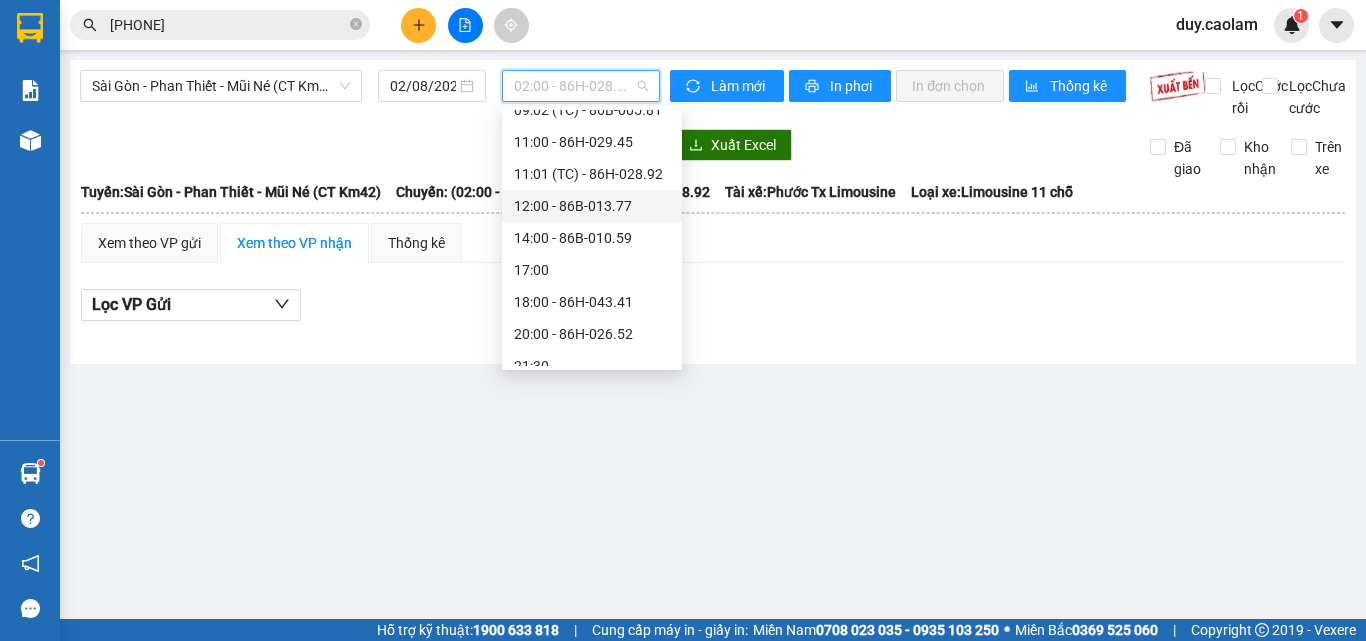 click on "12:00     - 86B-013.77" at bounding box center (592, 206) 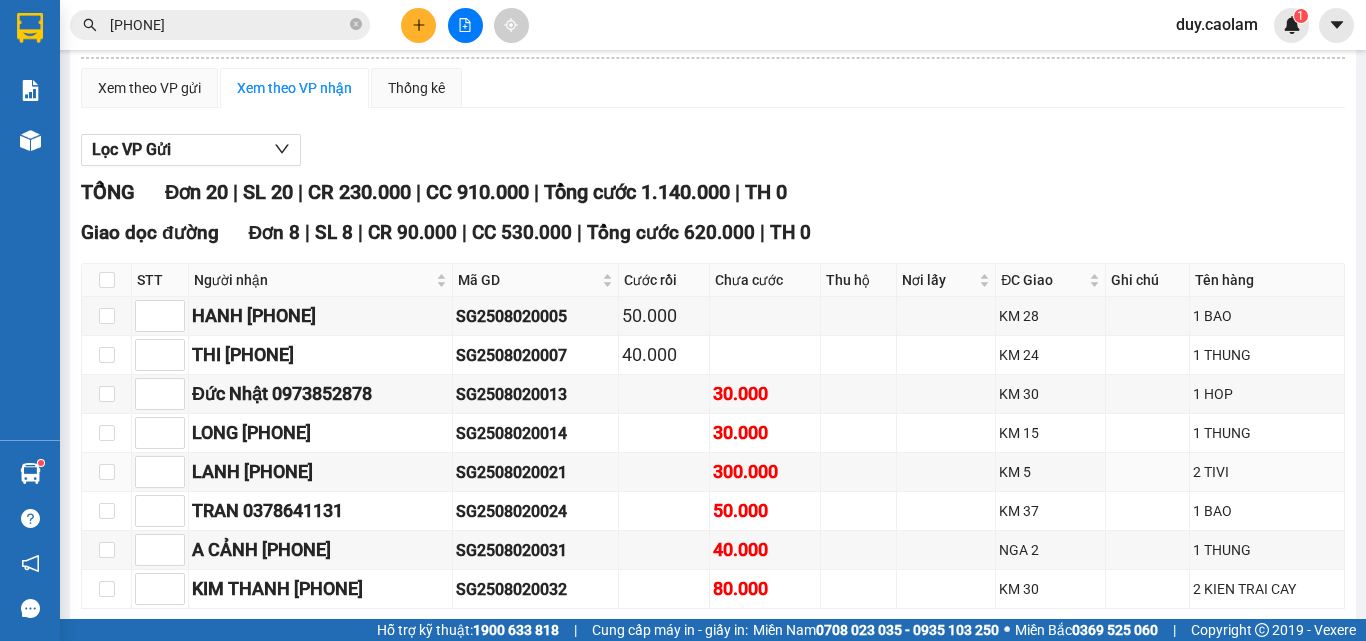 scroll, scrollTop: 0, scrollLeft: 0, axis: both 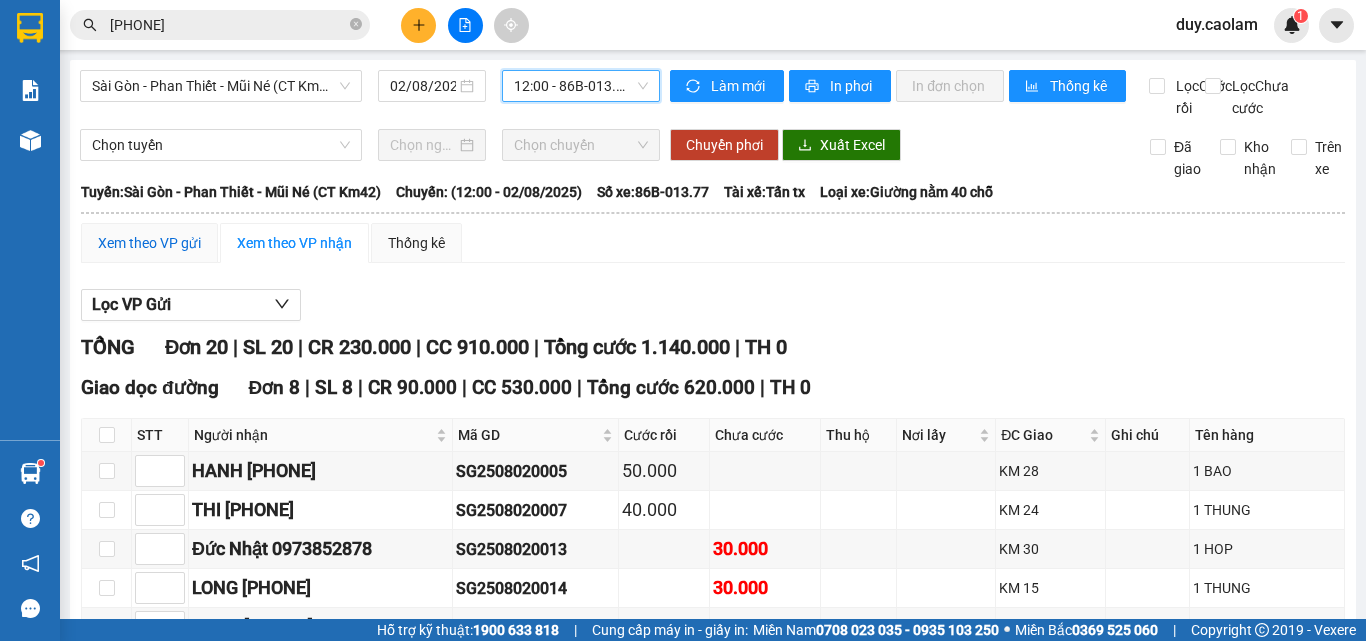 click on "Xem theo VP gửi" at bounding box center (149, 243) 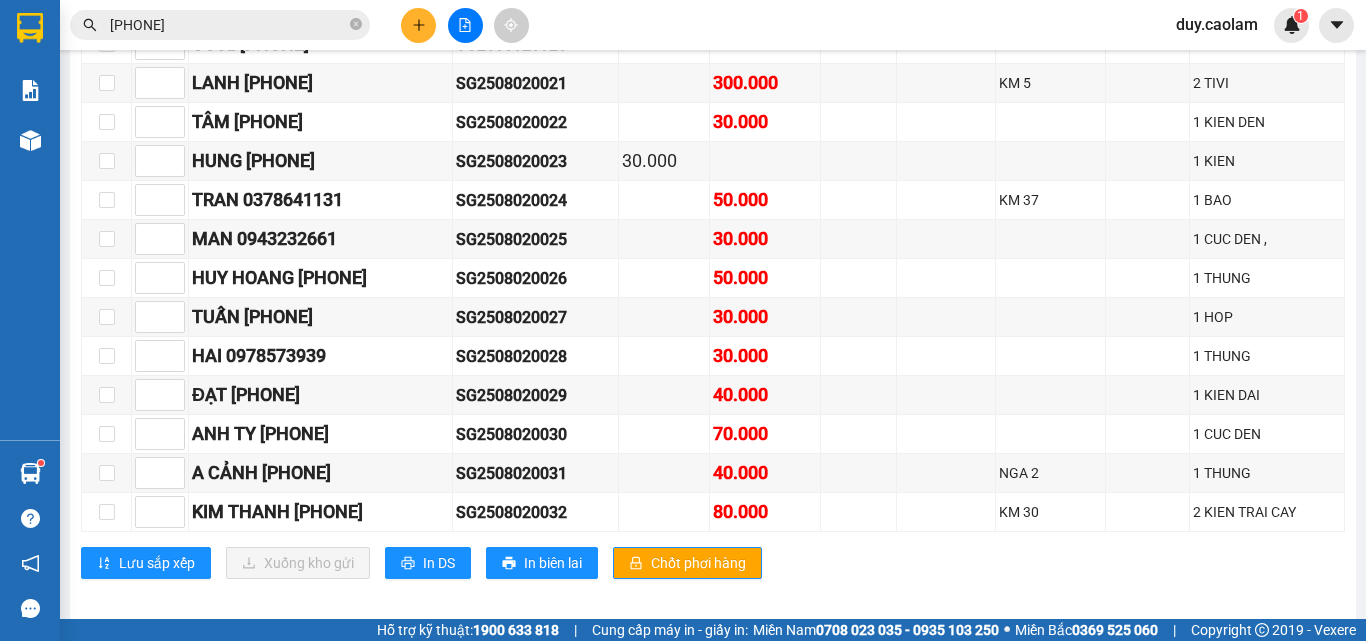scroll, scrollTop: 738, scrollLeft: 0, axis: vertical 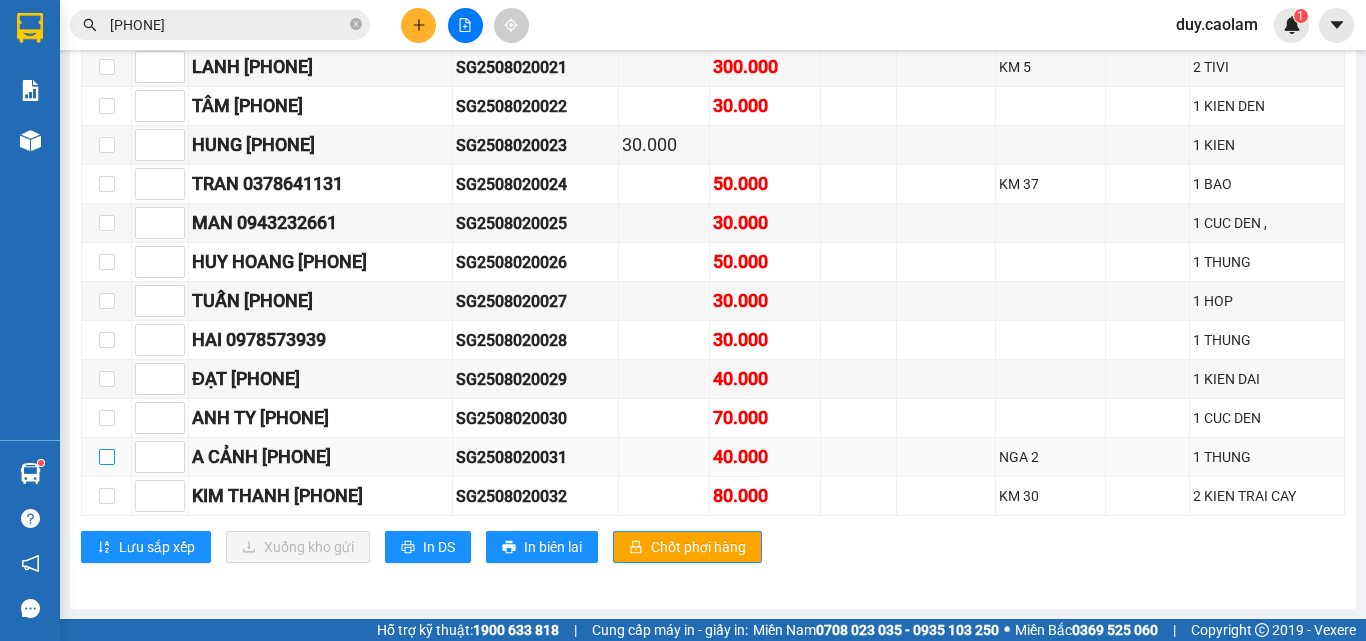 click at bounding box center (107, 457) 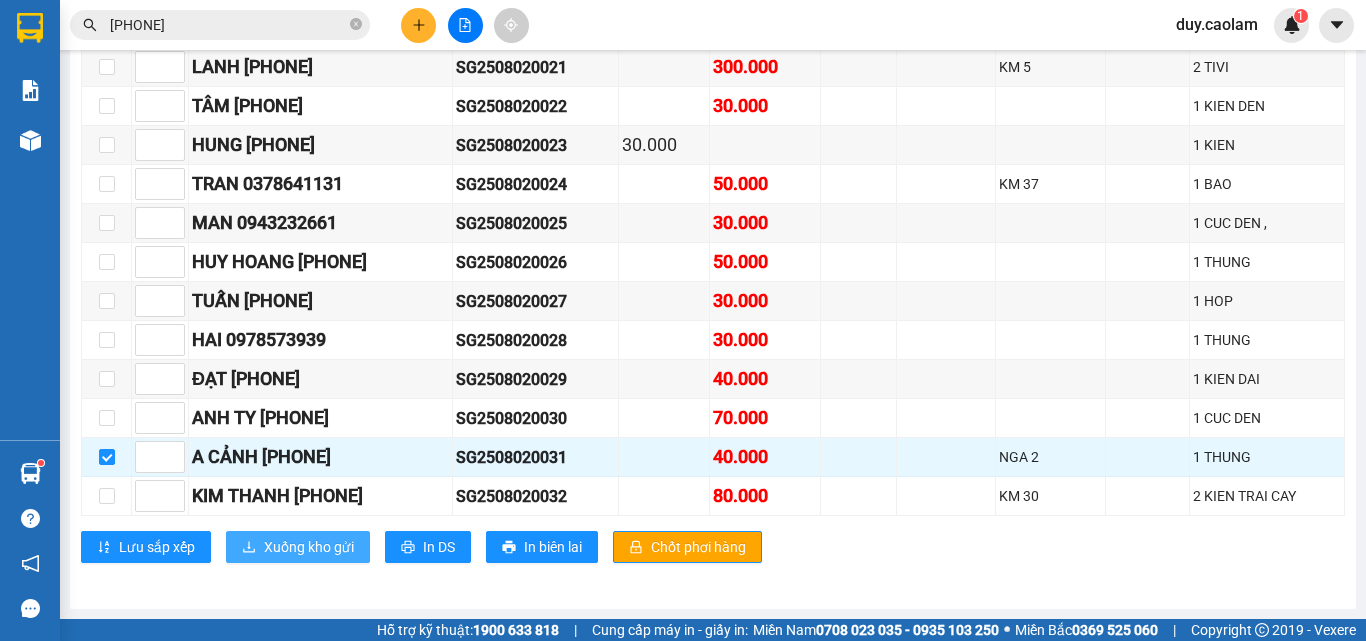 click on "Xuống kho gửi" at bounding box center (309, 547) 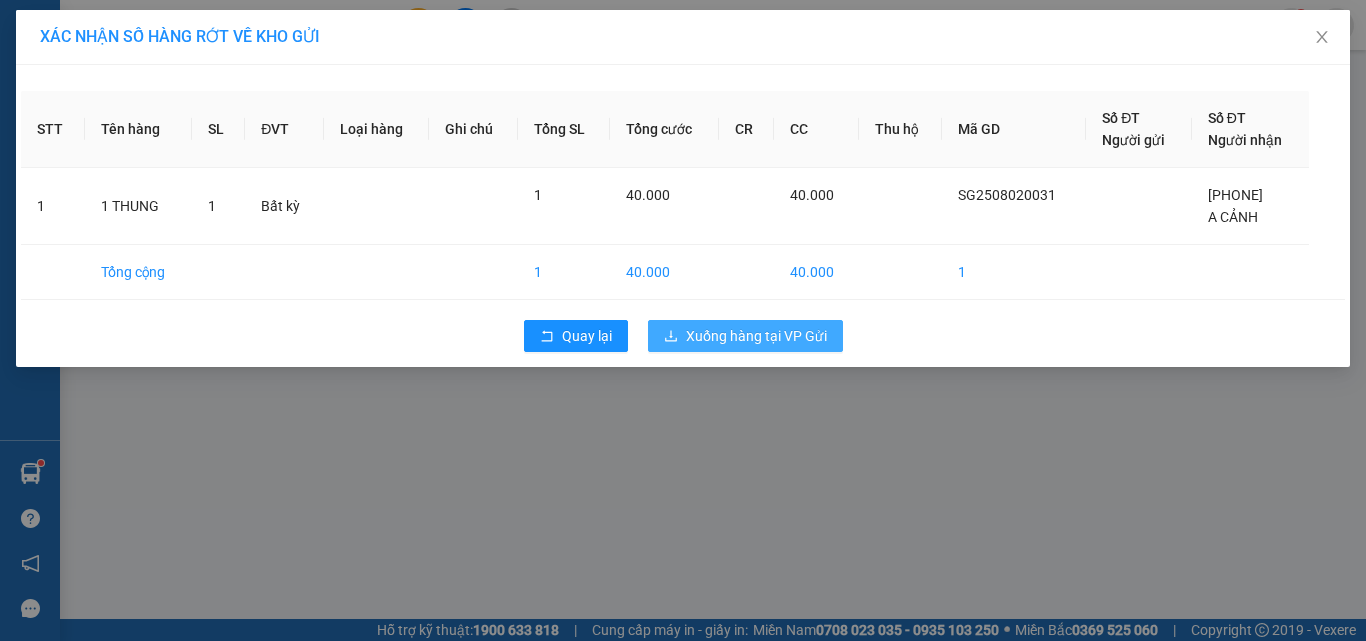 click on "Xuống hàng tại VP Gửi" at bounding box center [756, 336] 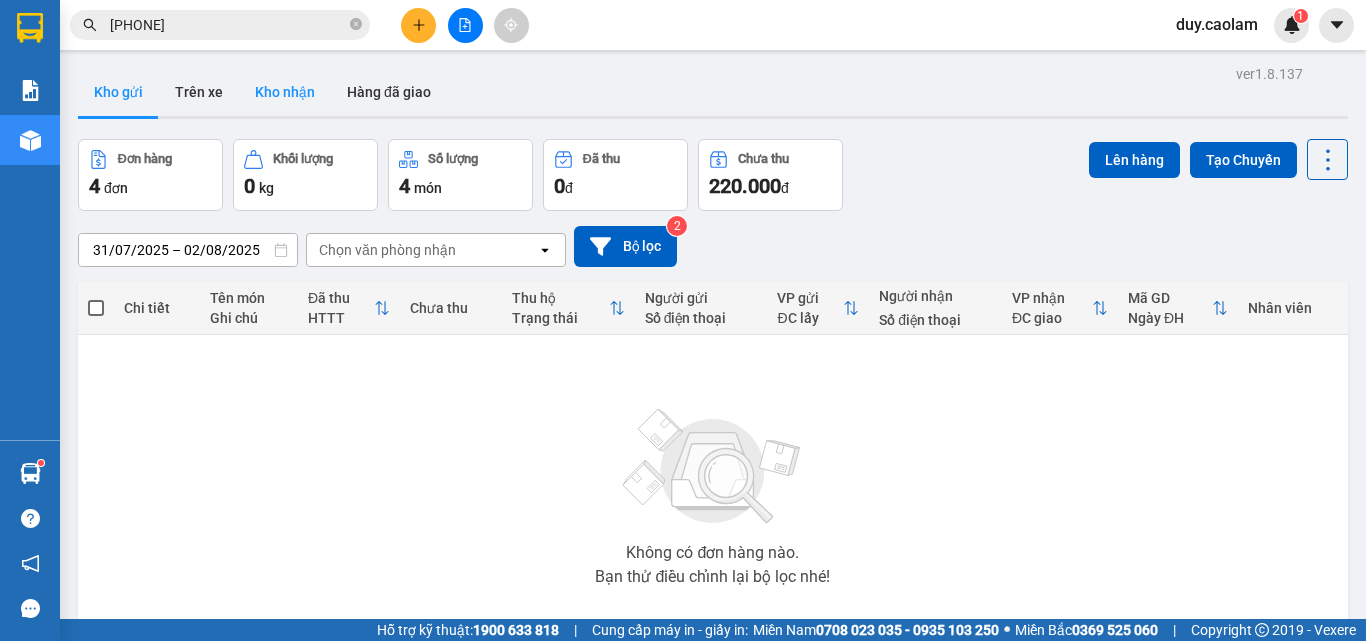 click on "Kho nhận" at bounding box center (285, 92) 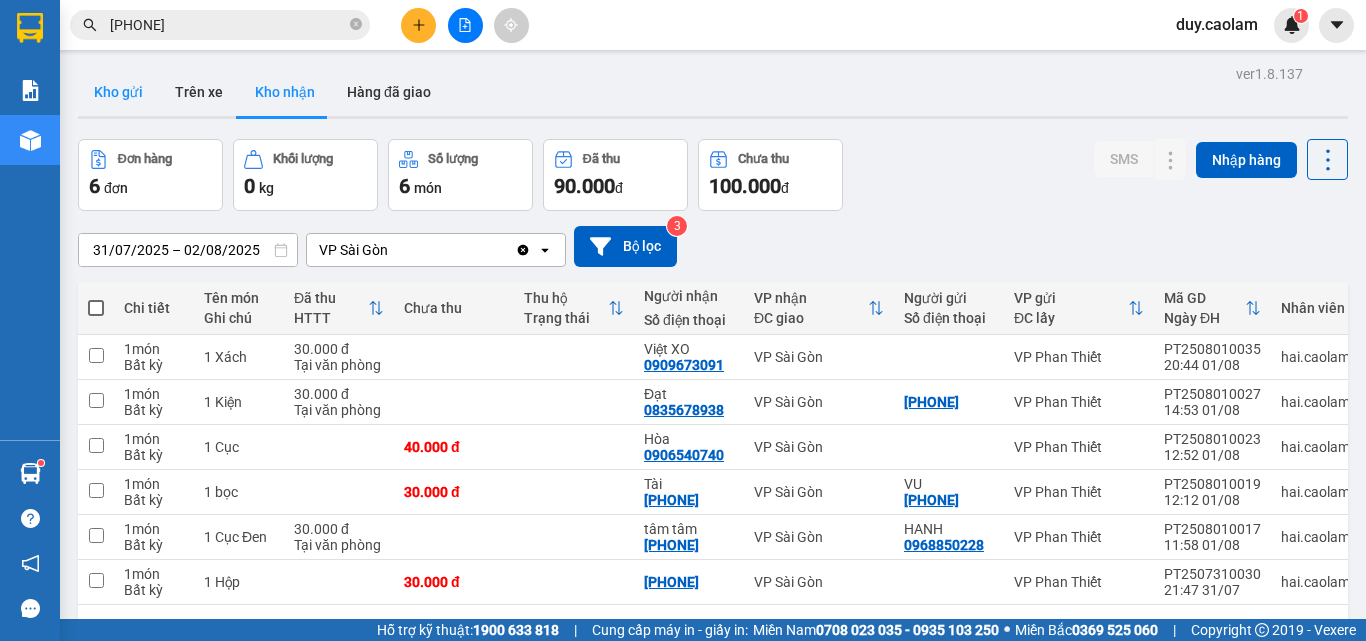 drag, startPoint x: 114, startPoint y: 93, endPoint x: 134, endPoint y: 96, distance: 20.22375 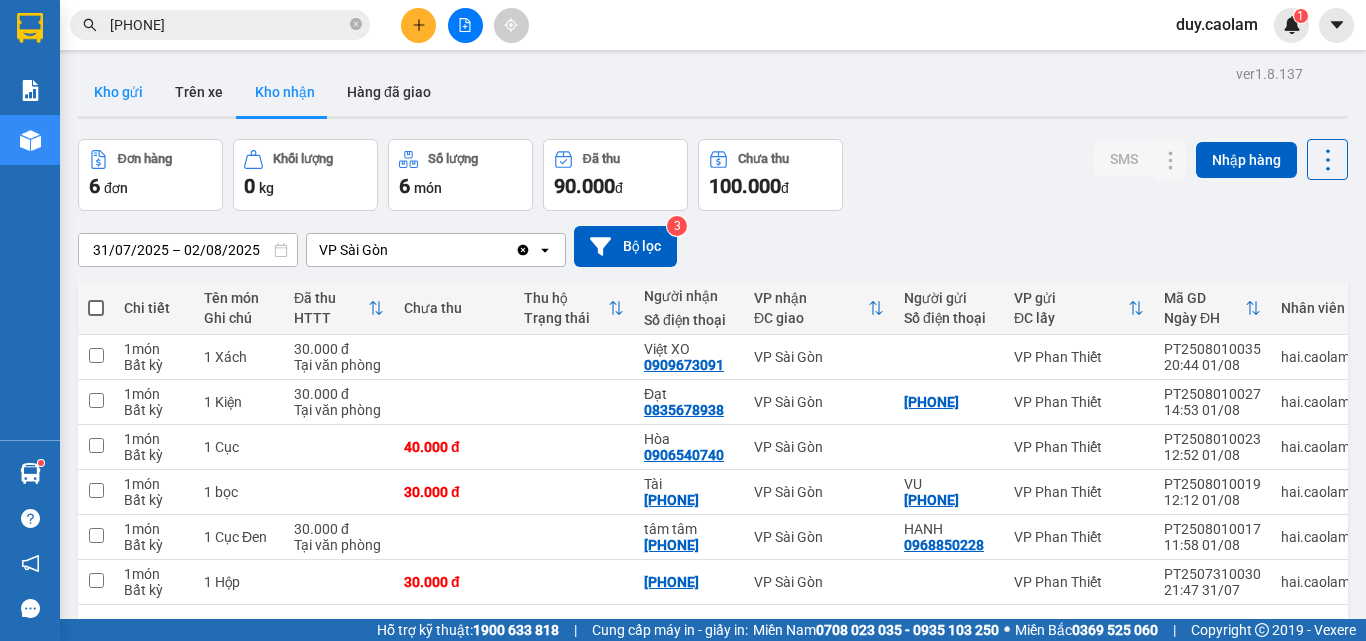 click on "Kho gửi" at bounding box center (118, 92) 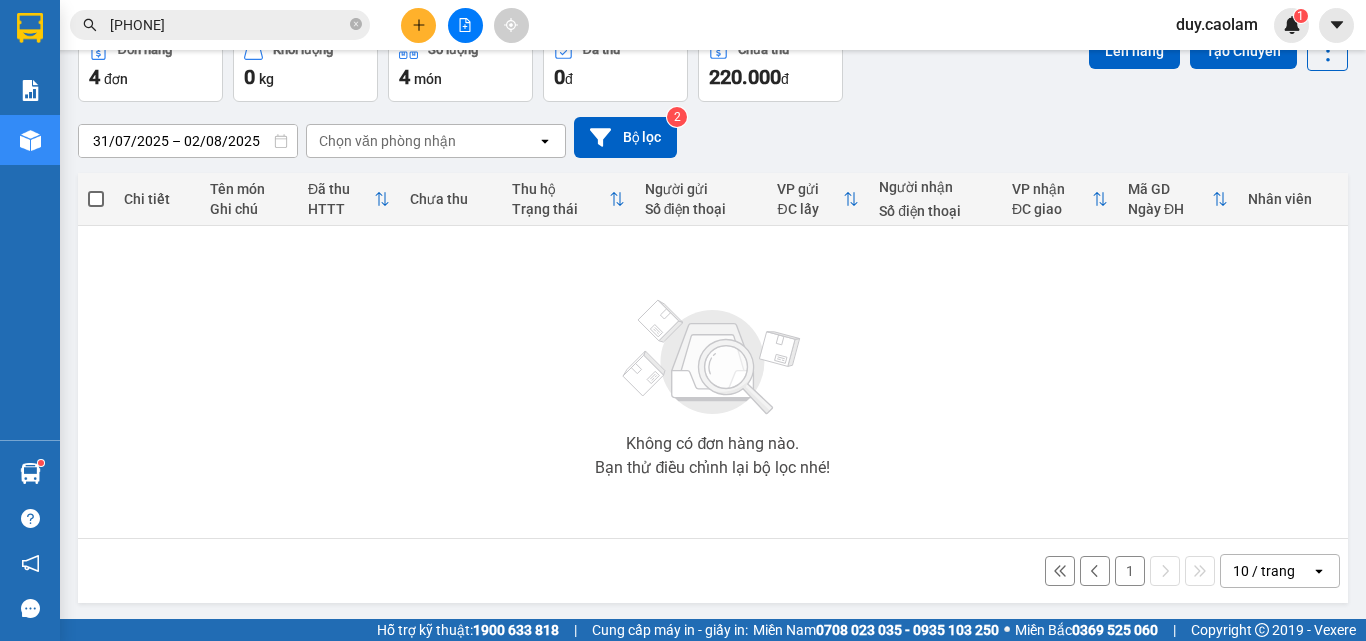 scroll, scrollTop: 111, scrollLeft: 0, axis: vertical 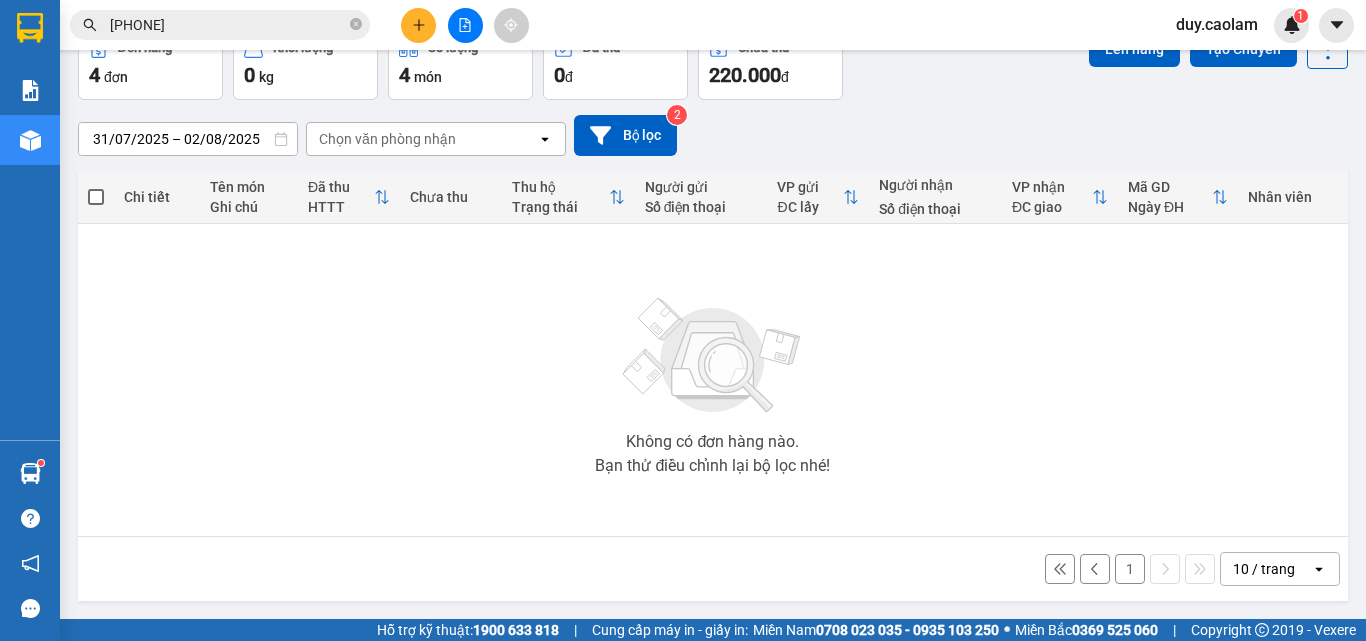 click on "1" at bounding box center (1130, 569) 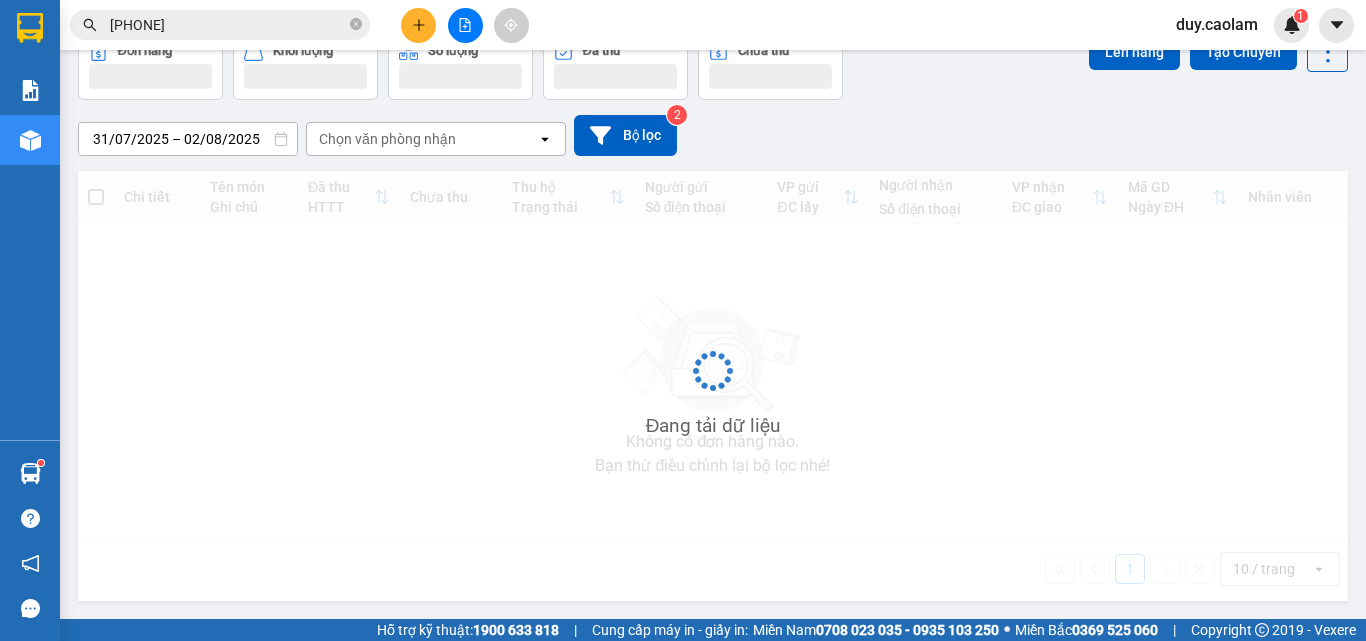 scroll, scrollTop: 92, scrollLeft: 0, axis: vertical 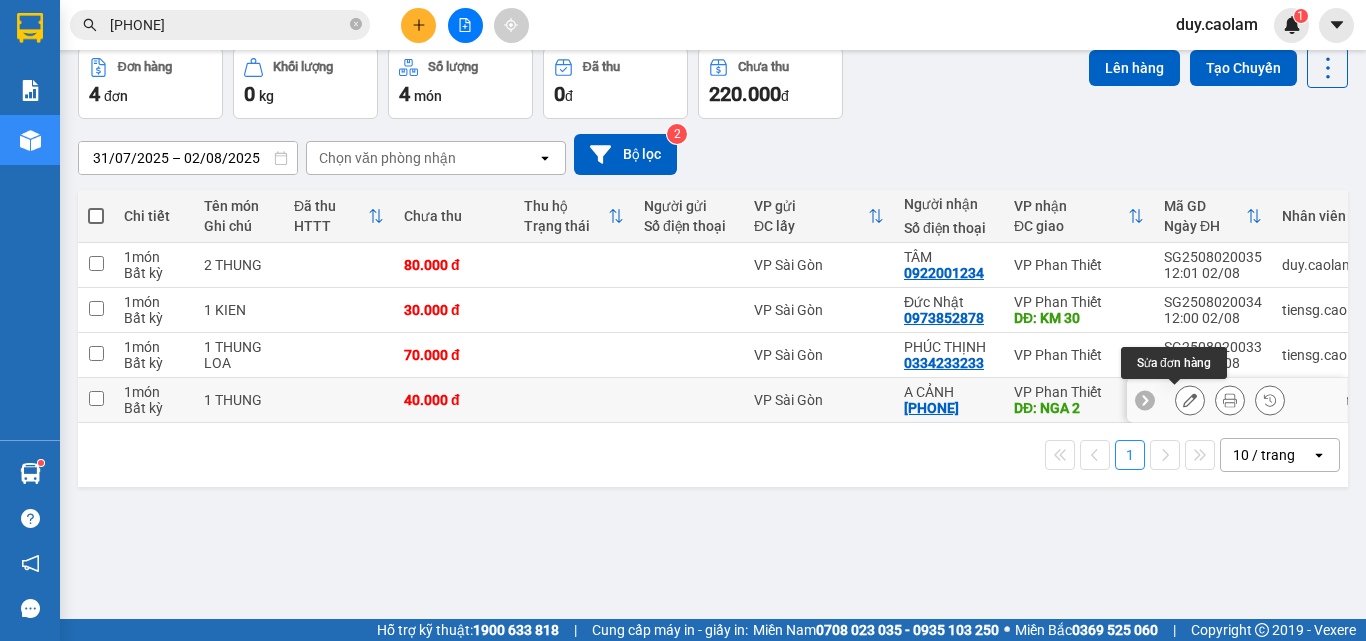 click at bounding box center [1190, 400] 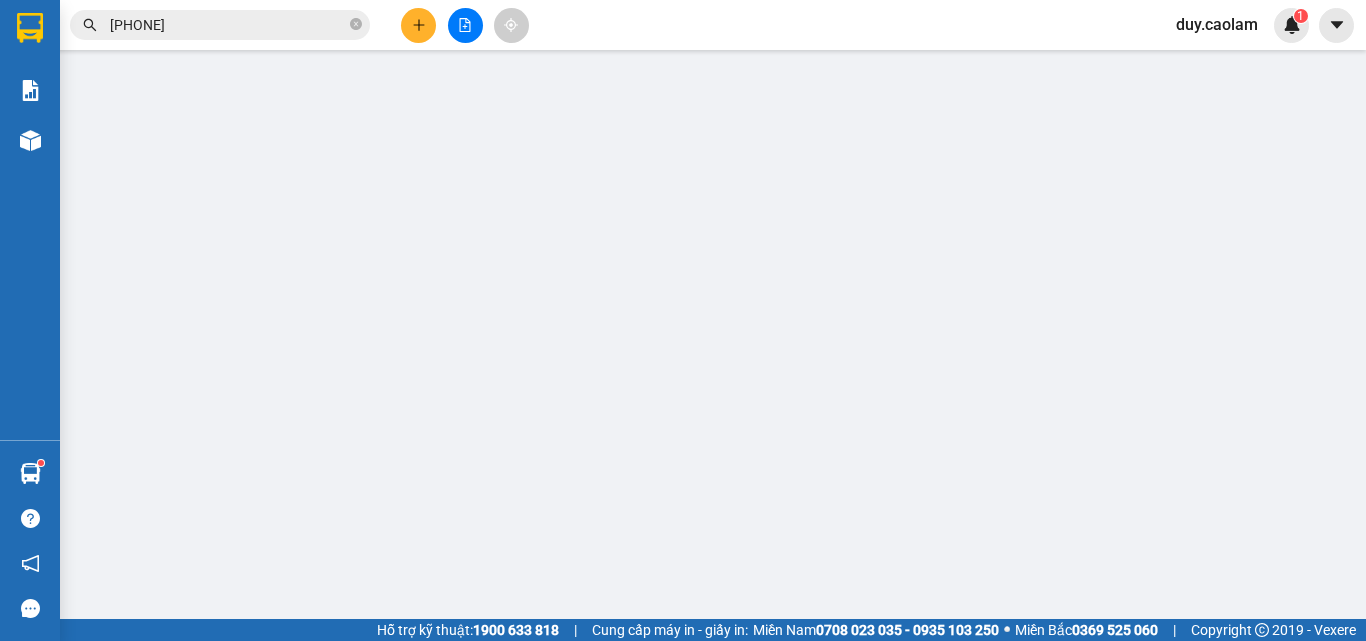 type on "[PHONE]" 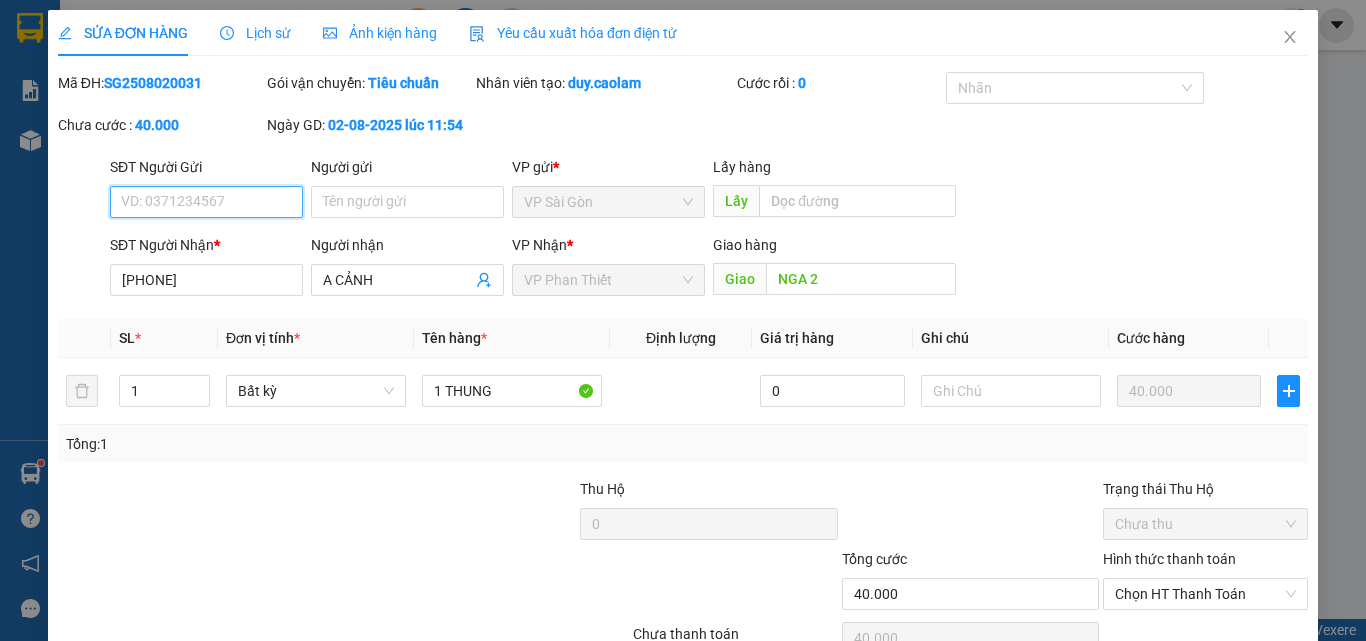 scroll, scrollTop: 0, scrollLeft: 0, axis: both 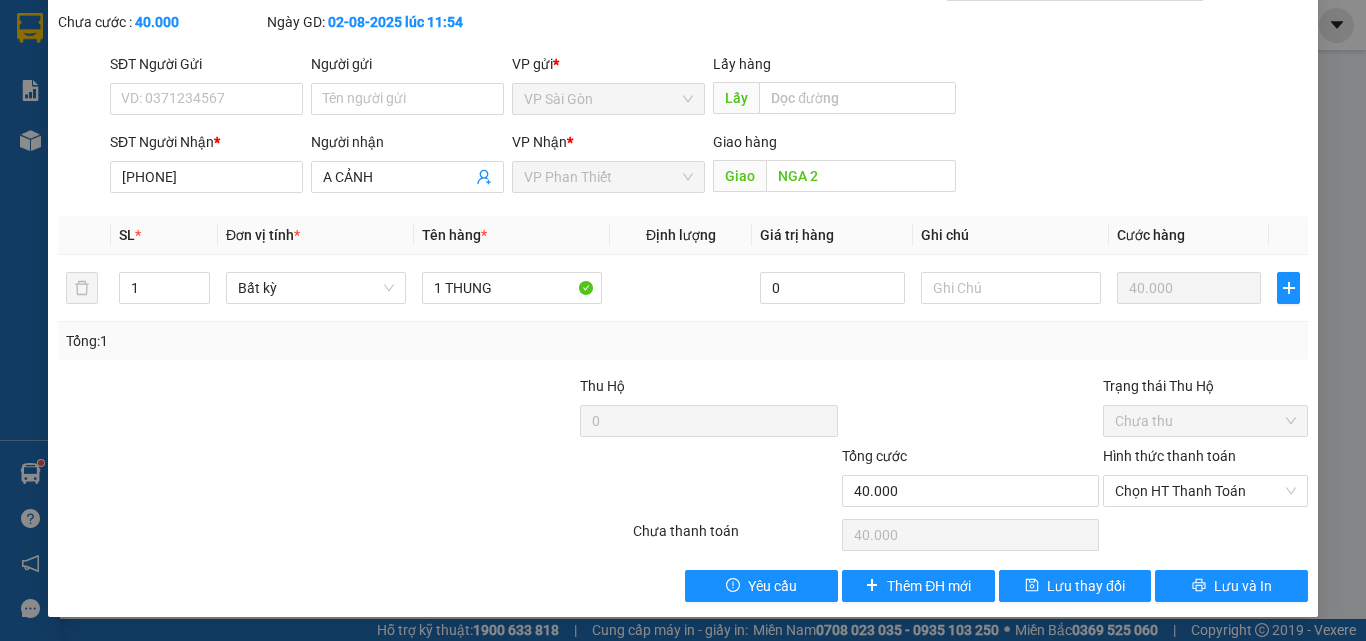 click on "Hình thức thanh toán" at bounding box center (1169, 456) 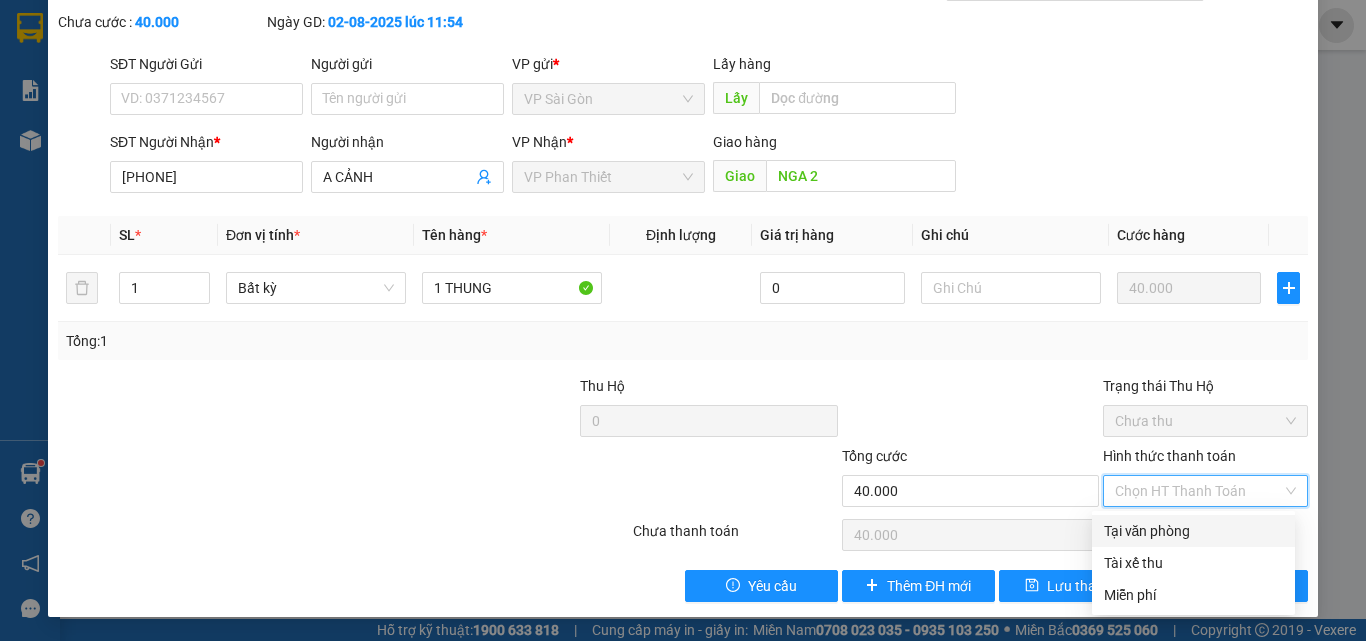 click on "Tại văn phòng" at bounding box center [1193, 531] 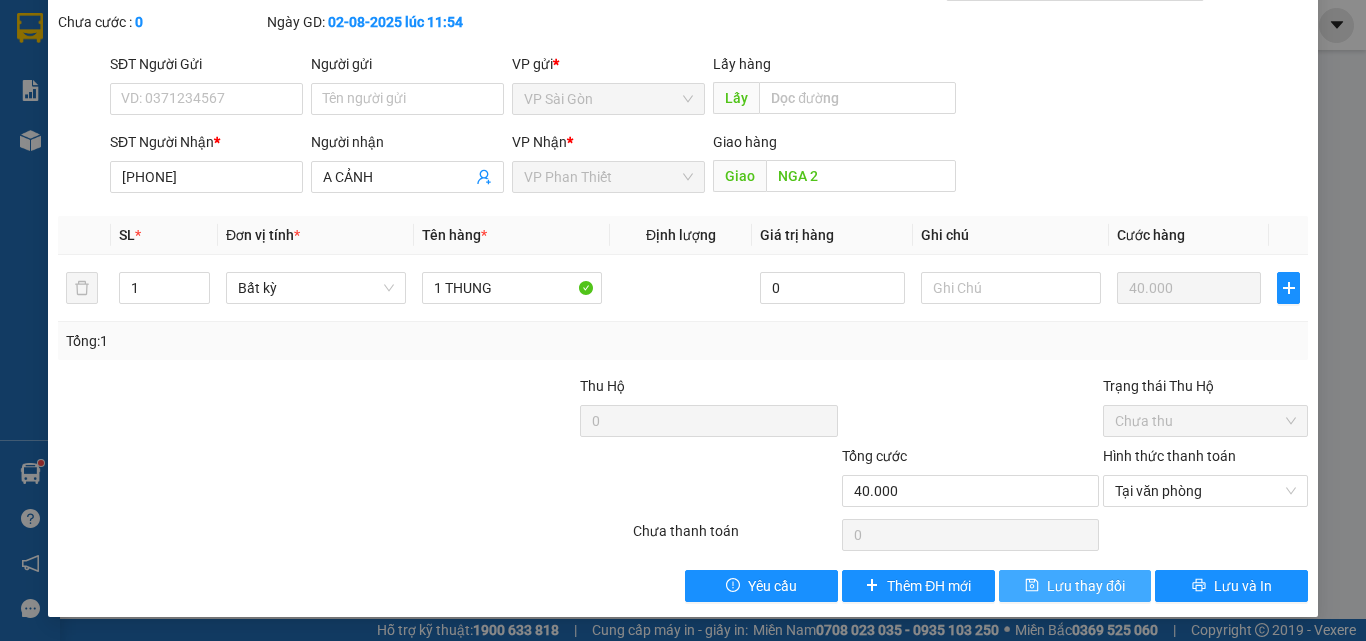 click on "Lưu thay đổi" at bounding box center (1086, 586) 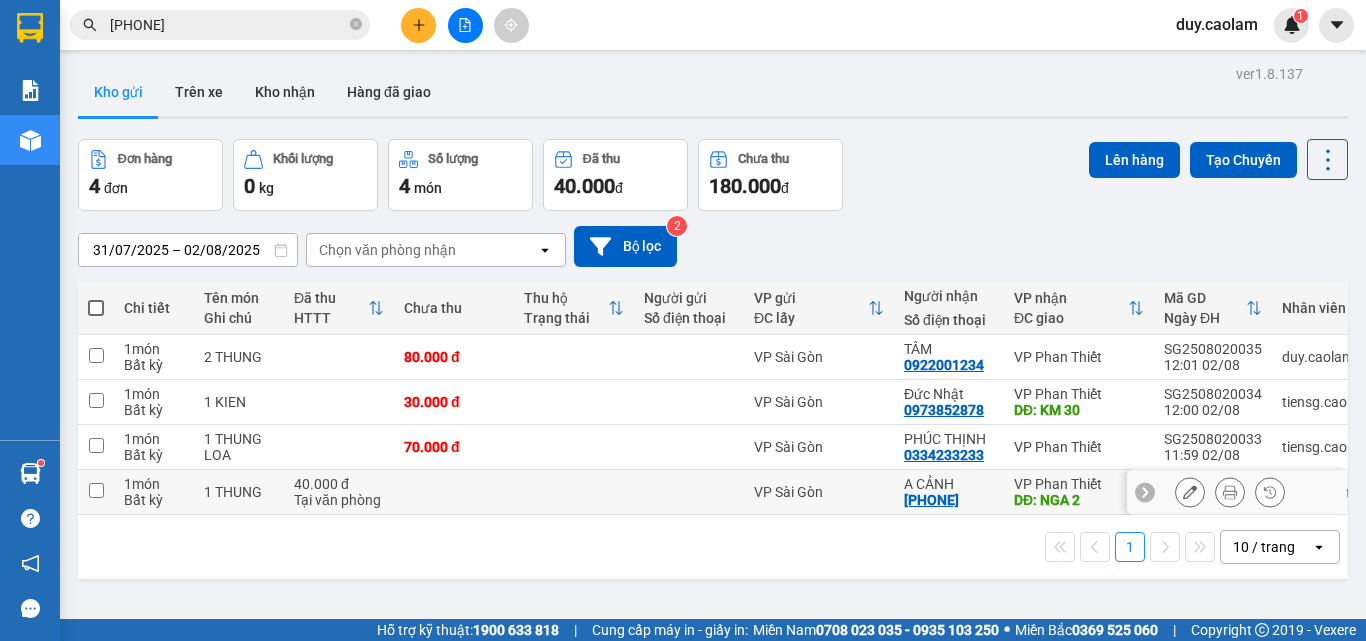 click at bounding box center (96, 490) 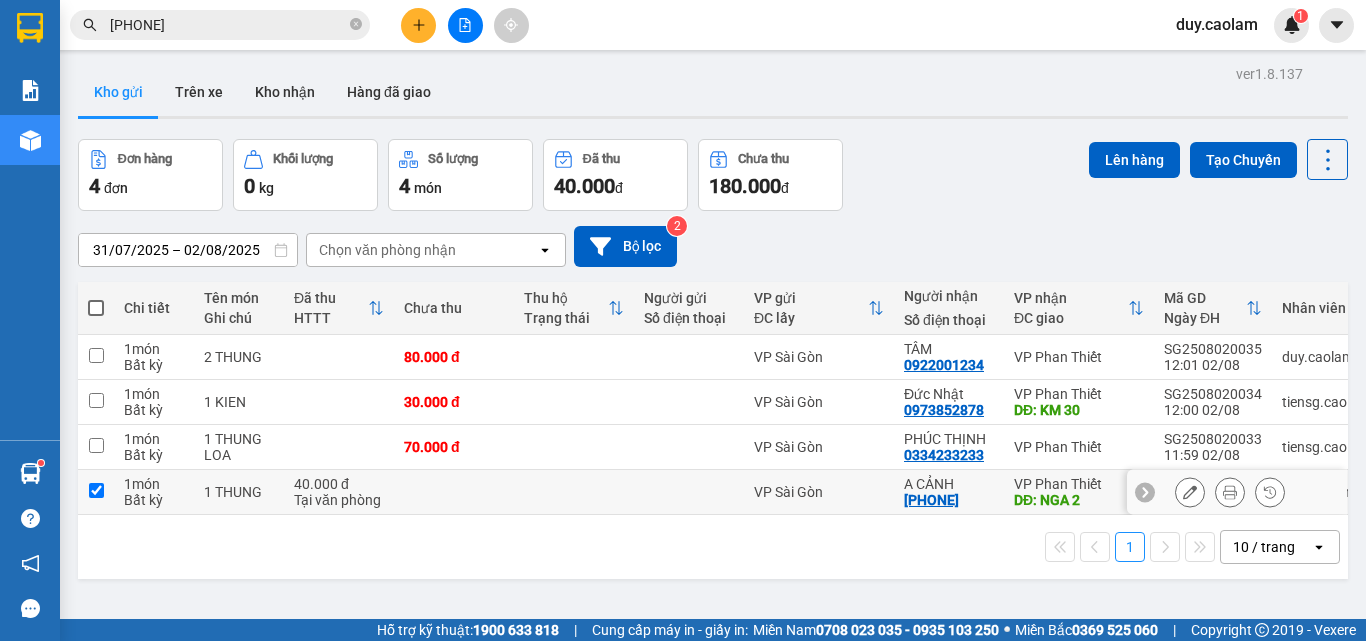 checkbox on "true" 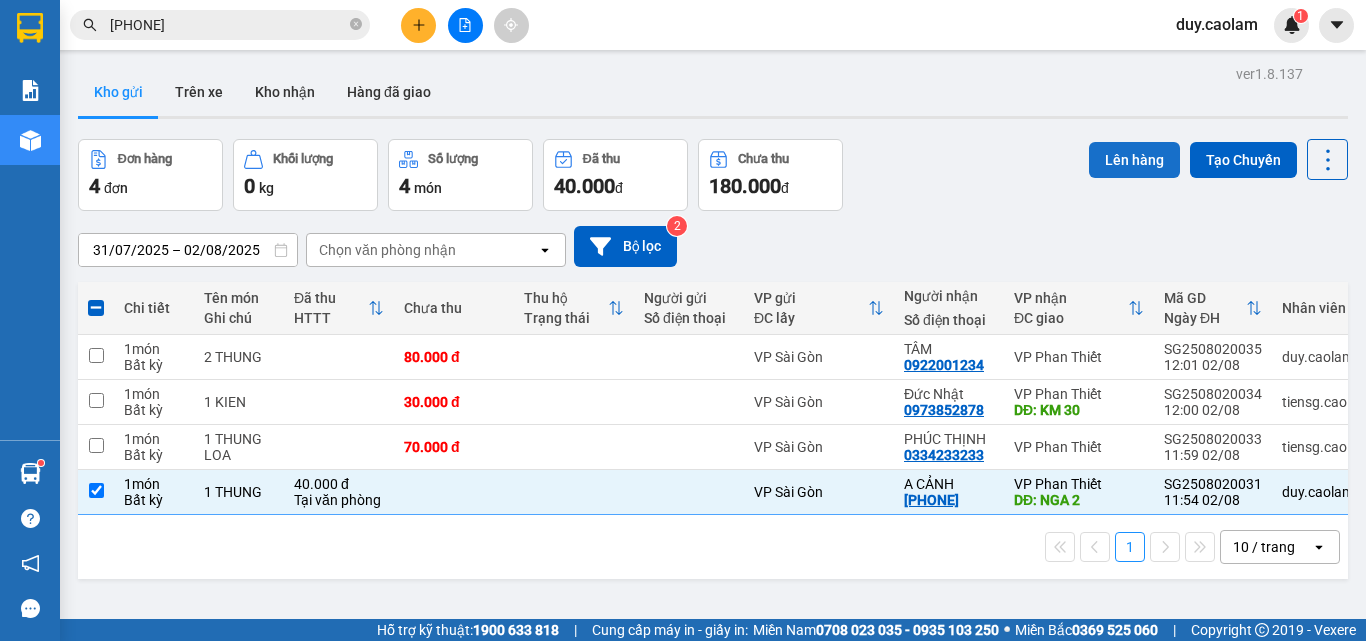 click on "Lên hàng" at bounding box center [1134, 160] 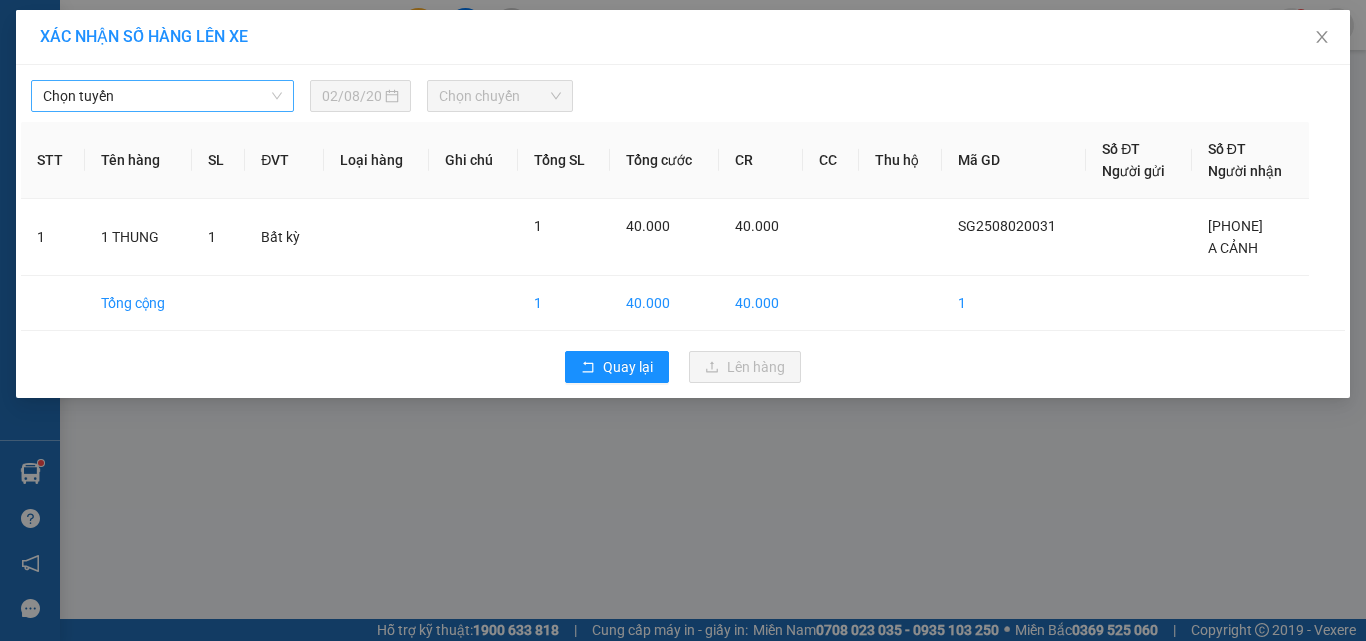 click on "Chọn tuyến" at bounding box center [162, 96] 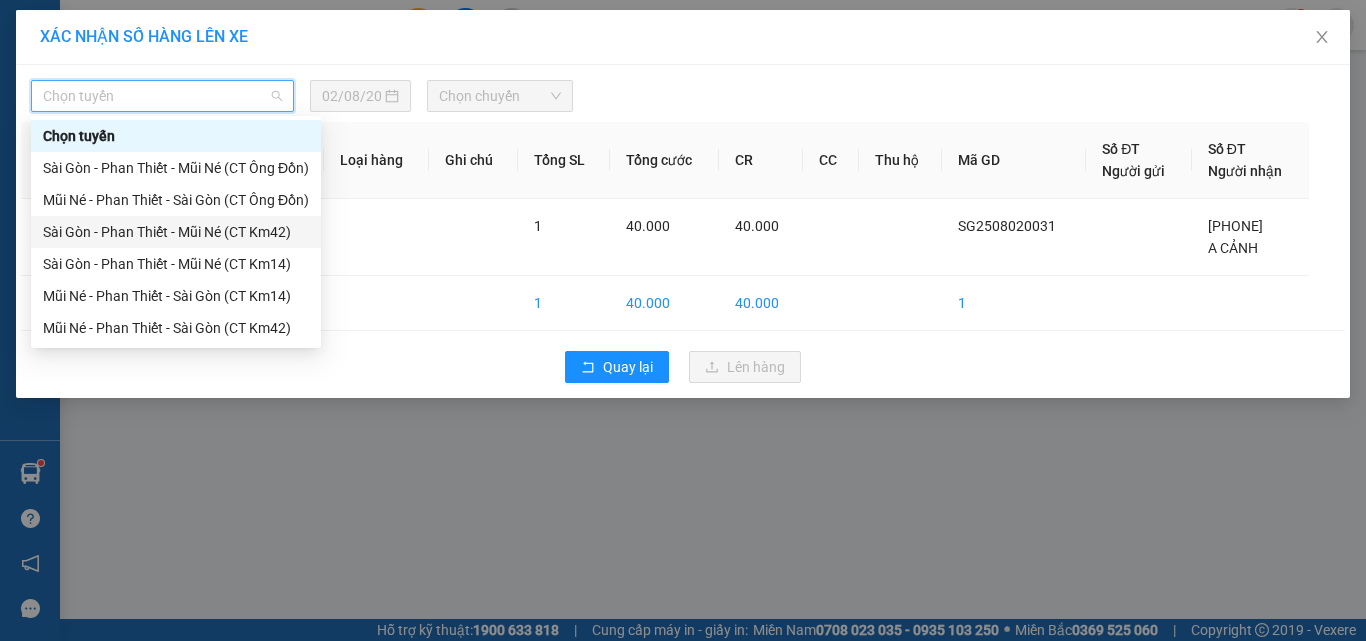 click on "Sài Gòn - Phan Thiết  - Mũi Né (CT Km42)" at bounding box center (176, 232) 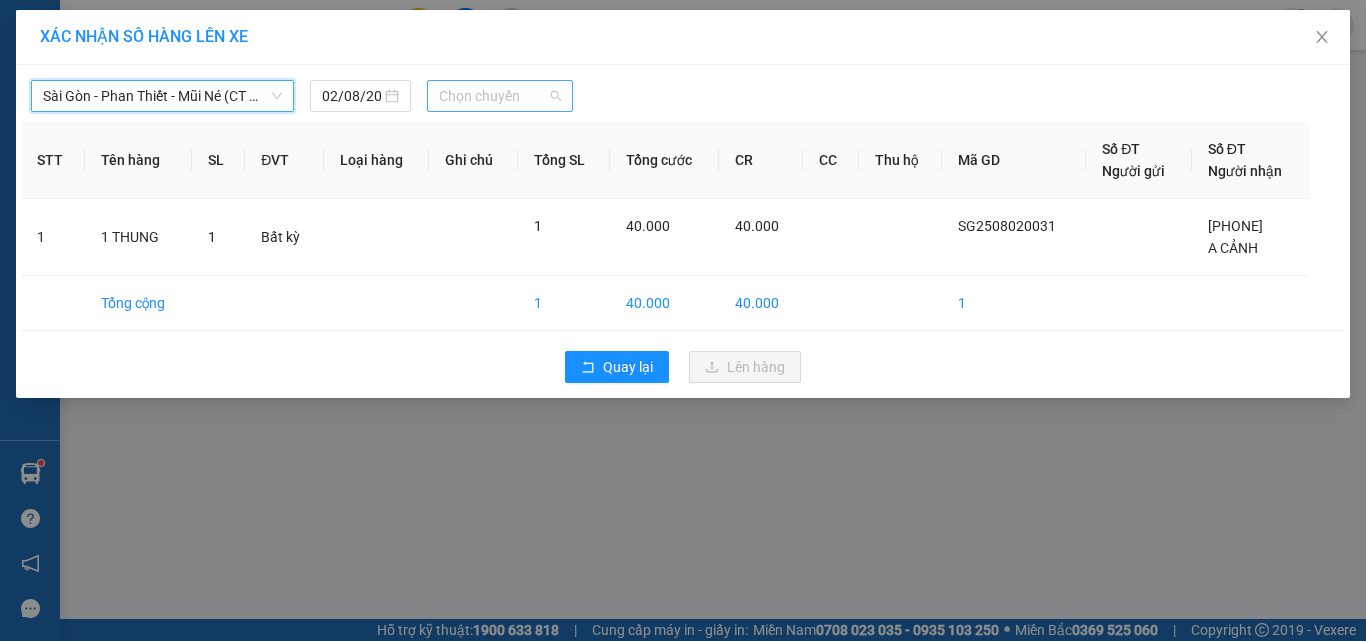click on "Chọn chuyến" at bounding box center (500, 96) 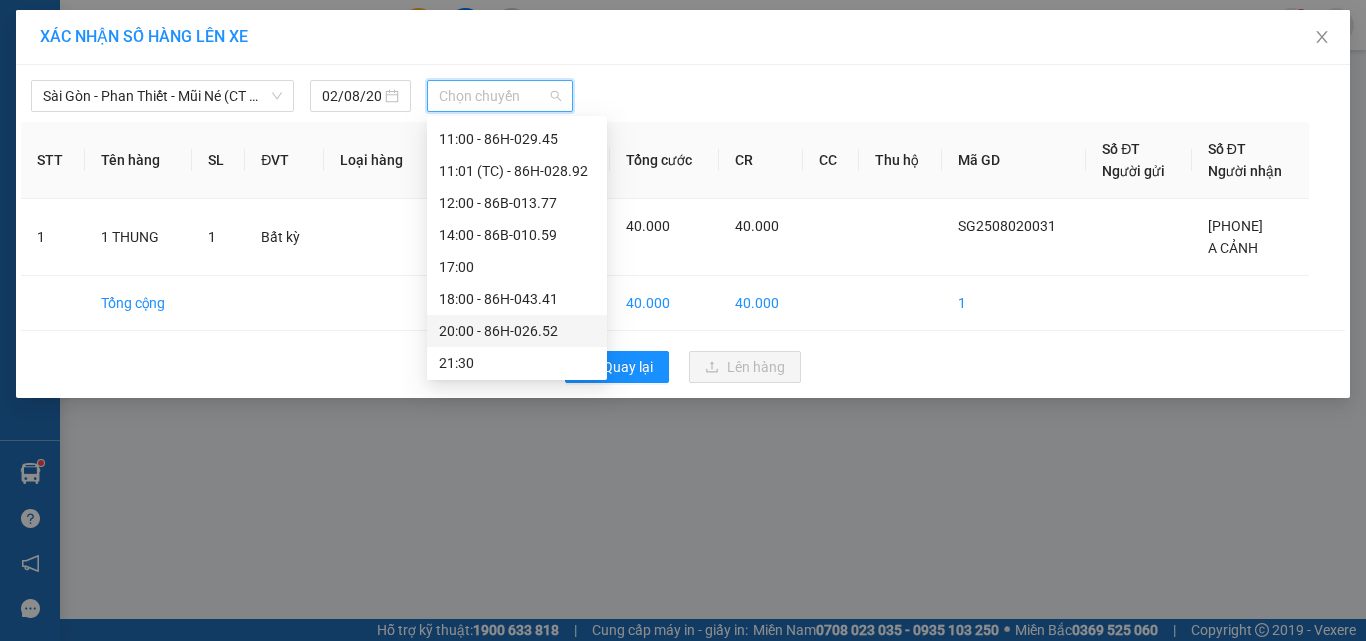 scroll, scrollTop: 416, scrollLeft: 0, axis: vertical 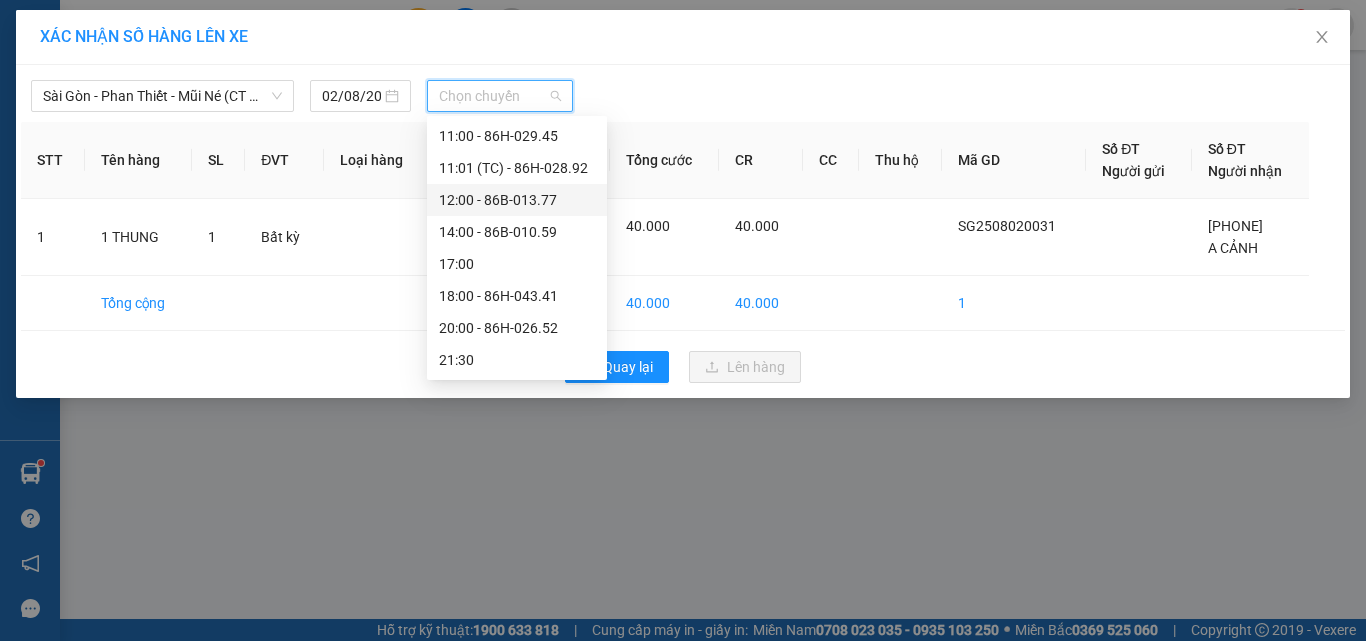click on "12:00     - 86B-013.77" at bounding box center [517, 200] 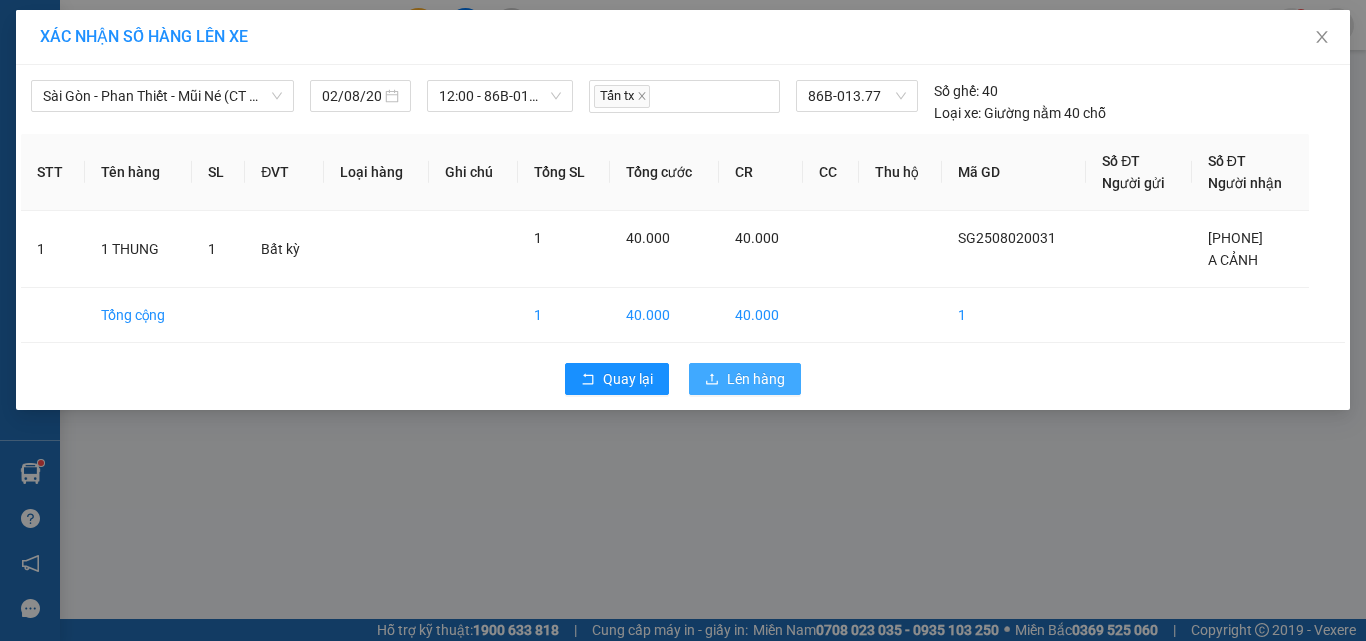 click on "Lên hàng" at bounding box center [756, 379] 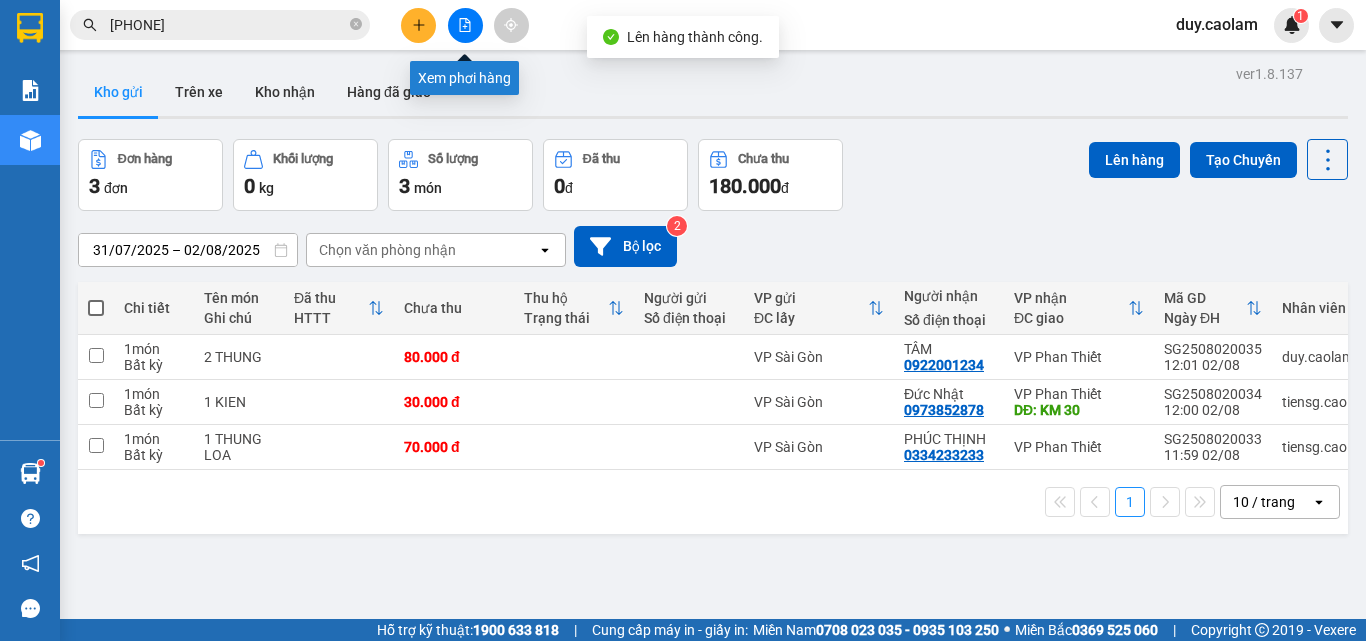 click 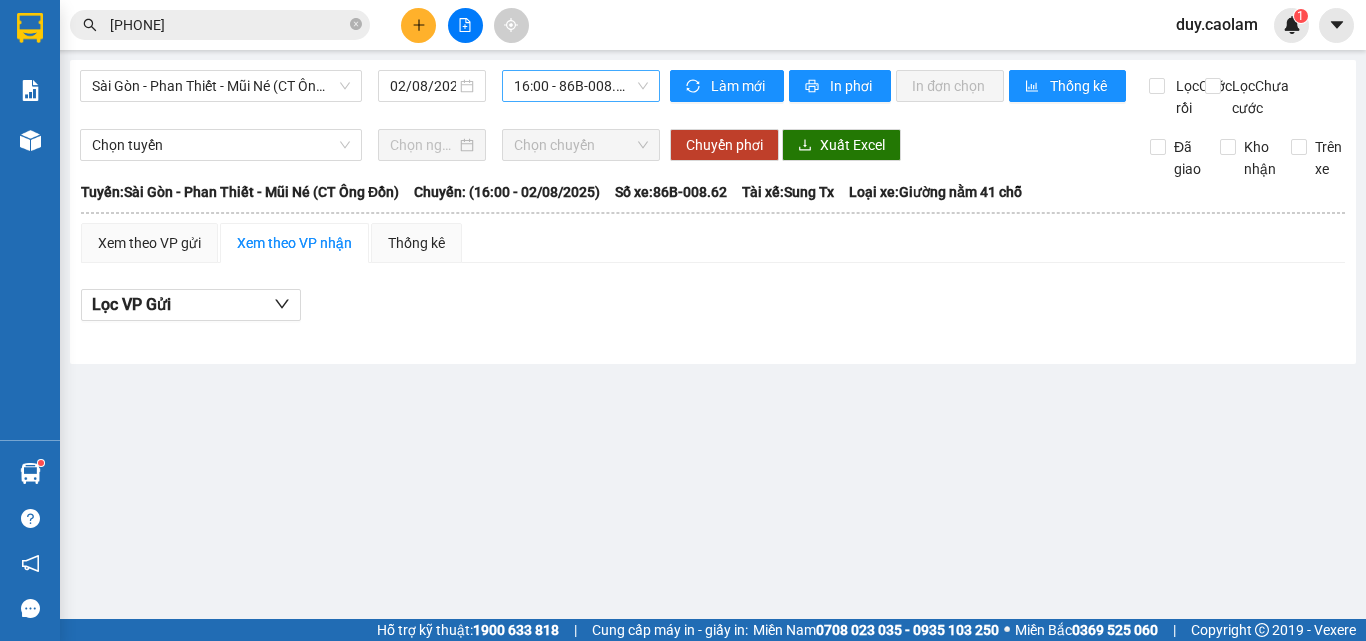 click on "16:00 - 86B-008.62" at bounding box center [581, 86] 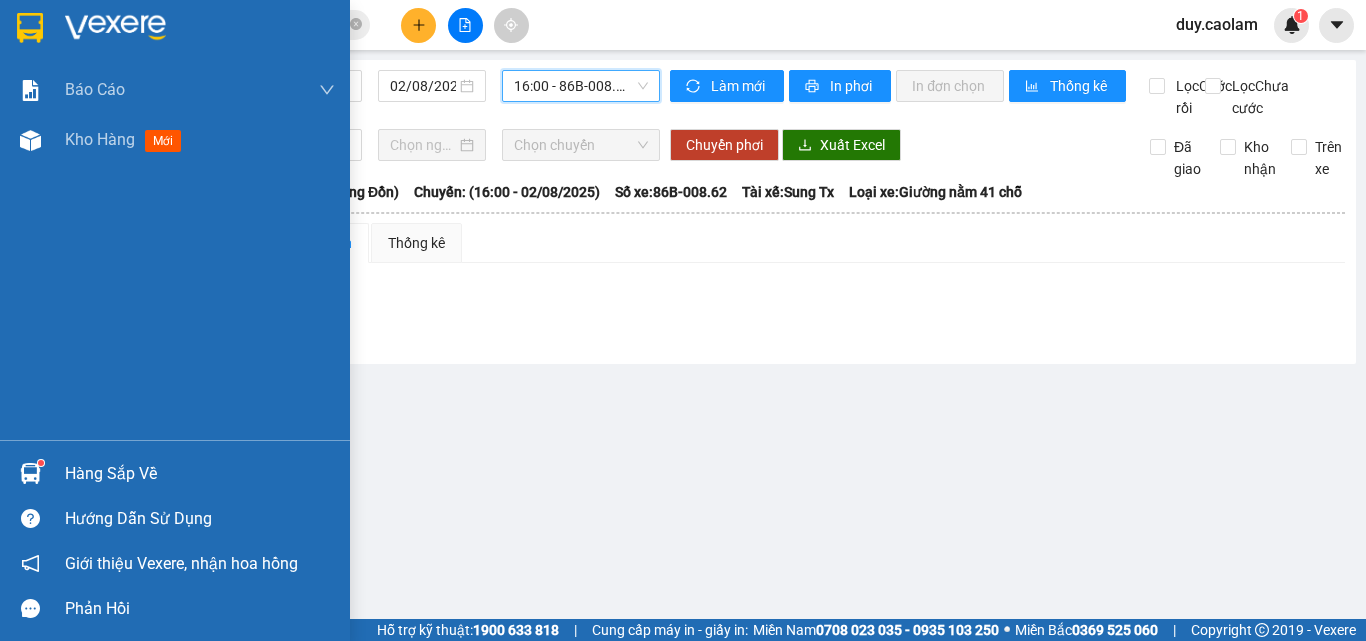 click on "Báo cáo BC Tiền NV thu được hàng ngày 2.0. Báo cáo dòng tiền (nhà xe) Báo cáo dòng tiền (trưởng trạm) Doanh số tạo đơn theo VP gửi (nhà xe) Doanh số tạo đơn theo VP gửi (trưởng trạm)     Kho hàng mới" at bounding box center [175, 252] 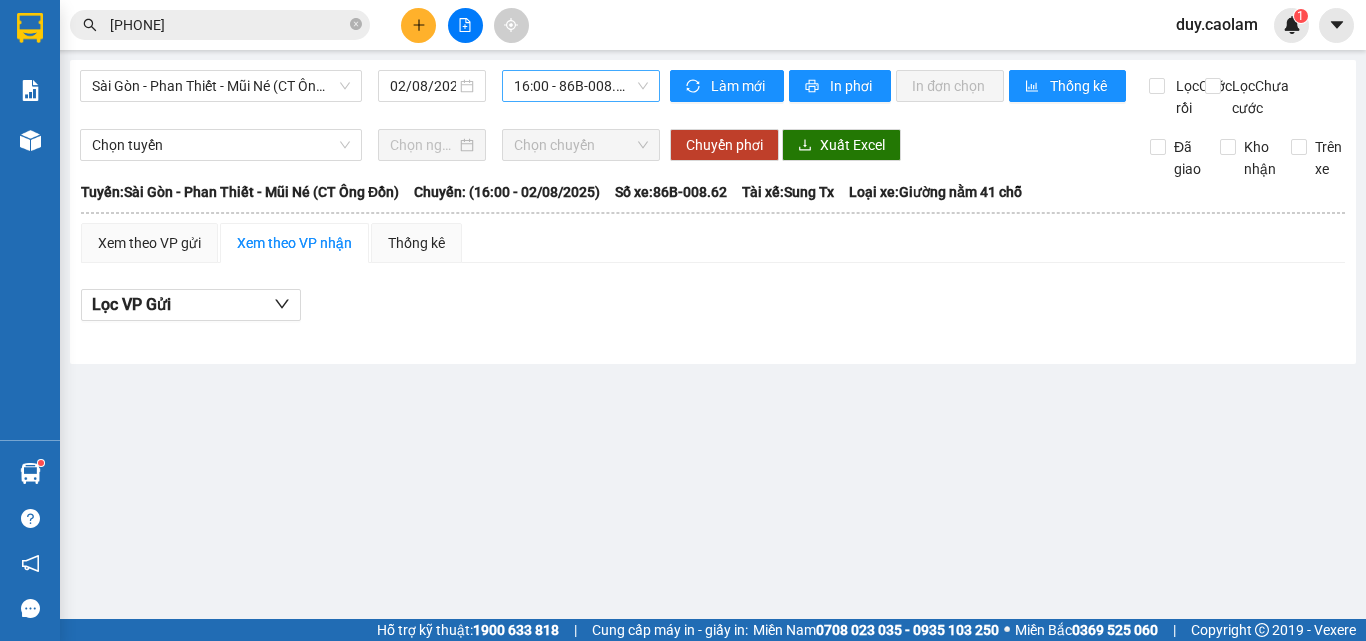 click on "16:00 - 86B-008.62" at bounding box center (581, 86) 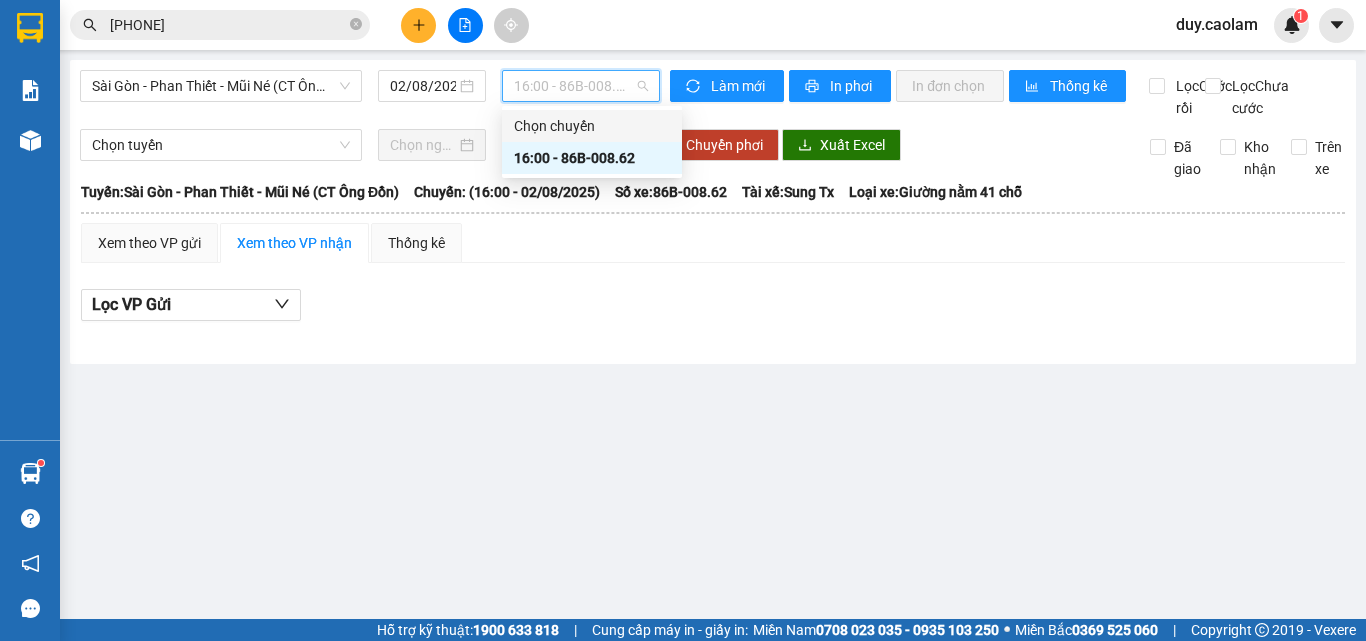 click on "Sài Gòn - Phan thiết - Mũi Né (CT Ông Đồn) 02/08/2025 16:00 - 86B-008.62" at bounding box center (370, 94) 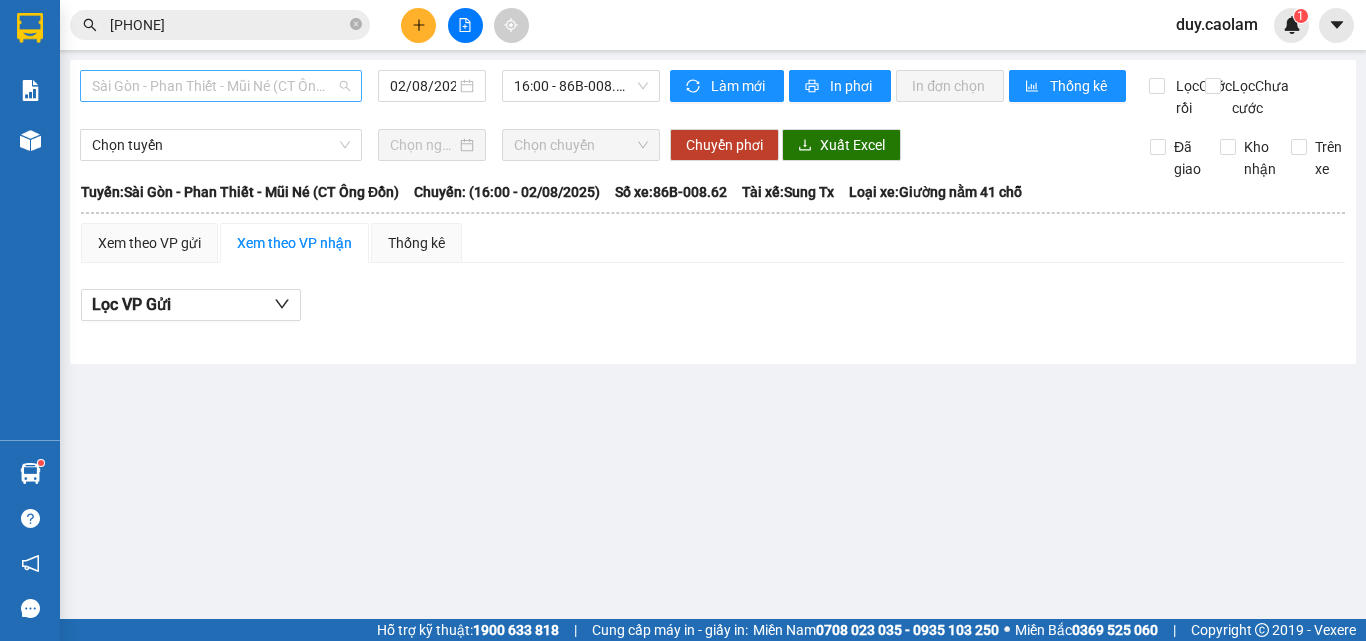 click on "Sài Gòn - Phan Thiết - Mũi Né (CT Ông Đồn)" at bounding box center [221, 86] 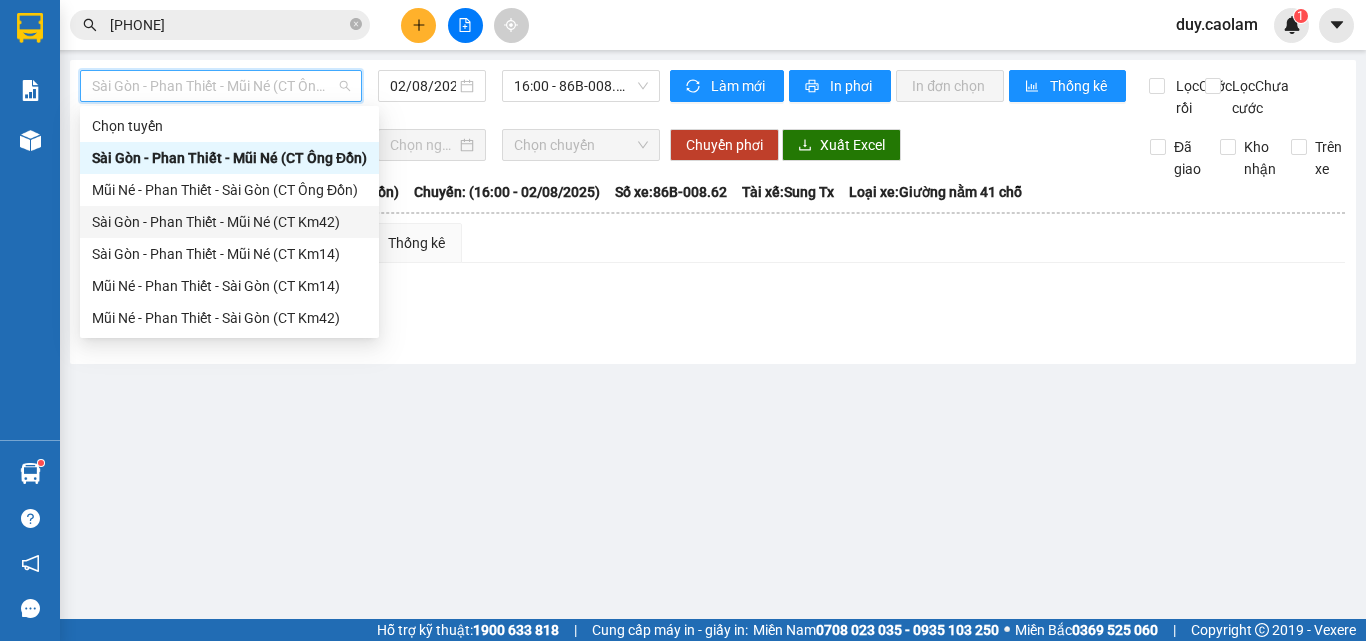 click on "Sài Gòn - Phan Thiết  - Mũi Né (CT Km42)" at bounding box center [229, 222] 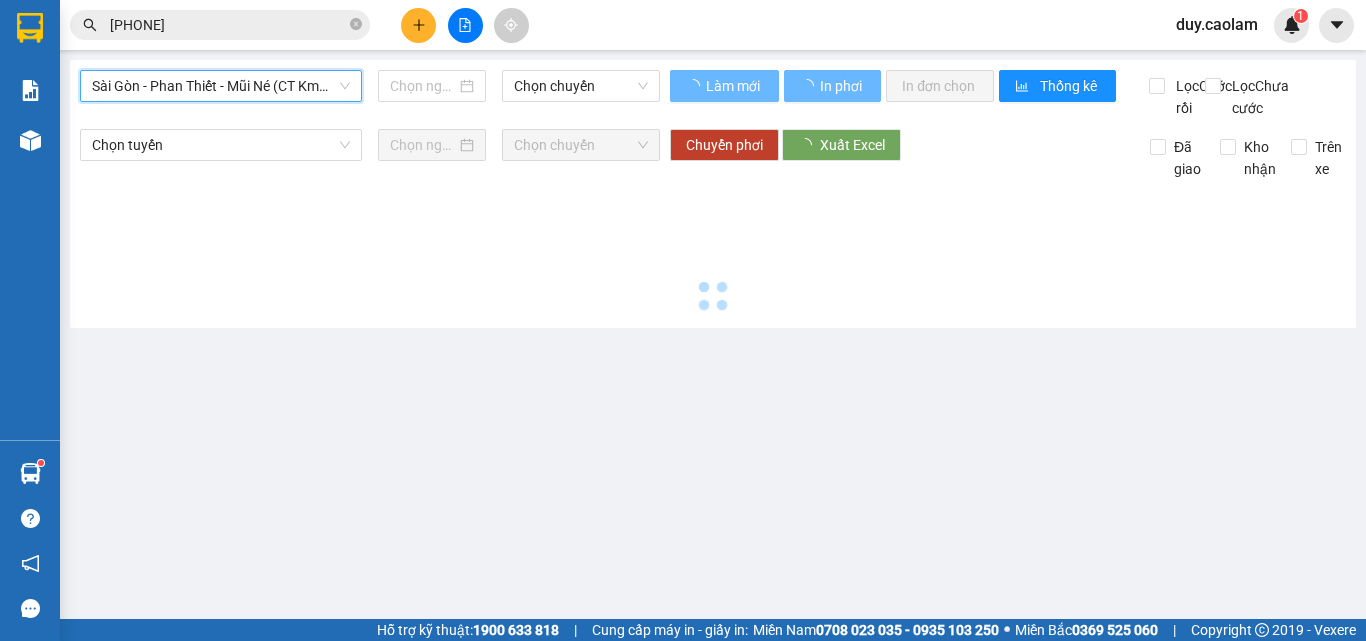 type on "02/08/2025" 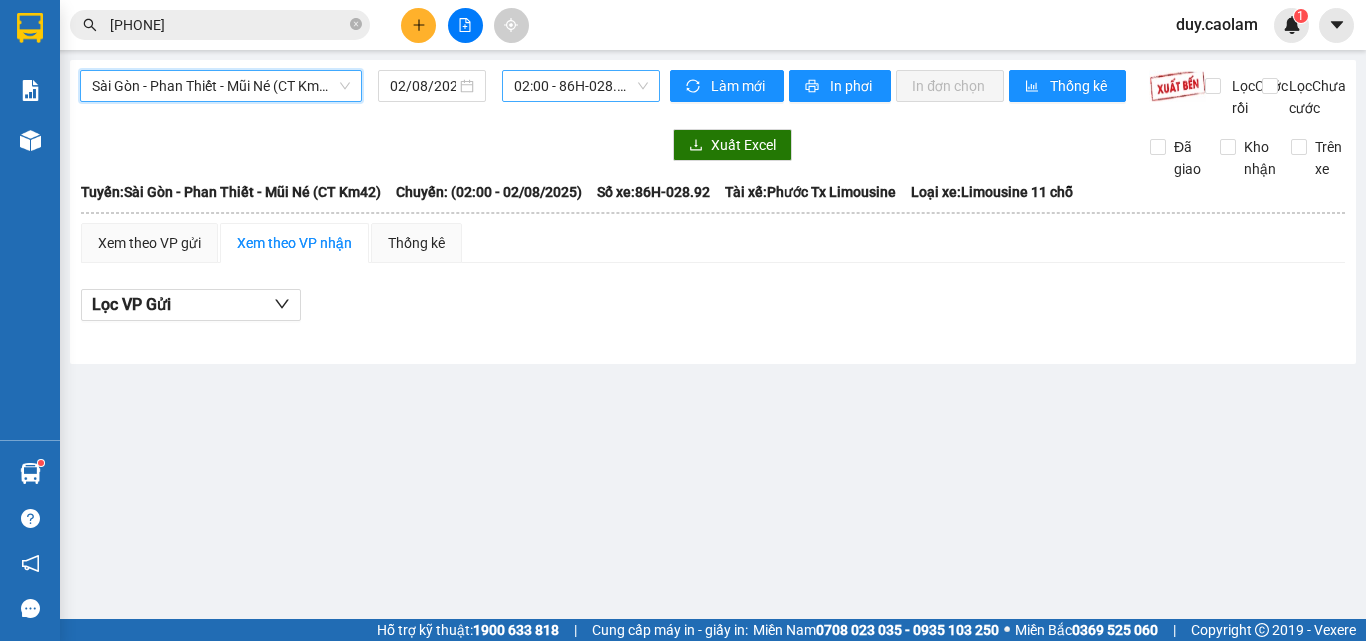 drag, startPoint x: 569, startPoint y: 78, endPoint x: 569, endPoint y: 106, distance: 28 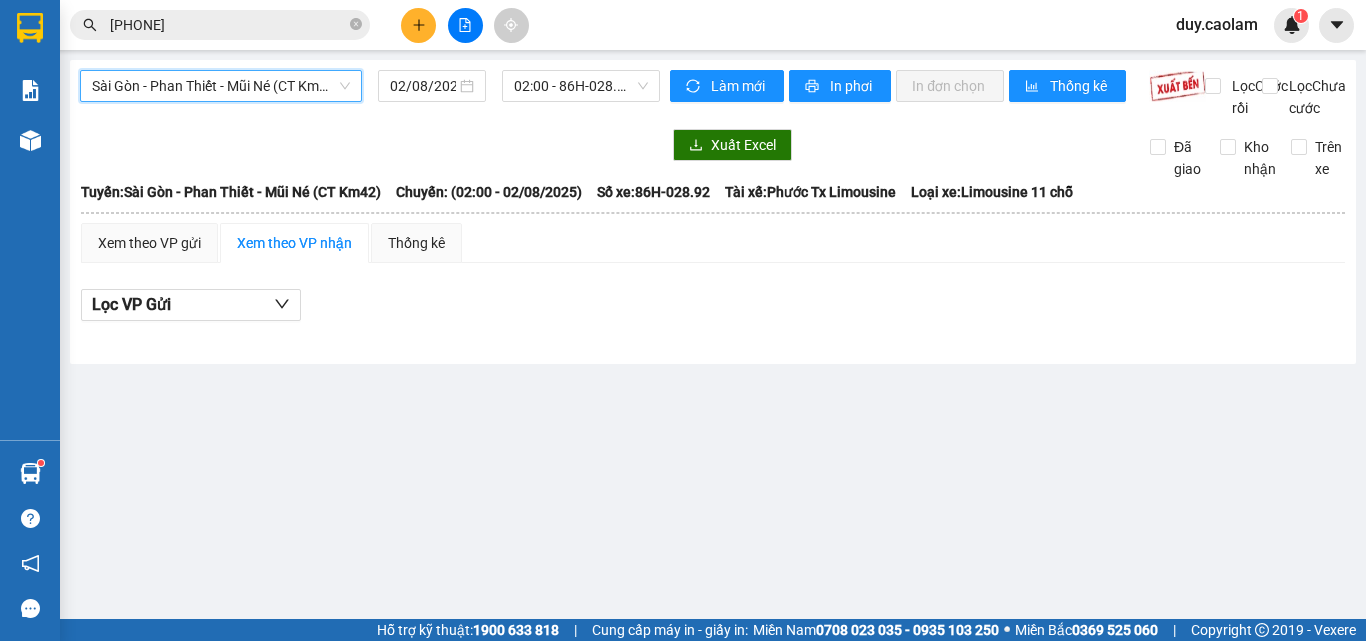 click on "02:00 - 86H-028.92" at bounding box center (581, 86) 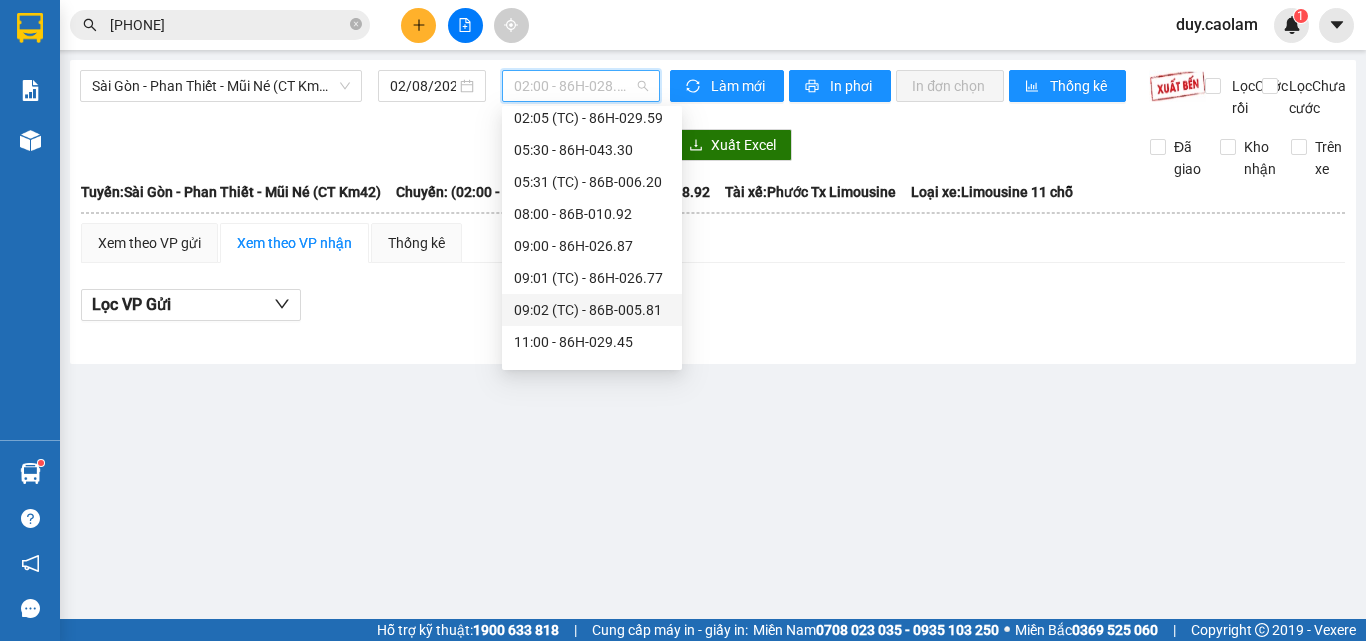 scroll, scrollTop: 300, scrollLeft: 0, axis: vertical 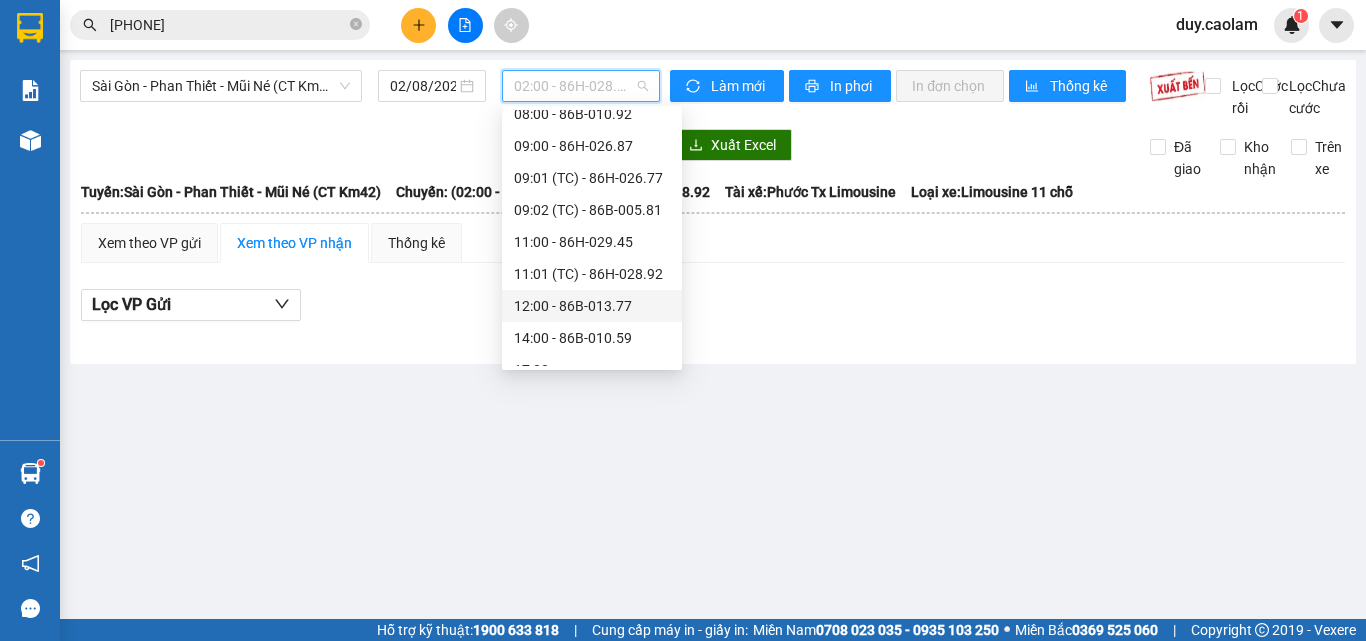 click on "12:00     - 86B-013.77" at bounding box center (592, 306) 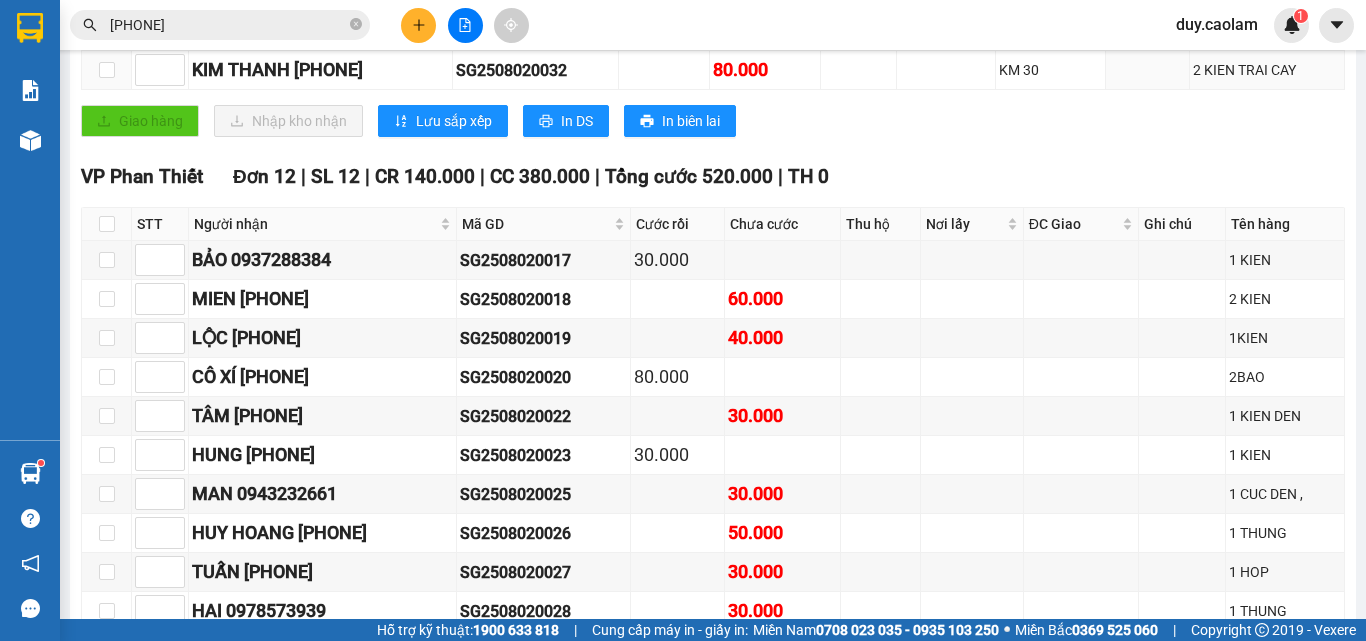 scroll, scrollTop: 589, scrollLeft: 0, axis: vertical 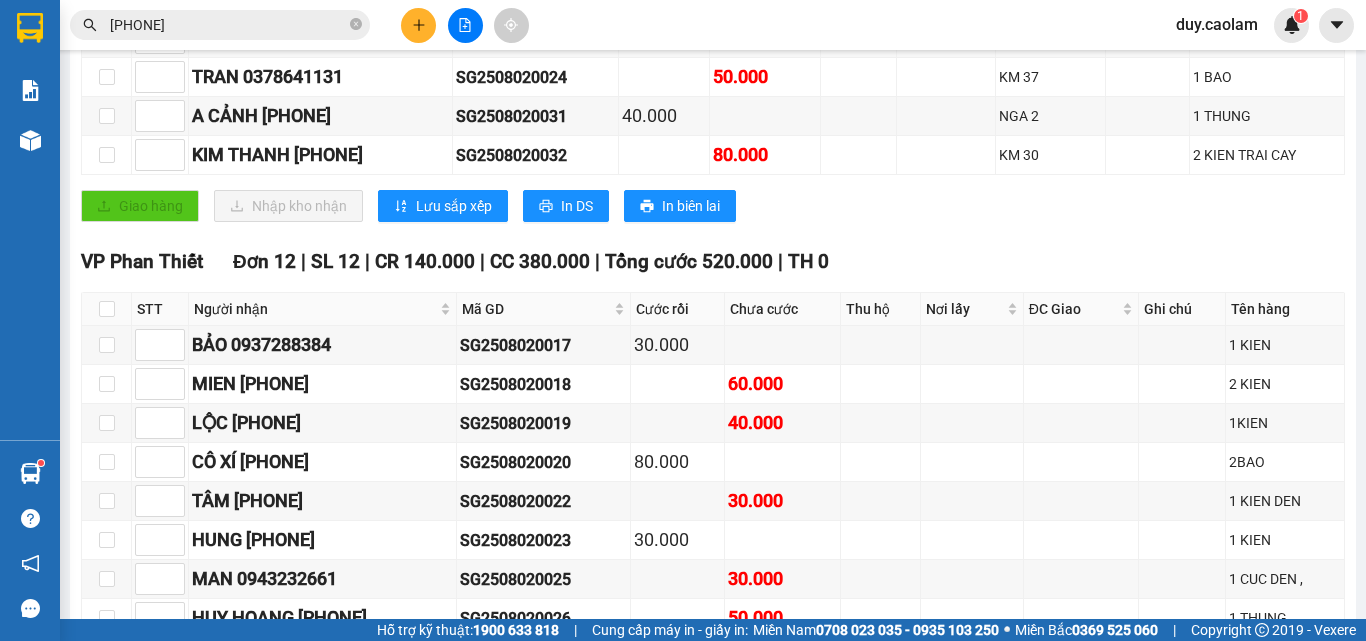 click at bounding box center (418, 25) 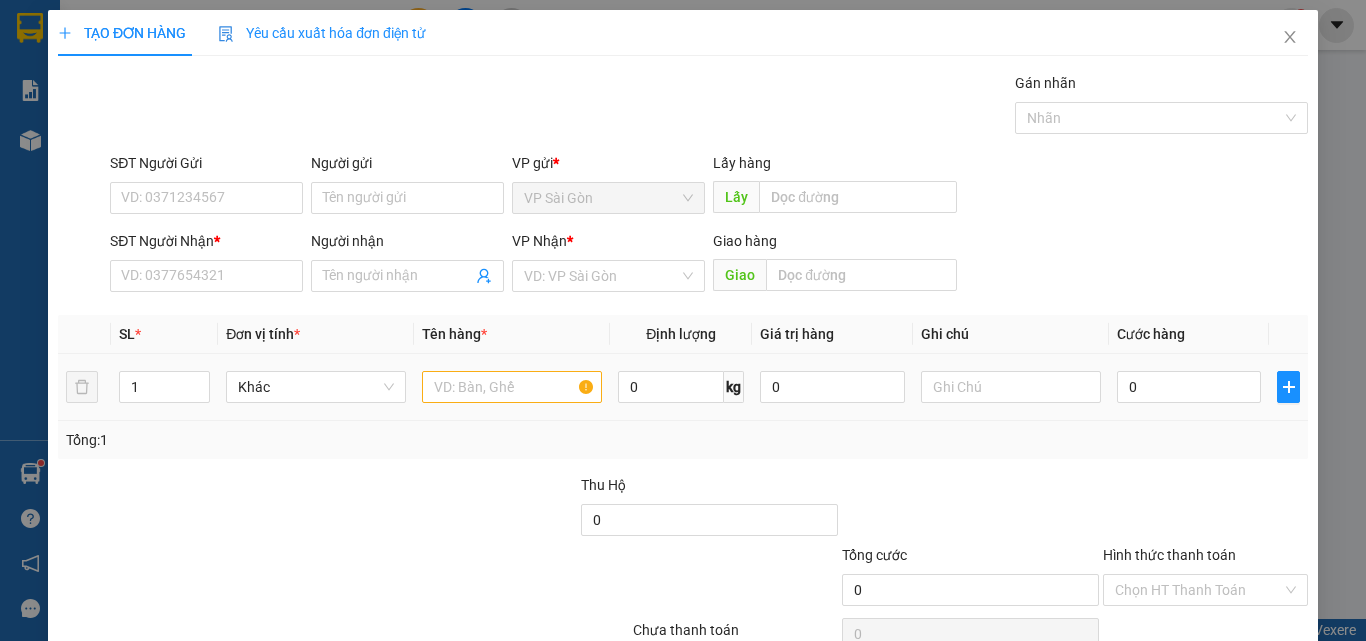 scroll, scrollTop: 0, scrollLeft: 0, axis: both 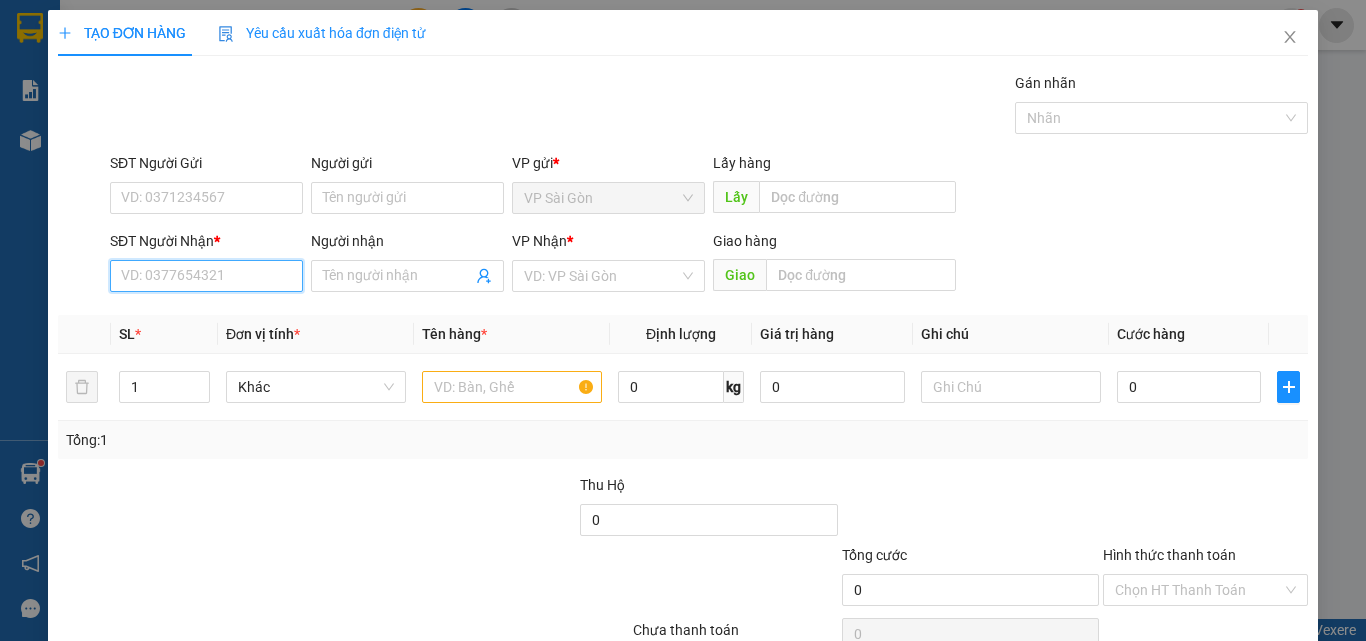 click on "SĐT Người Nhận  *" at bounding box center [206, 276] 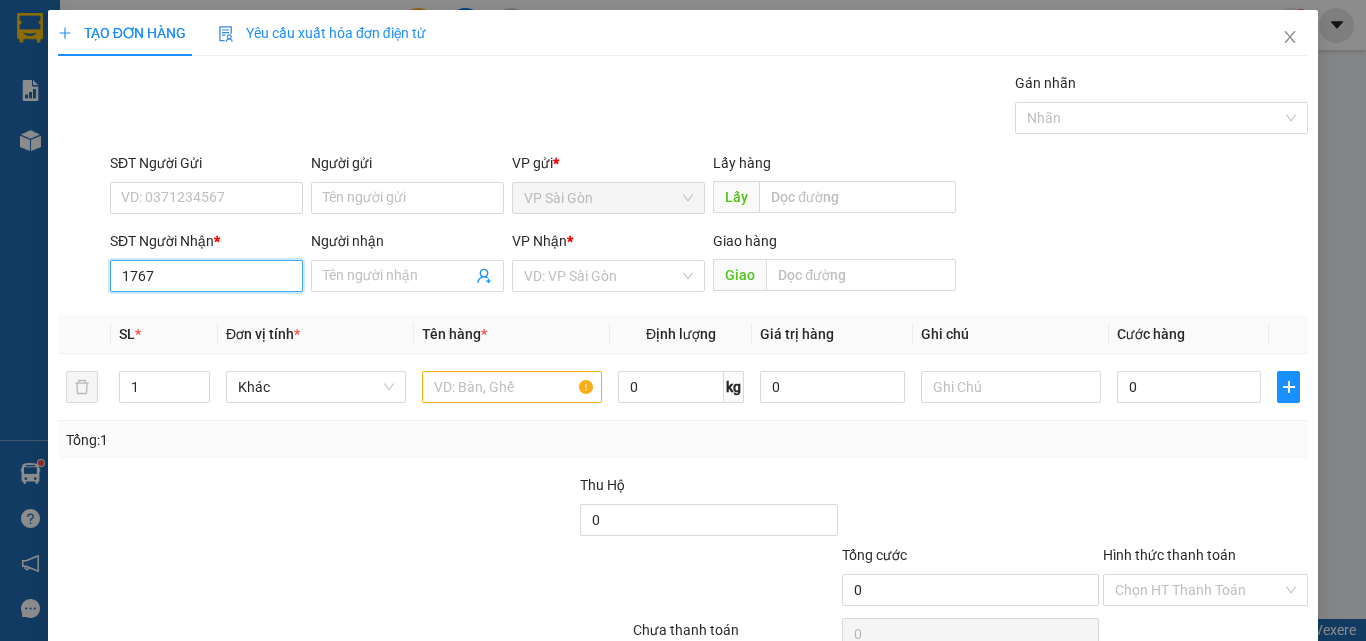 click on "1767" at bounding box center [206, 276] 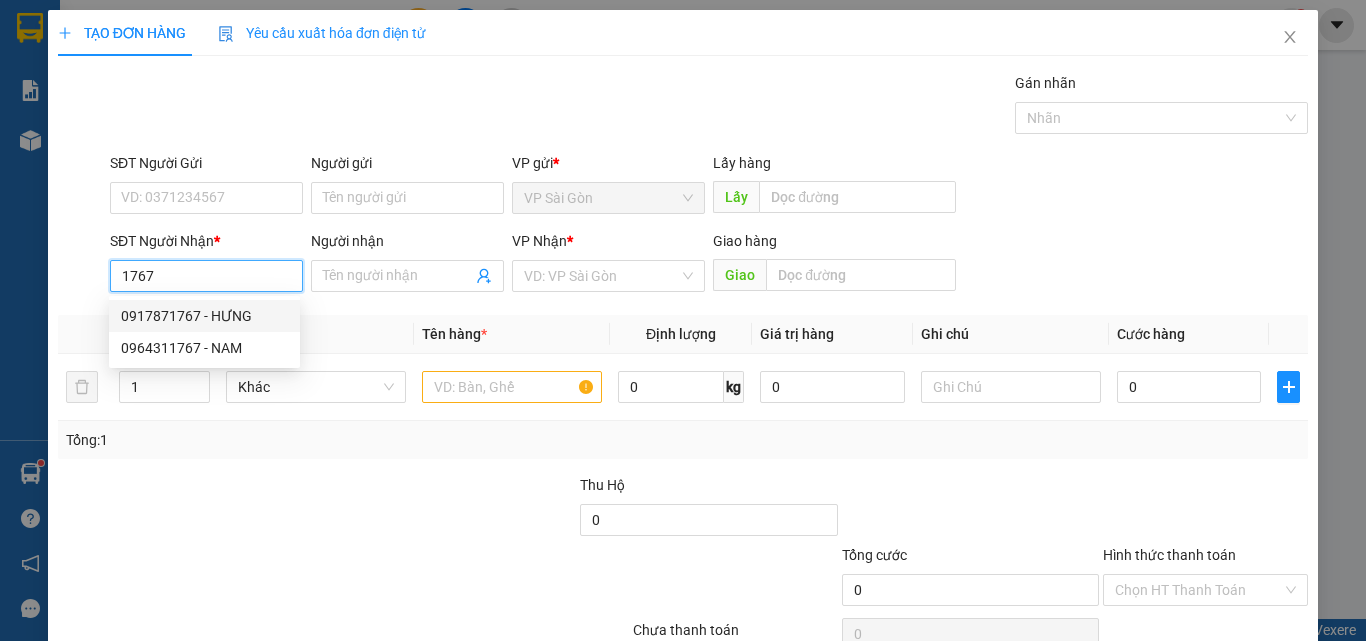 click on "0917871767 - HƯNG" at bounding box center [204, 316] 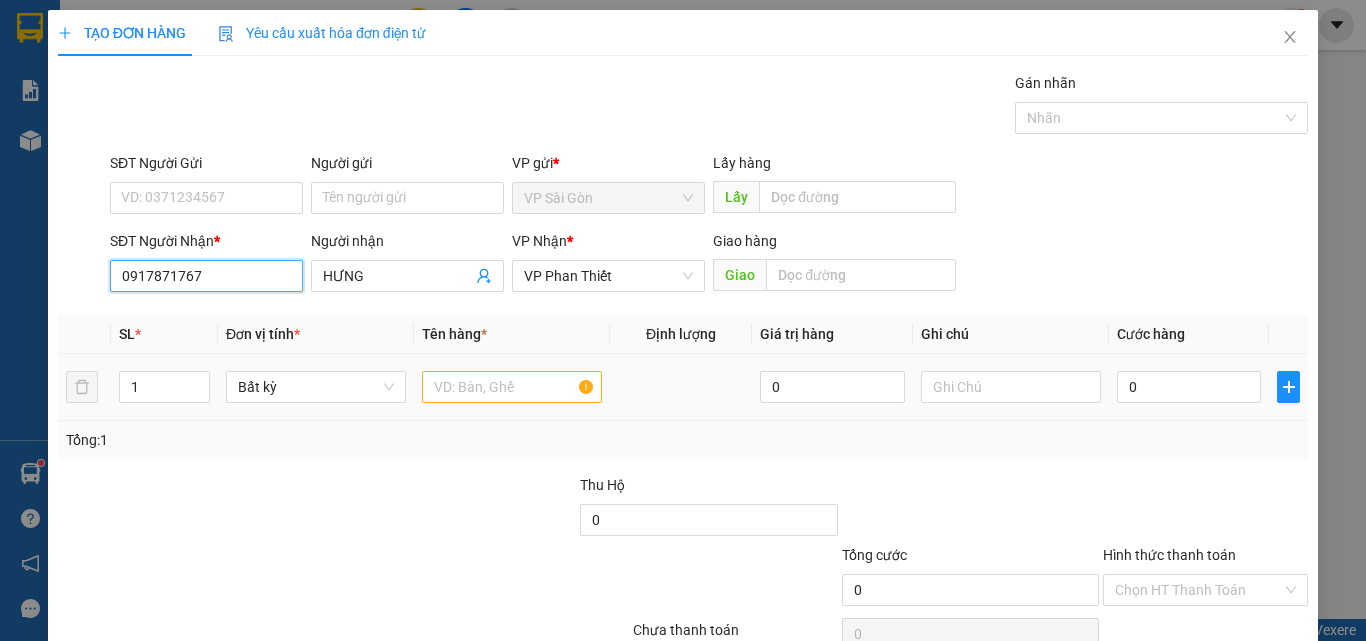 type on "0917871767" 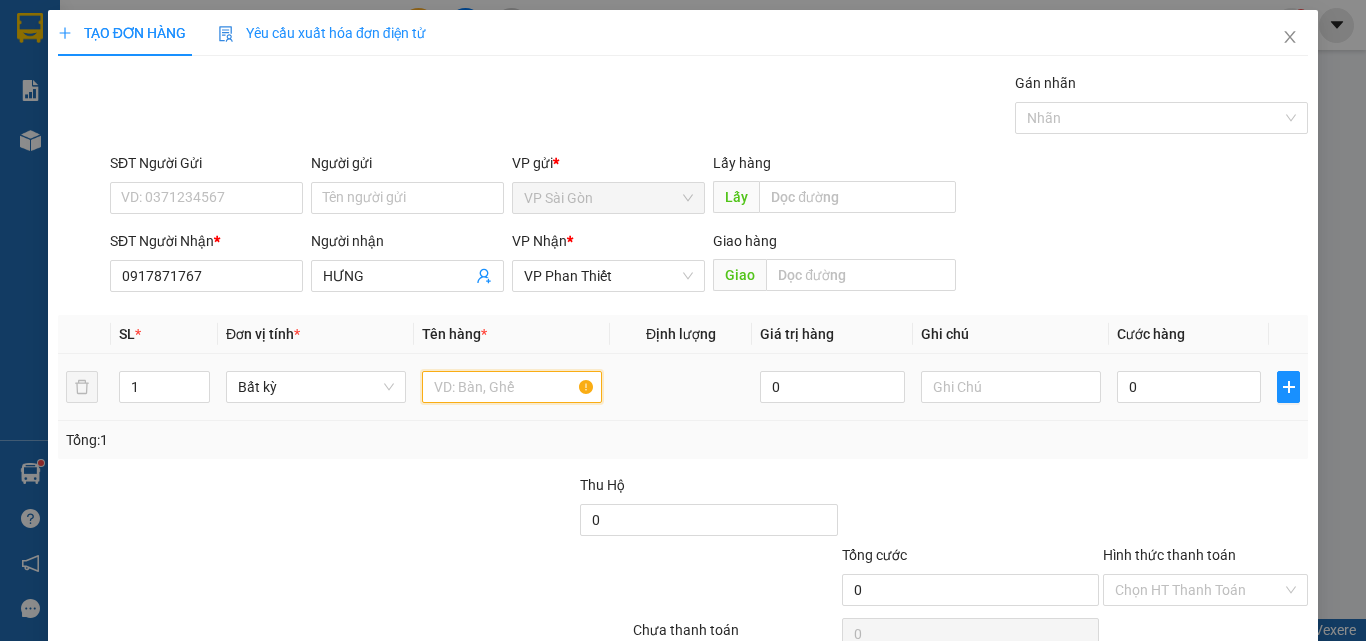 click at bounding box center [512, 387] 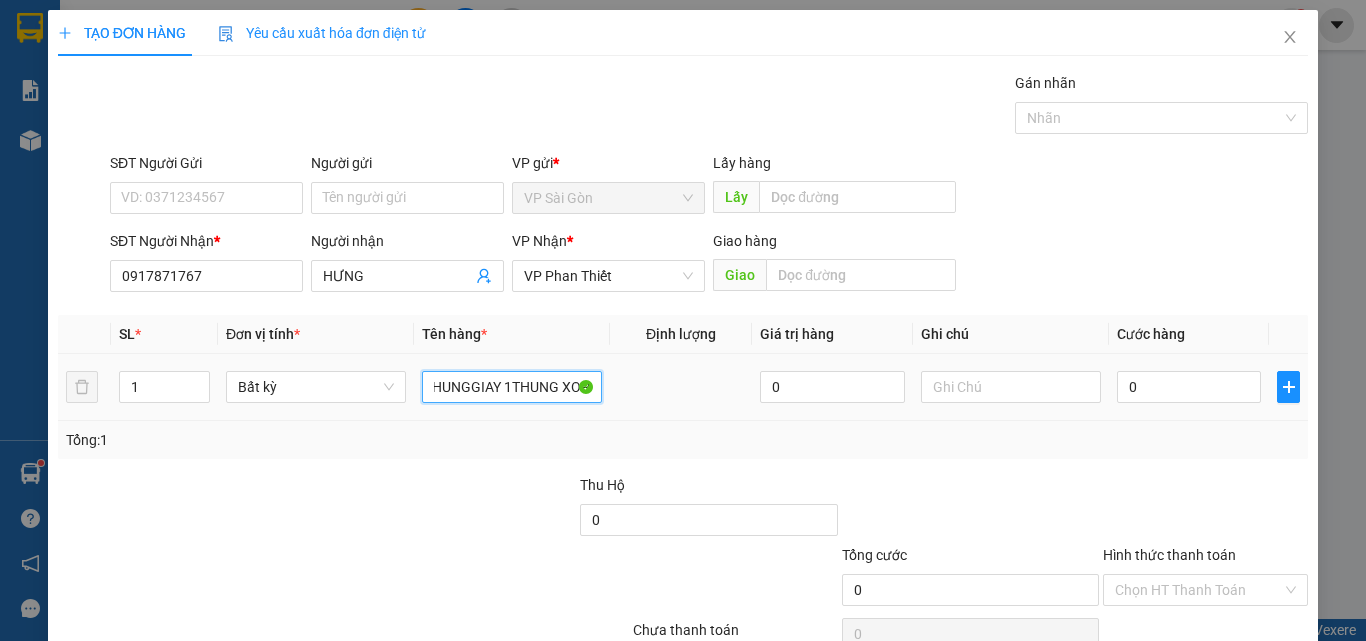 scroll, scrollTop: 0, scrollLeft: 22, axis: horizontal 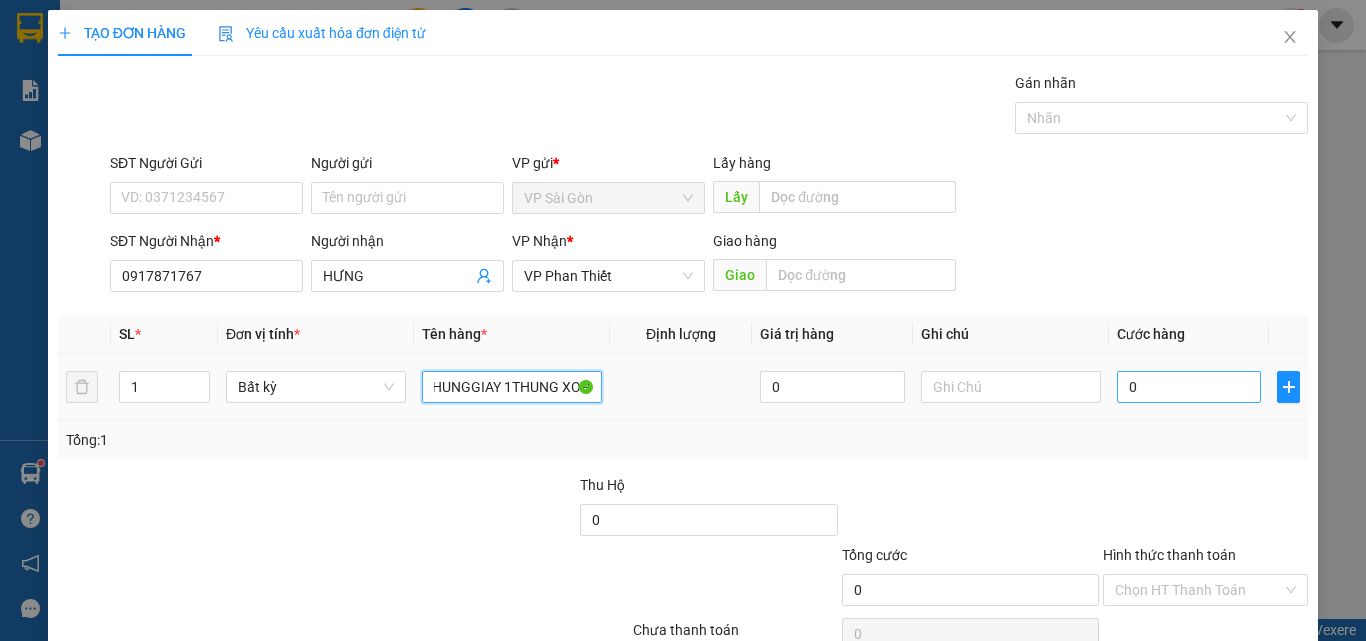 type on "1THUNGGIAY 1THUNG XOP" 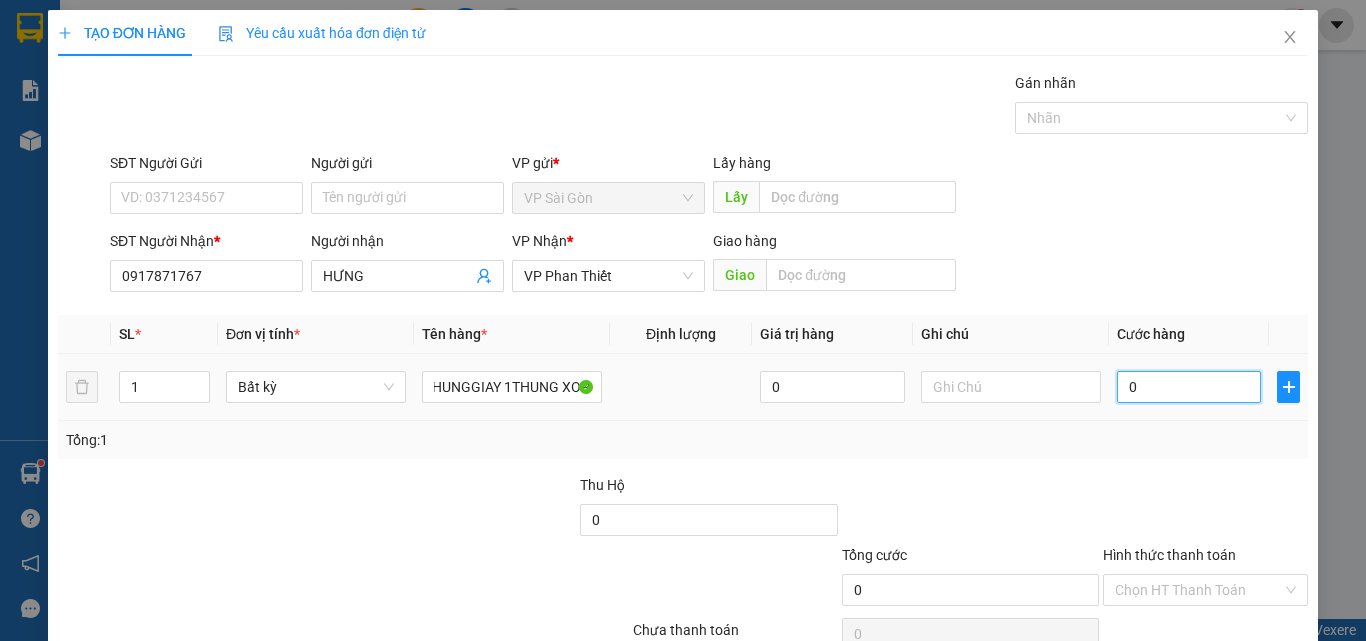 click on "0" at bounding box center [1189, 387] 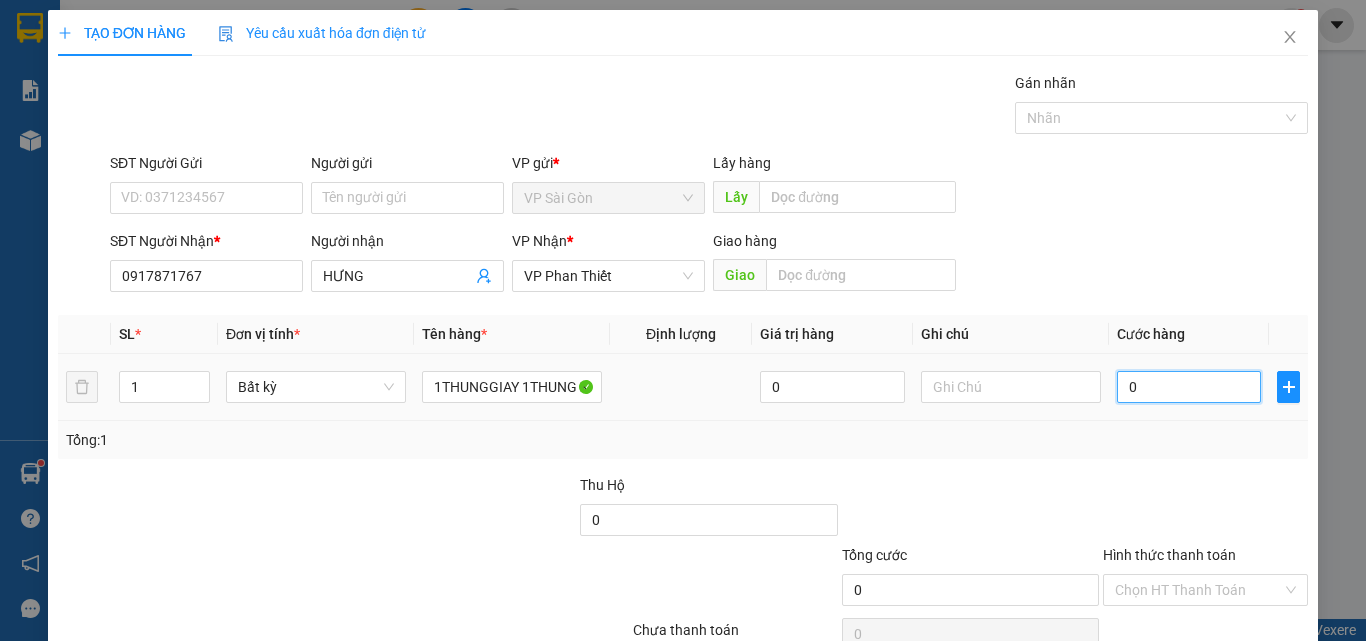 type on "1" 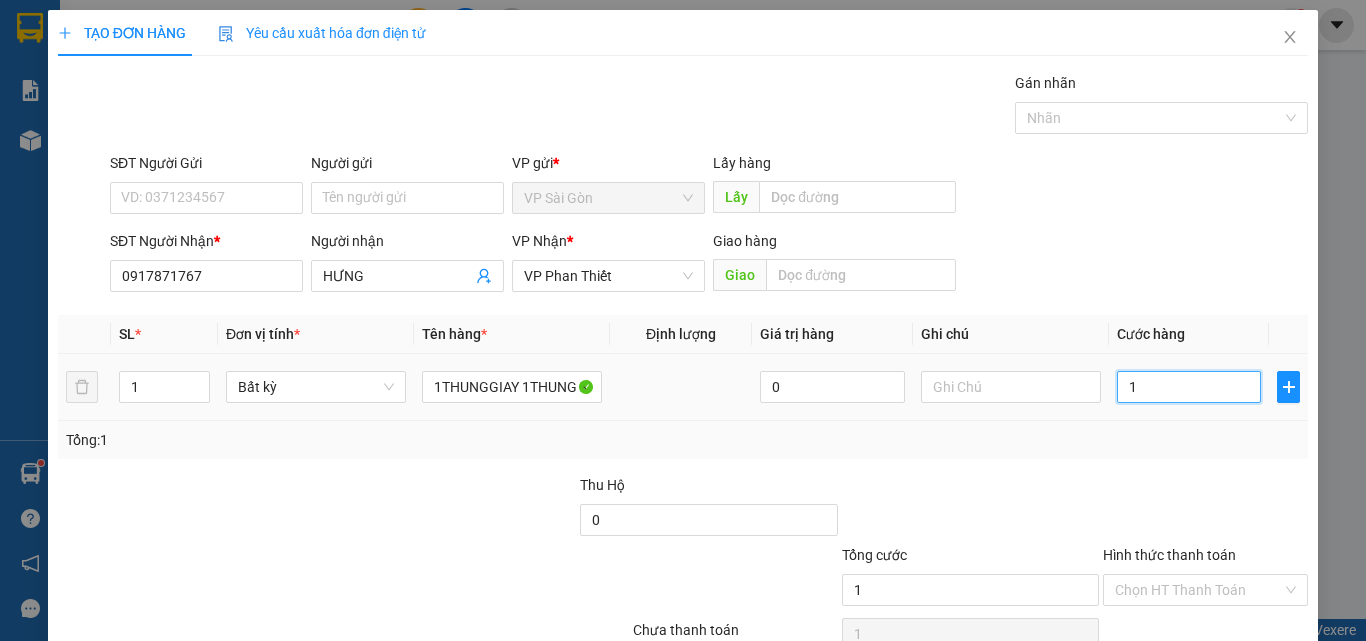 type on "10" 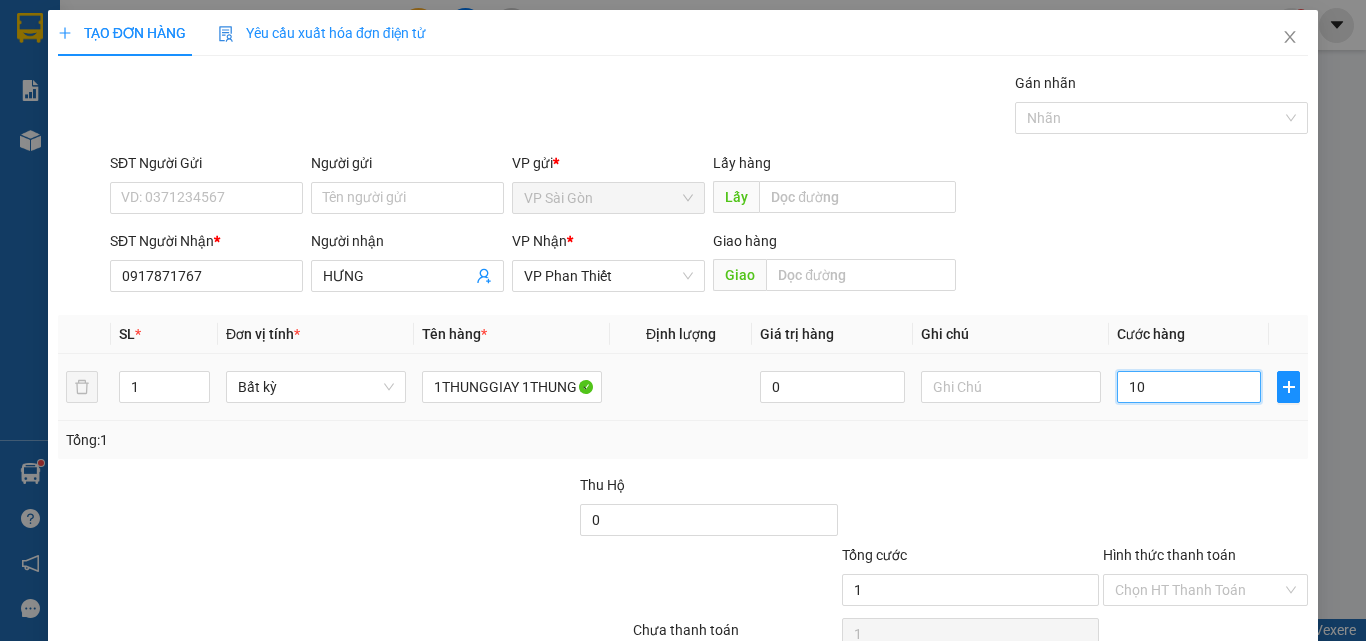 type on "10" 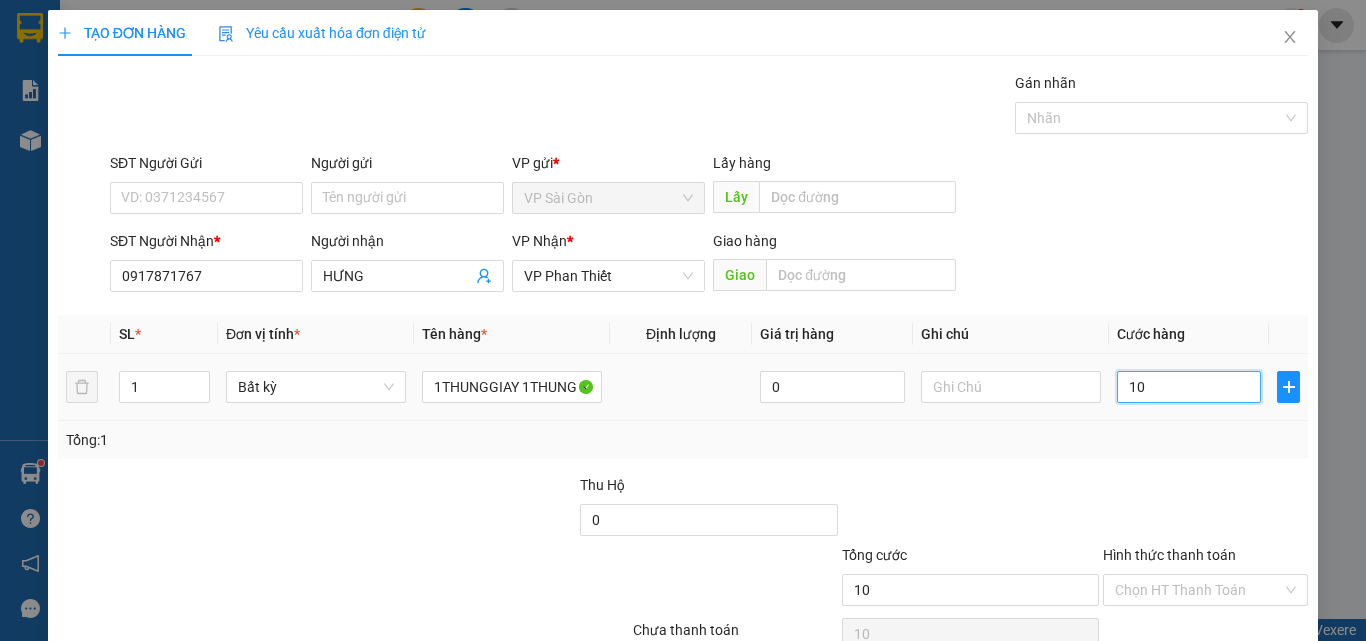 type on "100" 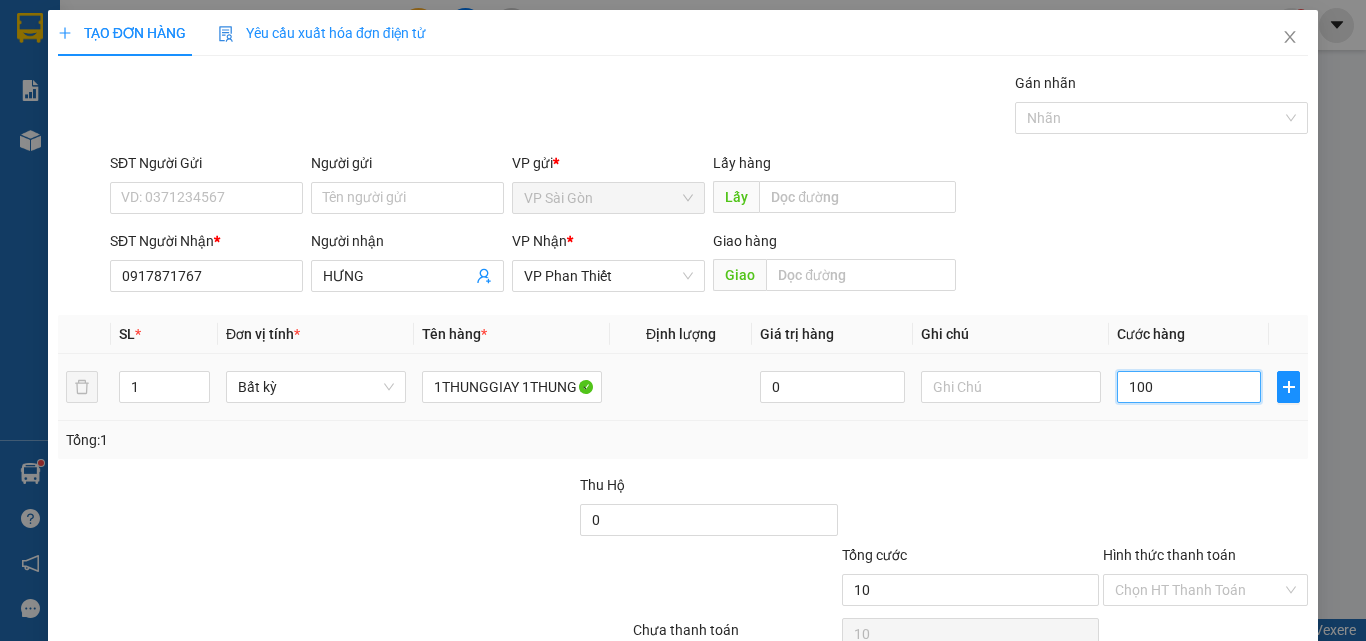 type on "100" 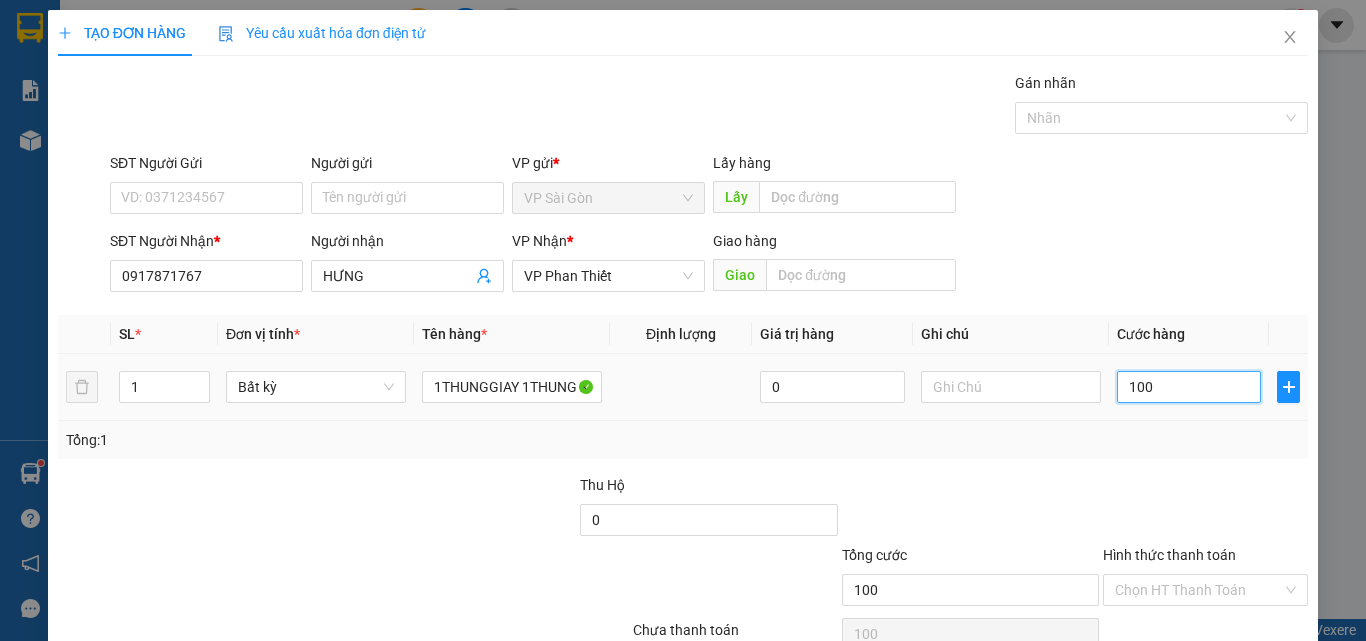 type on "1.000" 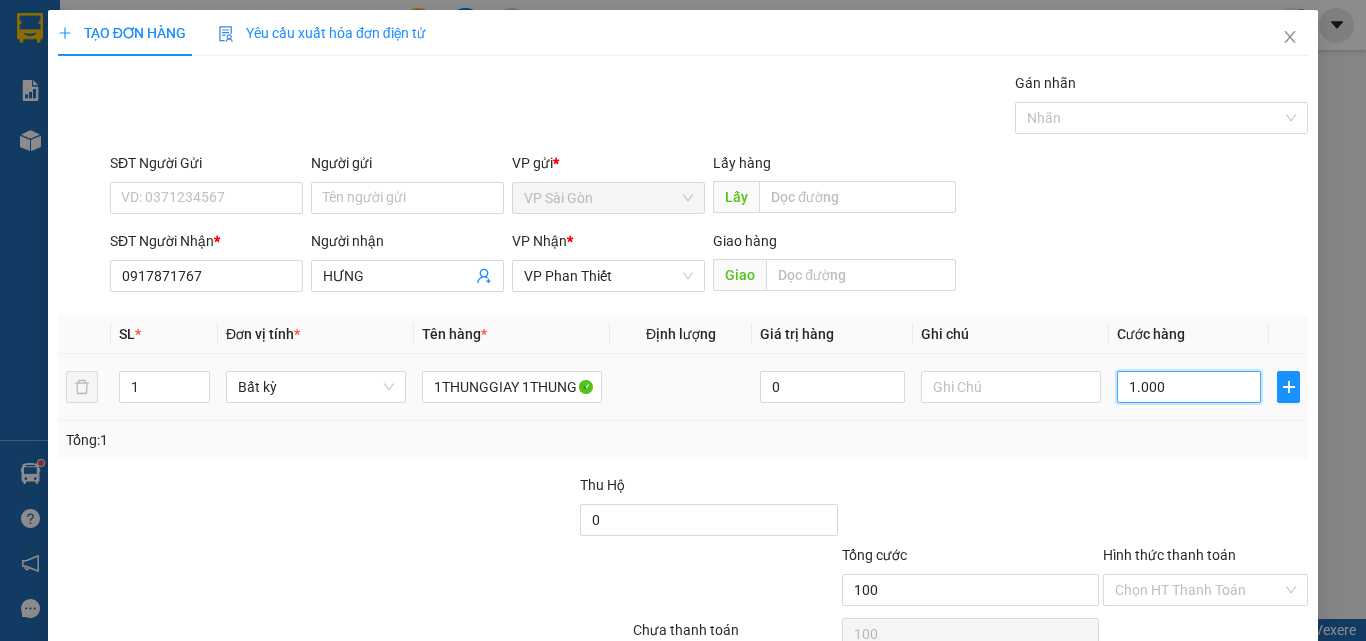 type on "1.000" 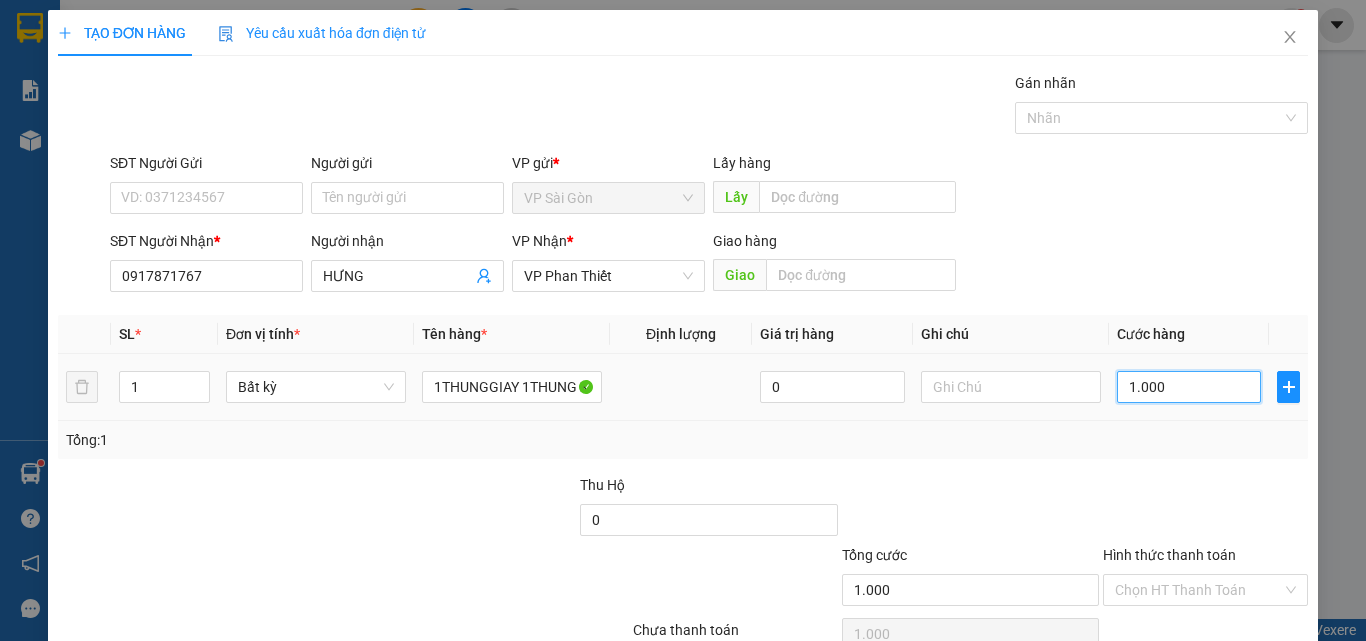 type on "10.000" 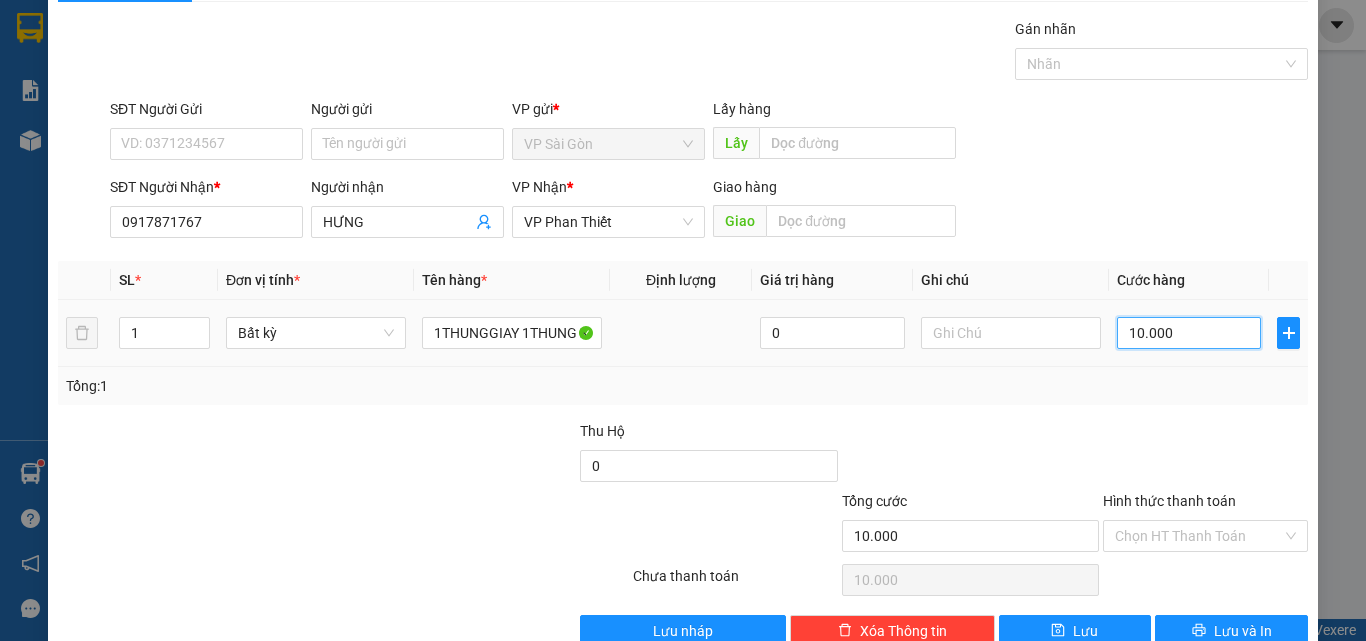 type on "100.000" 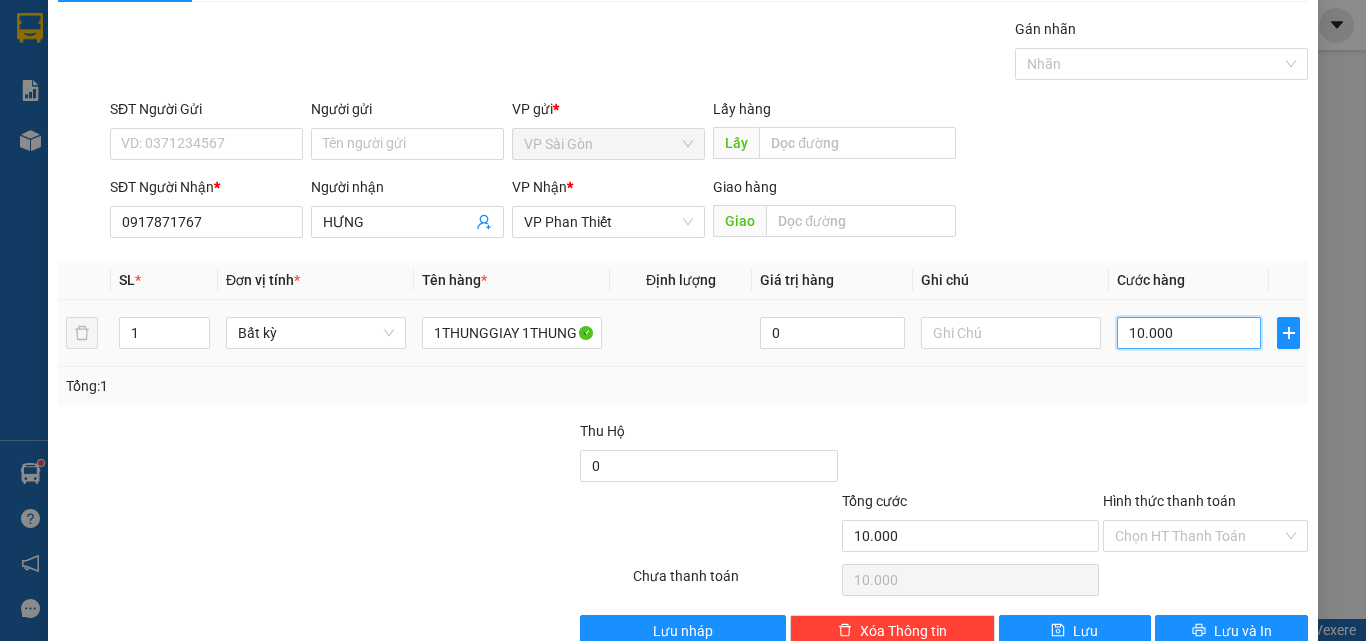 type on "100.000" 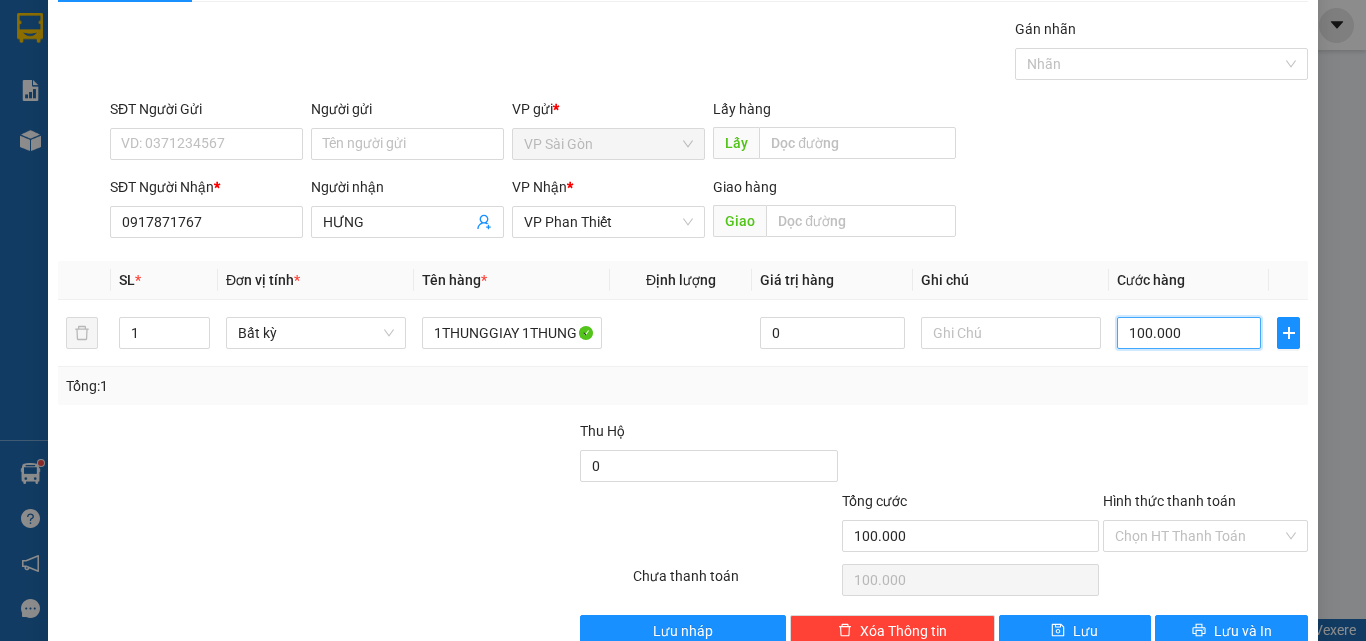 scroll, scrollTop: 99, scrollLeft: 0, axis: vertical 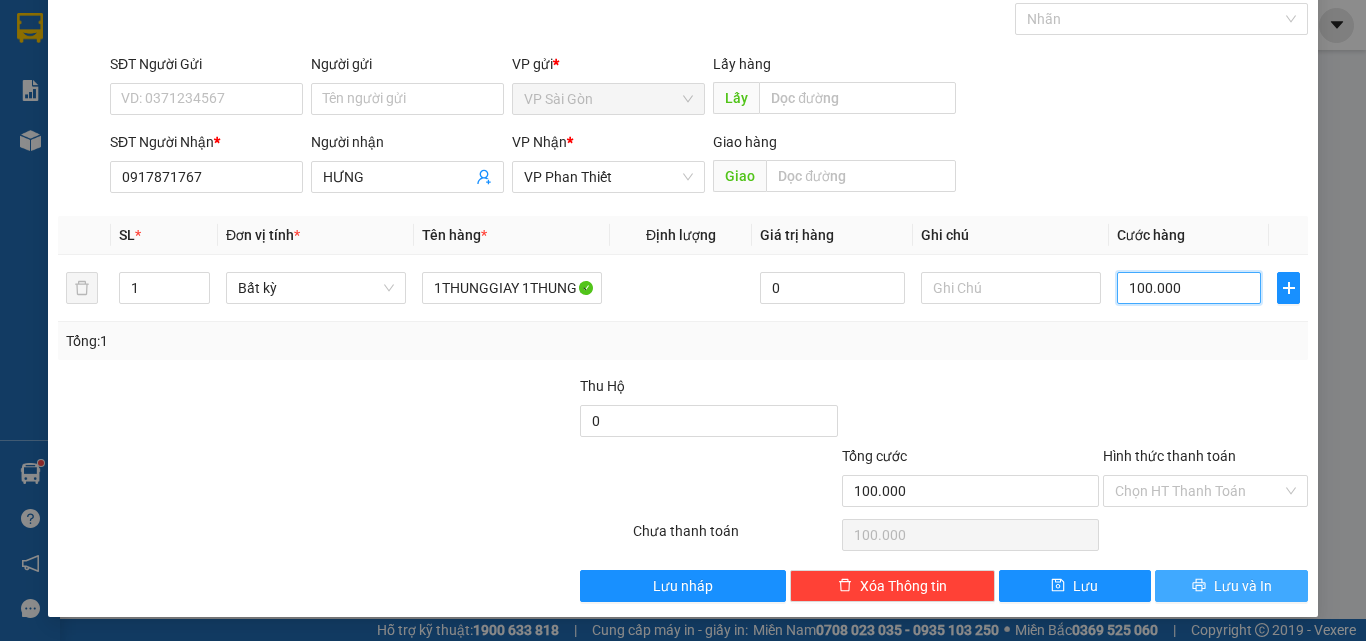 type on "100.000" 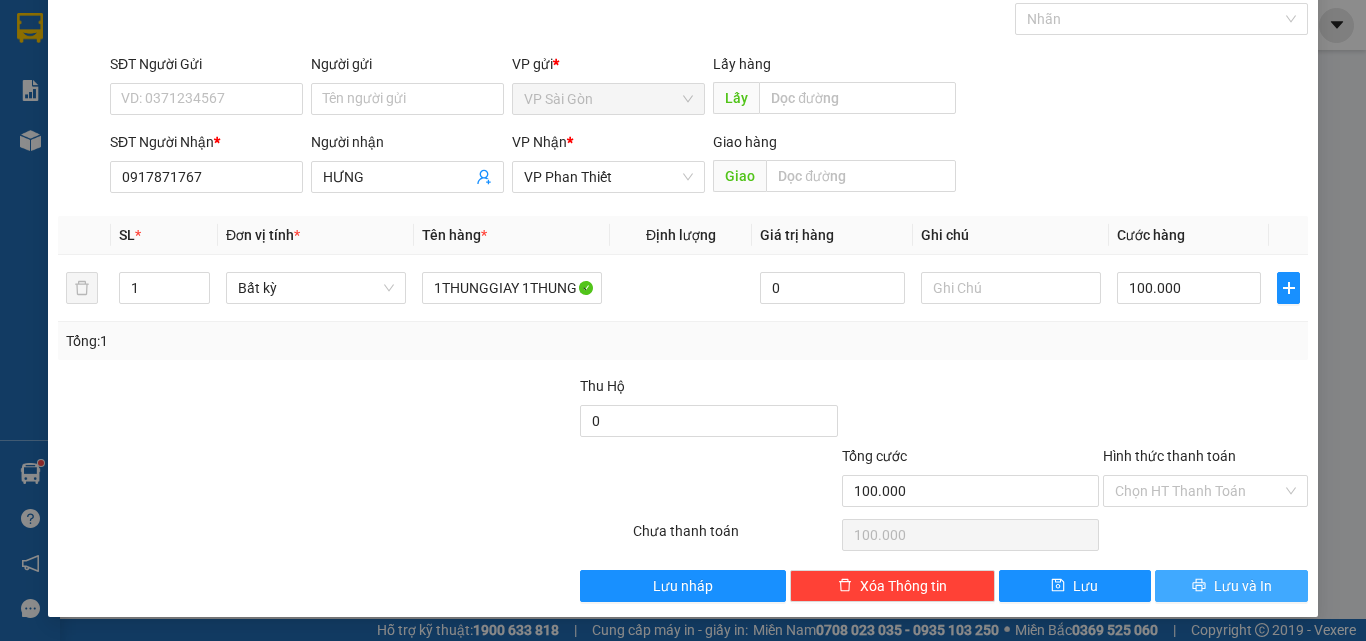 drag, startPoint x: 1230, startPoint y: 596, endPoint x: 1207, endPoint y: 555, distance: 47.010635 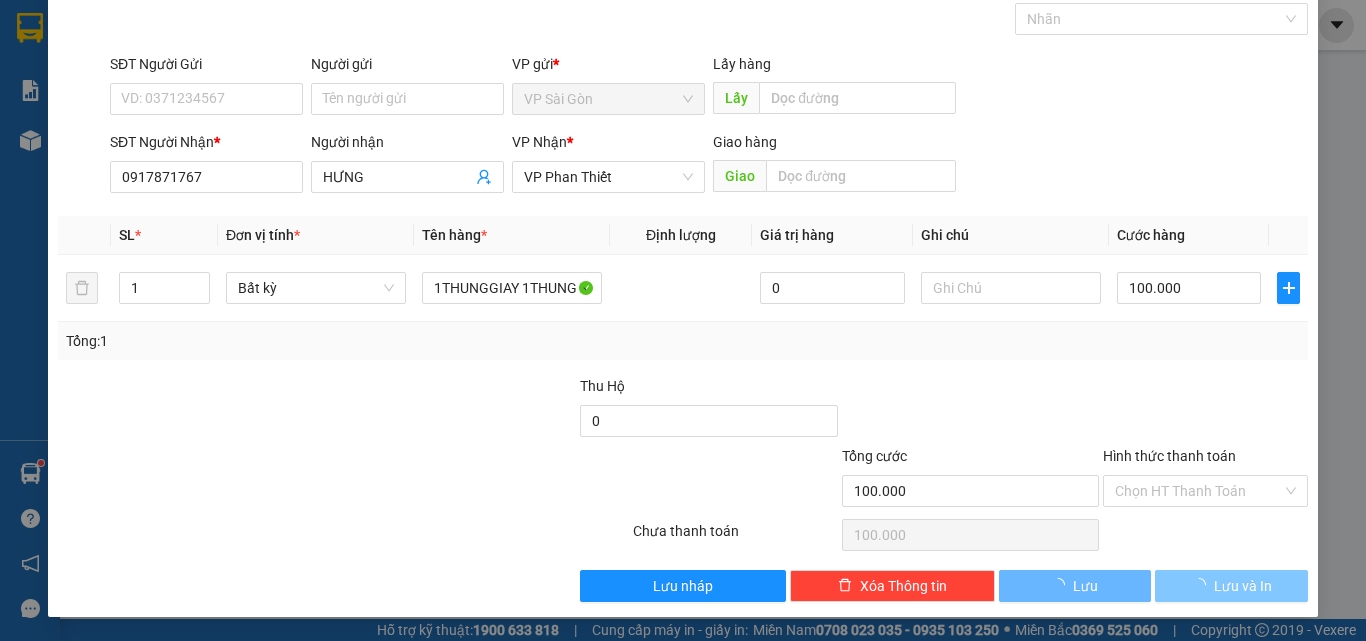 scroll, scrollTop: 46, scrollLeft: 0, axis: vertical 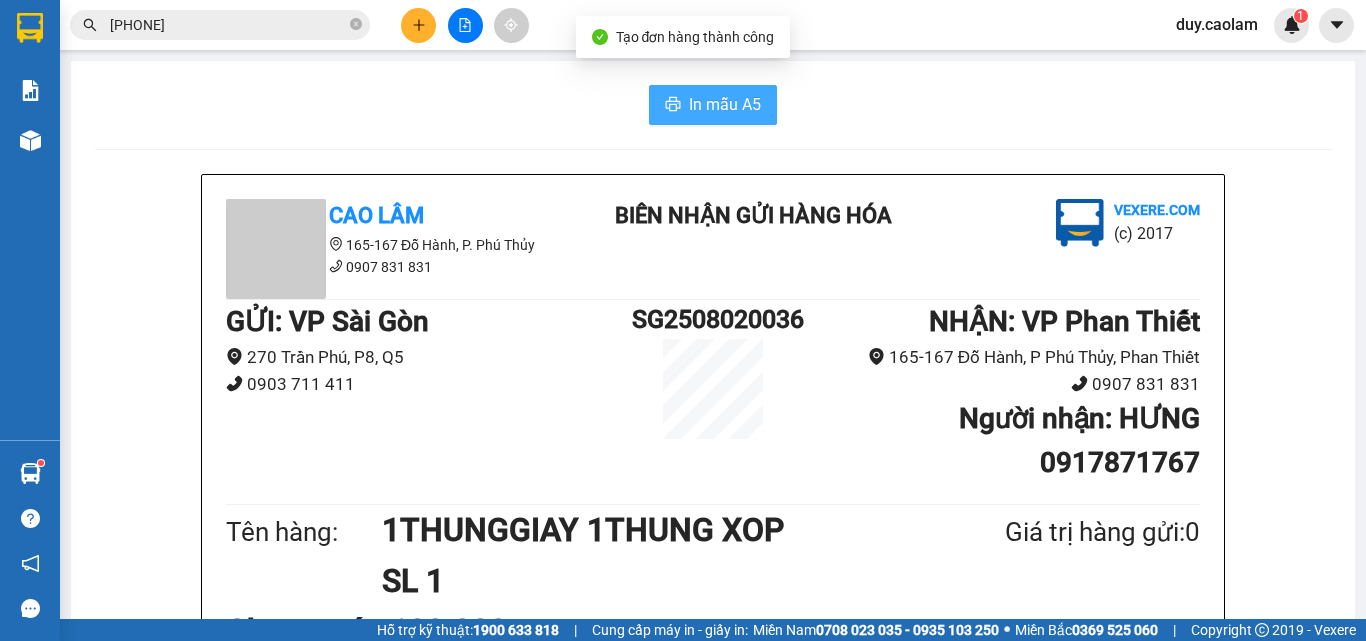 click on "In mẫu A5" at bounding box center [725, 104] 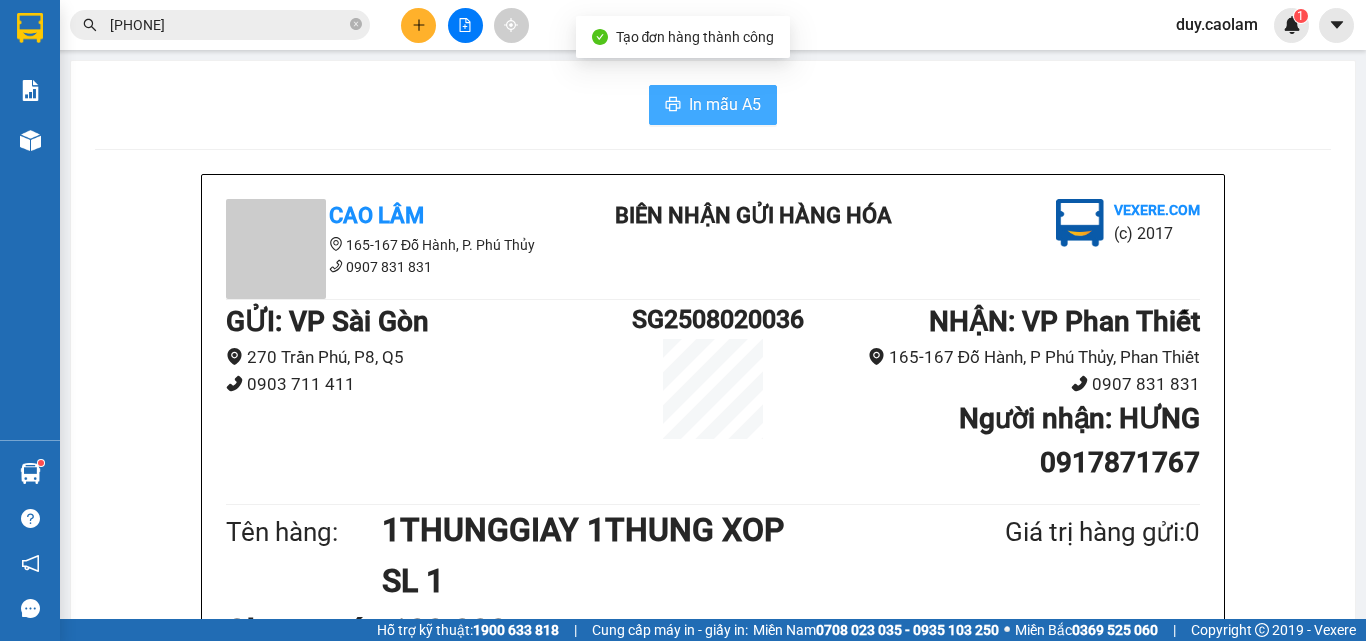 scroll, scrollTop: 0, scrollLeft: 0, axis: both 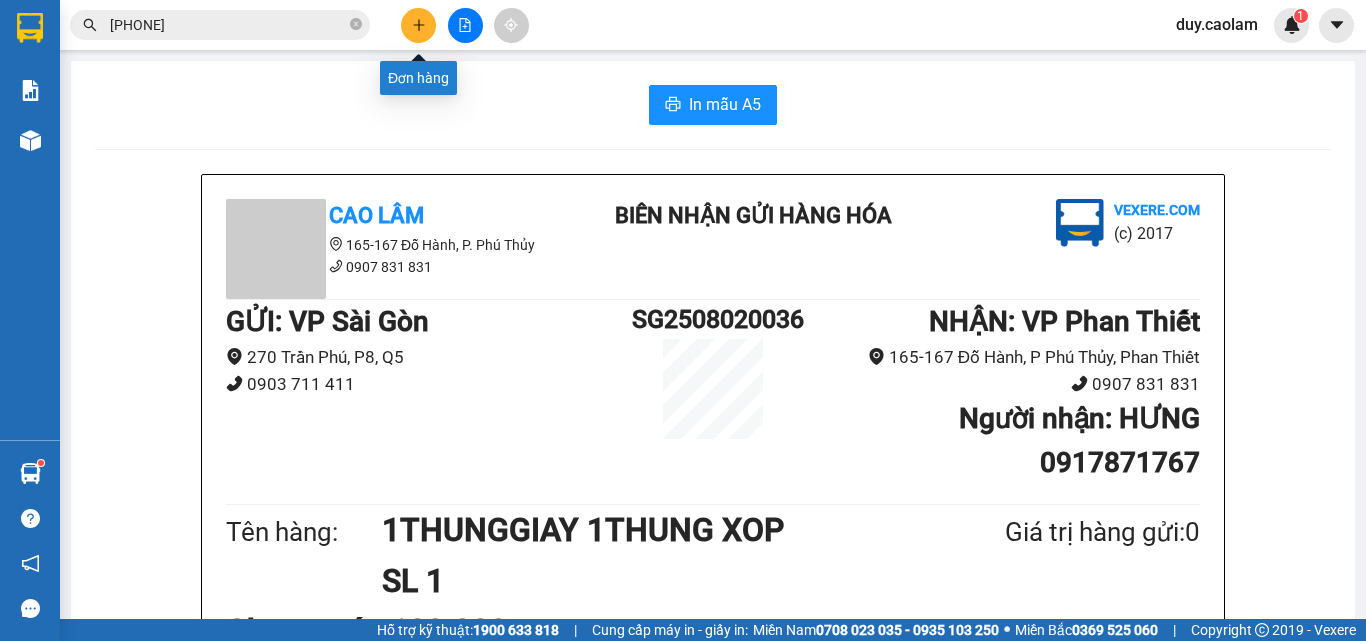 click at bounding box center (418, 25) 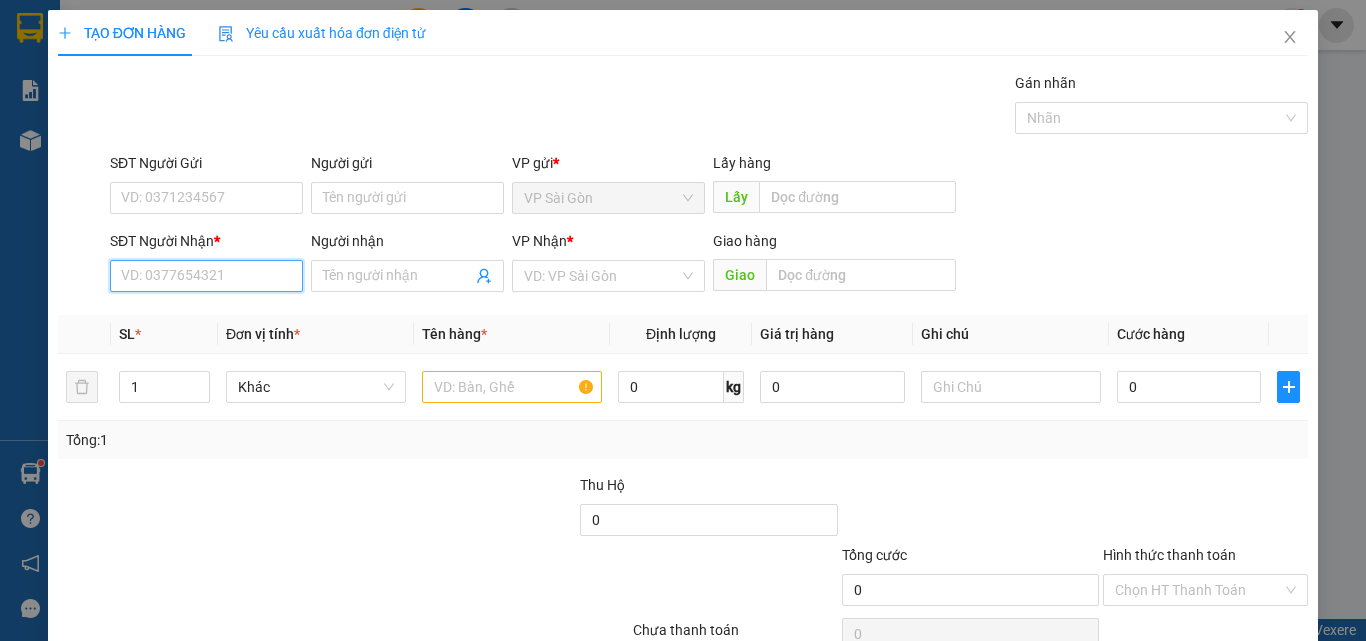 click on "SĐT Người Nhận  *" at bounding box center [206, 276] 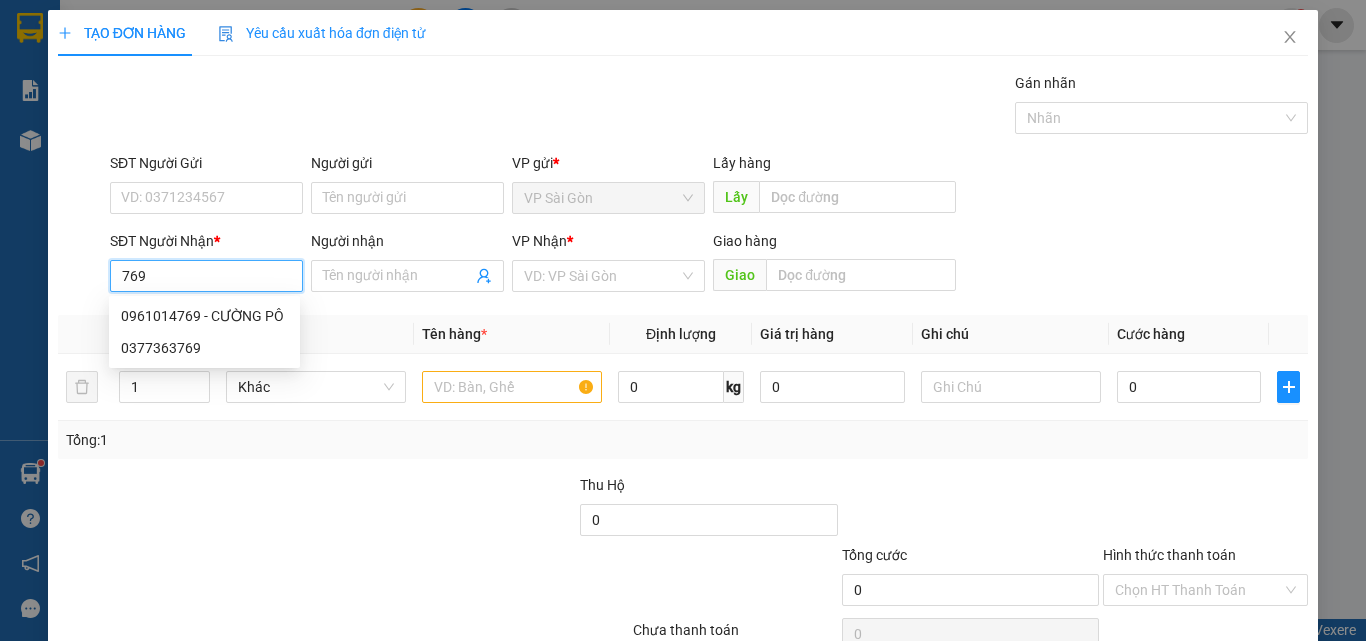 click on "769" at bounding box center [206, 276] 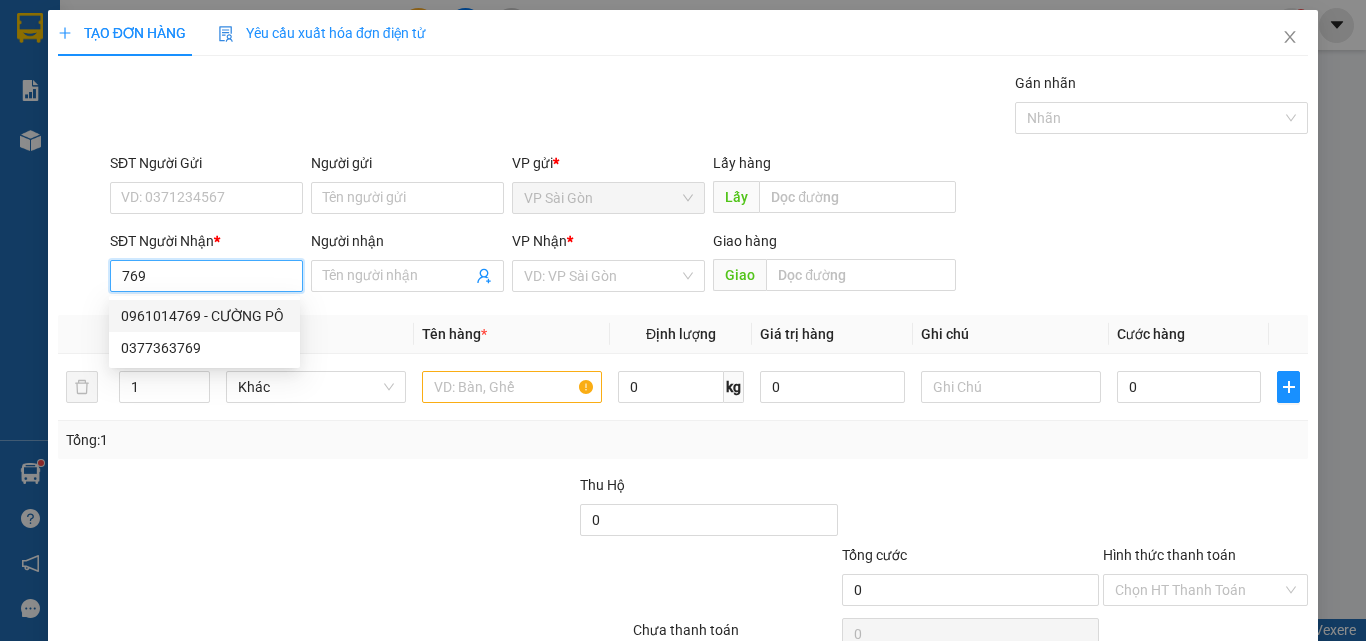 click on "0961014769 - CƯỜNG PÔ" at bounding box center (204, 316) 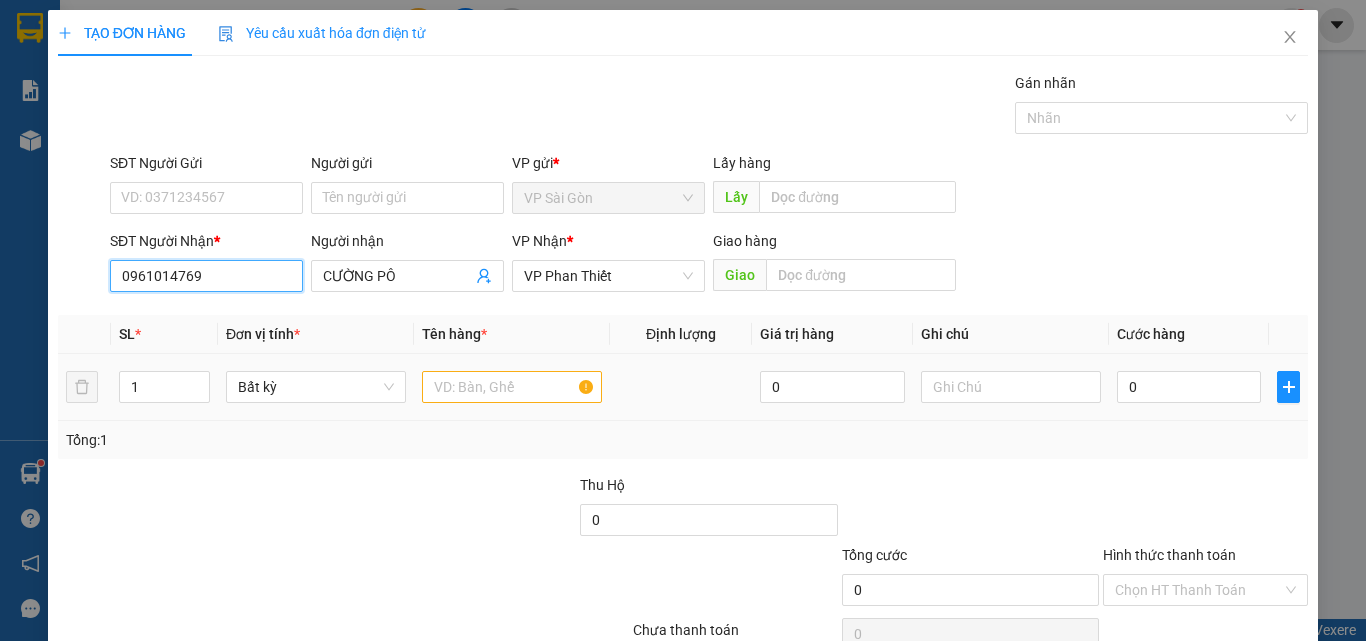 type on "0961014769" 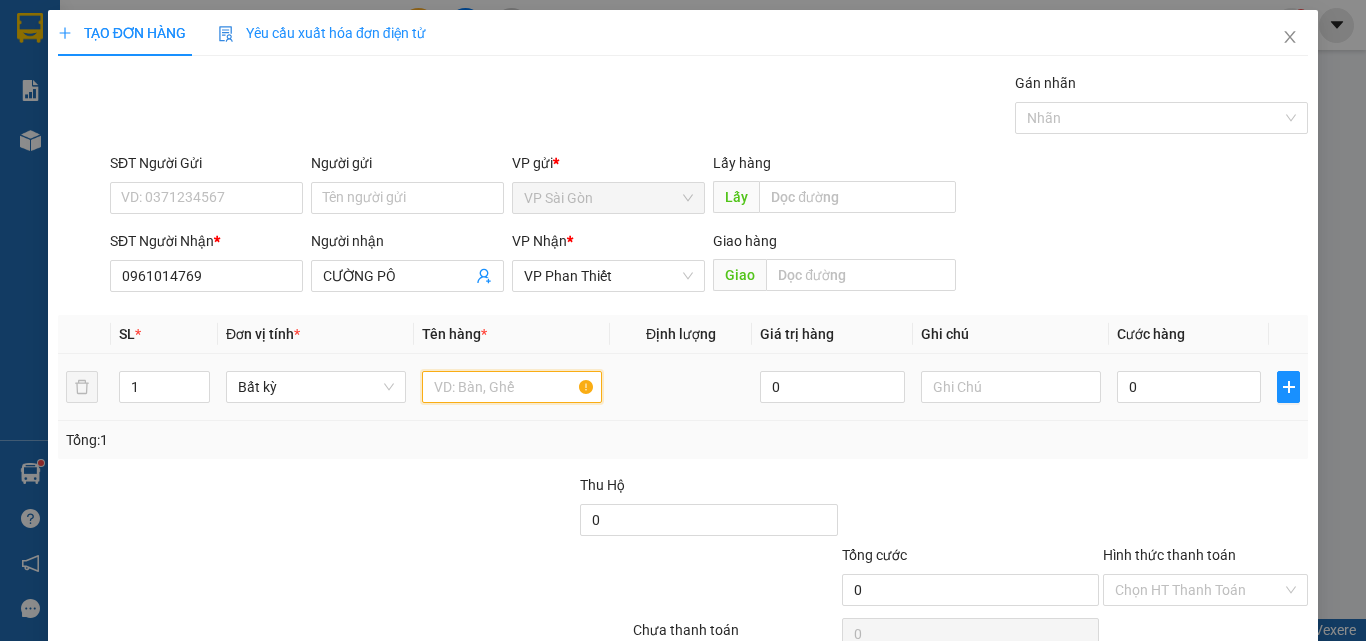 click at bounding box center (512, 387) 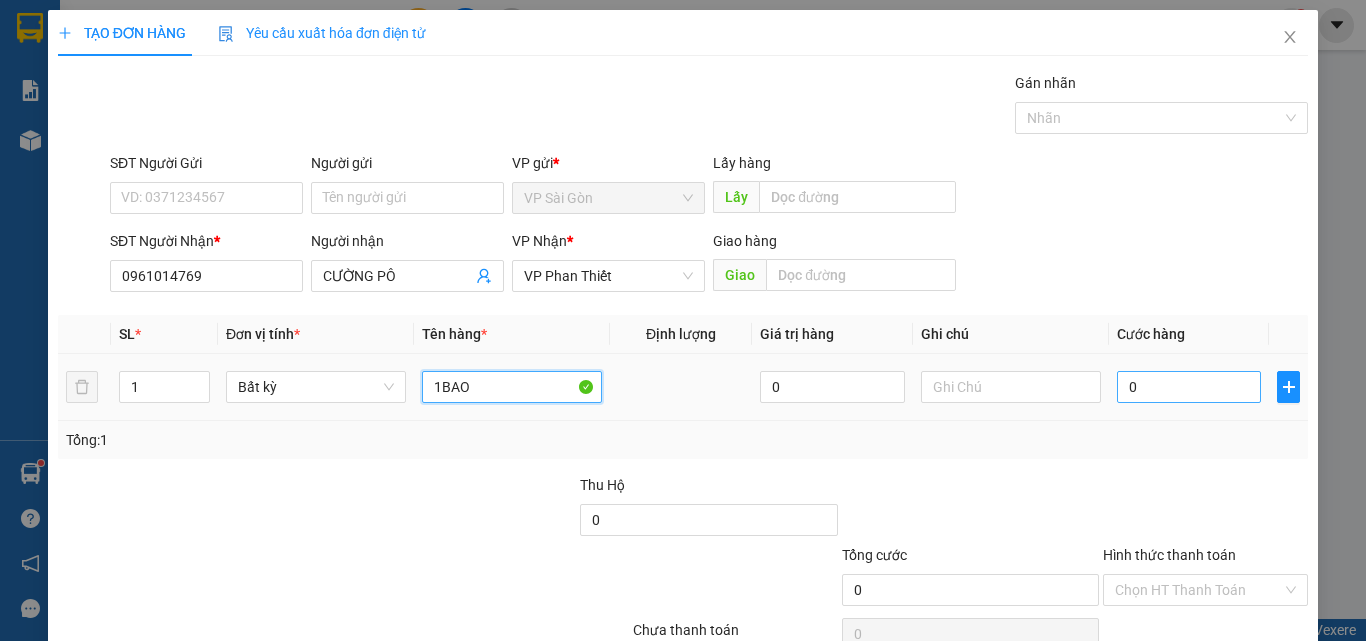 type on "1BAO" 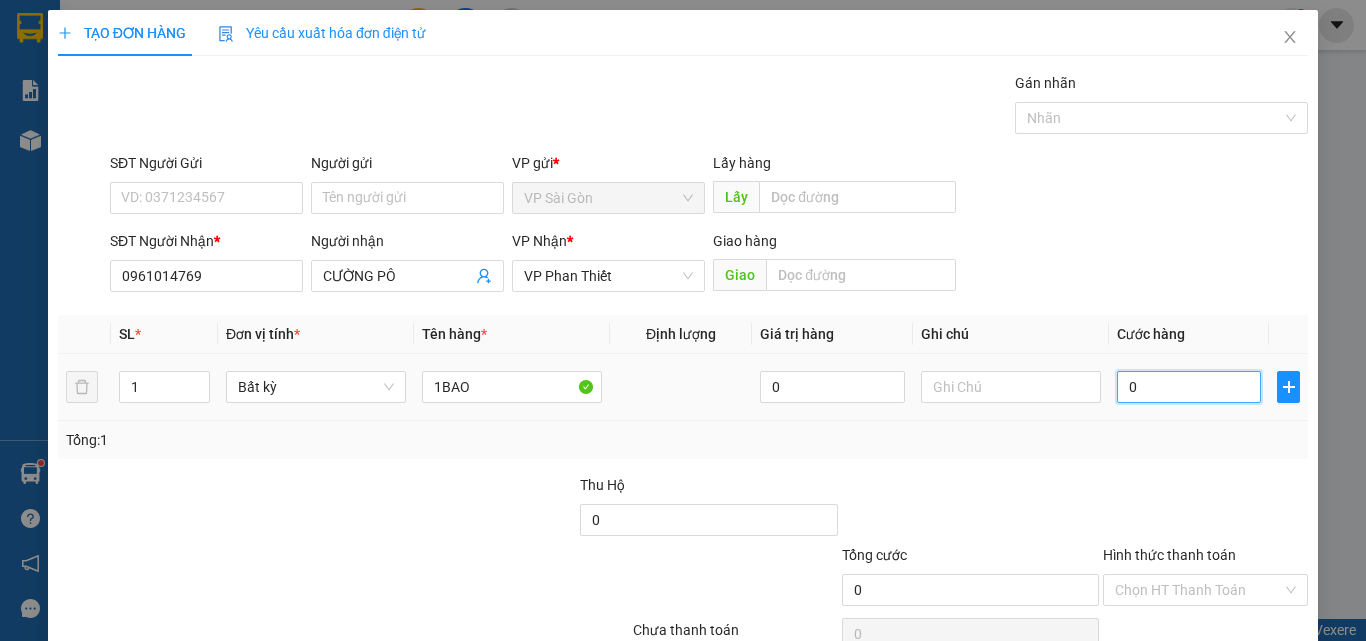 click on "0" at bounding box center [1189, 387] 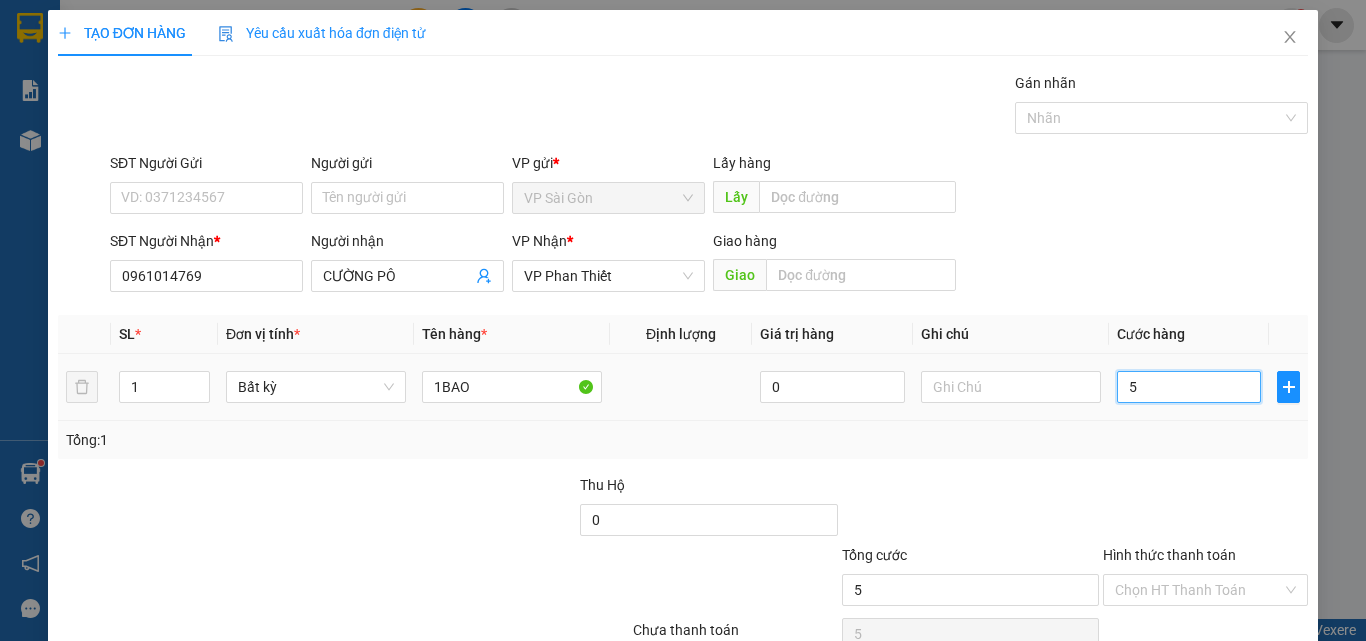 type on "50" 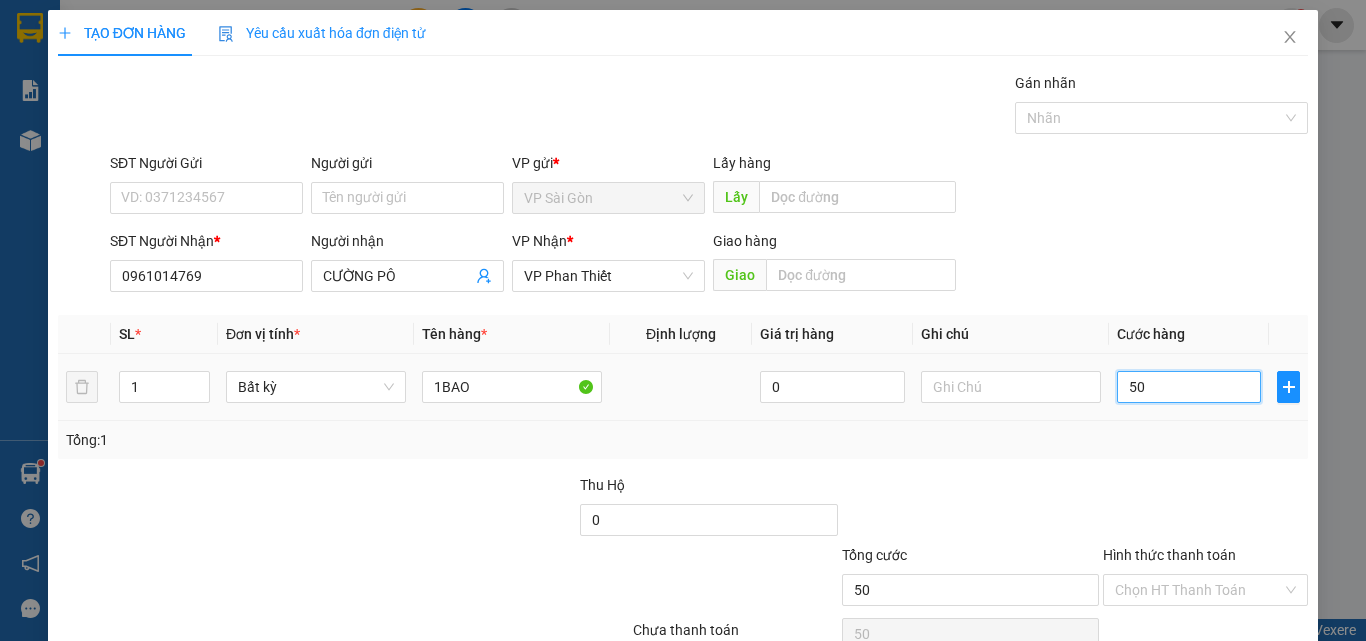 type on "500" 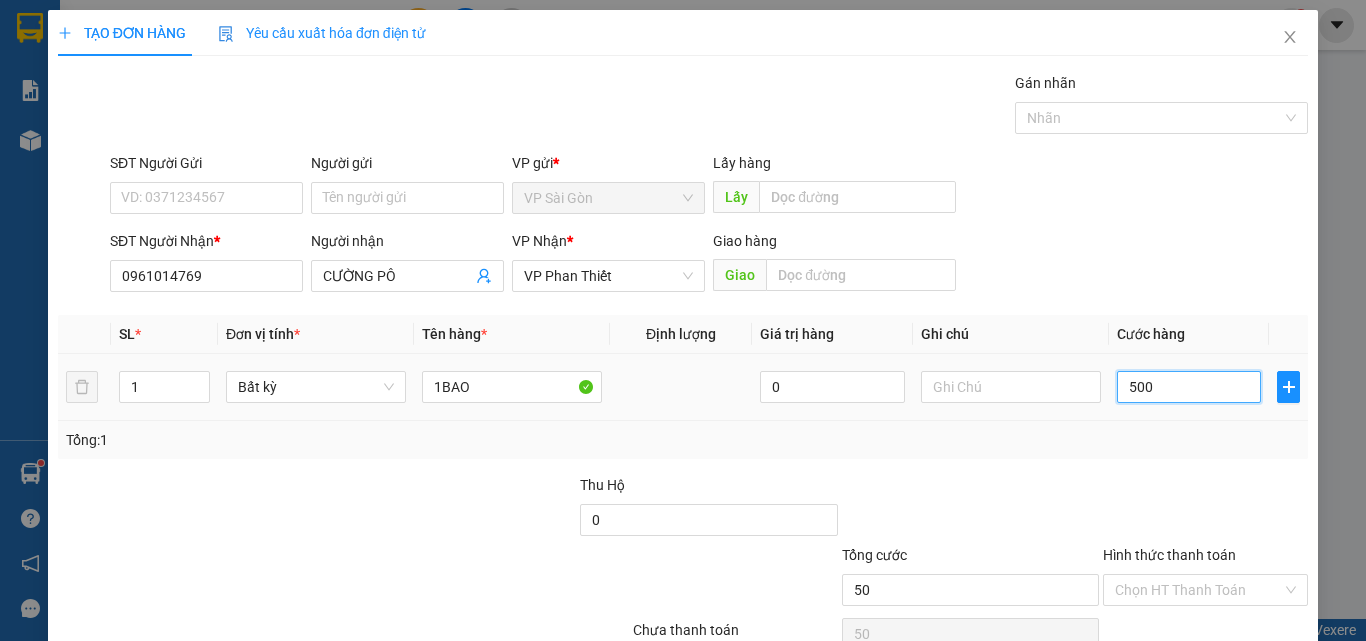 type on "500" 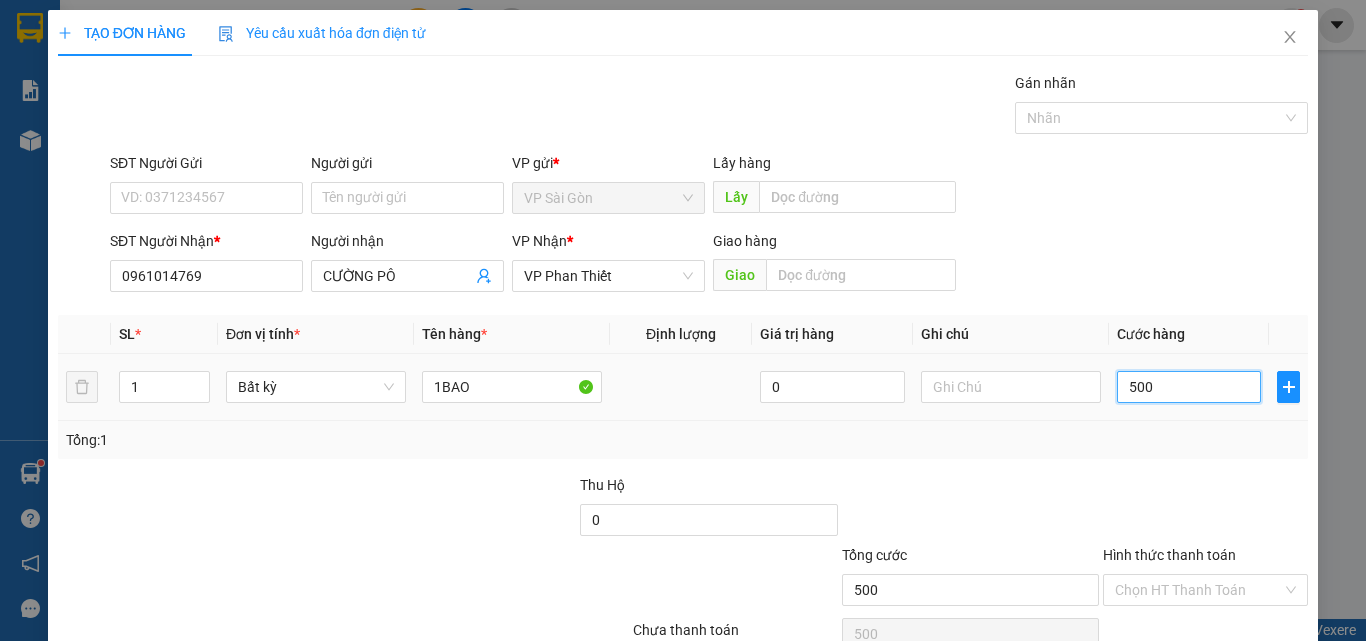 type on "5.000" 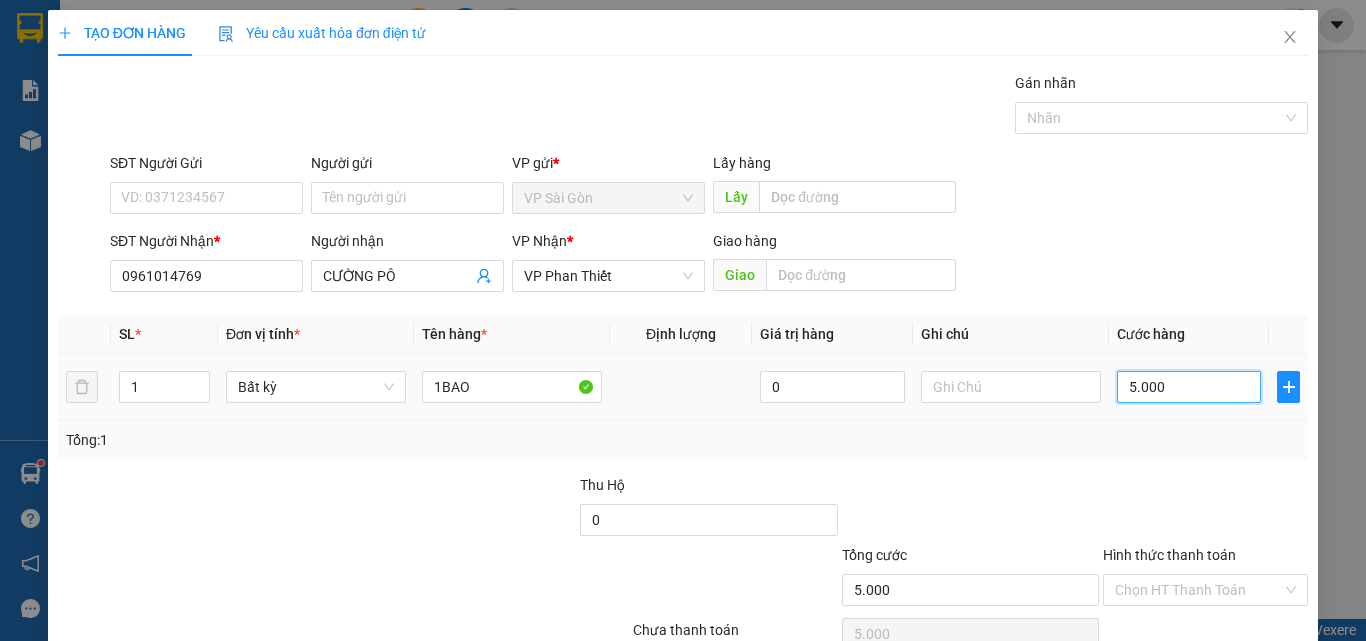 type on "50.000" 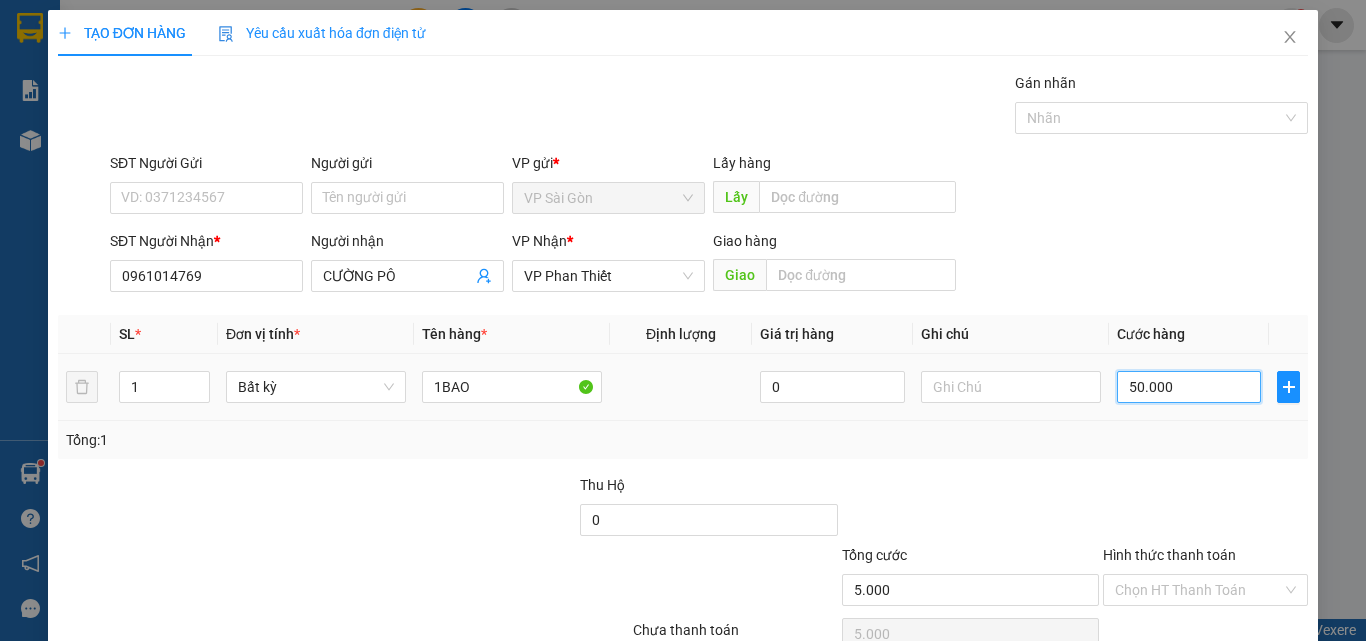 type on "50.000" 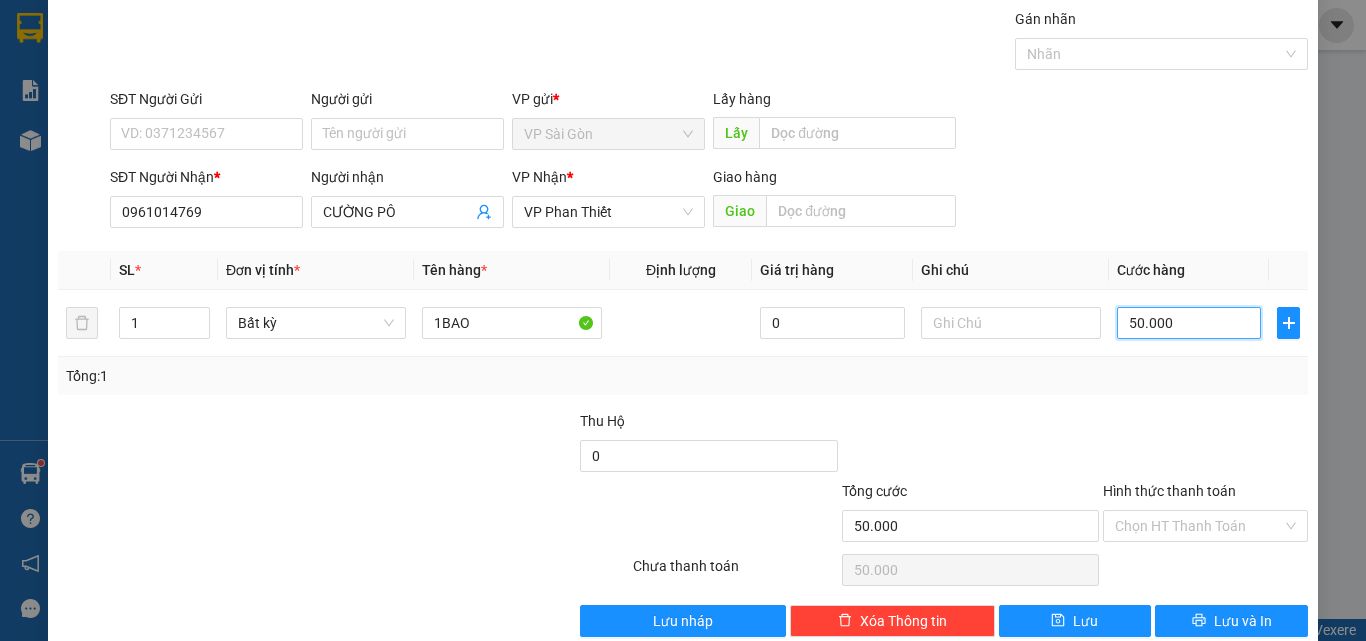 scroll, scrollTop: 99, scrollLeft: 0, axis: vertical 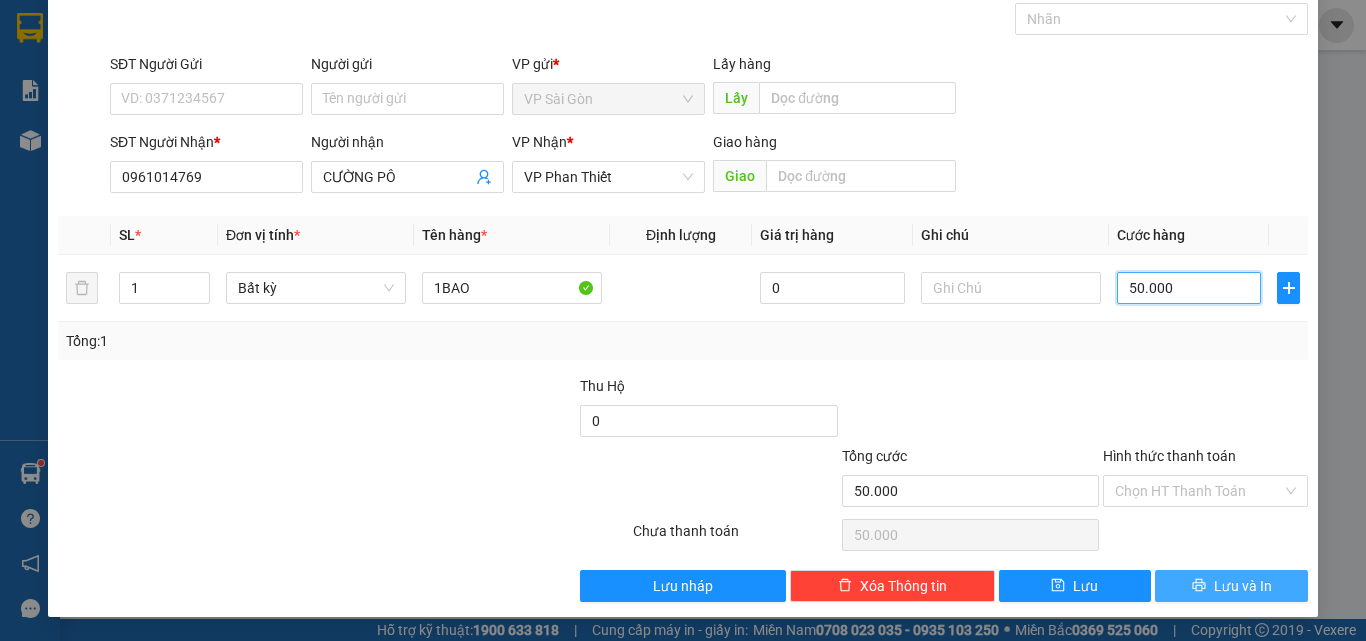 type on "50.000" 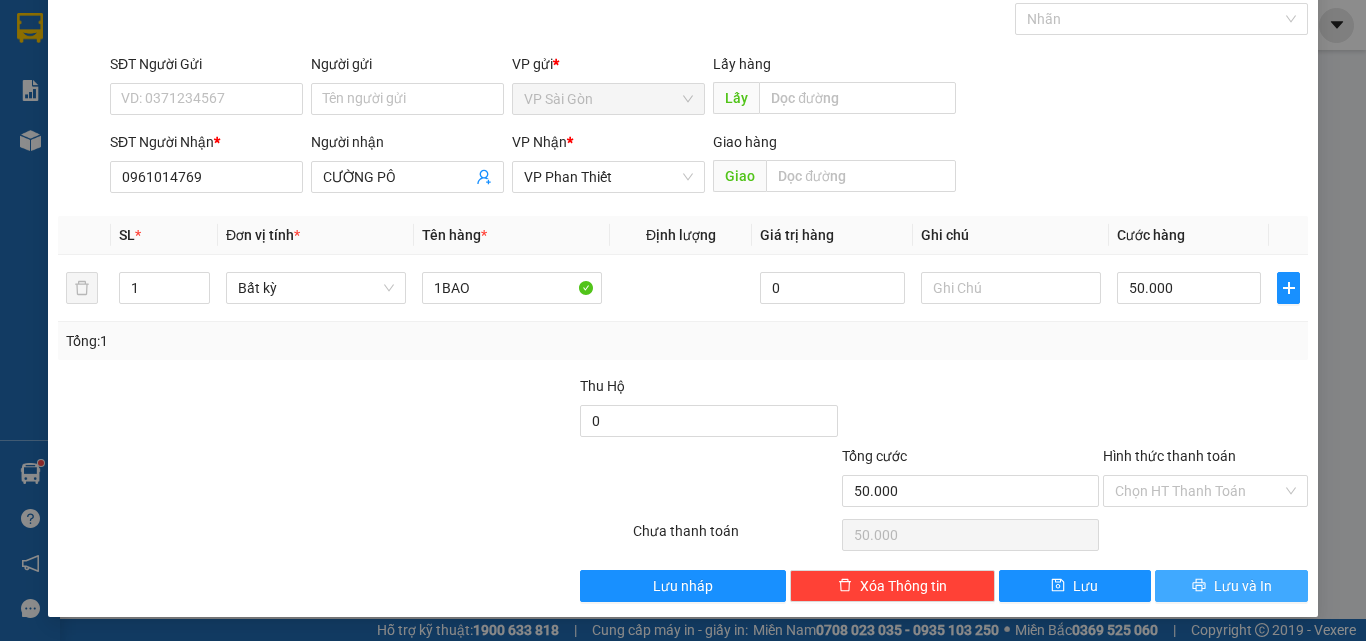 drag, startPoint x: 1190, startPoint y: 589, endPoint x: 1131, endPoint y: 492, distance: 113.534134 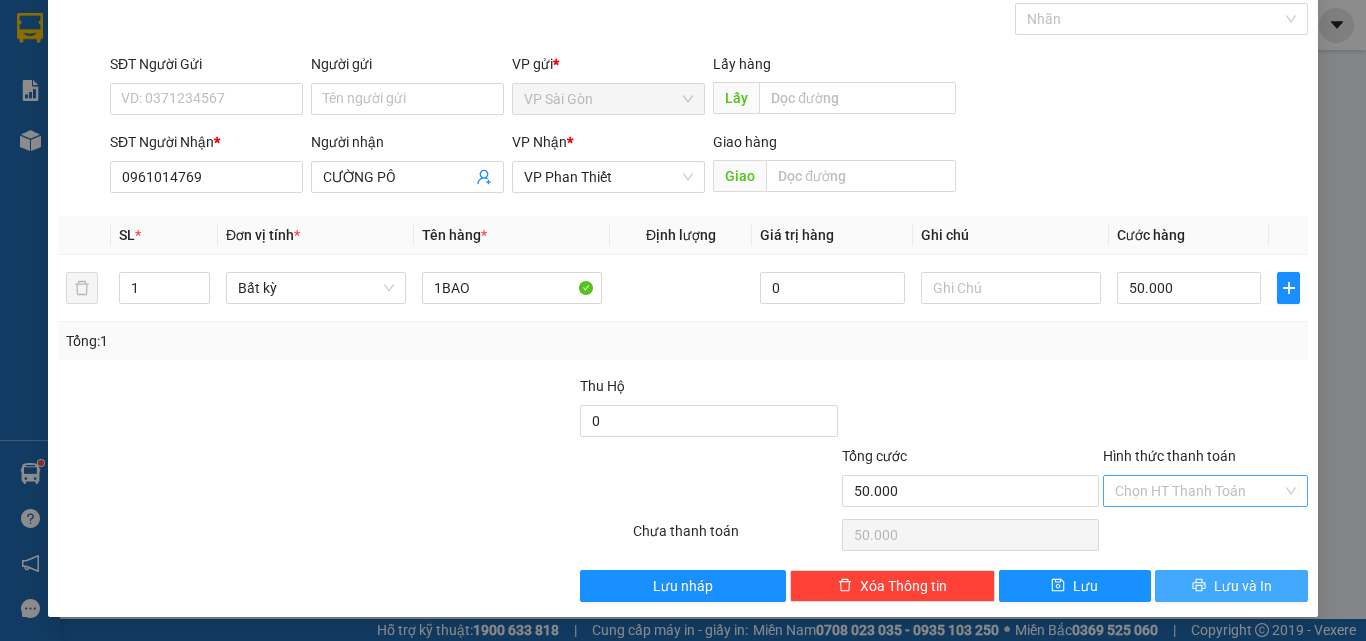 click 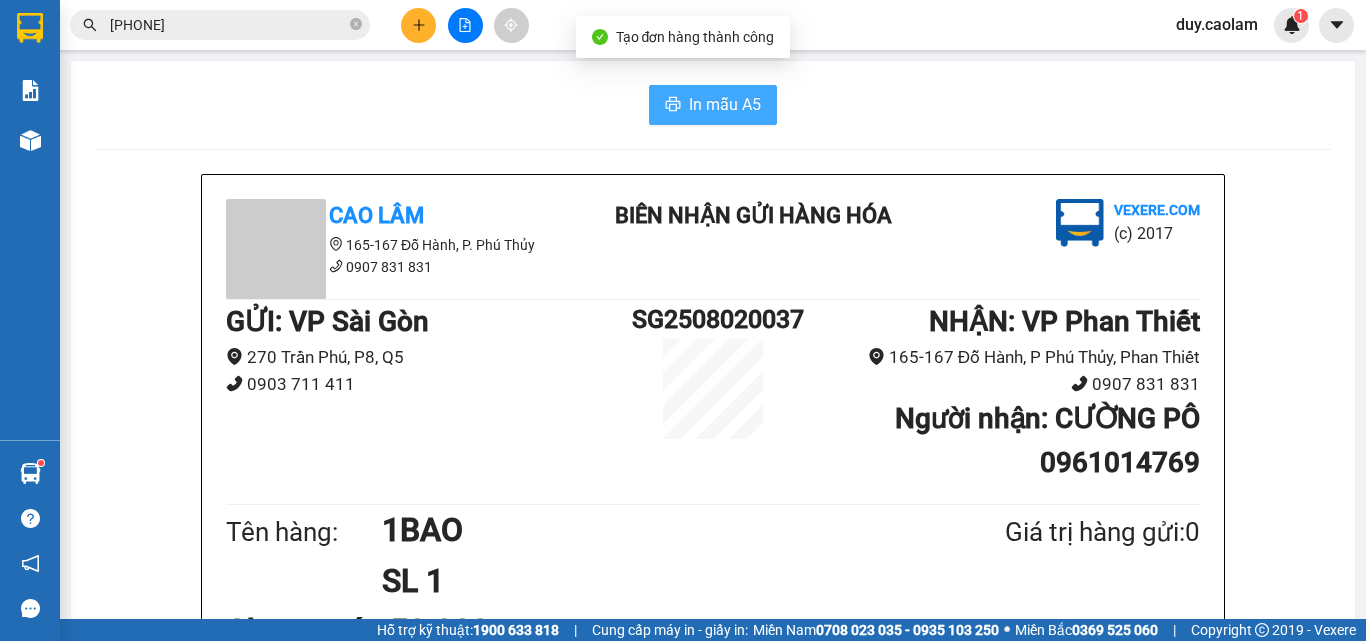 click on "In mẫu A5" at bounding box center (725, 104) 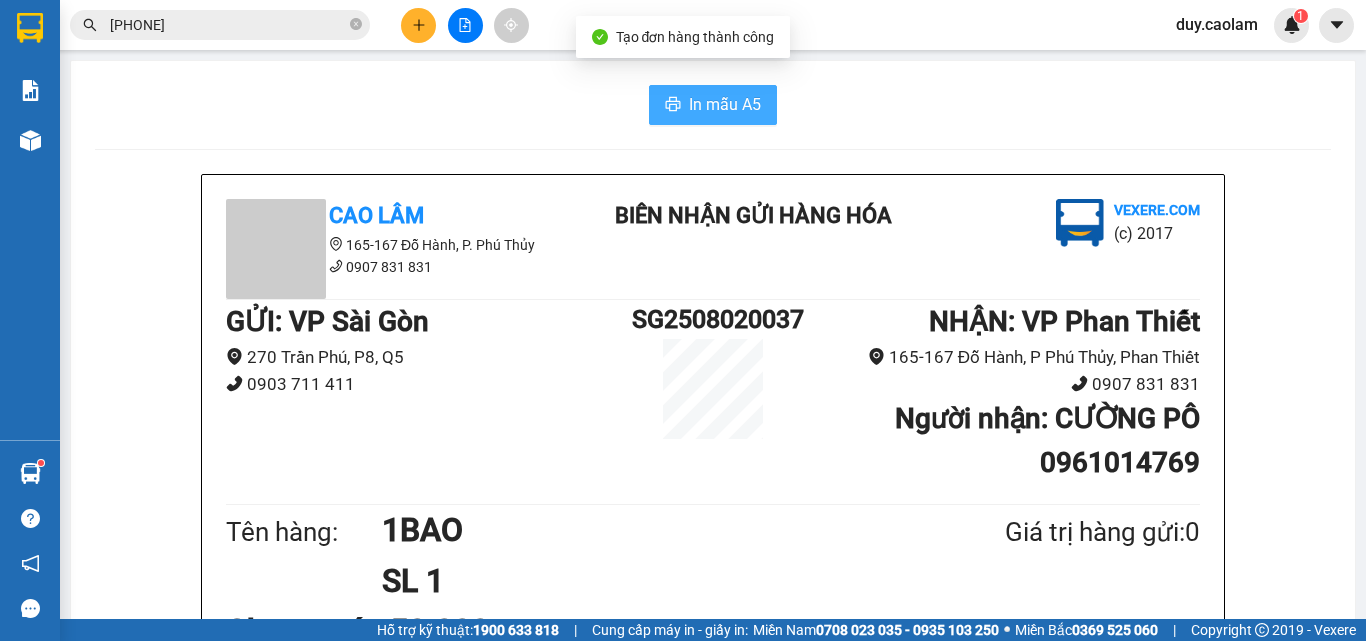 scroll, scrollTop: 400, scrollLeft: 0, axis: vertical 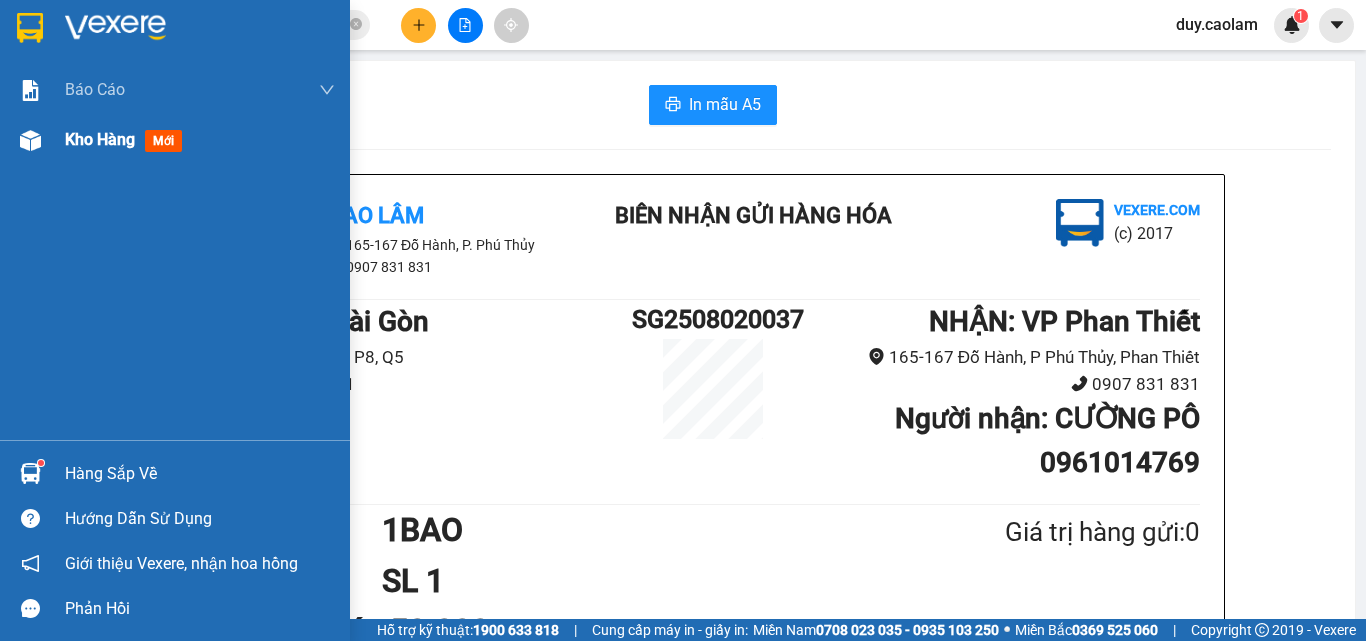 click on "Kho hàng mới" at bounding box center (200, 140) 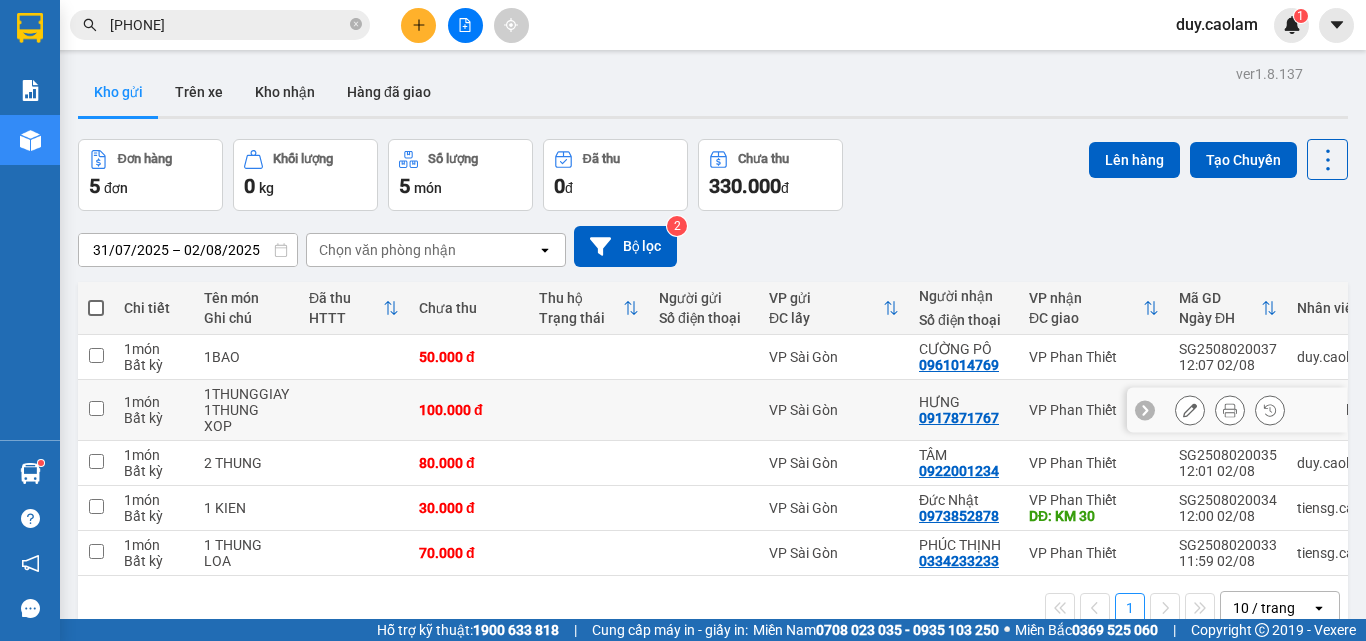 click 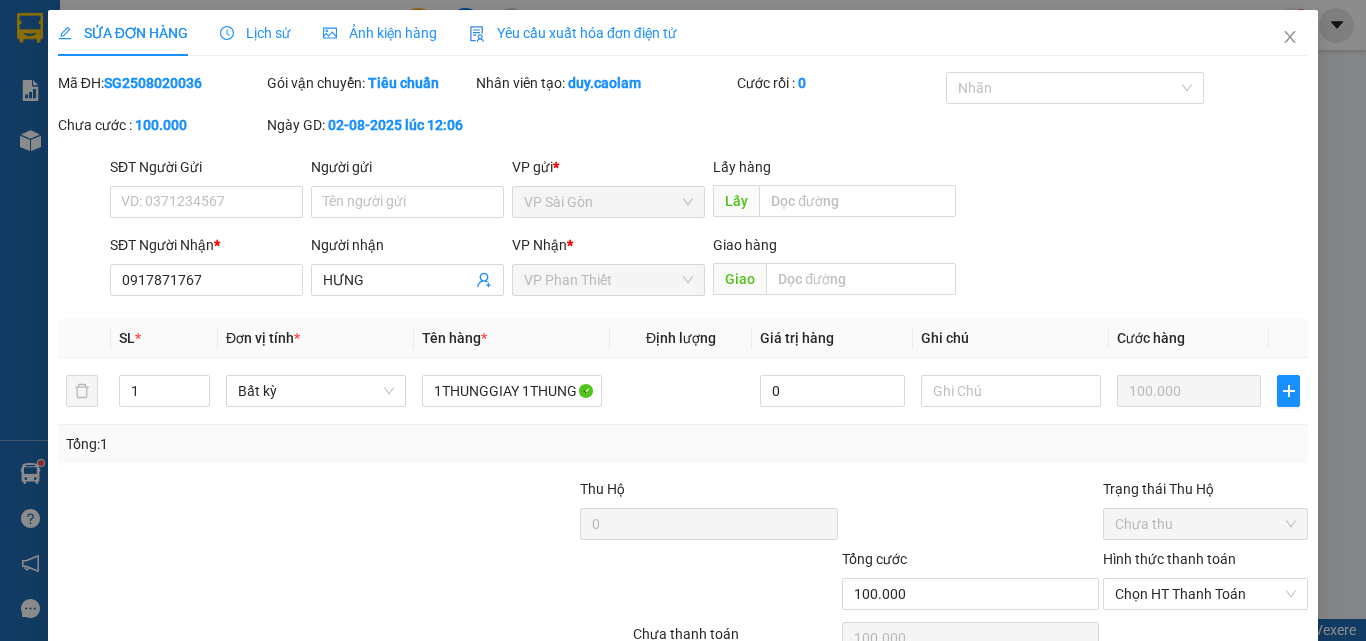 type on "0917871767" 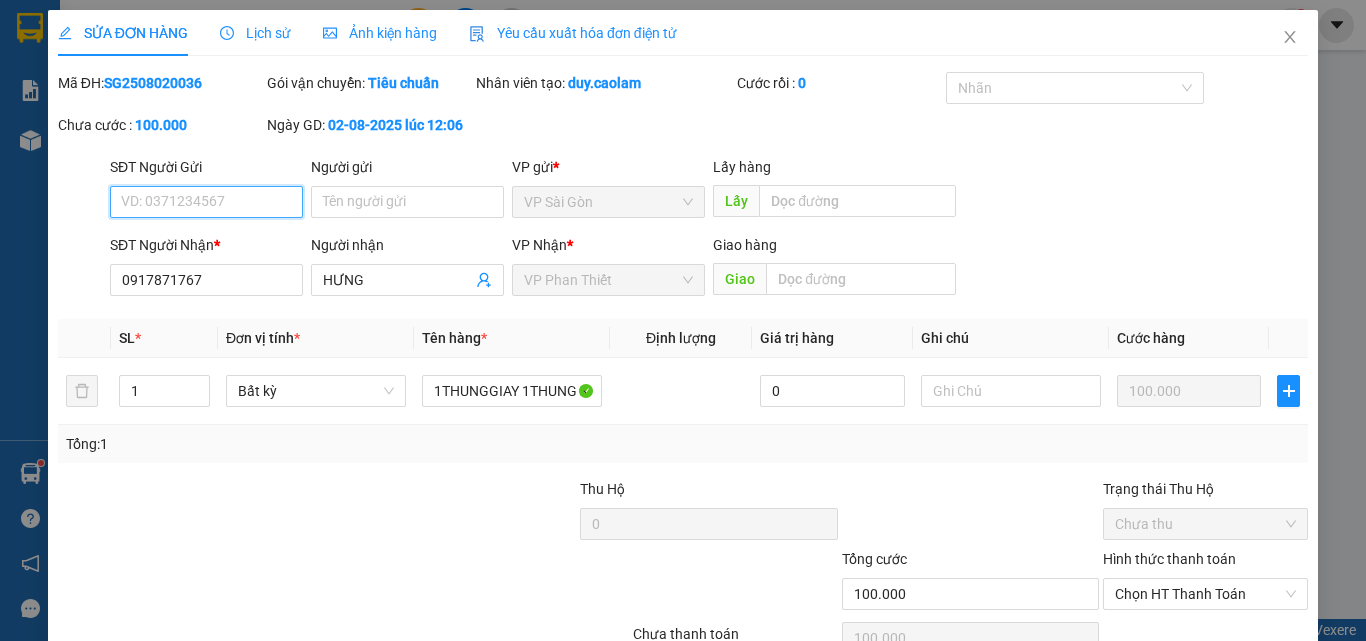 scroll, scrollTop: 93, scrollLeft: 0, axis: vertical 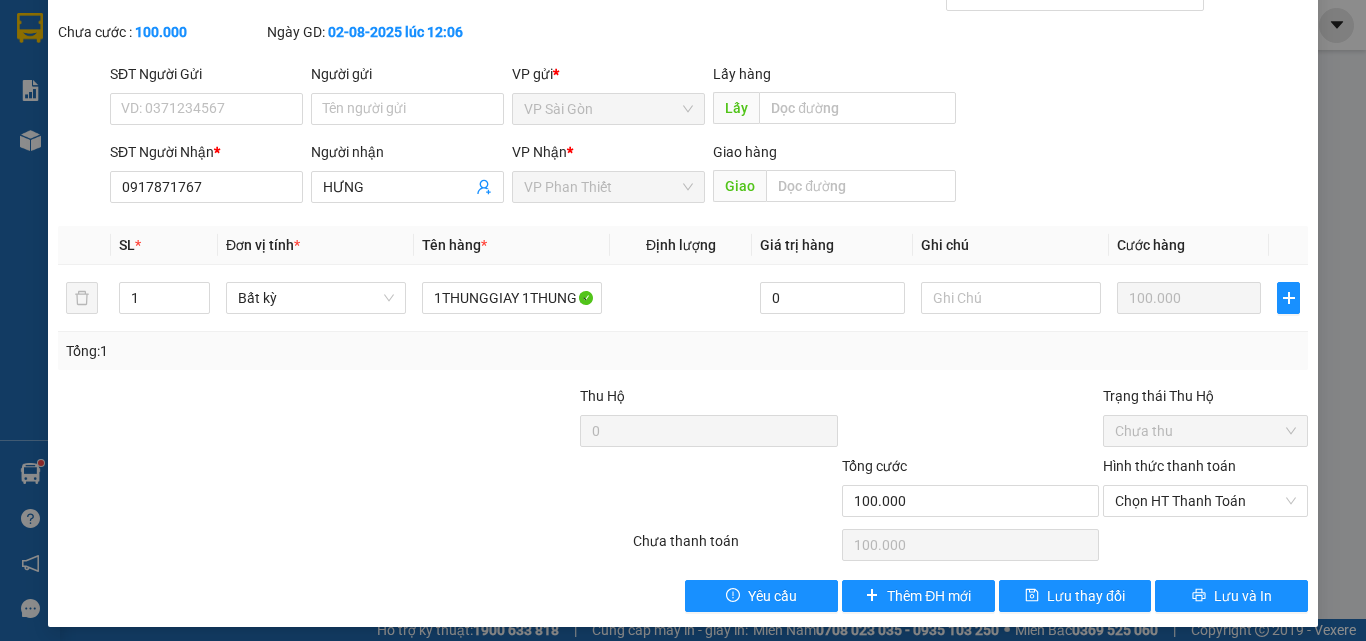 click on "Trạng thái Thu Hộ   Chưa thu" at bounding box center [1205, 420] 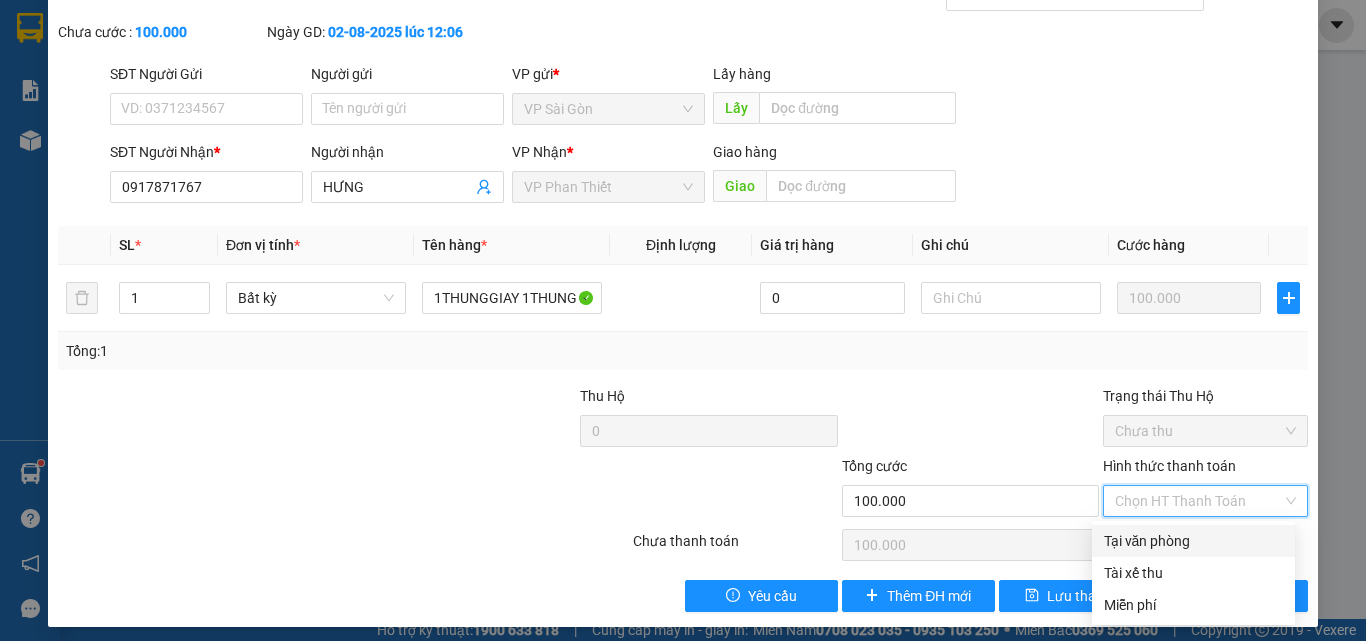 drag, startPoint x: 1156, startPoint y: 542, endPoint x: 1097, endPoint y: 559, distance: 61.400326 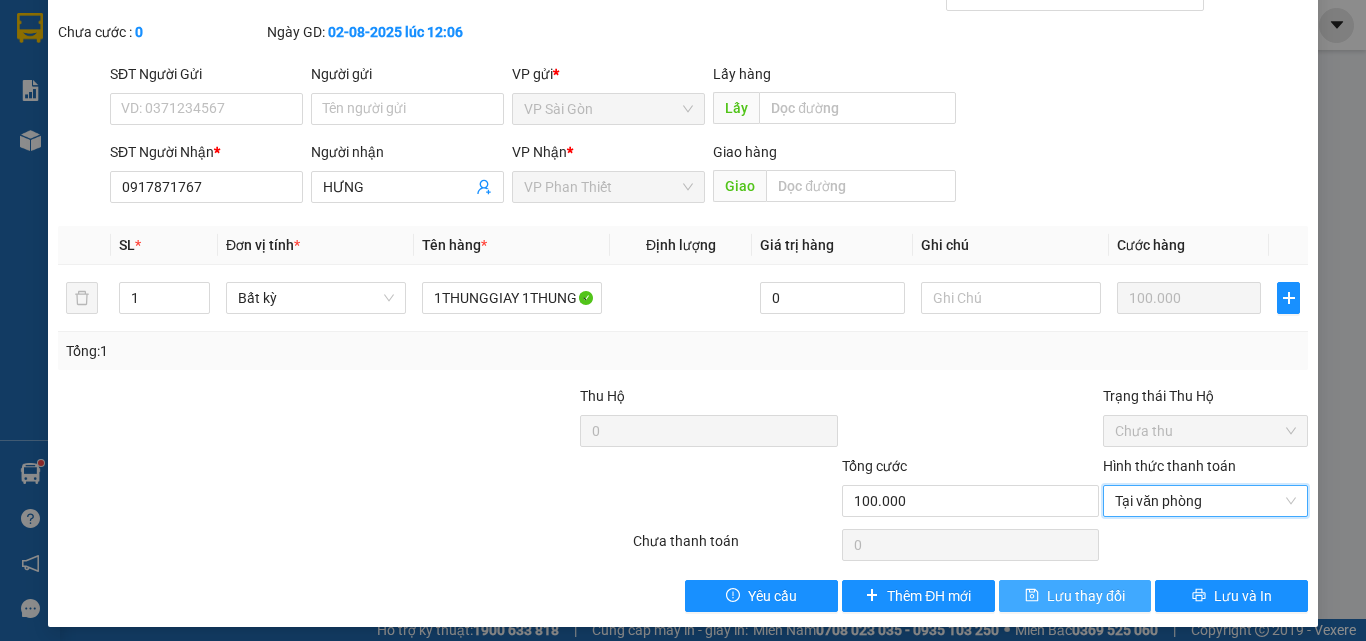 click on "Lưu thay đổi" at bounding box center (1086, 596) 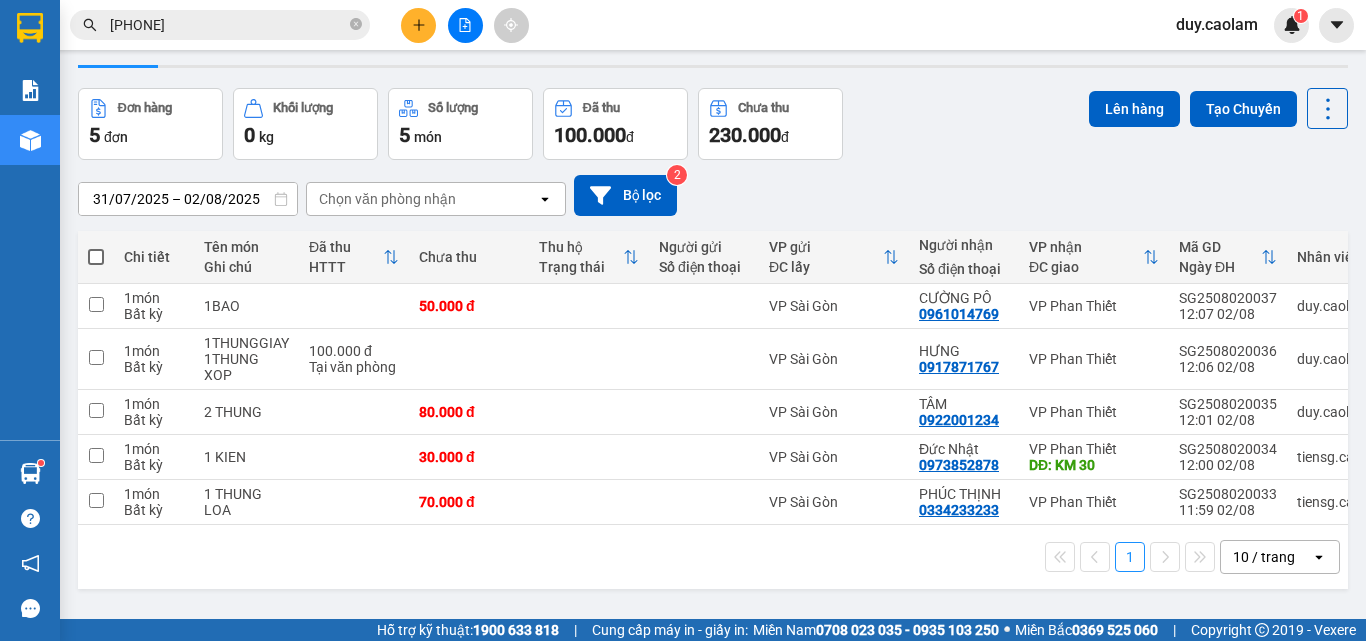 scroll, scrollTop: 92, scrollLeft: 0, axis: vertical 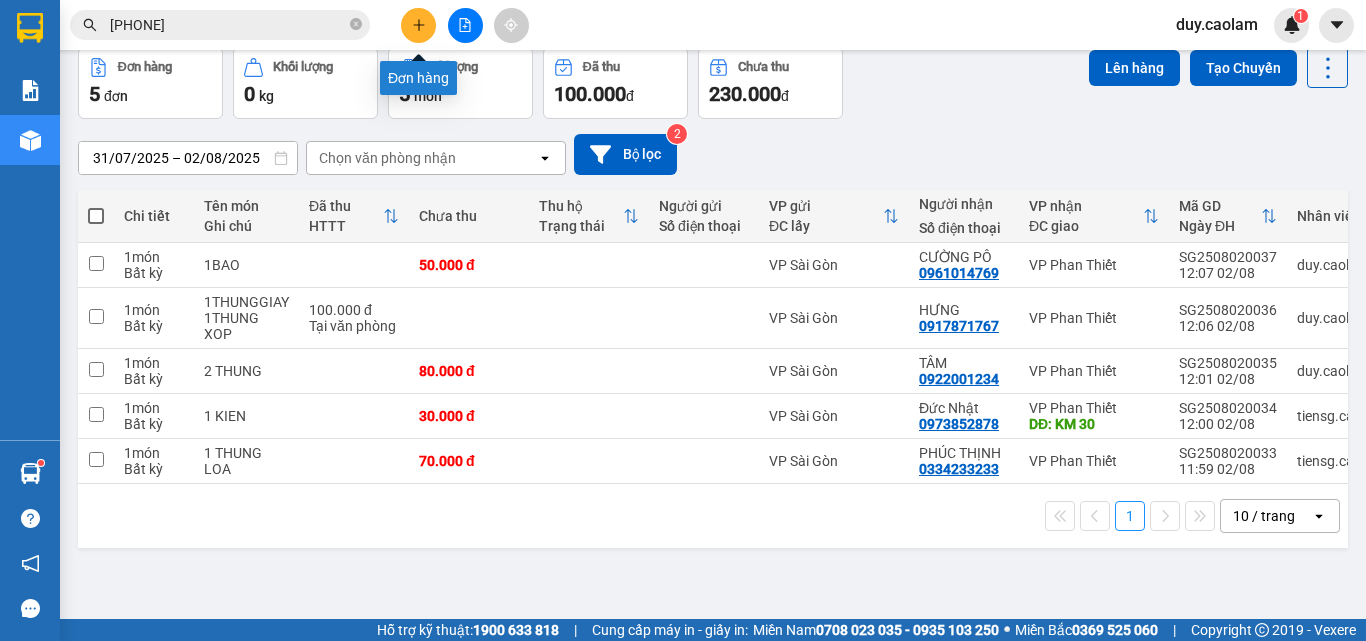 click 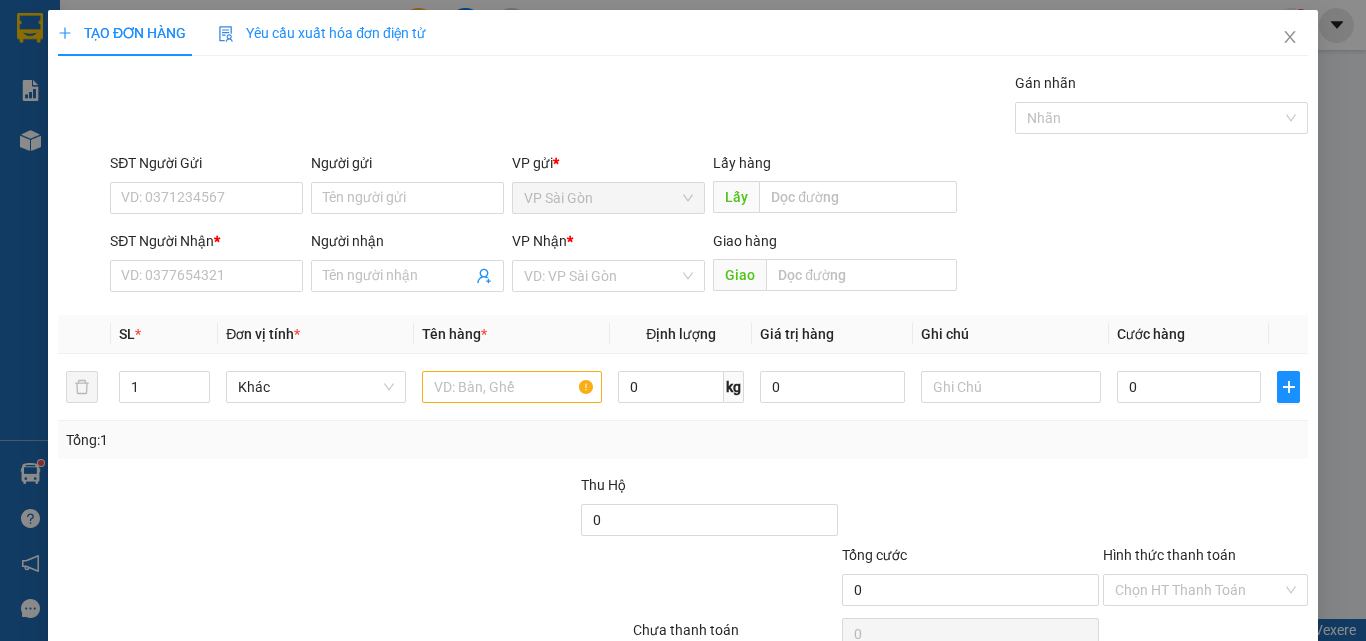 scroll, scrollTop: 0, scrollLeft: 0, axis: both 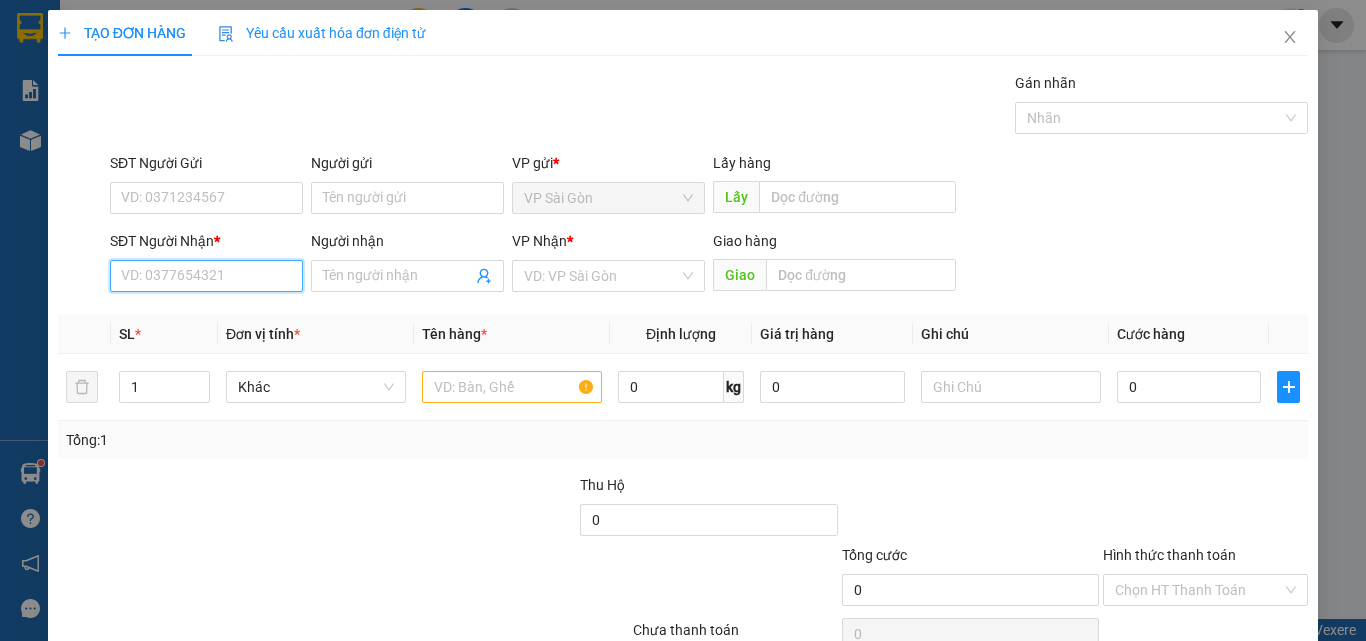 click on "SĐT Người Nhận  *" at bounding box center (206, 276) 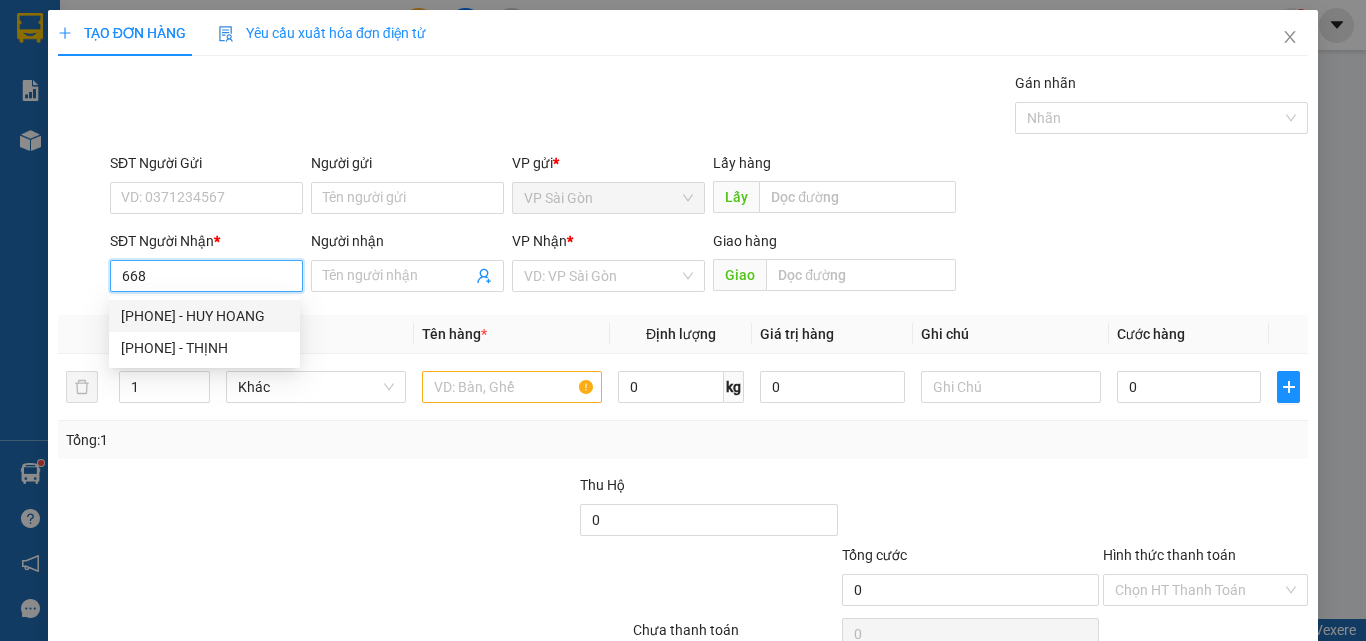 click on "[PHONE] - HUY HOANG" at bounding box center [204, 316] 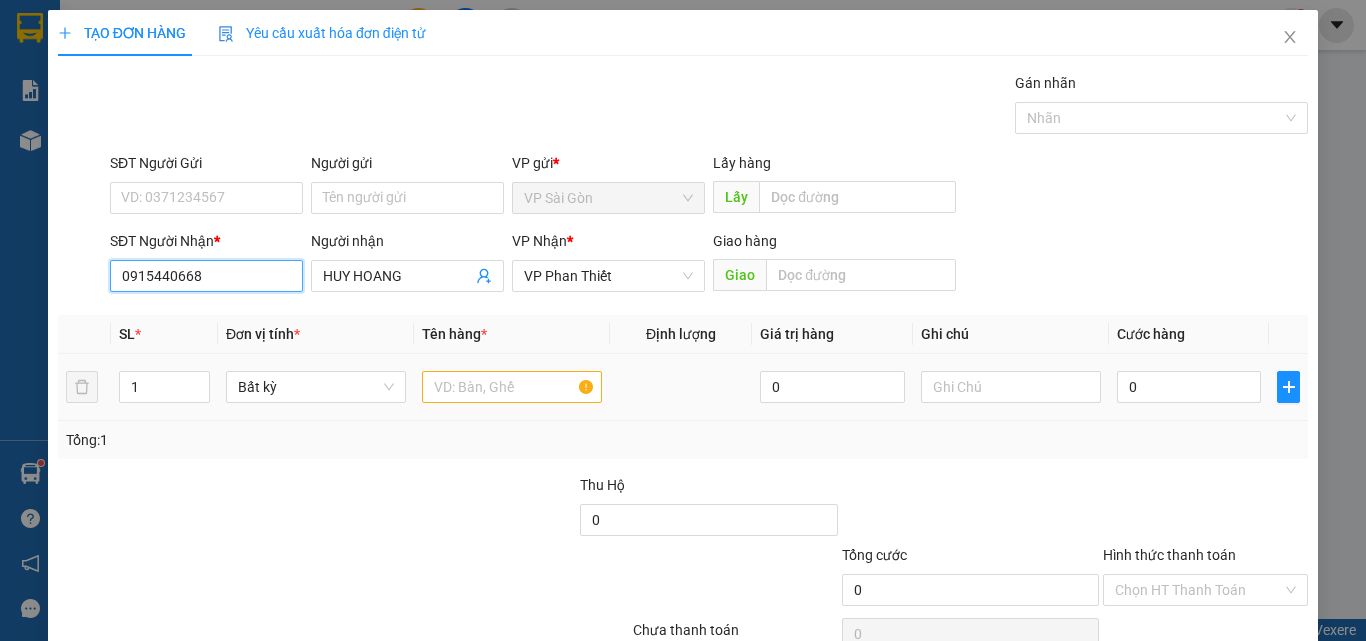 type on "0915440668" 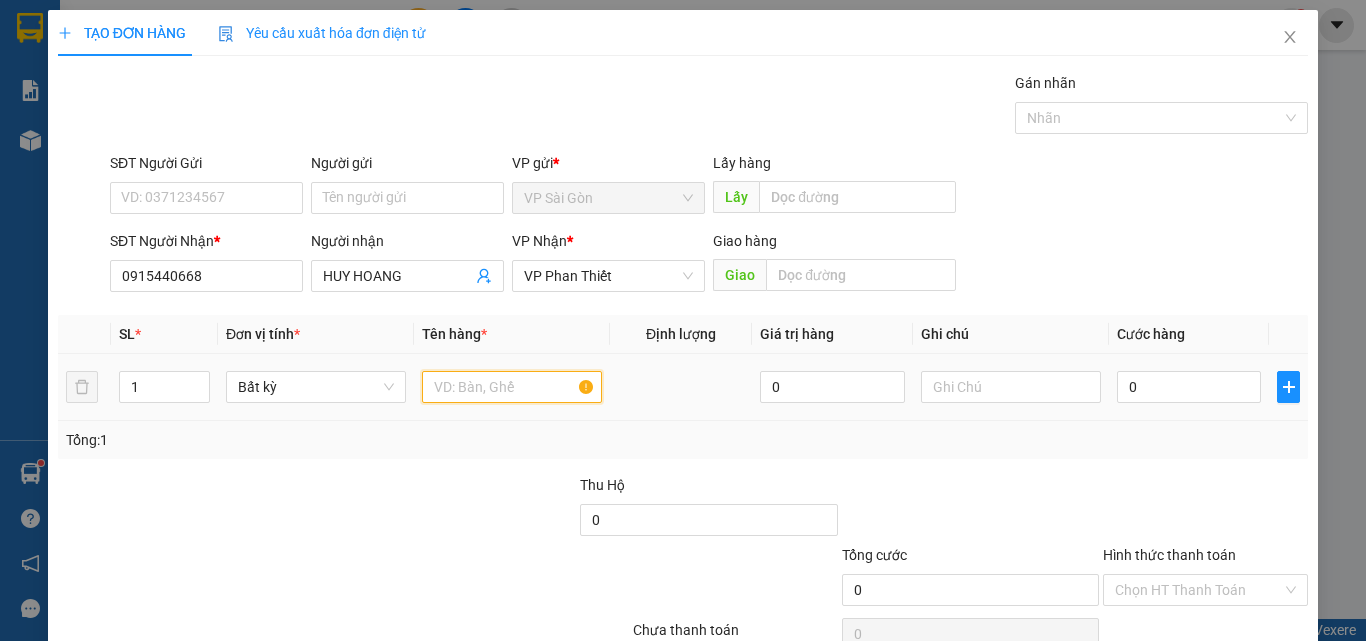 click at bounding box center (512, 387) 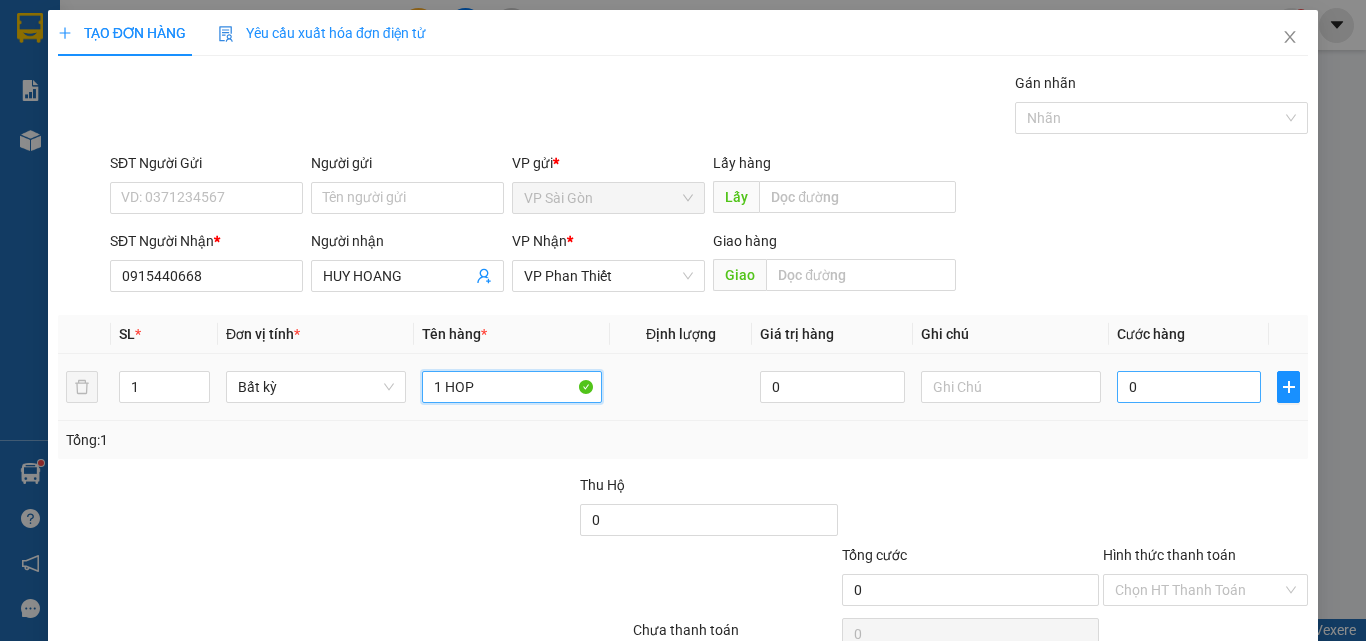 type on "1 HOP" 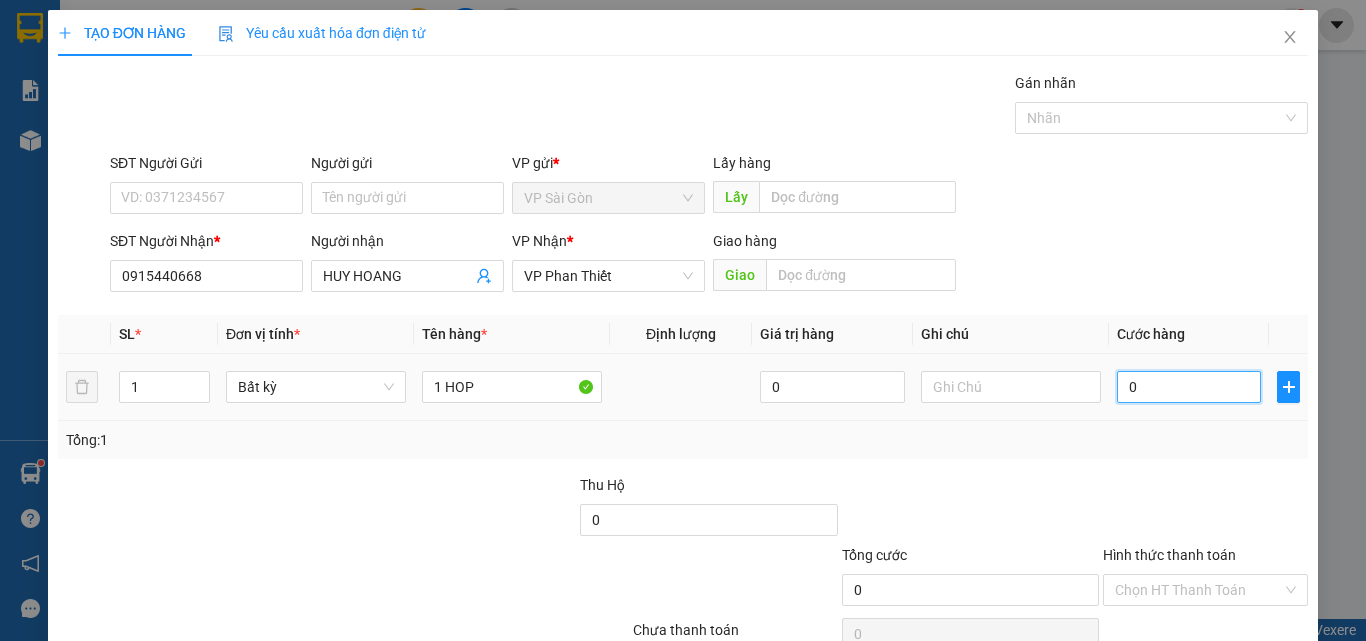 click on "0" at bounding box center [1189, 387] 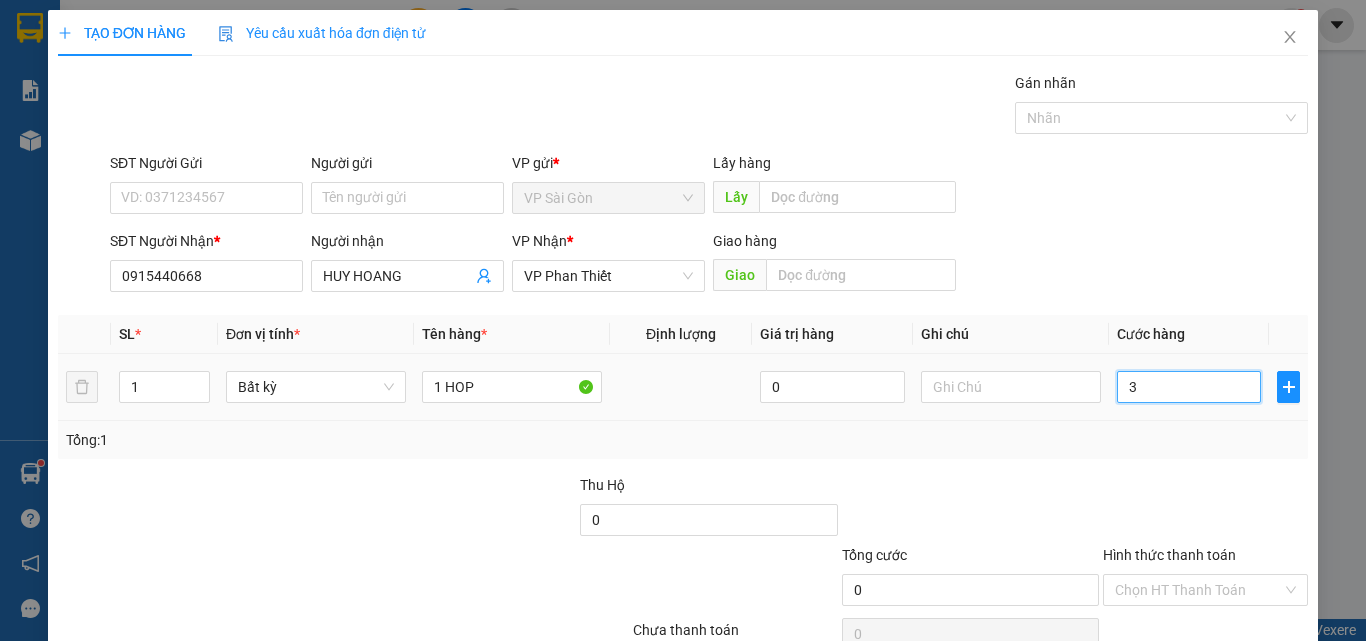 type on "3" 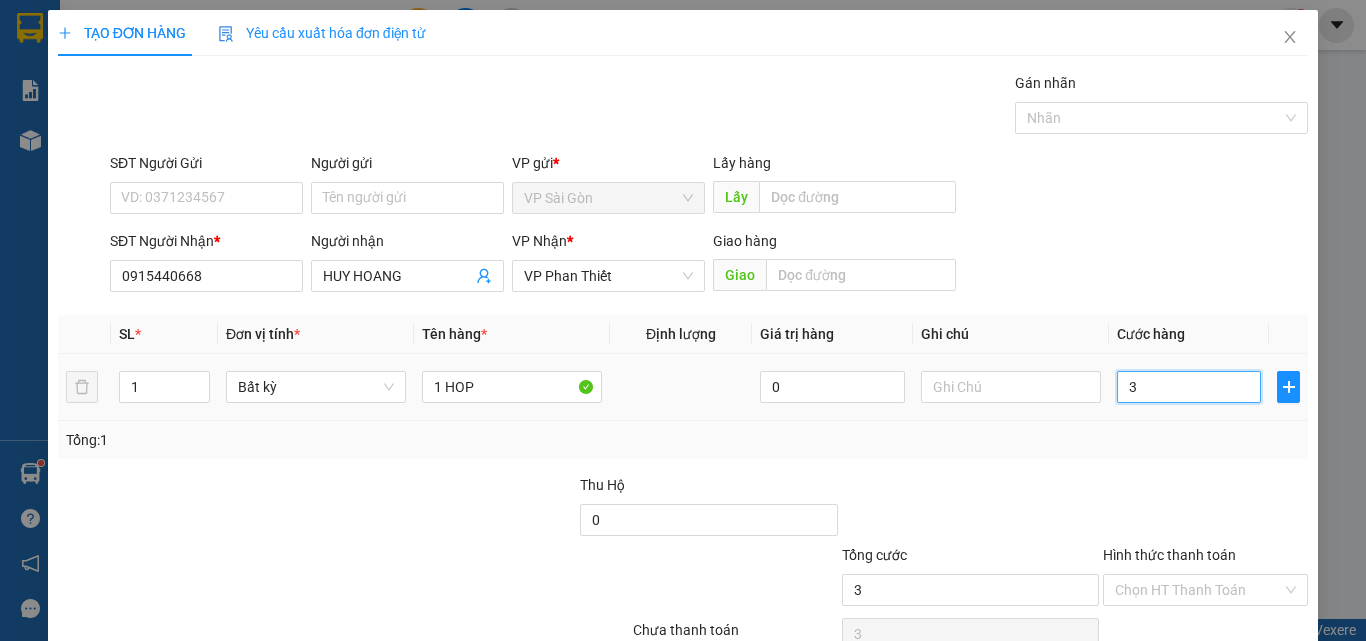 type on "30" 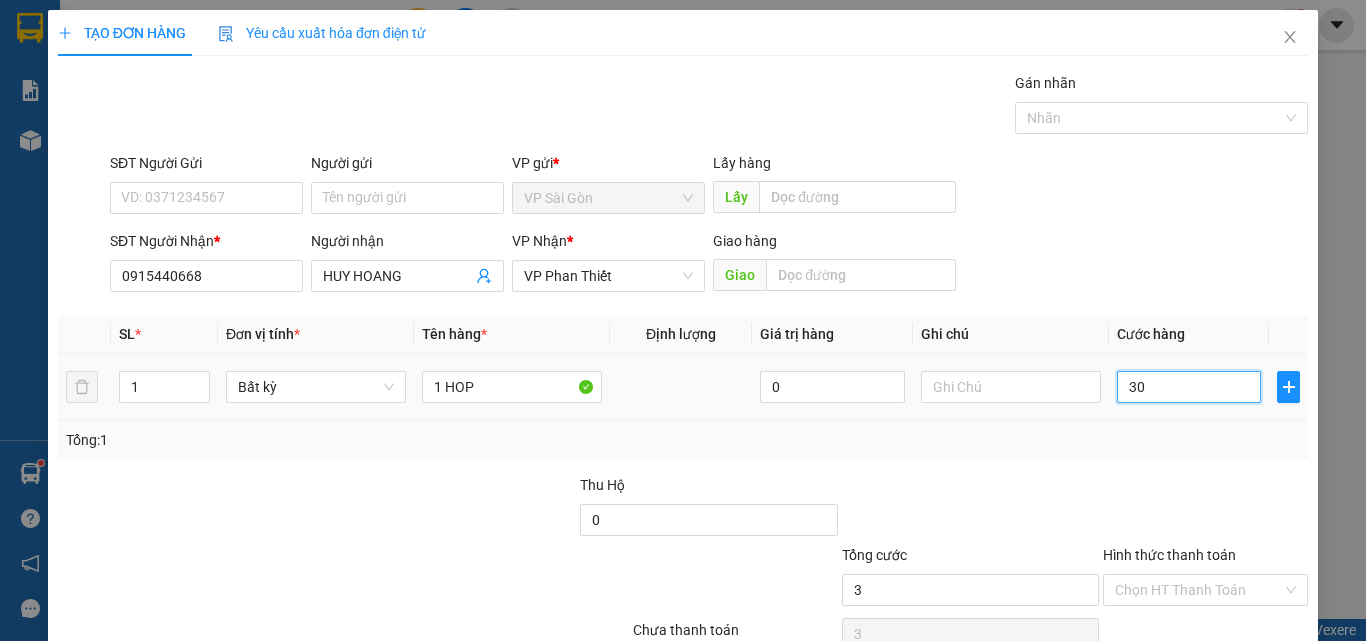 type on "30" 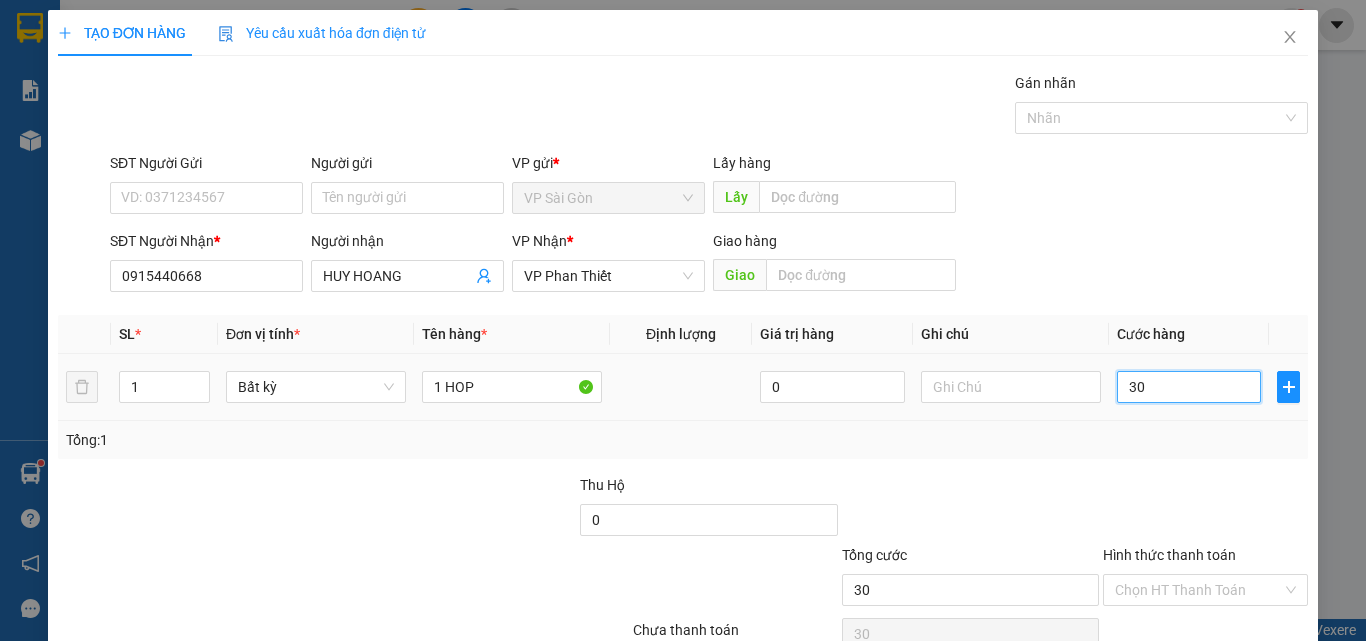 type 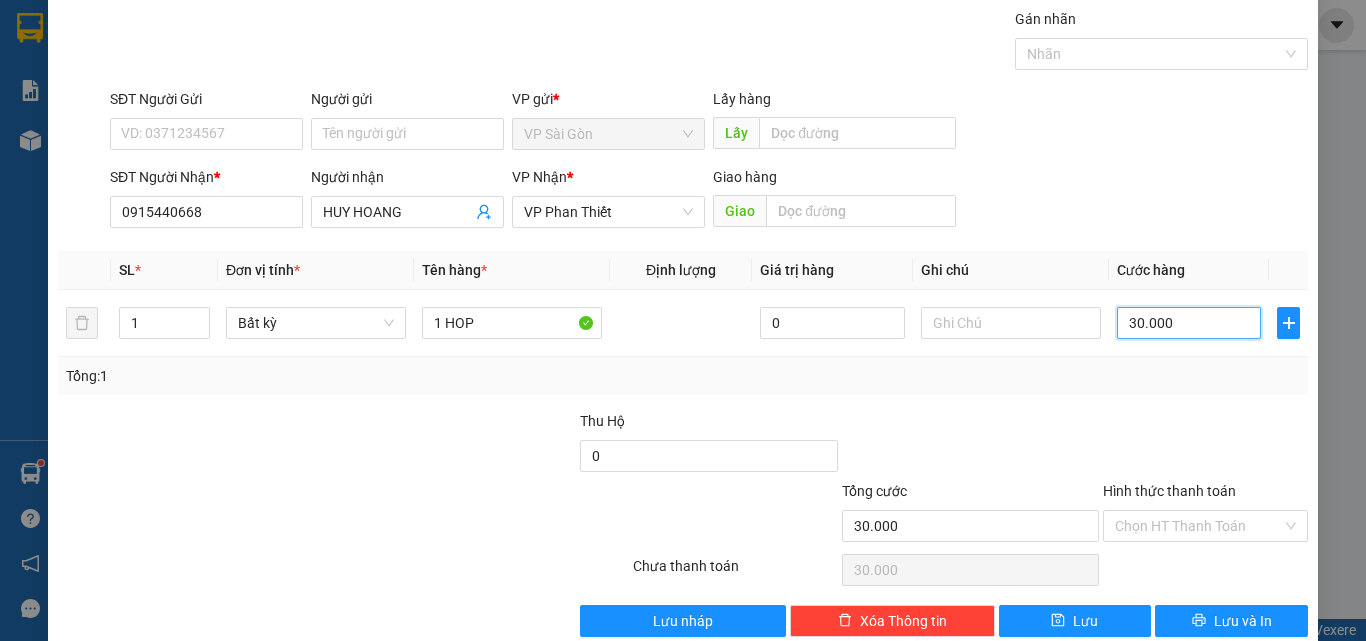 scroll, scrollTop: 99, scrollLeft: 0, axis: vertical 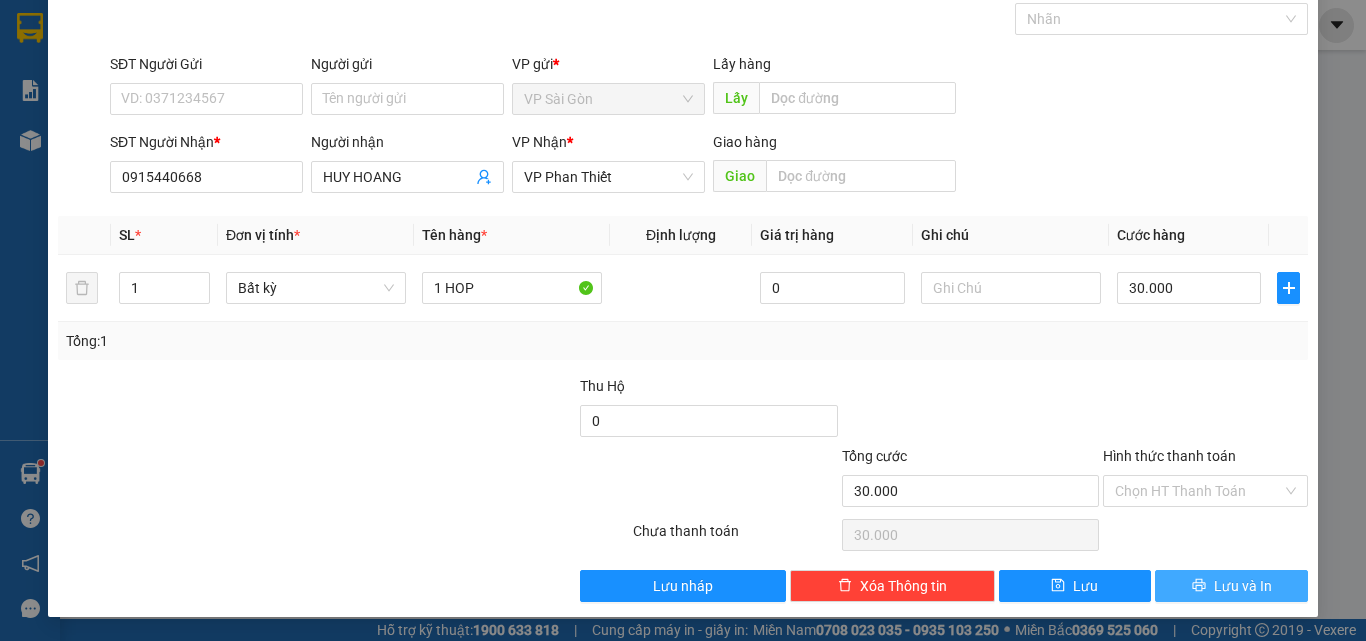 click on "Lưu và In" at bounding box center (1243, 586) 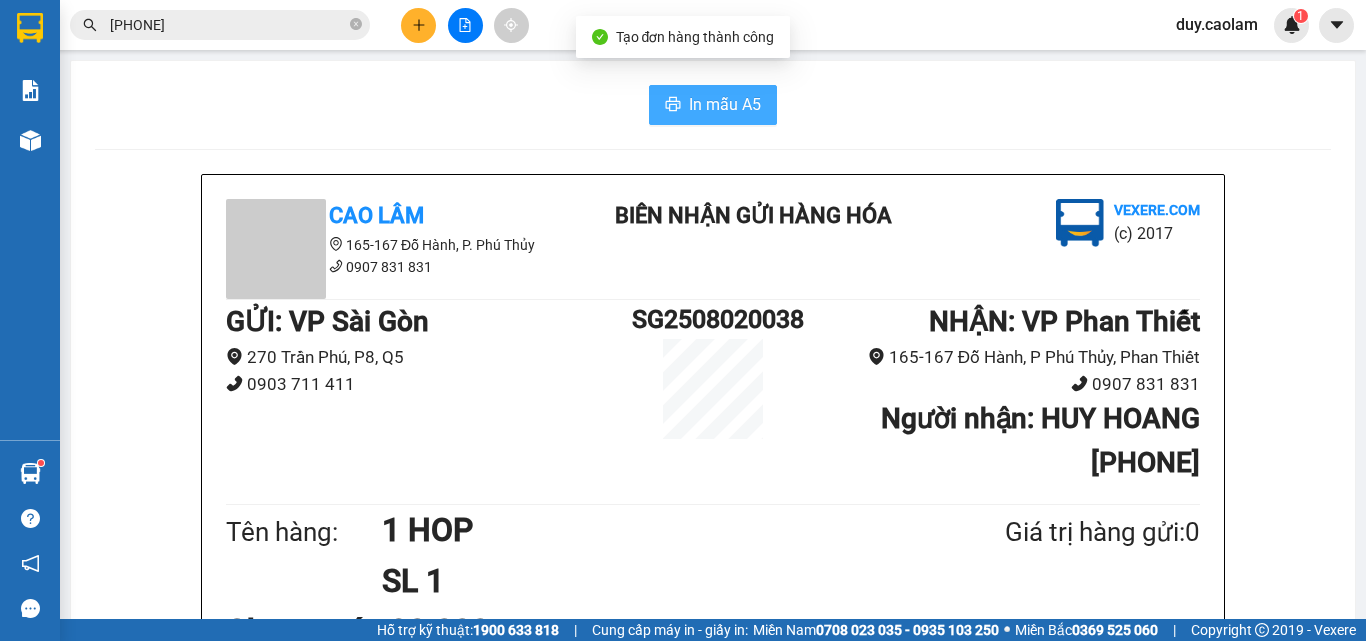 click on "In mẫu A5" at bounding box center (725, 104) 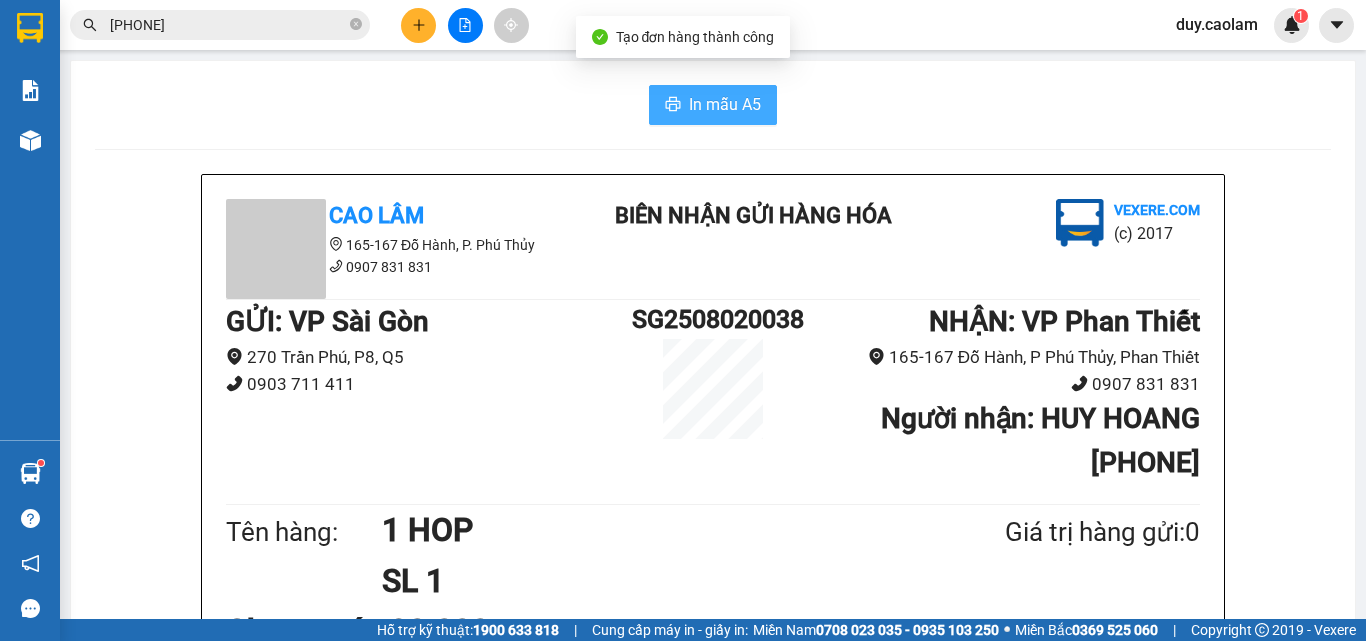scroll, scrollTop: 0, scrollLeft: 0, axis: both 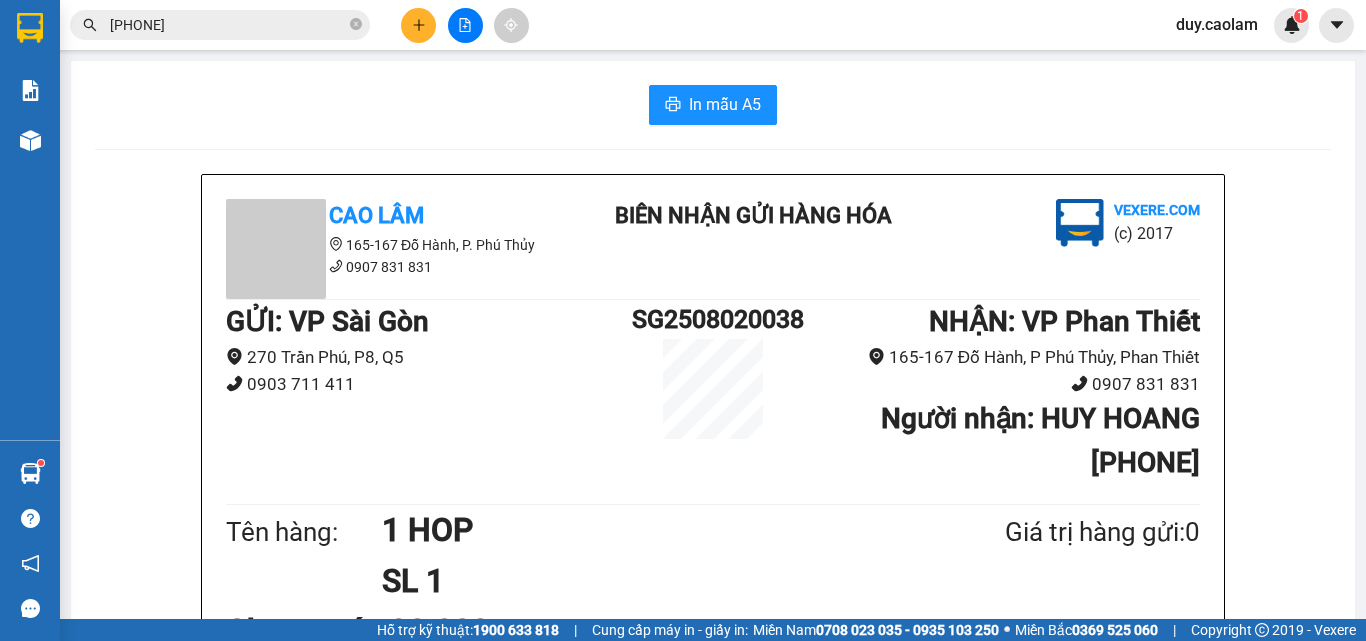click at bounding box center [418, 25] 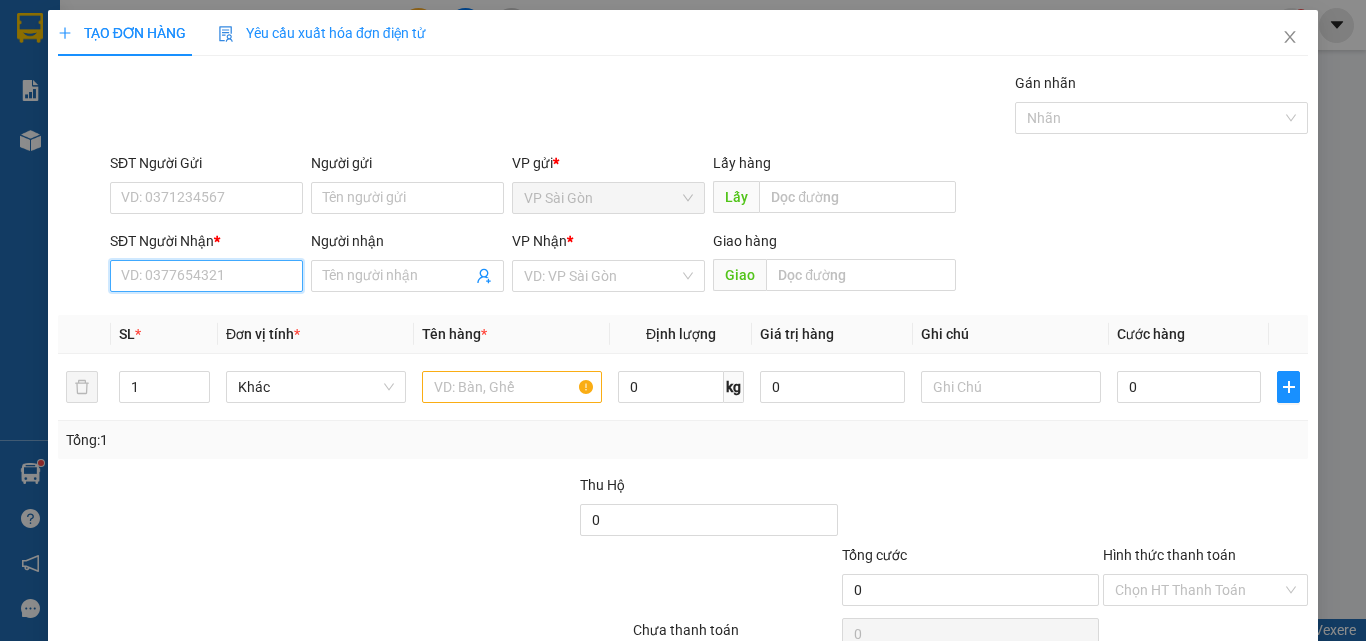 click on "SĐT Người Nhận  *" at bounding box center (206, 276) 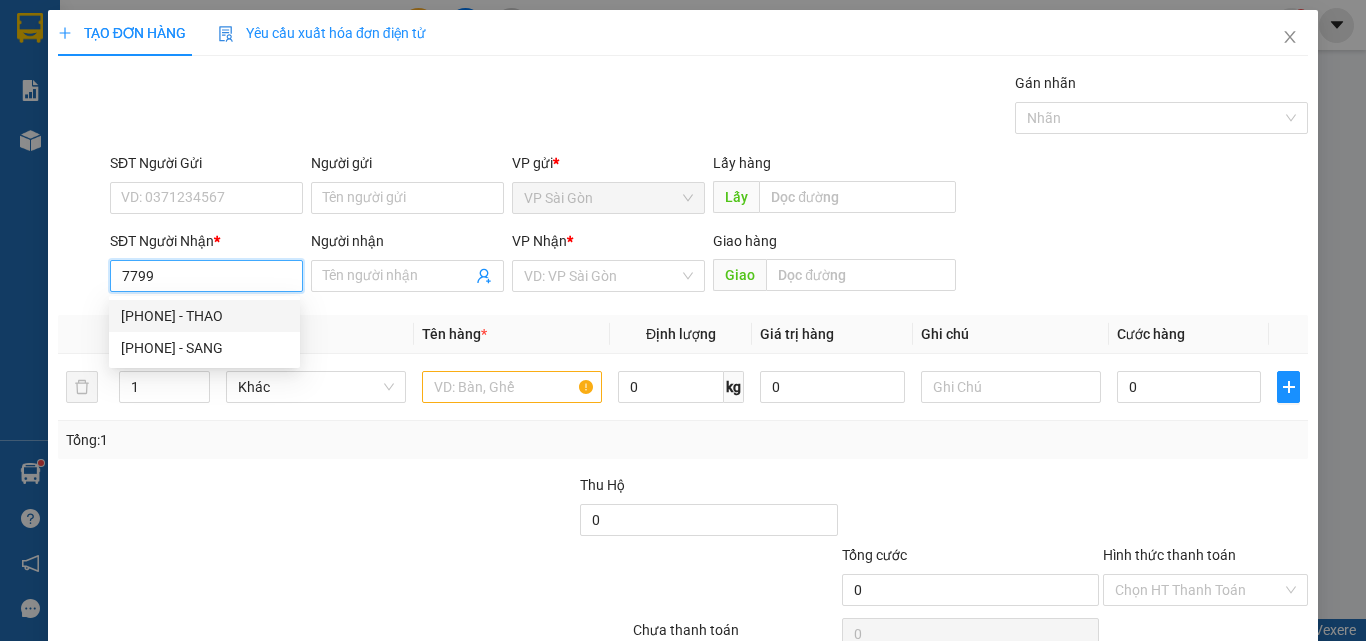 click on "7799" at bounding box center [206, 276] 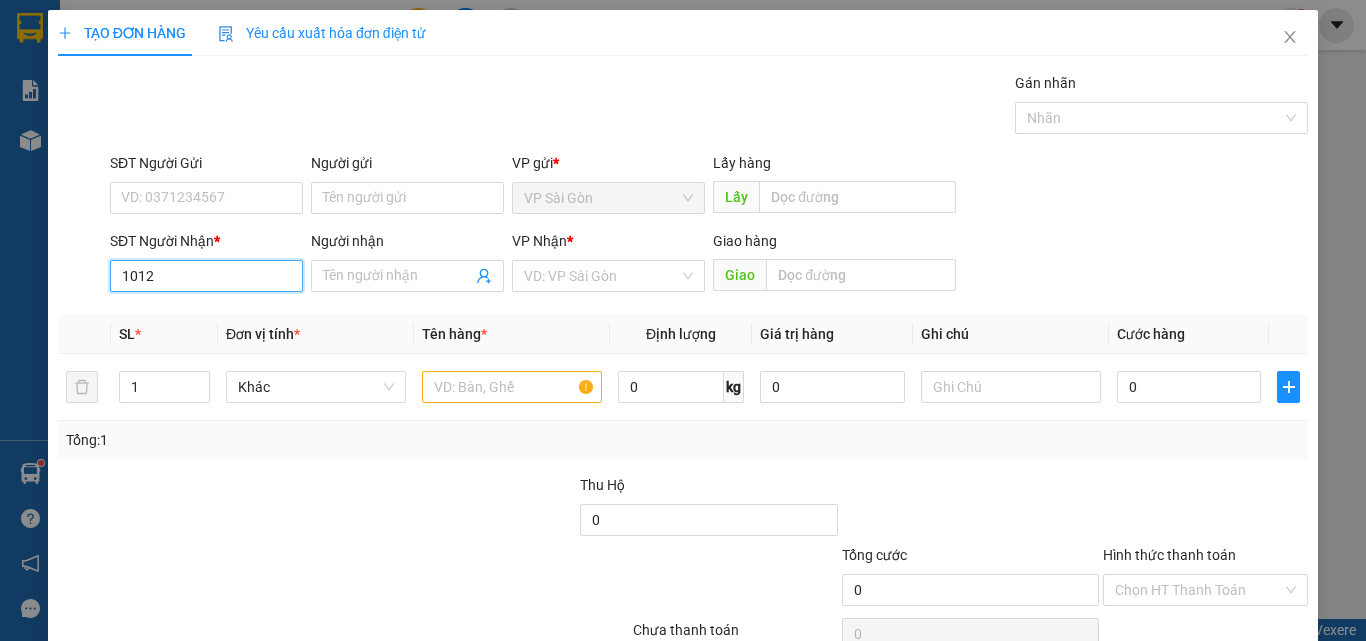 drag, startPoint x: 222, startPoint y: 275, endPoint x: 220, endPoint y: 291, distance: 16.124516 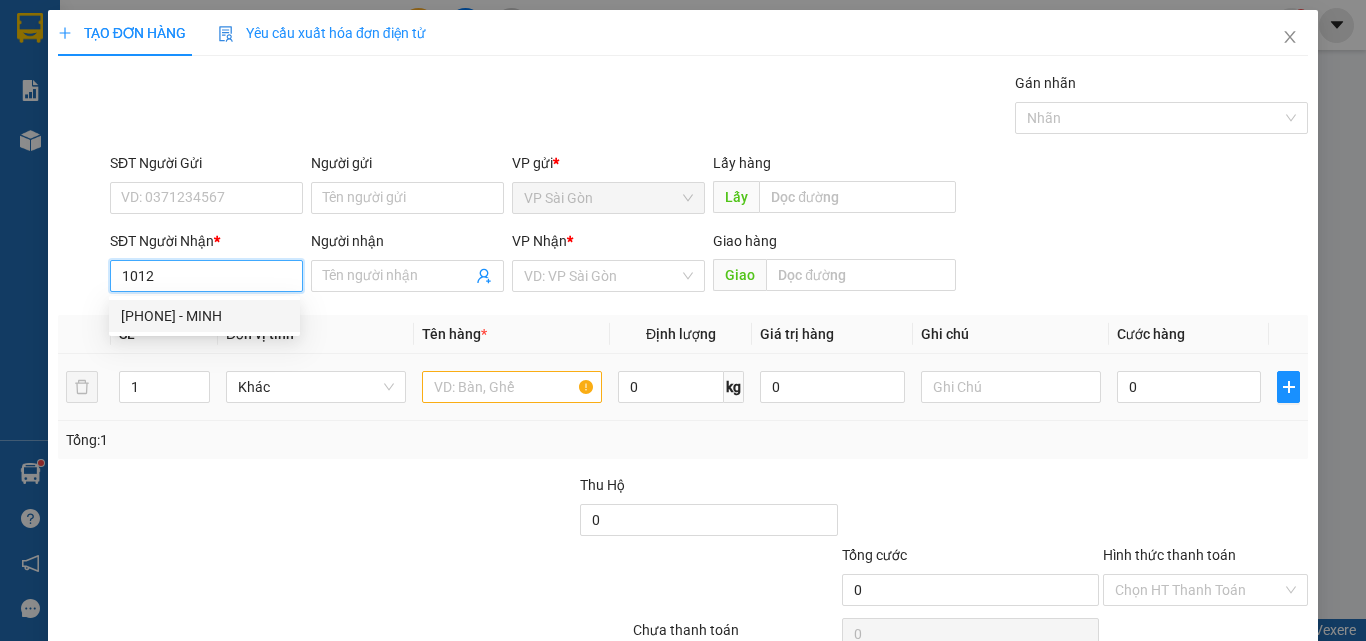 drag, startPoint x: 217, startPoint y: 318, endPoint x: 426, endPoint y: 376, distance: 216.89859 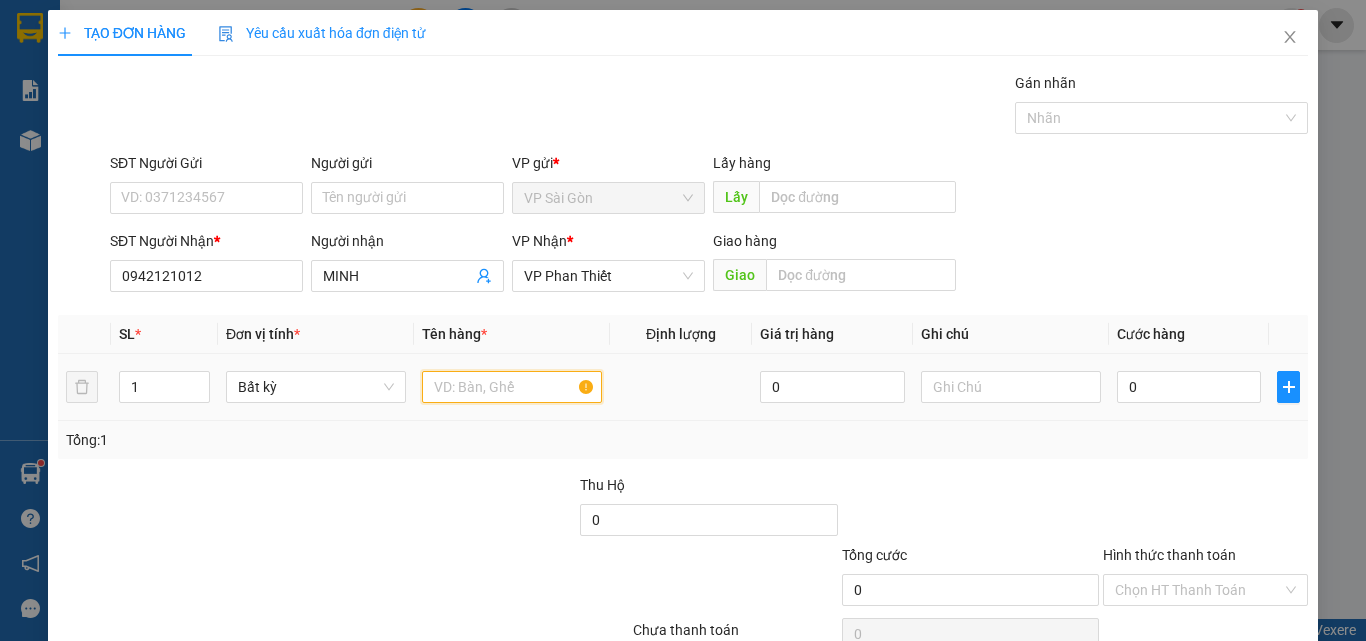 click at bounding box center [512, 387] 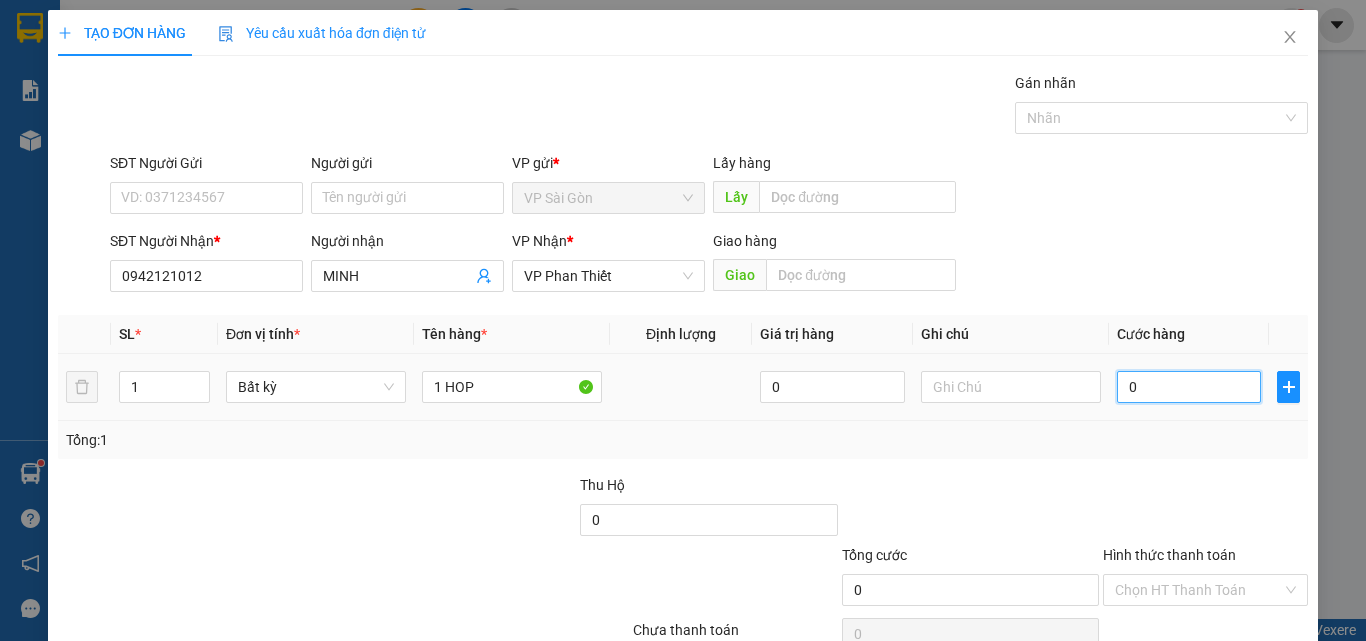 click on "0" at bounding box center (1189, 387) 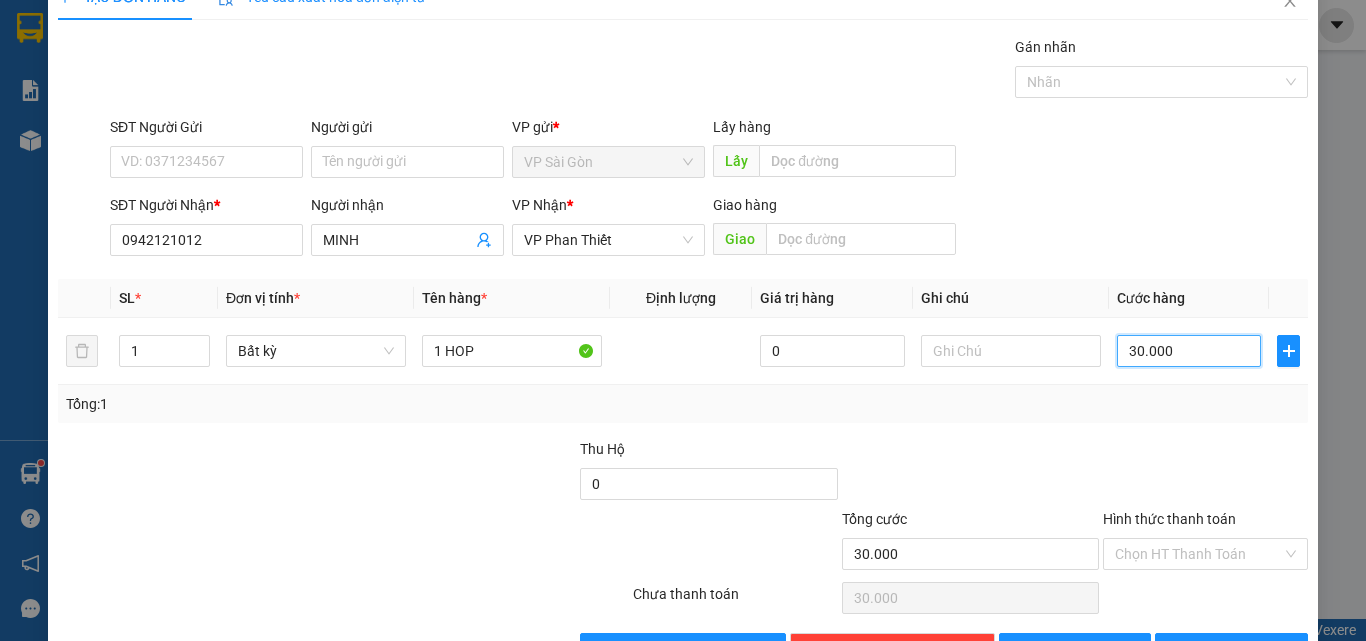 scroll, scrollTop: 99, scrollLeft: 0, axis: vertical 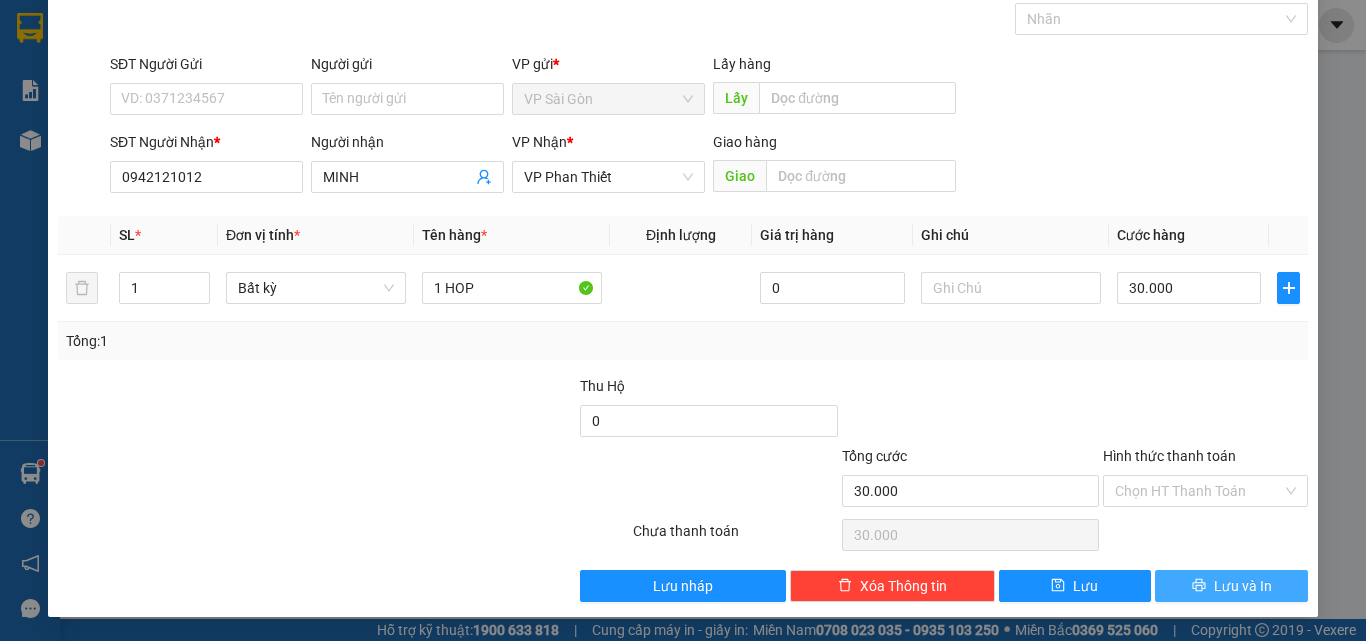 click on "Lưu và In" at bounding box center (1243, 586) 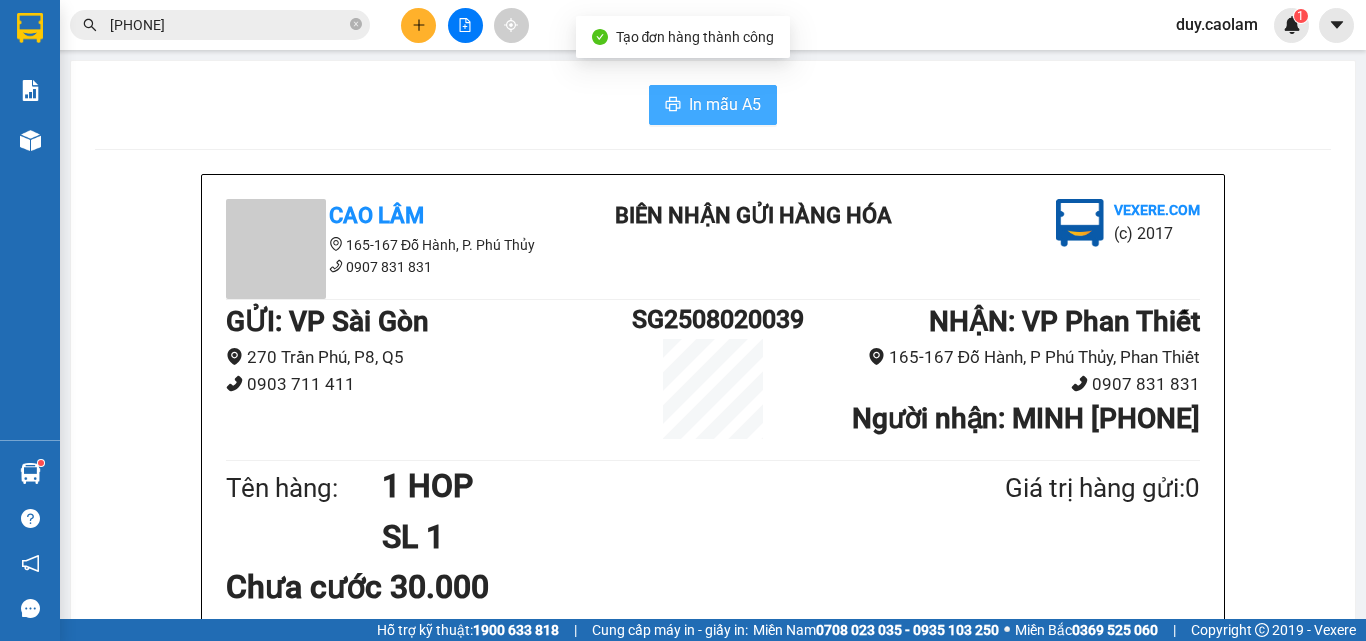 click on "In mẫu A5" at bounding box center (725, 104) 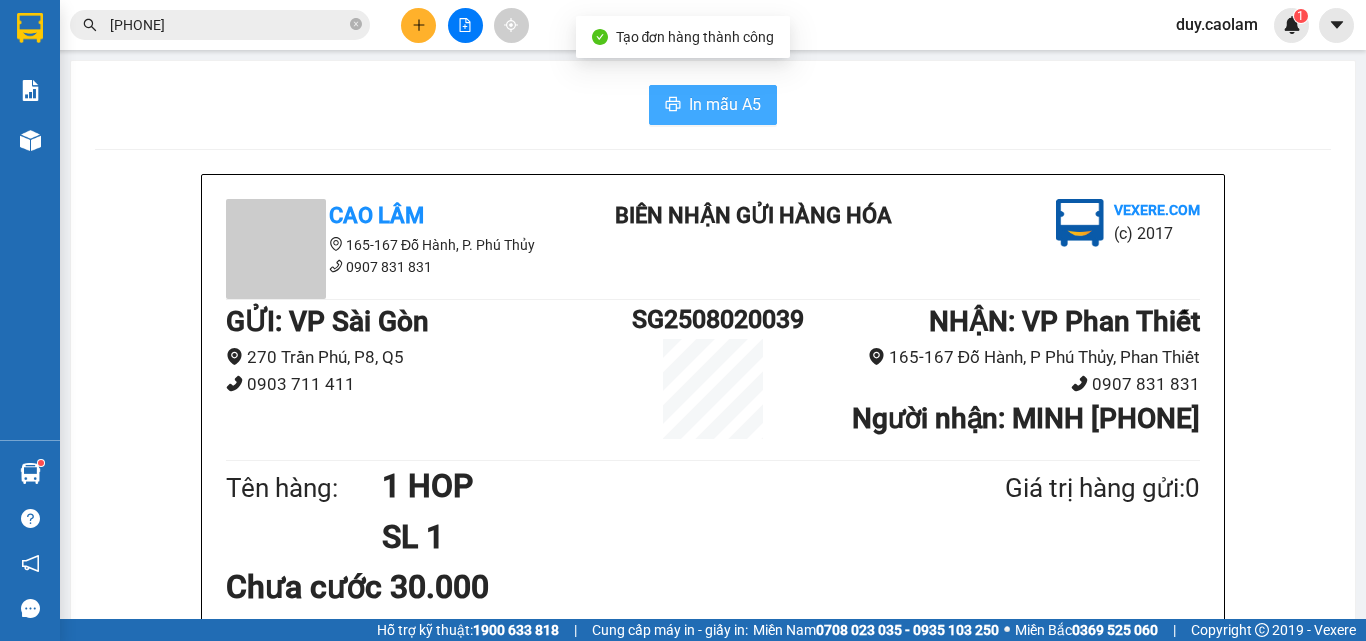 scroll, scrollTop: 0, scrollLeft: 0, axis: both 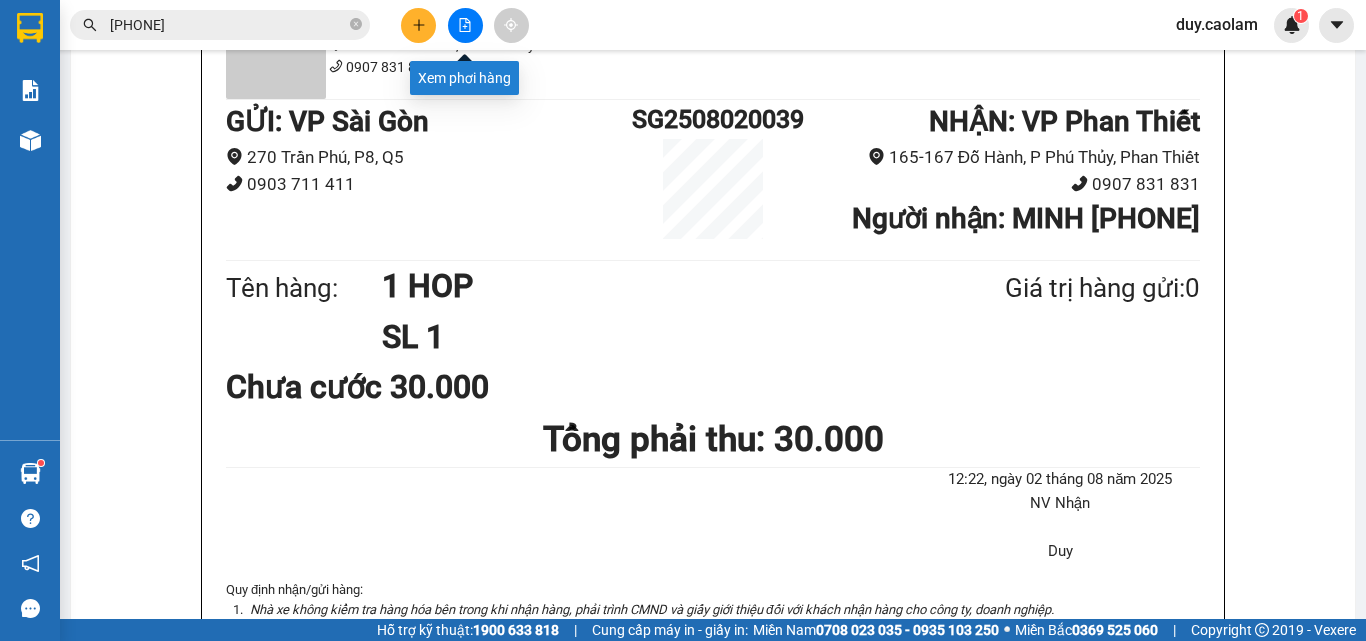 click 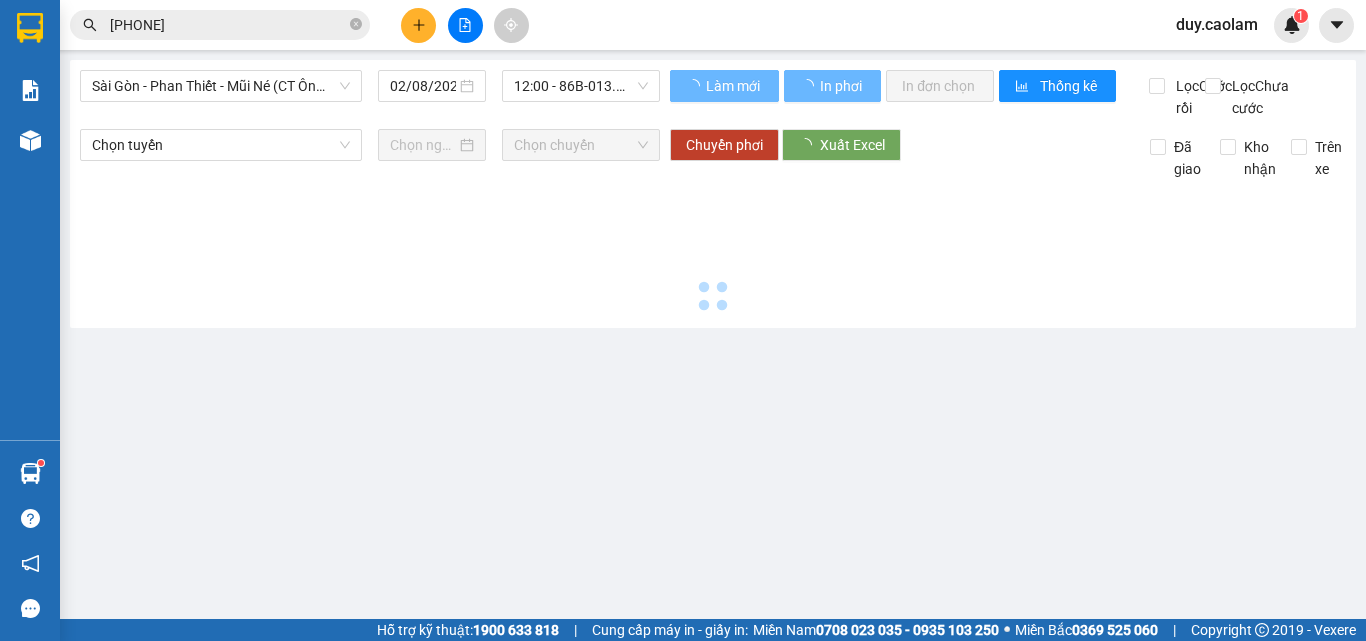 scroll, scrollTop: 0, scrollLeft: 0, axis: both 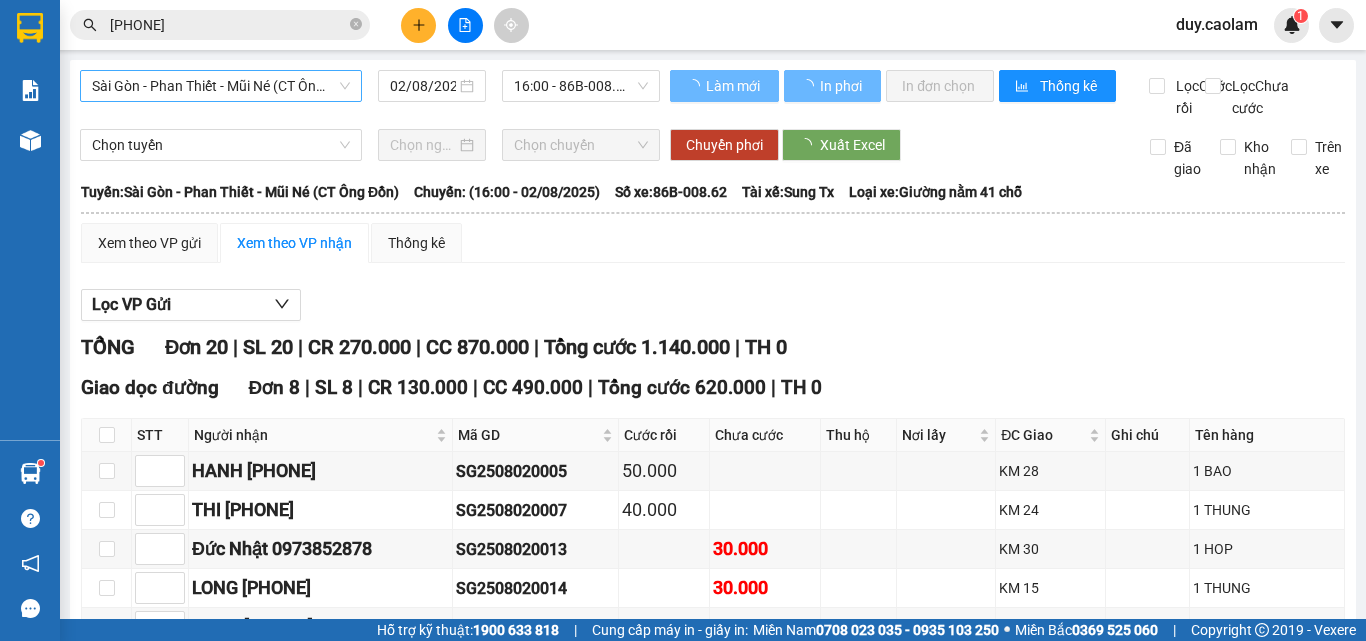 click on "Sài Gòn - Phan Thiết - Mũi Né (CT Ông Đồn)" at bounding box center (221, 86) 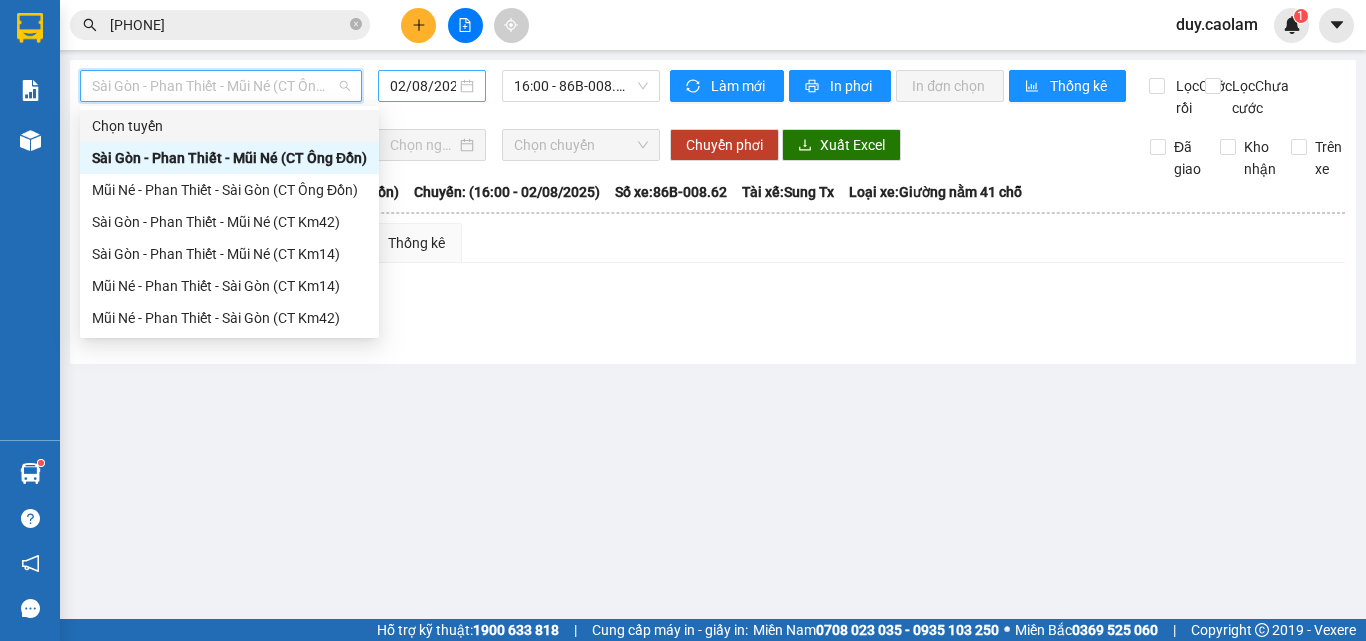 click on "02/08/2025" at bounding box center [423, 86] 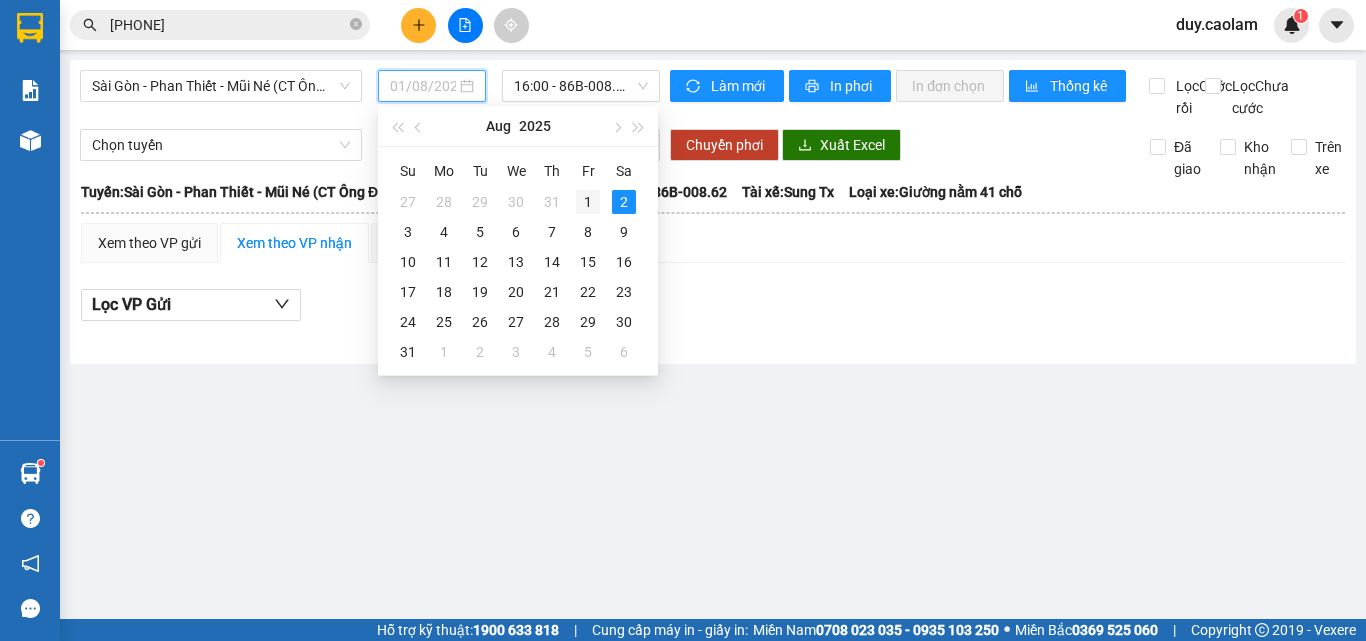 click on "1" at bounding box center [588, 202] 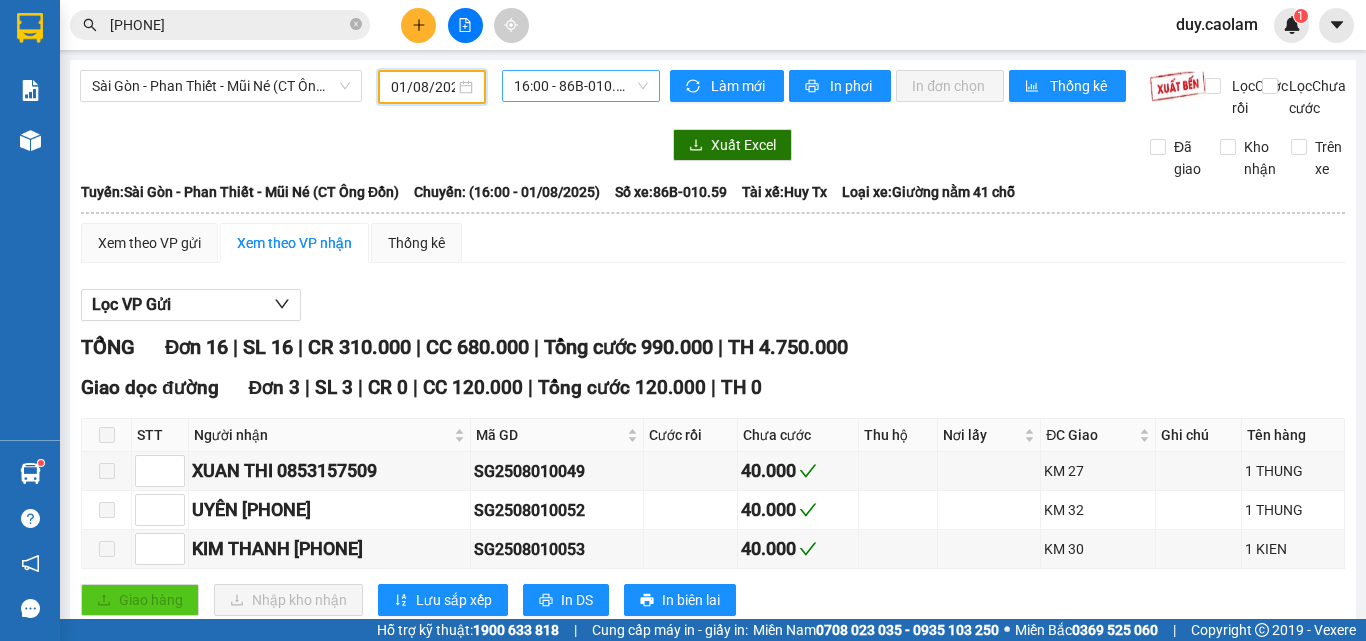 click on "16:00     - 86B-010.59" at bounding box center (581, 86) 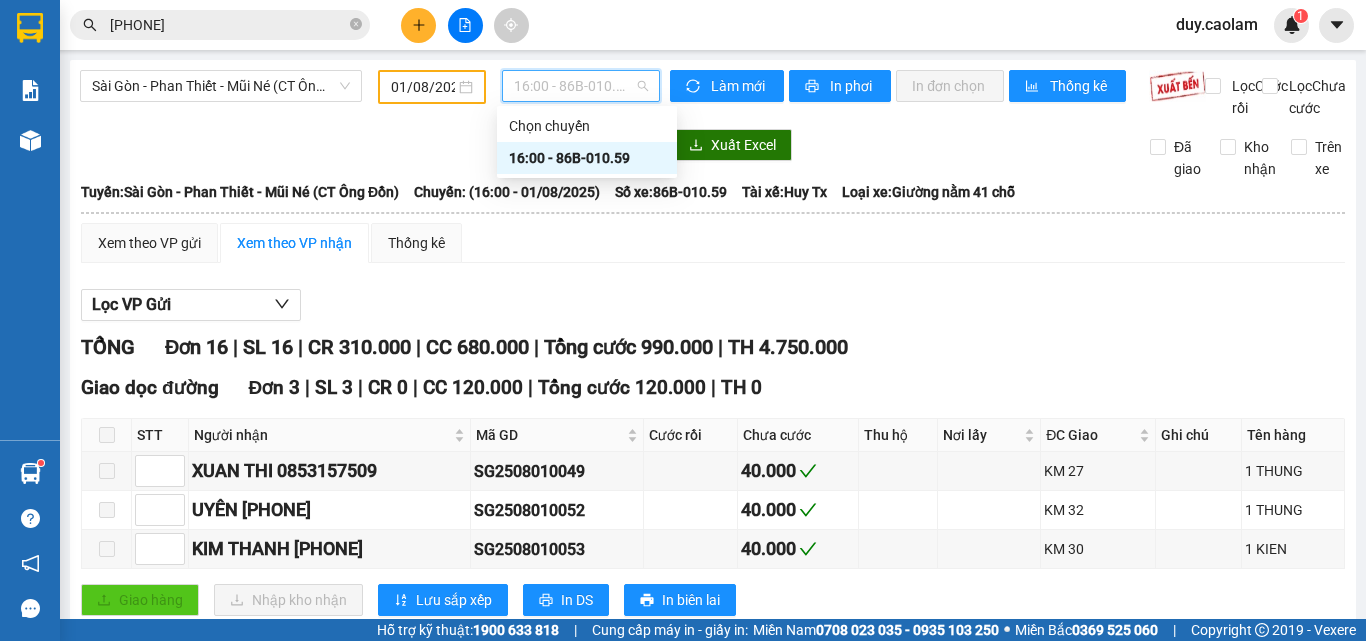 click on "Sài Gòn - Phan Thiết - Mũi Né (CT Ông Đồn) 01/08/2025 16:00 - 86B-010.59" at bounding box center (370, 94) 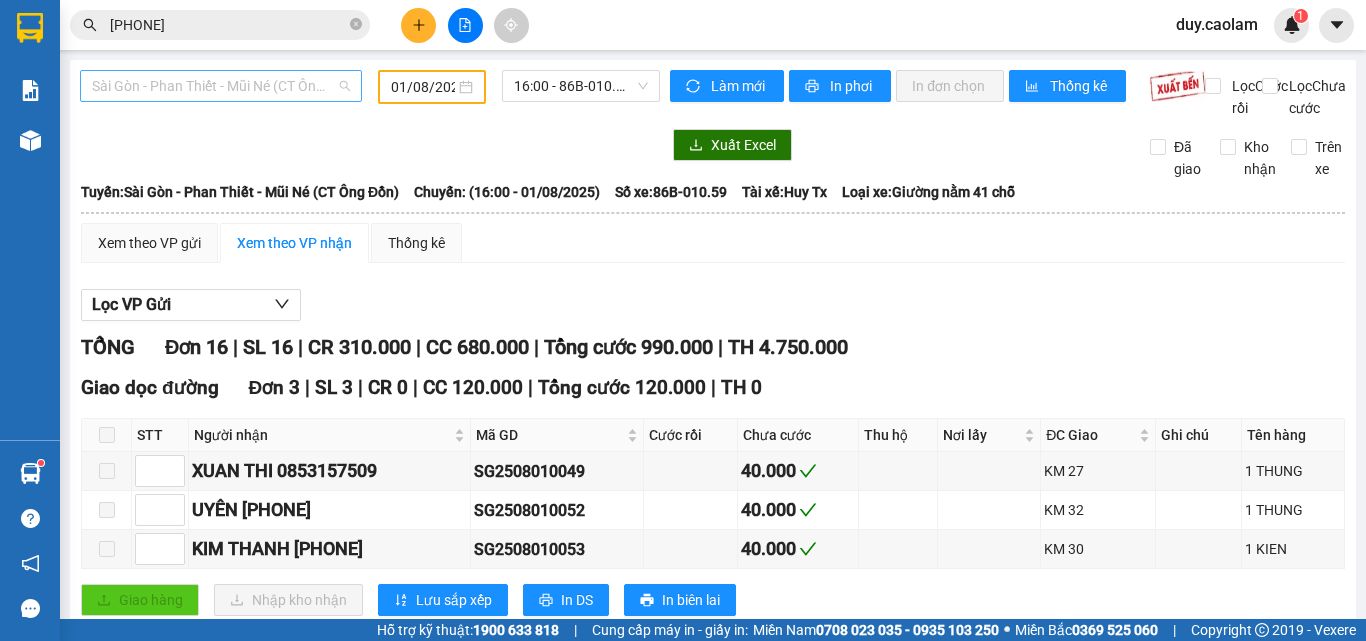 click on "Sài Gòn - Phan Thiết - Mũi Né (CT Ông Đồn)" at bounding box center [221, 86] 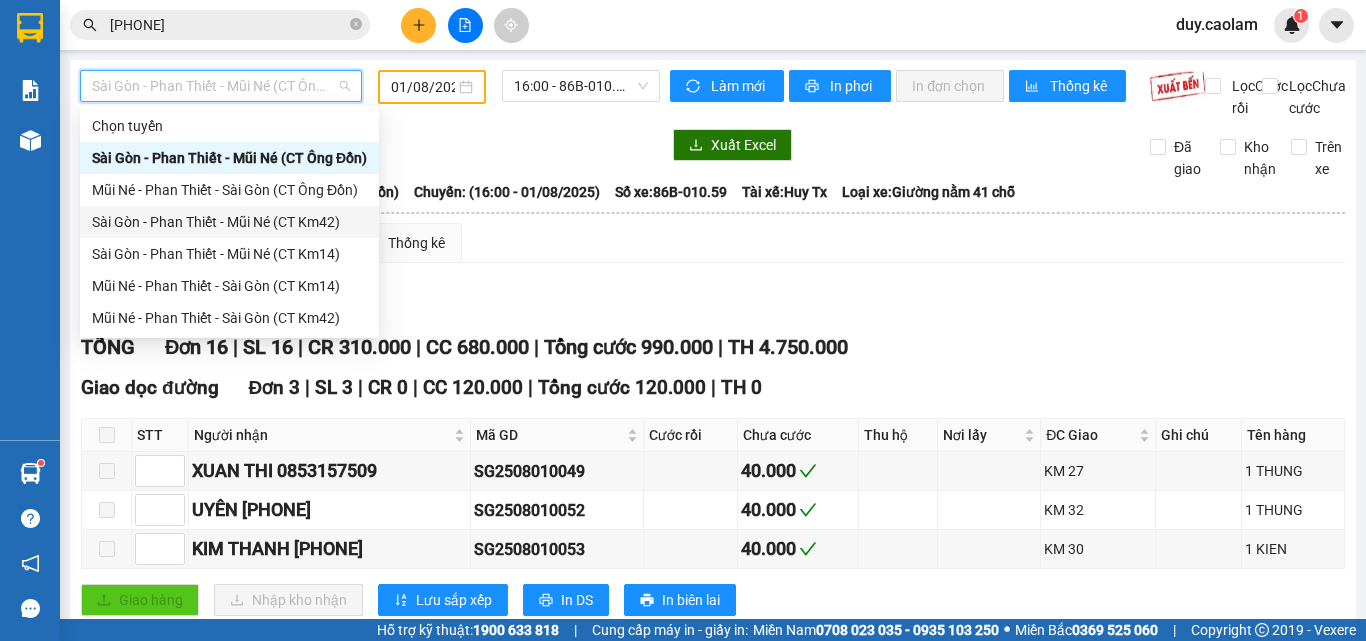 click on "Sài Gòn - Phan Thiết  - Mũi Né (CT Km42)" at bounding box center [229, 222] 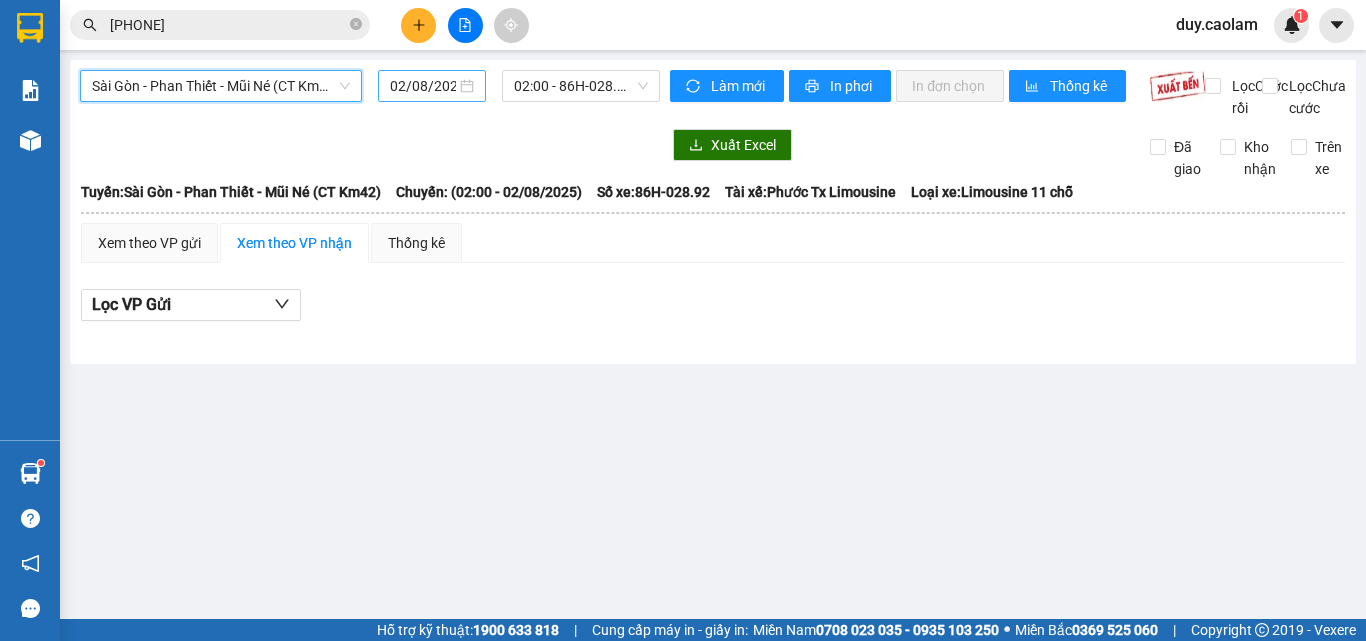 click on "02/08/2025" at bounding box center (432, 86) 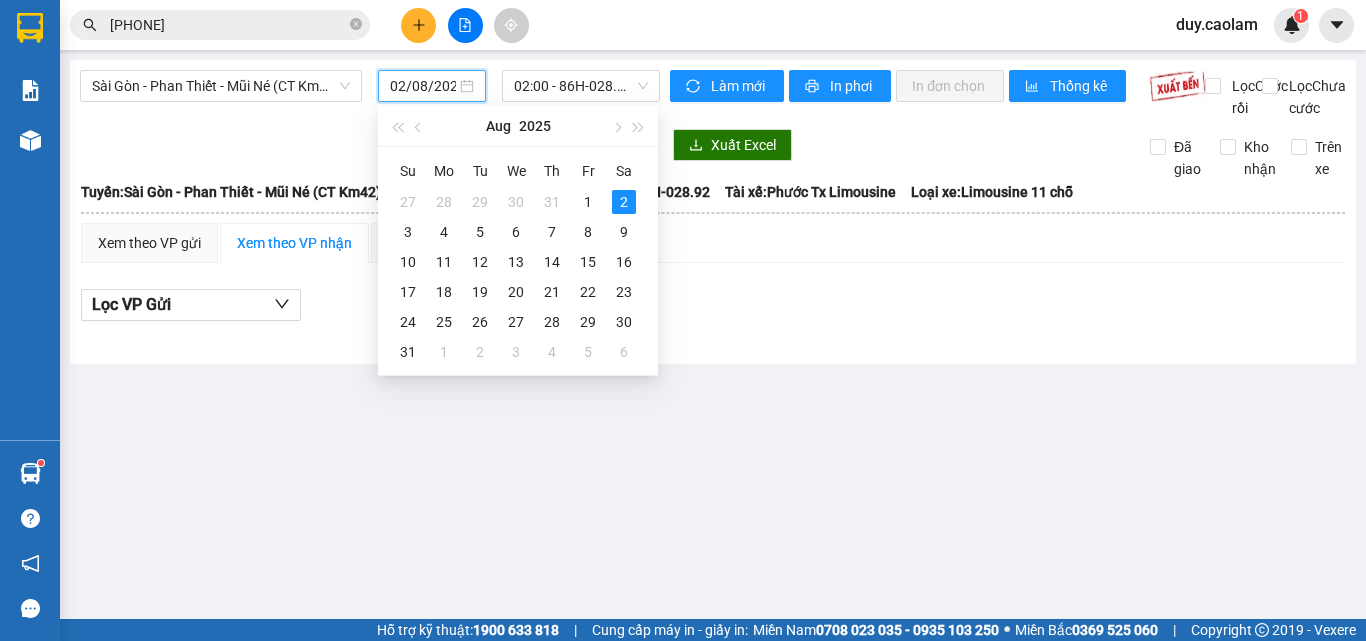 scroll, scrollTop: 0, scrollLeft: 5, axis: horizontal 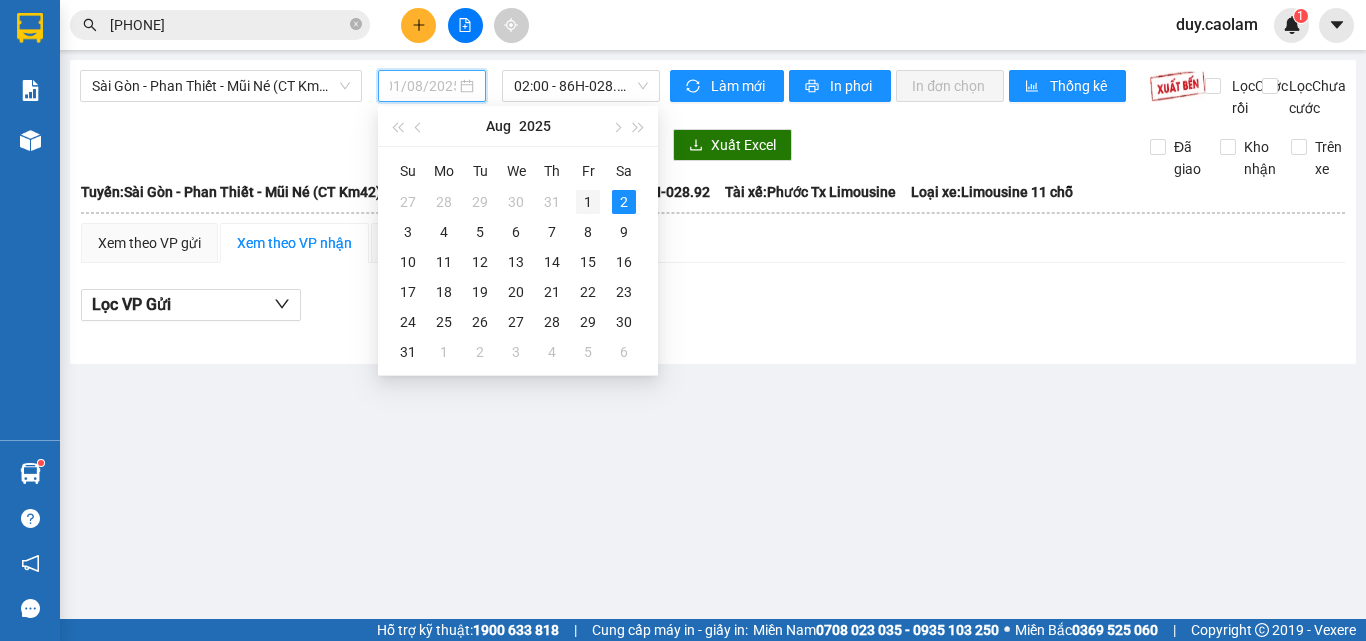 click on "1" at bounding box center [588, 202] 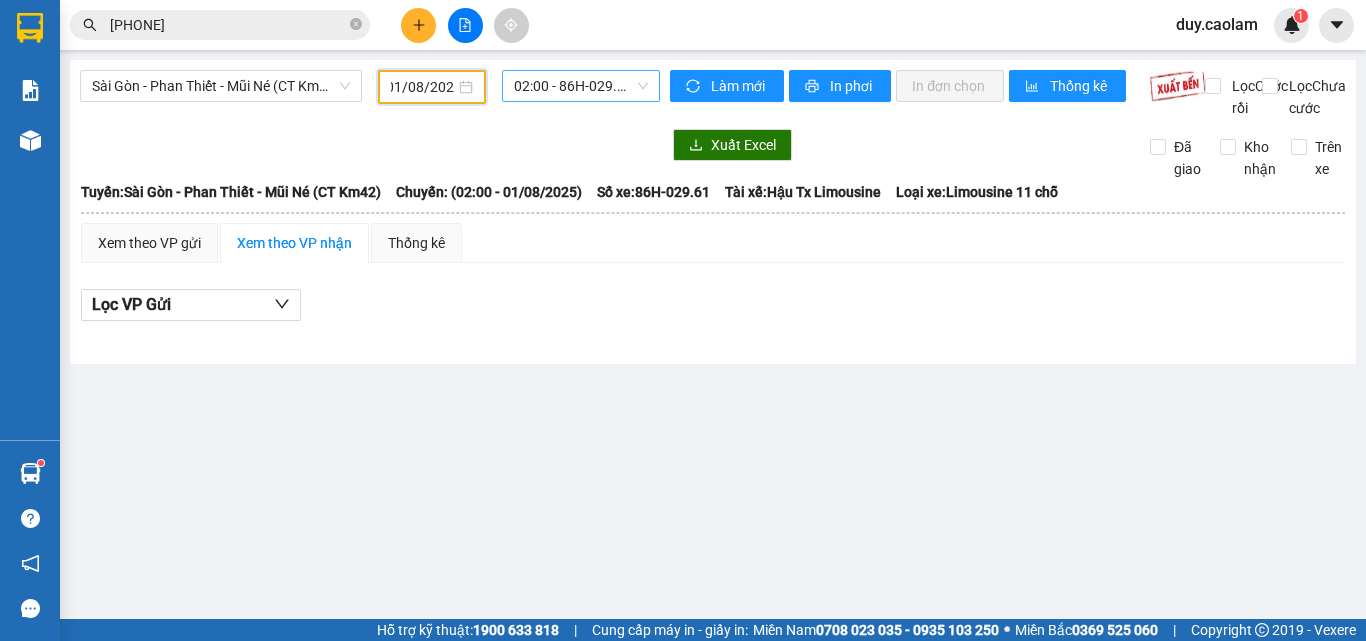 click on "02:00 - 86H-029.61" at bounding box center (581, 86) 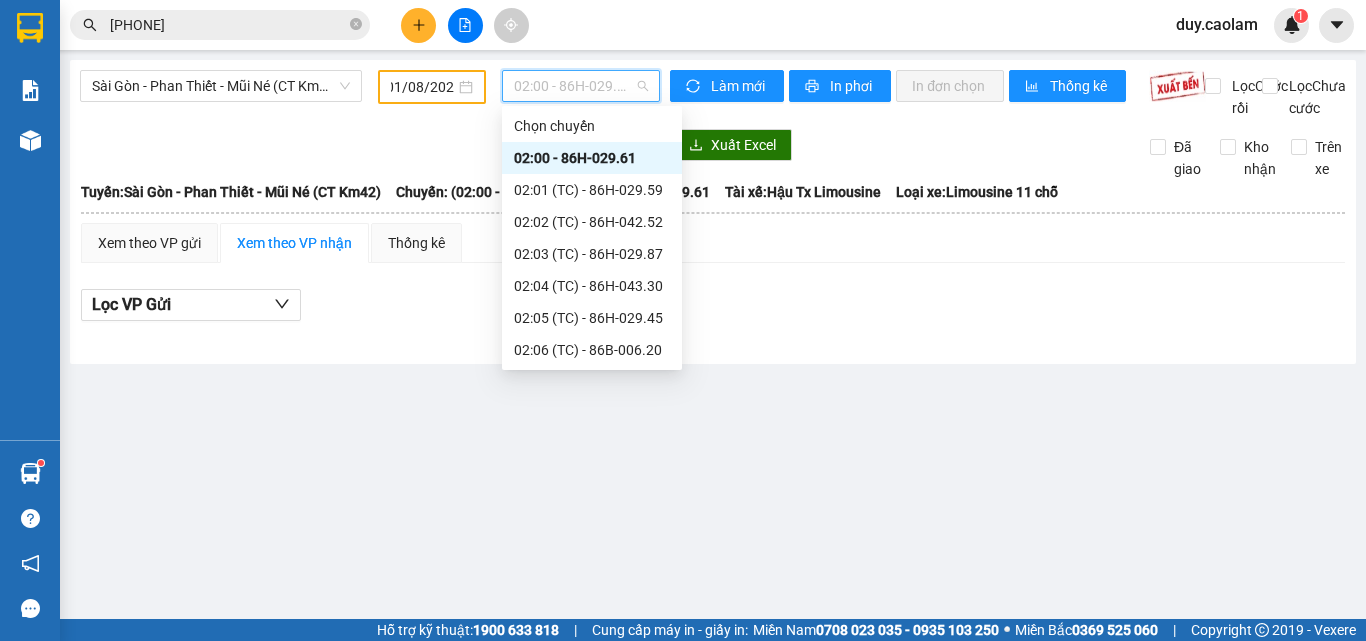 scroll, scrollTop: 0, scrollLeft: 0, axis: both 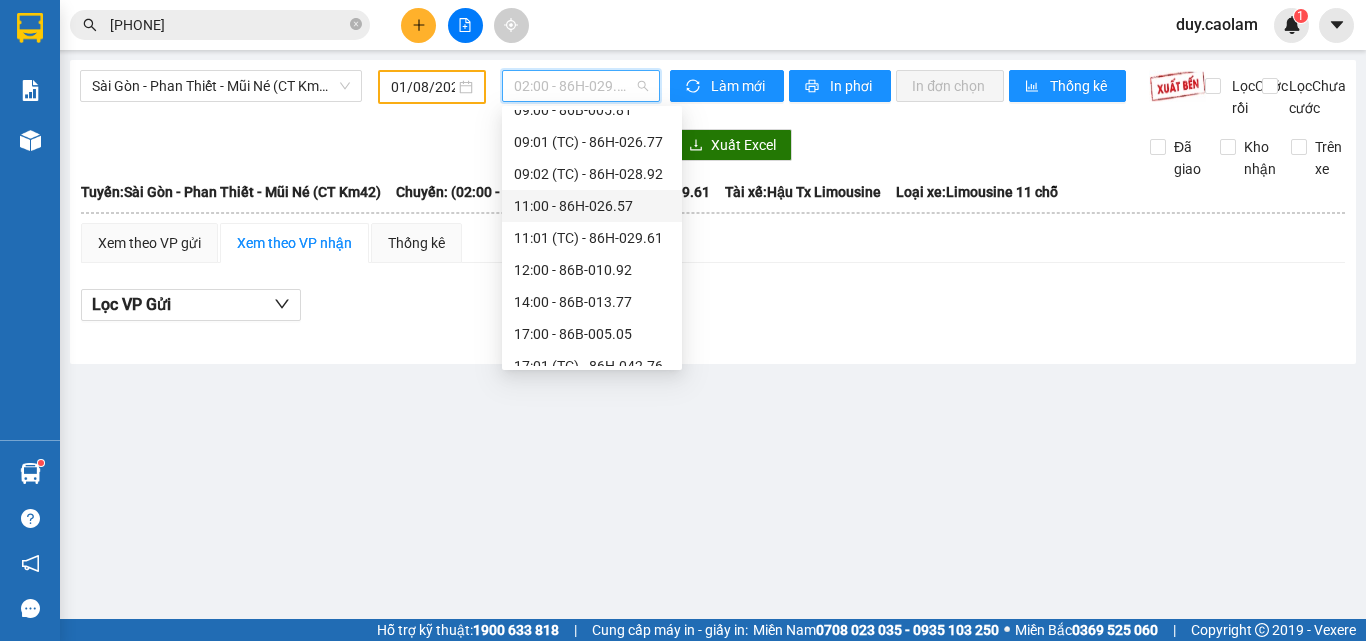 click on "11:00 - 86H-026.57" at bounding box center [592, 206] 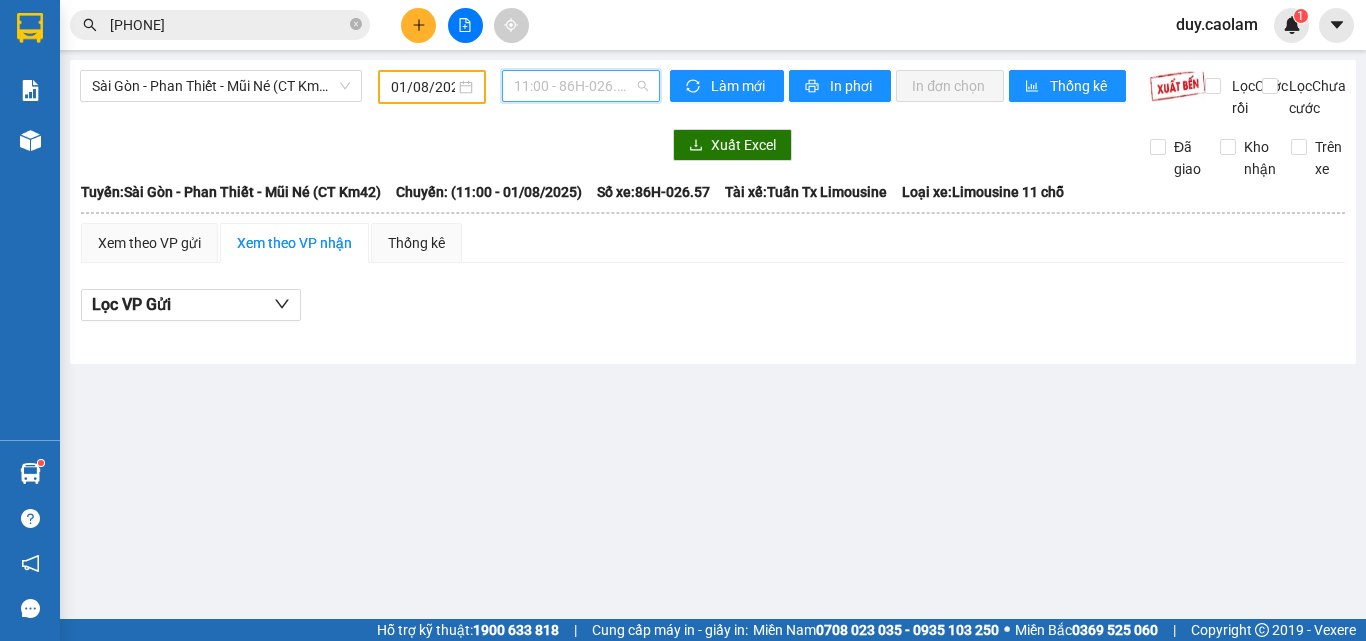 click on "11:00 - 86H-026.57" at bounding box center [581, 86] 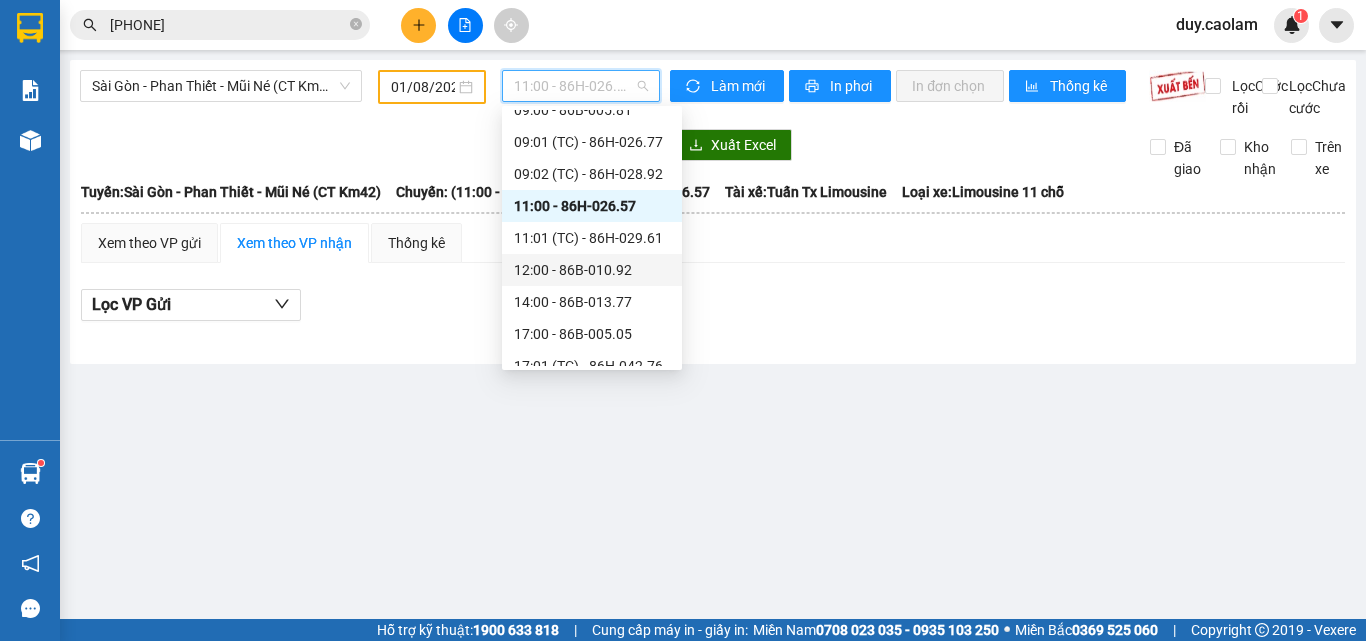 click on "12:00     - 86B-010.92" at bounding box center (592, 270) 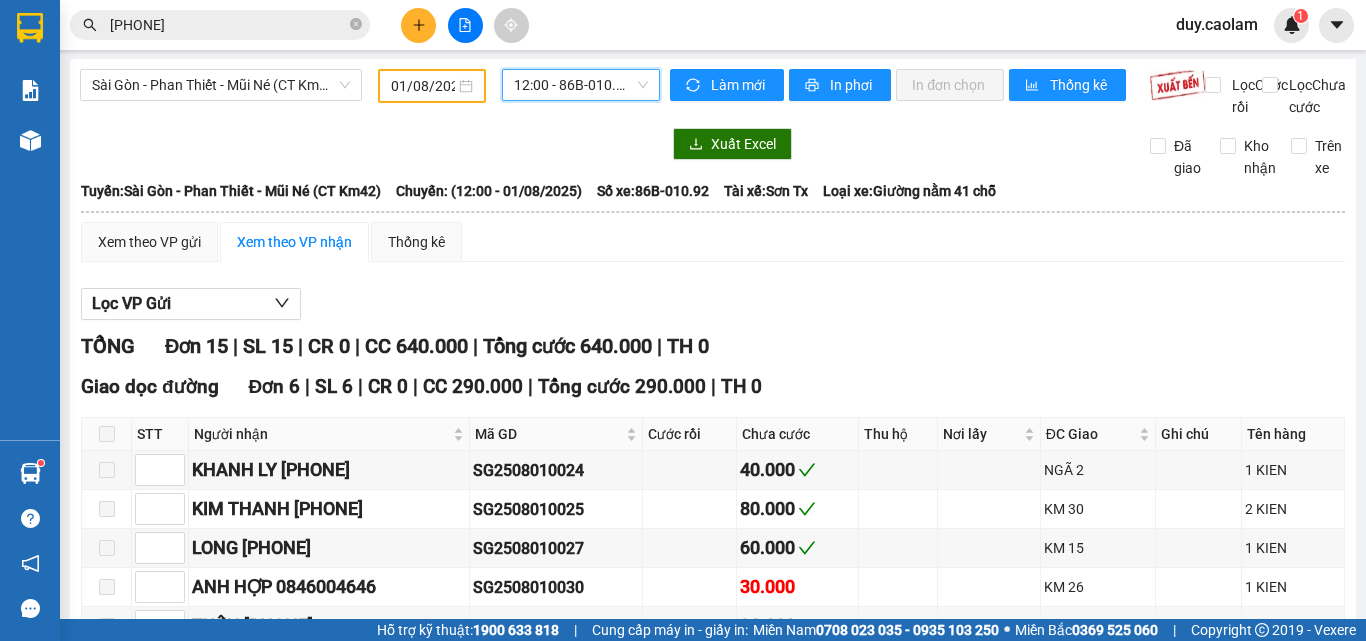 scroll, scrollTop: 0, scrollLeft: 0, axis: both 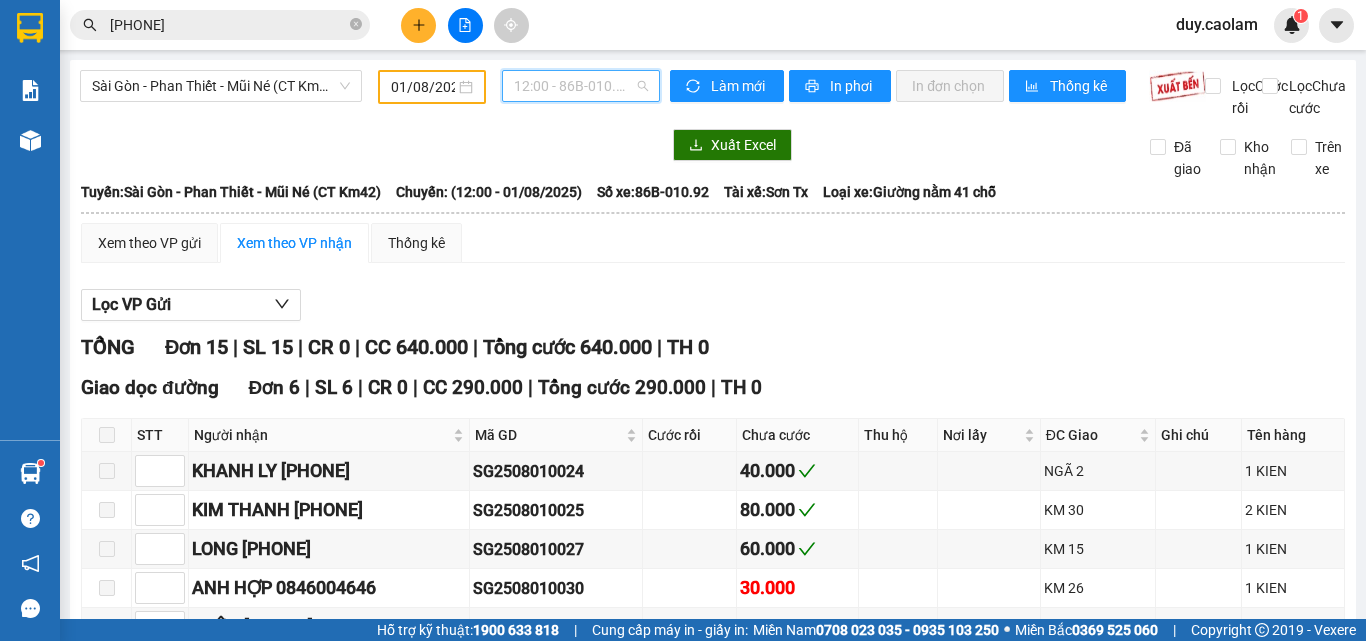 click on "12:00     - 86B-010.92" at bounding box center [581, 86] 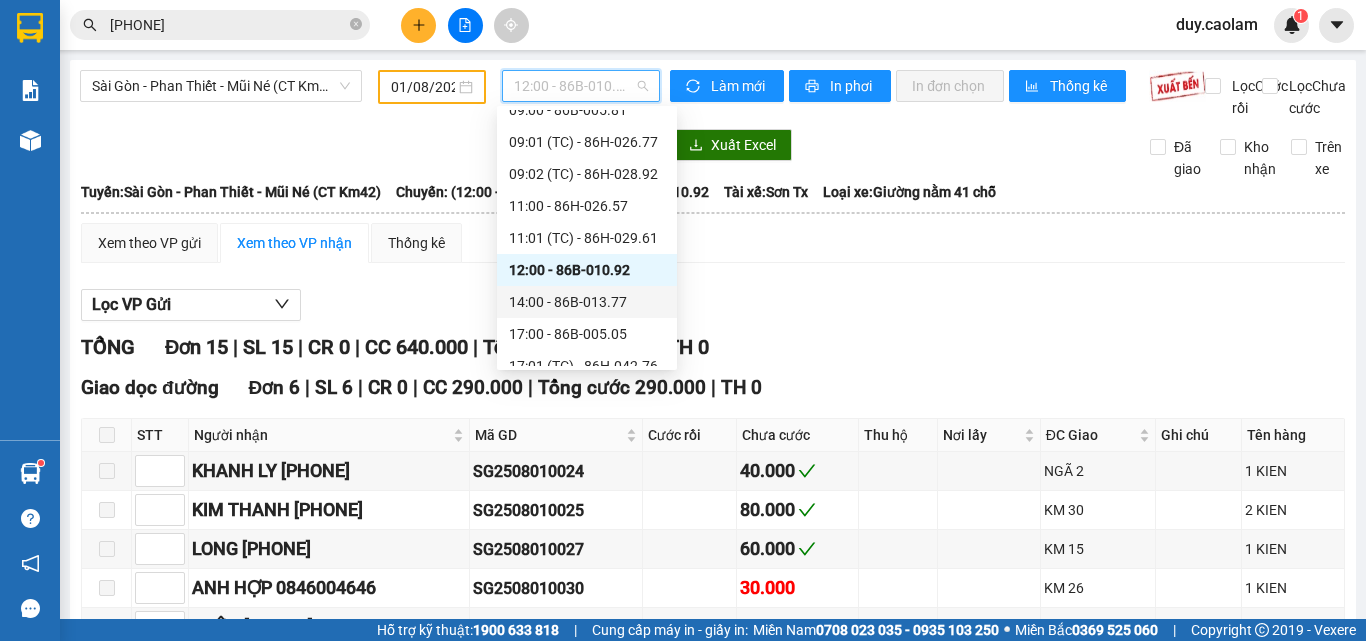 click on "14:00     - 86B-013.77" at bounding box center (587, 302) 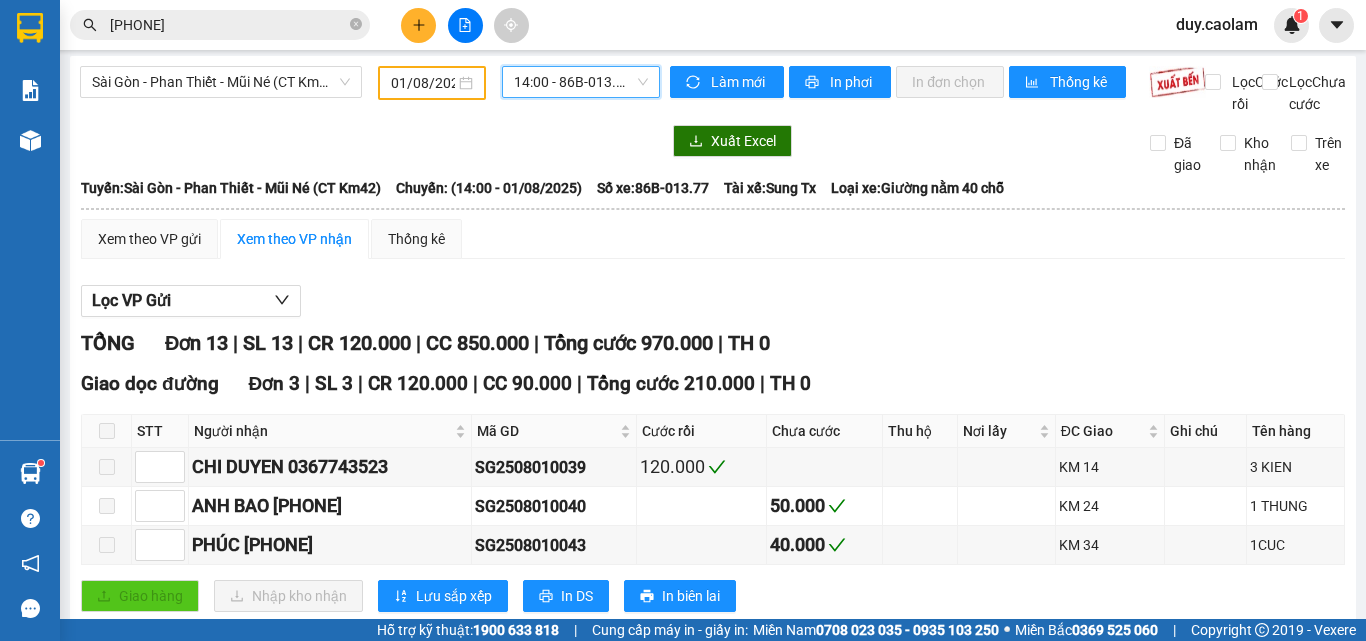scroll, scrollTop: 0, scrollLeft: 0, axis: both 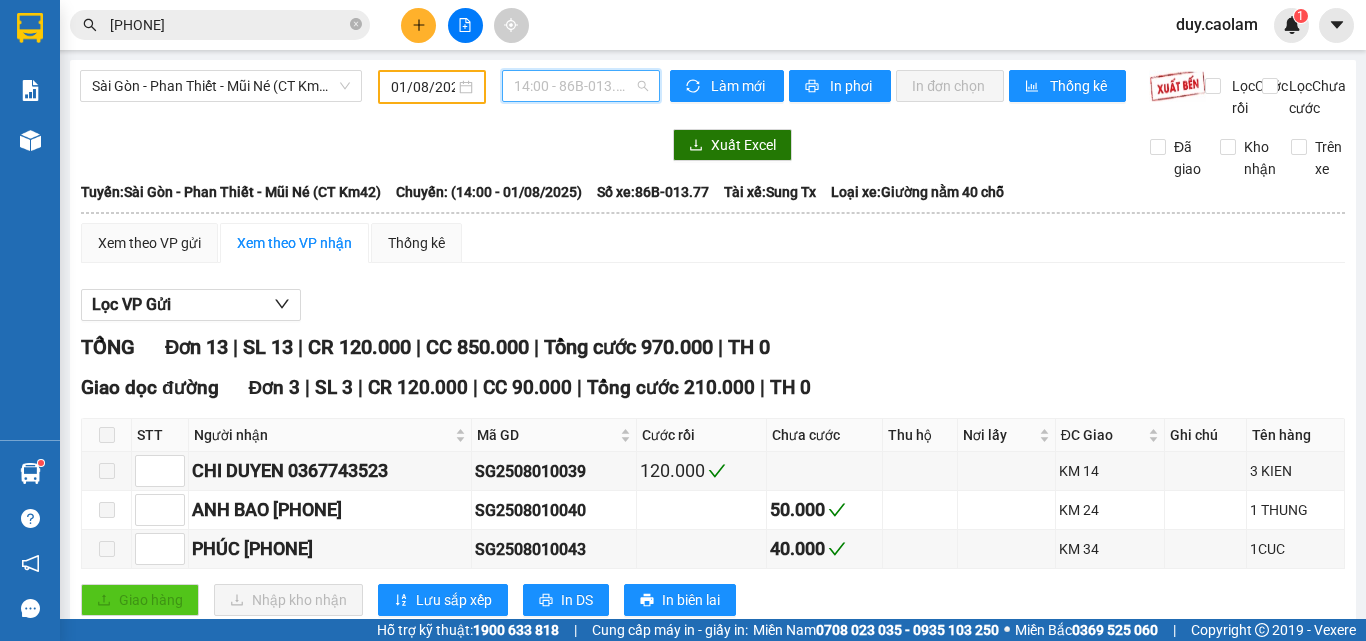 click on "14:00     - 86B-013.77" at bounding box center [581, 86] 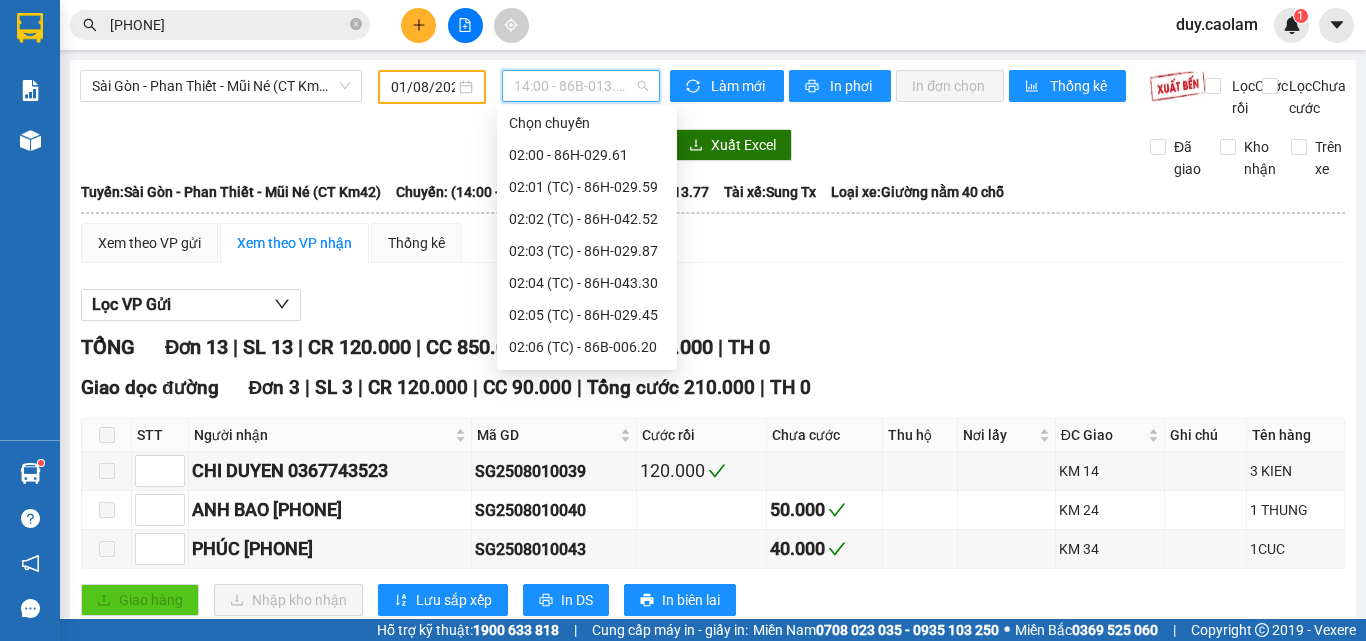scroll, scrollTop: 0, scrollLeft: 0, axis: both 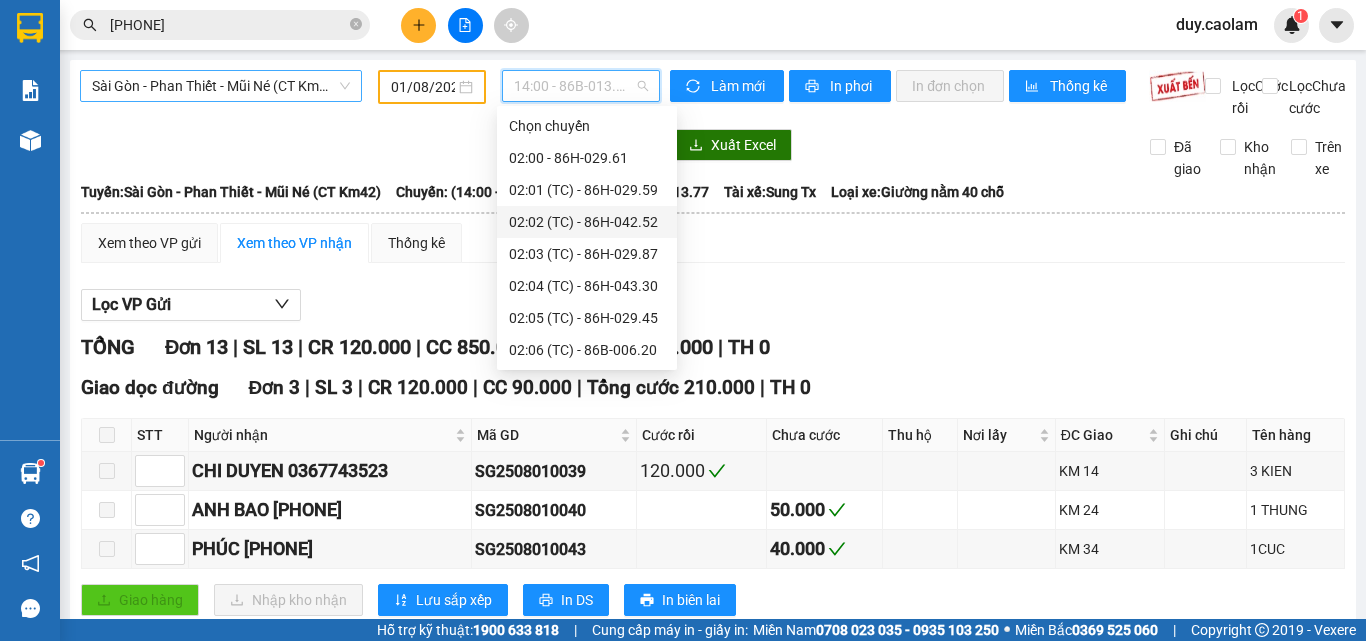 click on "Sài Gòn - Phan Thiết  - Mũi Né (CT Km42)" at bounding box center [221, 86] 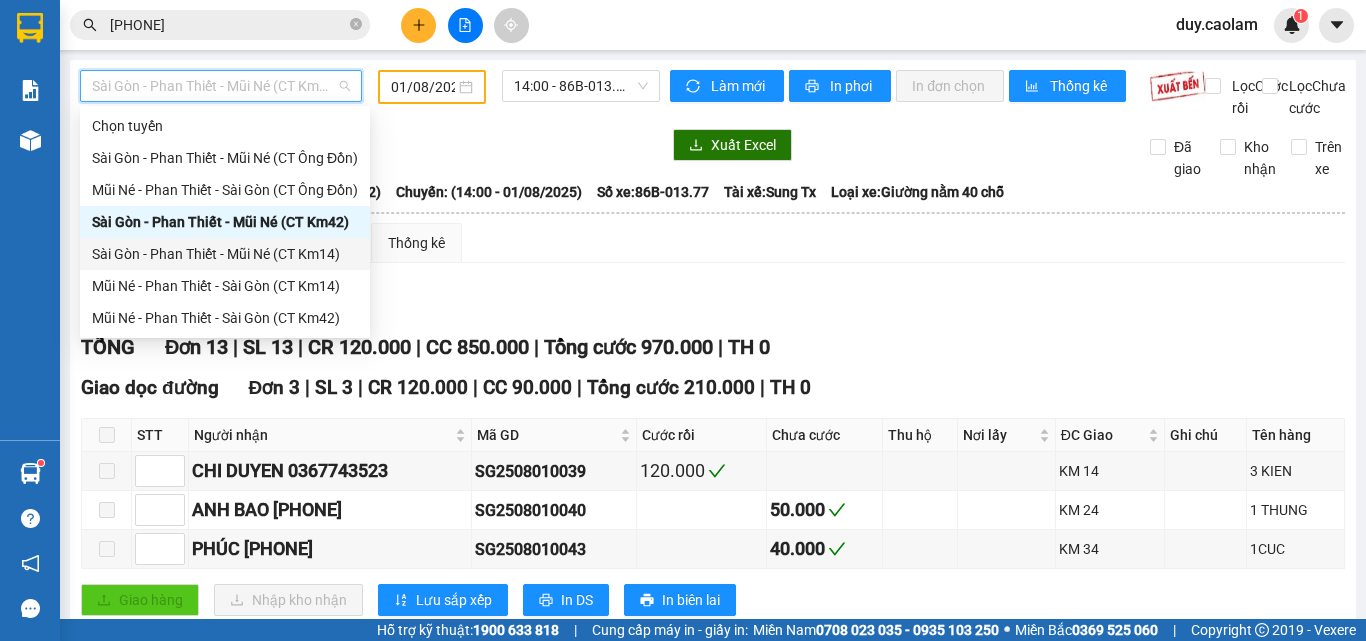click on "Sài Gòn - Phan Thiết  - Mũi Né (CT Km14)" at bounding box center (225, 254) 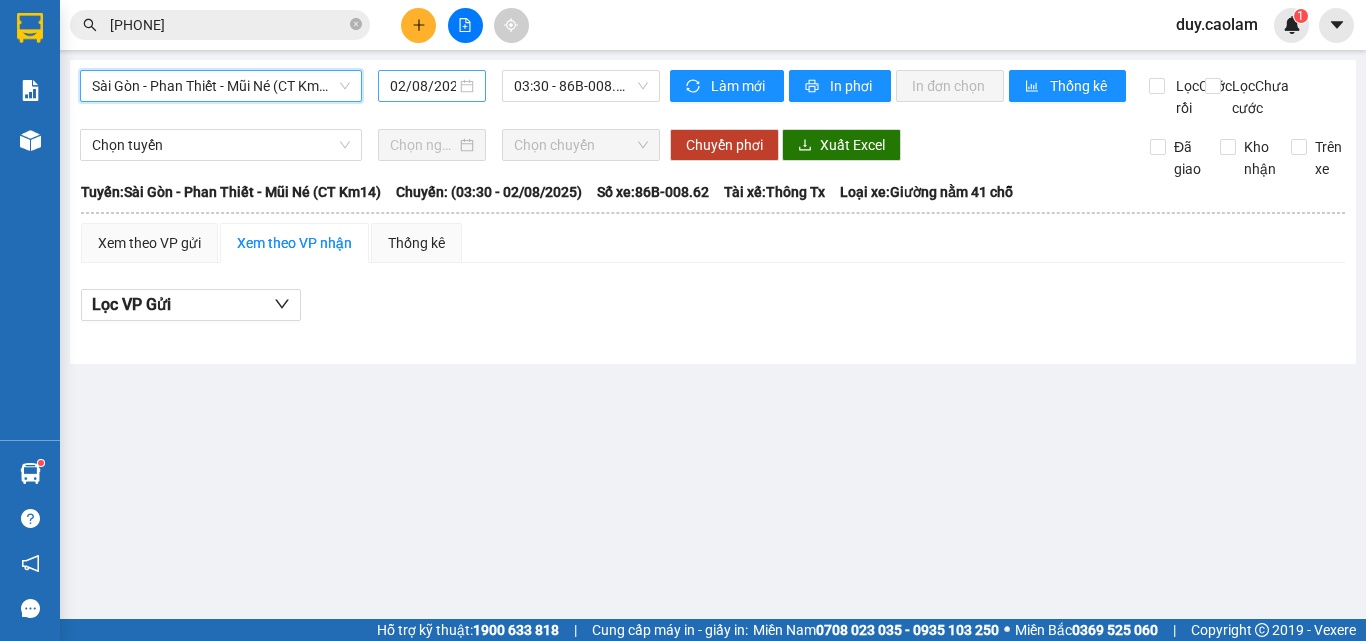 click on "02/08/2025" at bounding box center [423, 86] 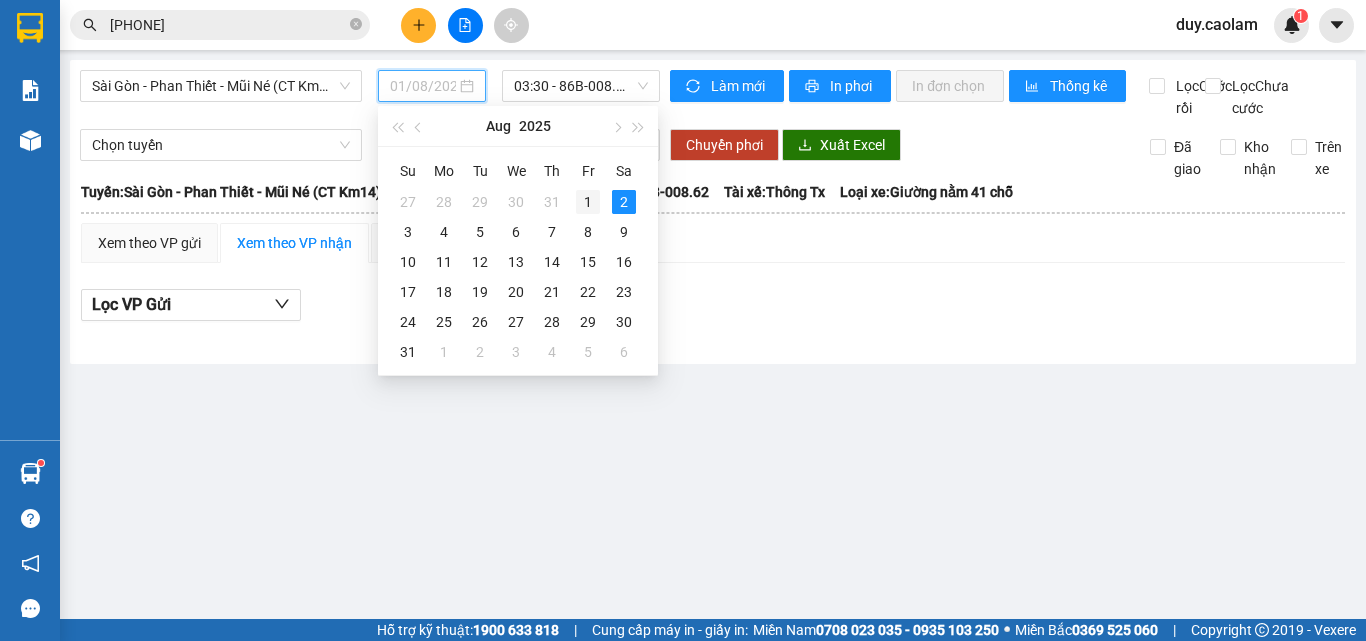 click on "1" at bounding box center [588, 202] 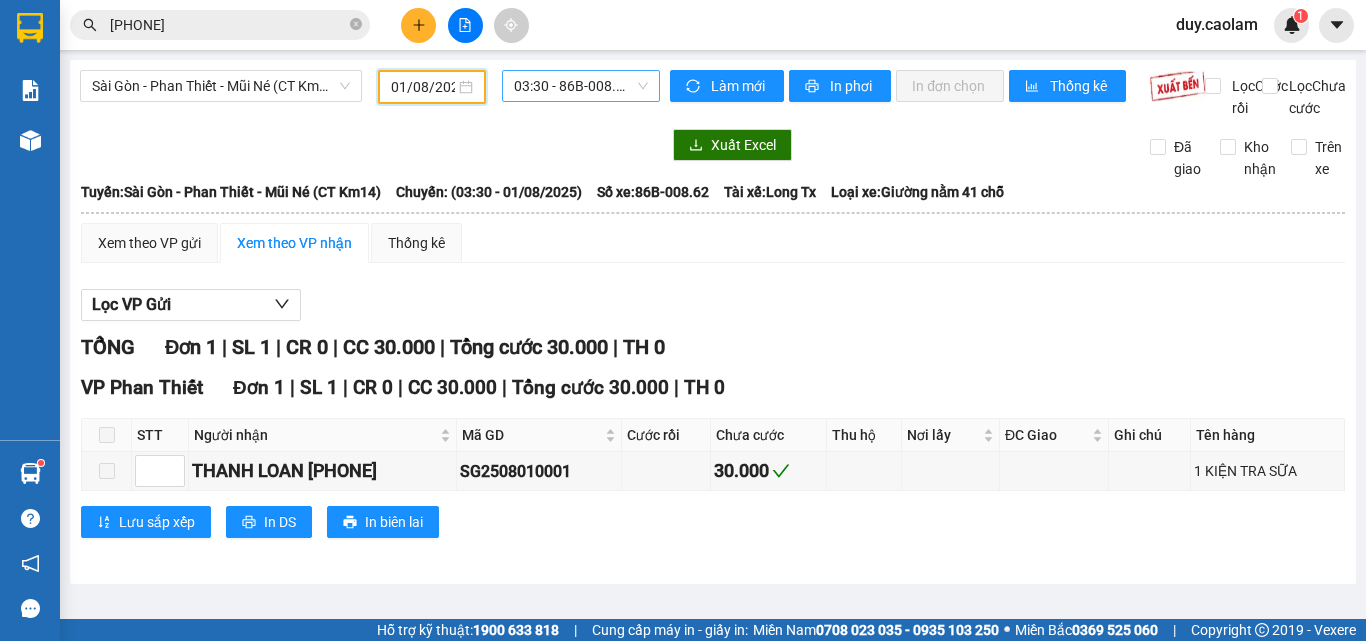 click on "03:30     - 86B-008.62" at bounding box center [581, 86] 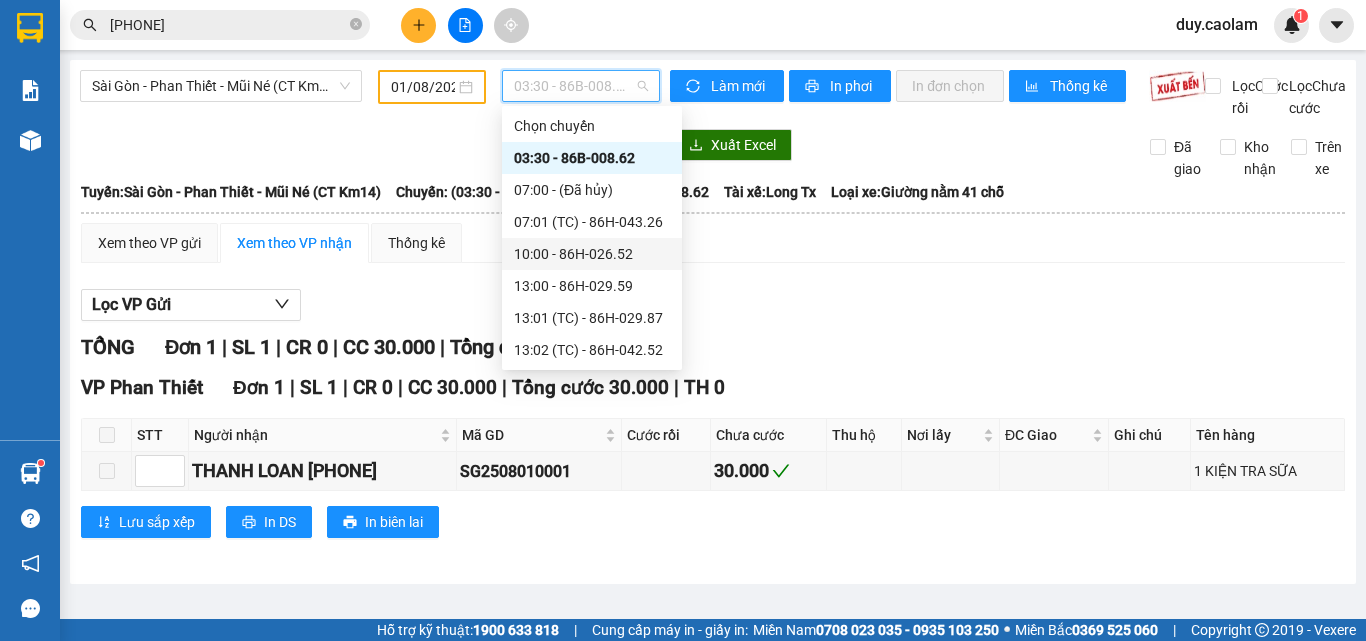 click on "10:00     - 86H-026.52" at bounding box center (592, 254) 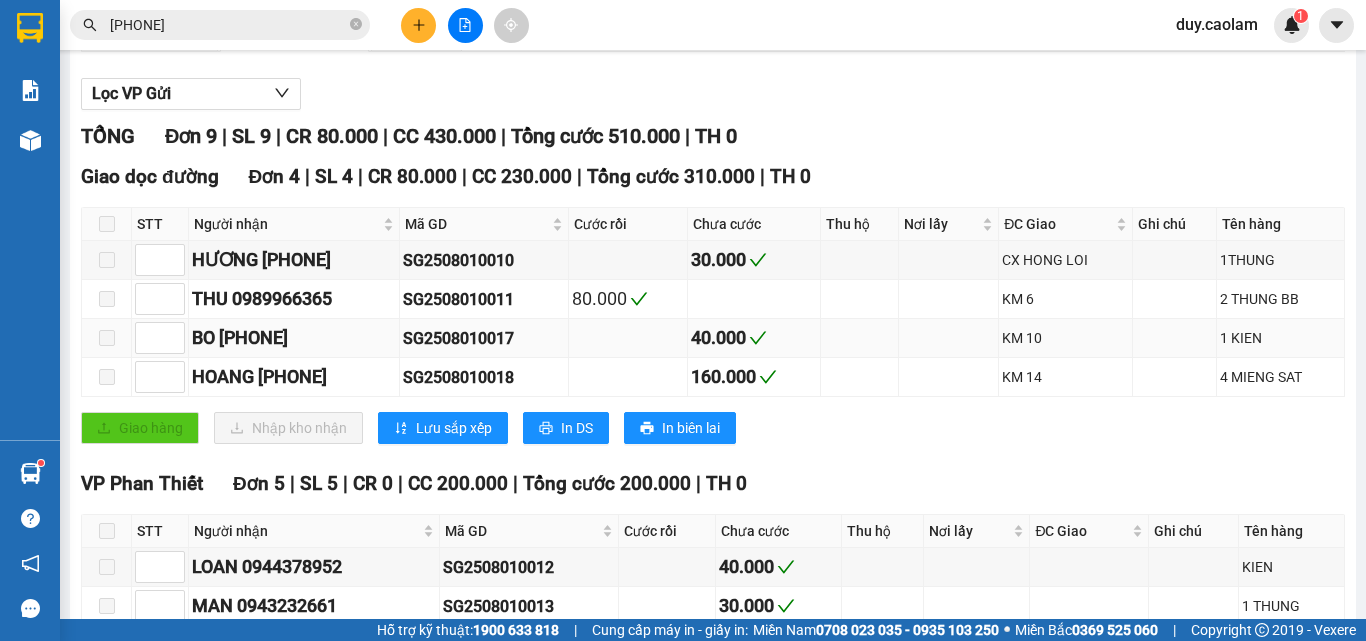 scroll, scrollTop: 300, scrollLeft: 0, axis: vertical 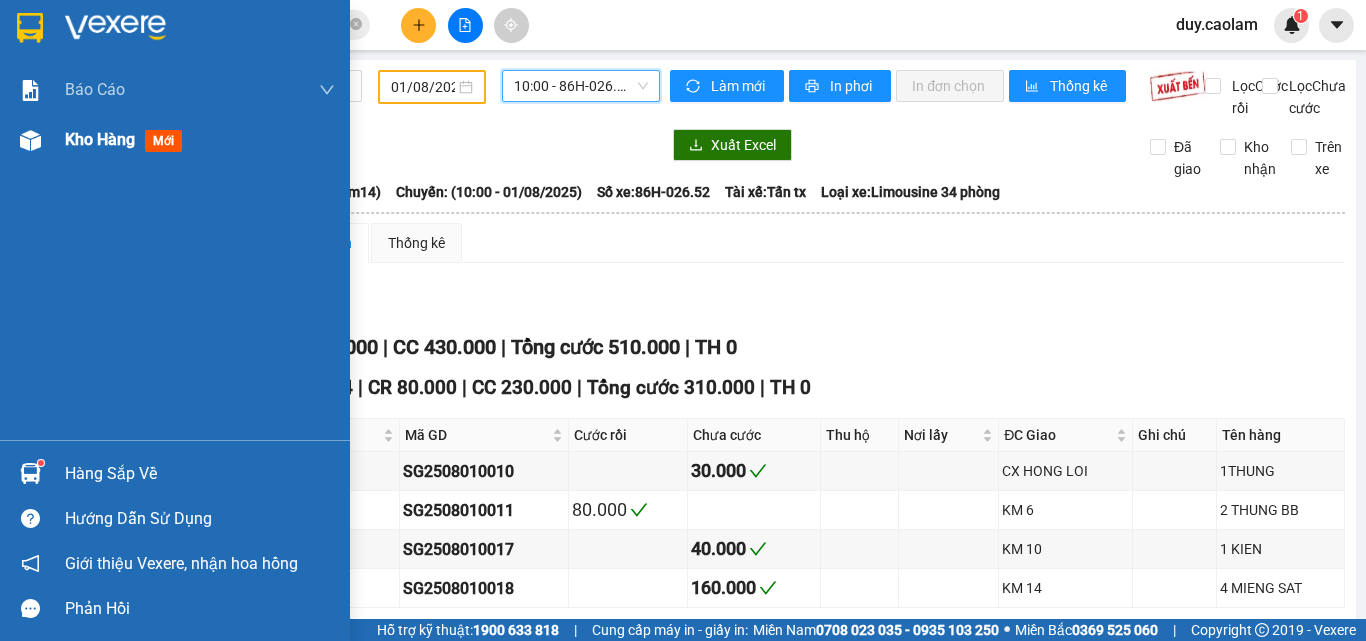 click on "Kho hàng mới" at bounding box center [200, 140] 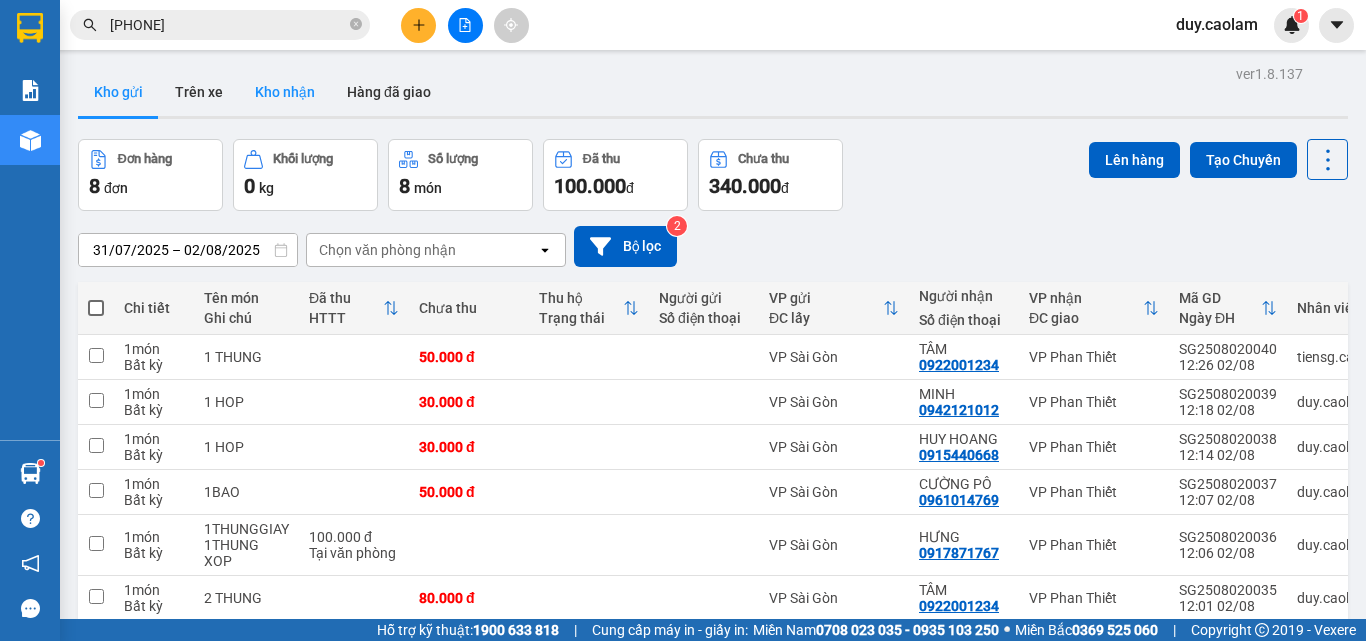 click on "Kho nhận" at bounding box center [285, 92] 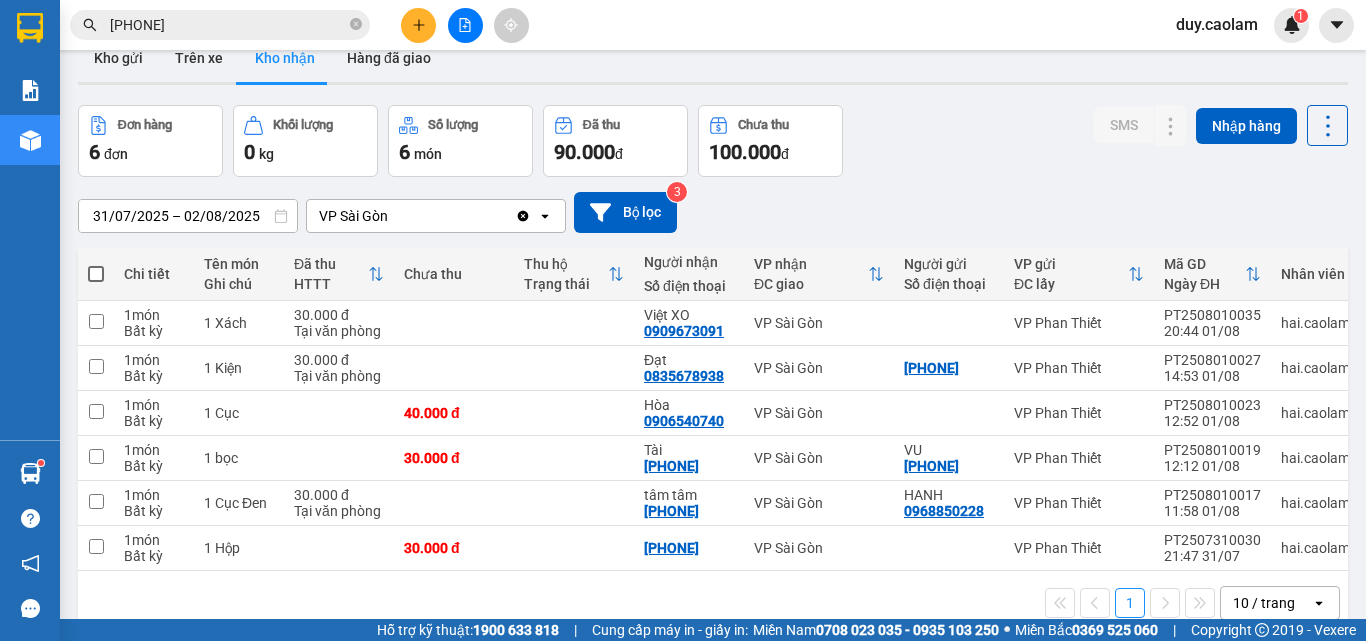 scroll, scrollTop: 0, scrollLeft: 0, axis: both 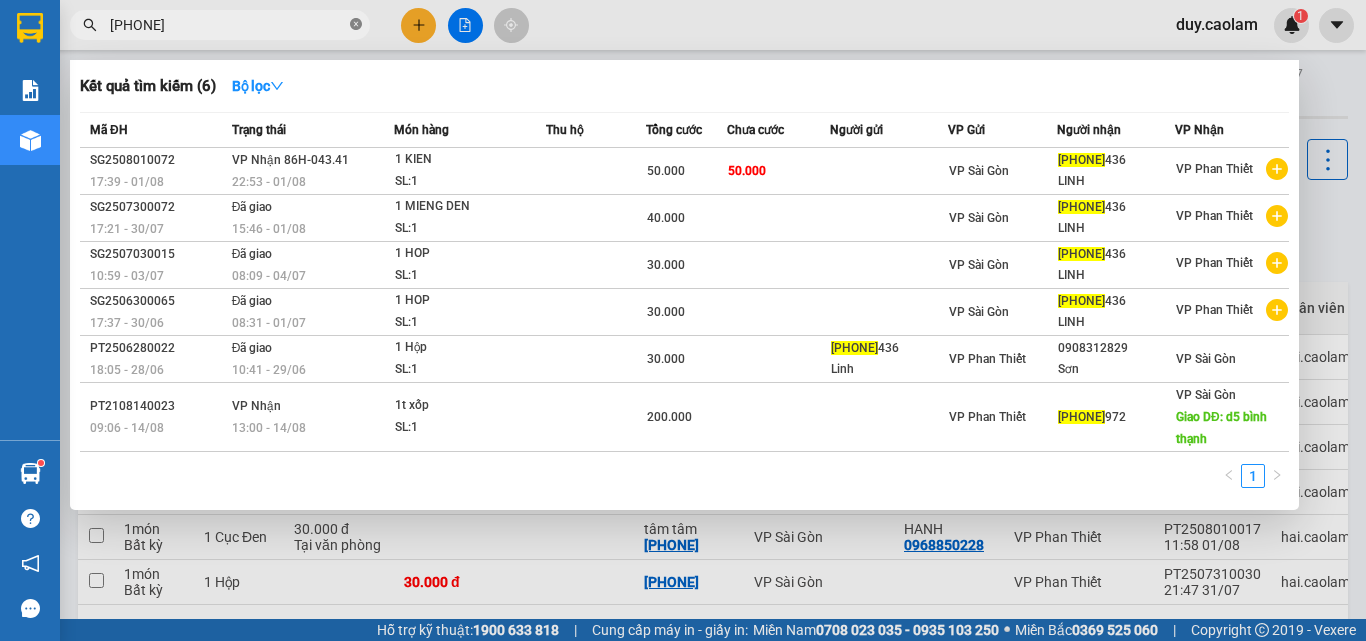 click 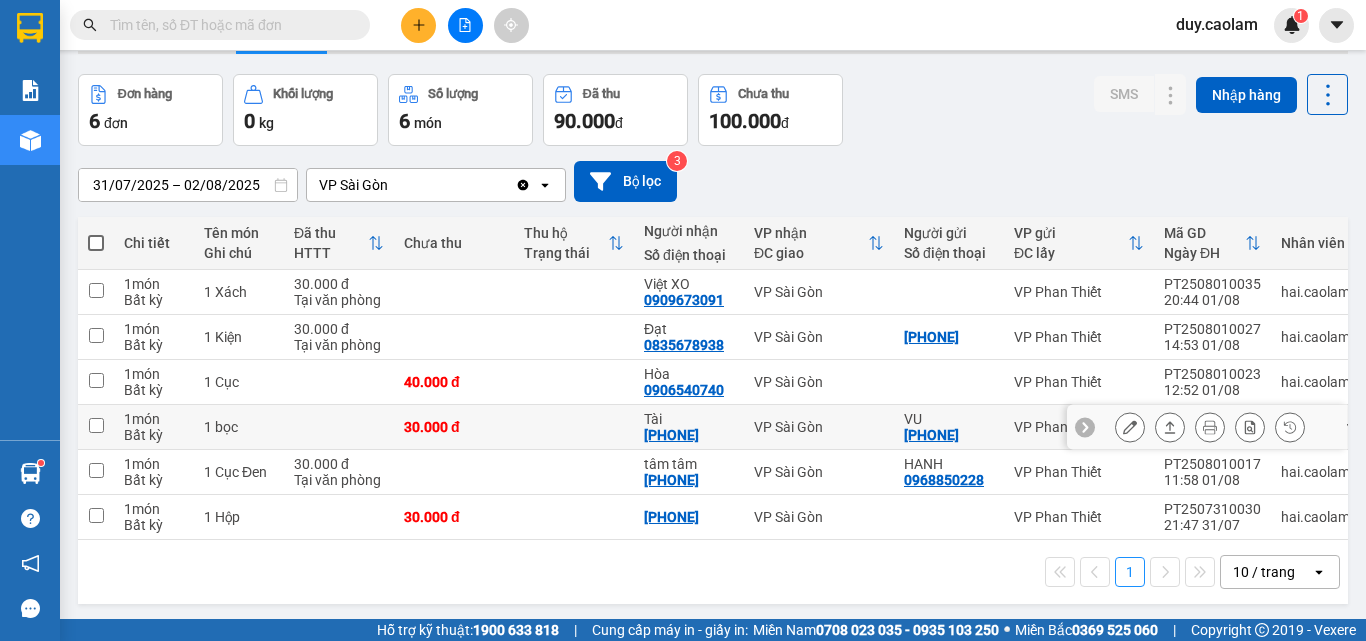scroll, scrollTop: 92, scrollLeft: 0, axis: vertical 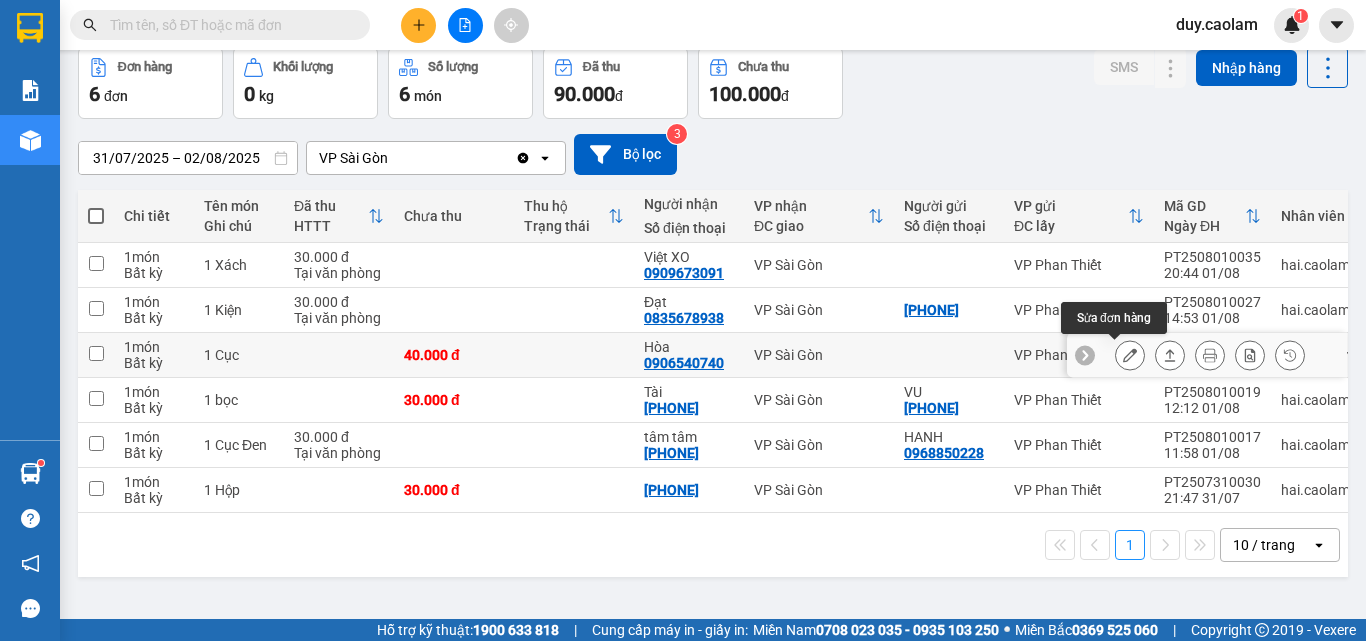 click at bounding box center [1130, 355] 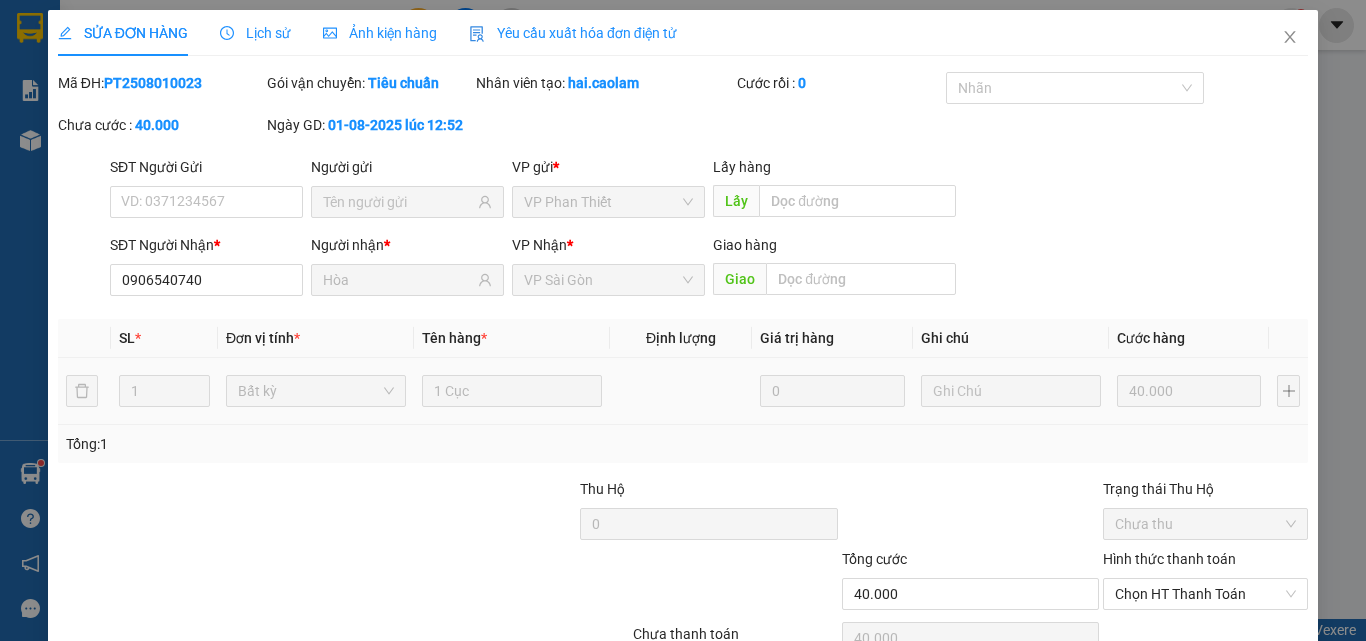 scroll, scrollTop: 0, scrollLeft: 0, axis: both 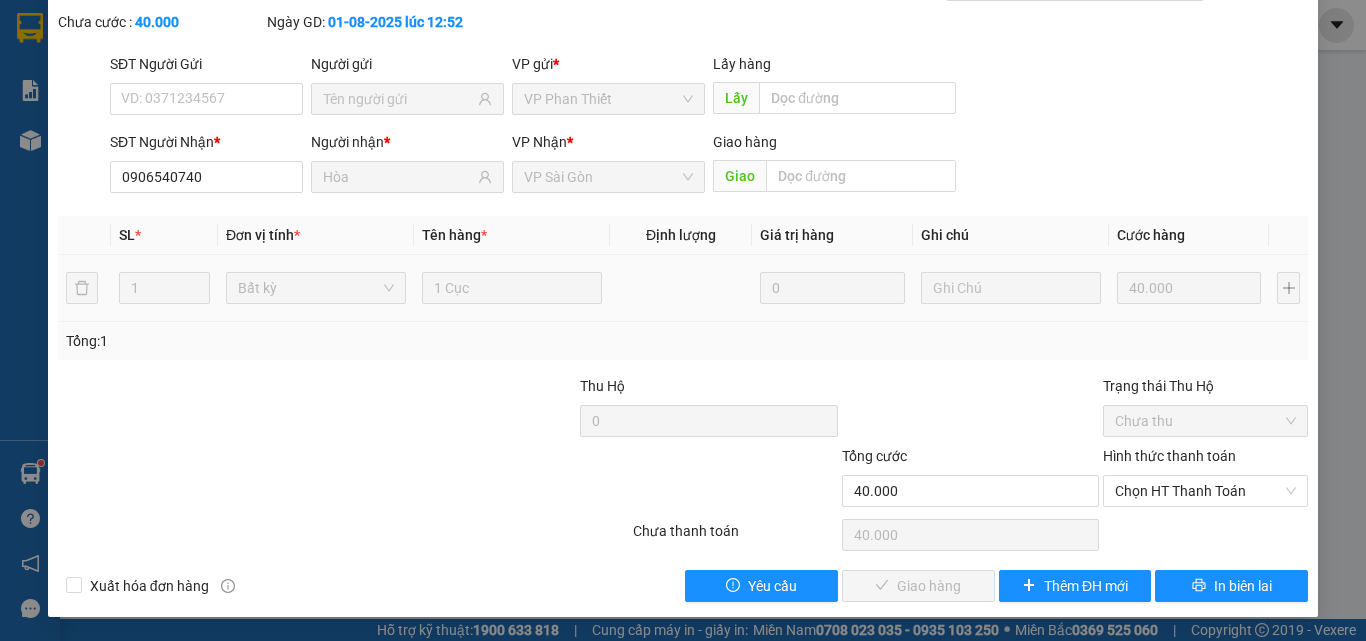 click on "Hình thức thanh toán" at bounding box center (1169, 456) 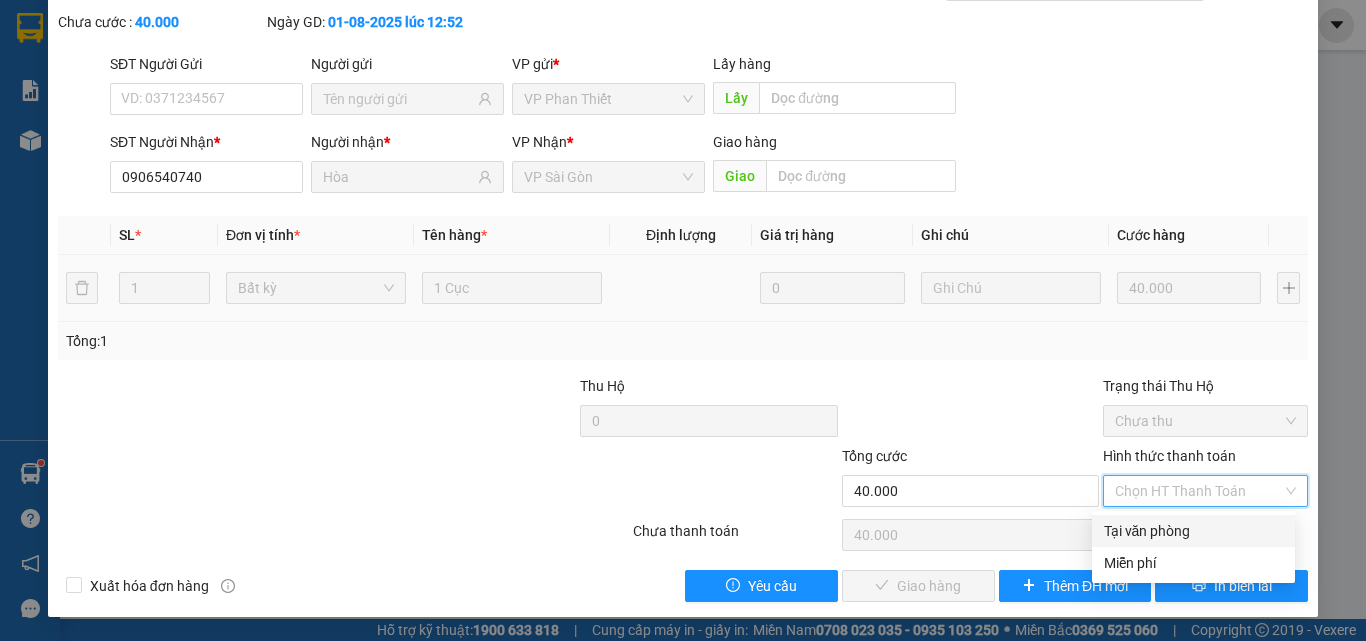 click on "Tại văn phòng" at bounding box center (1193, 531) 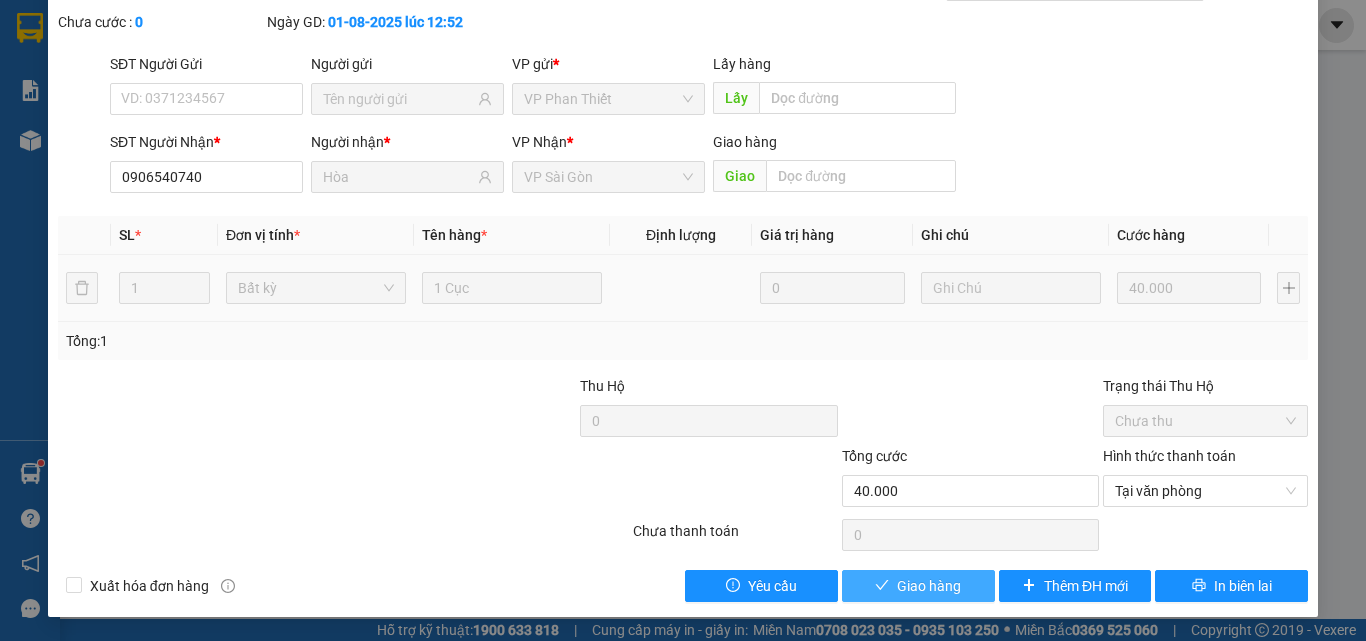click on "Giao hàng" at bounding box center [929, 586] 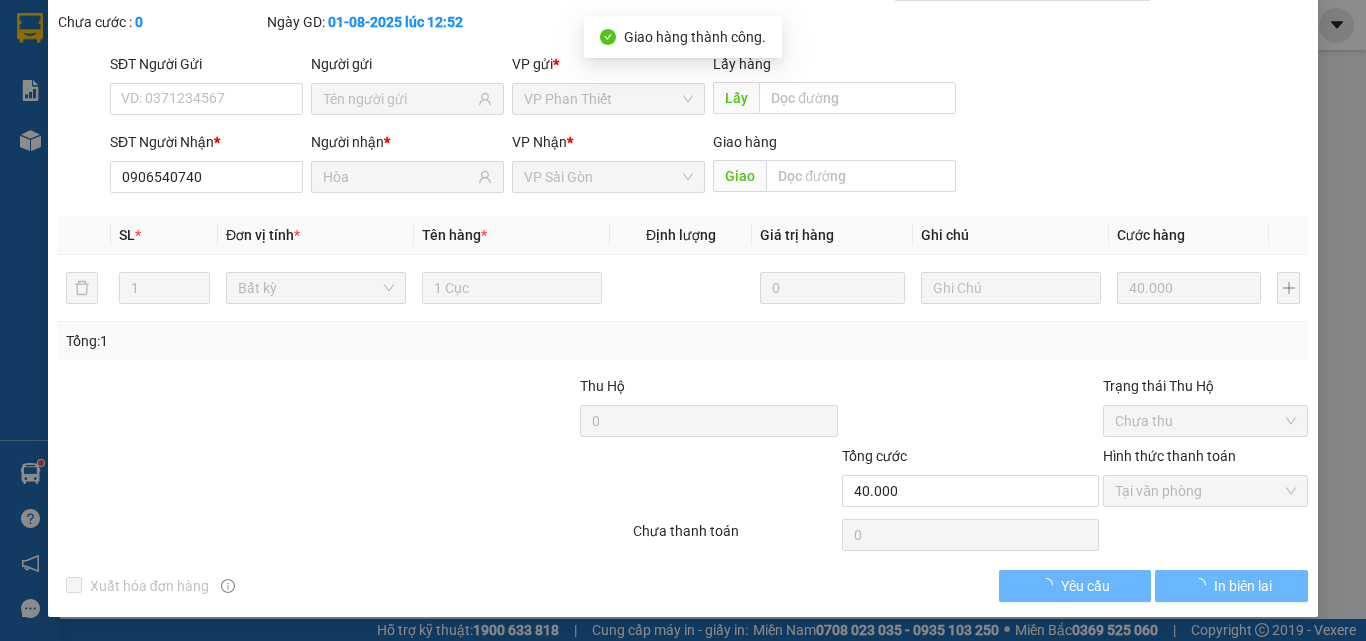scroll, scrollTop: 0, scrollLeft: 0, axis: both 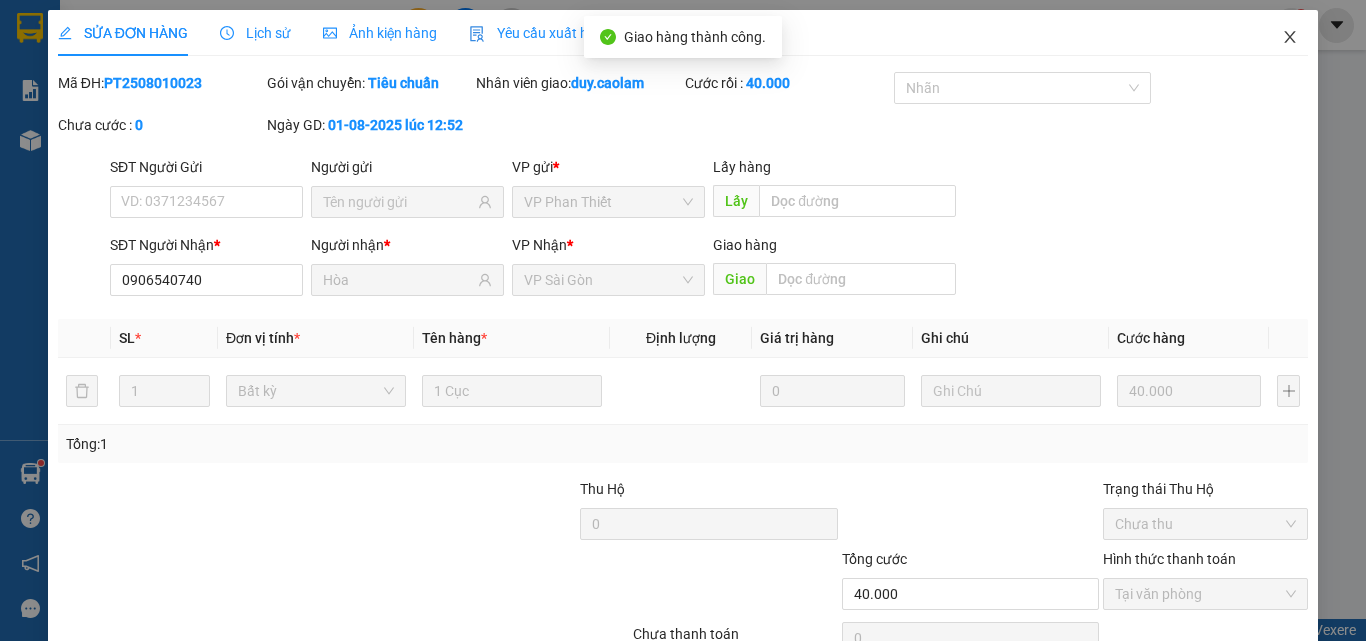 click 